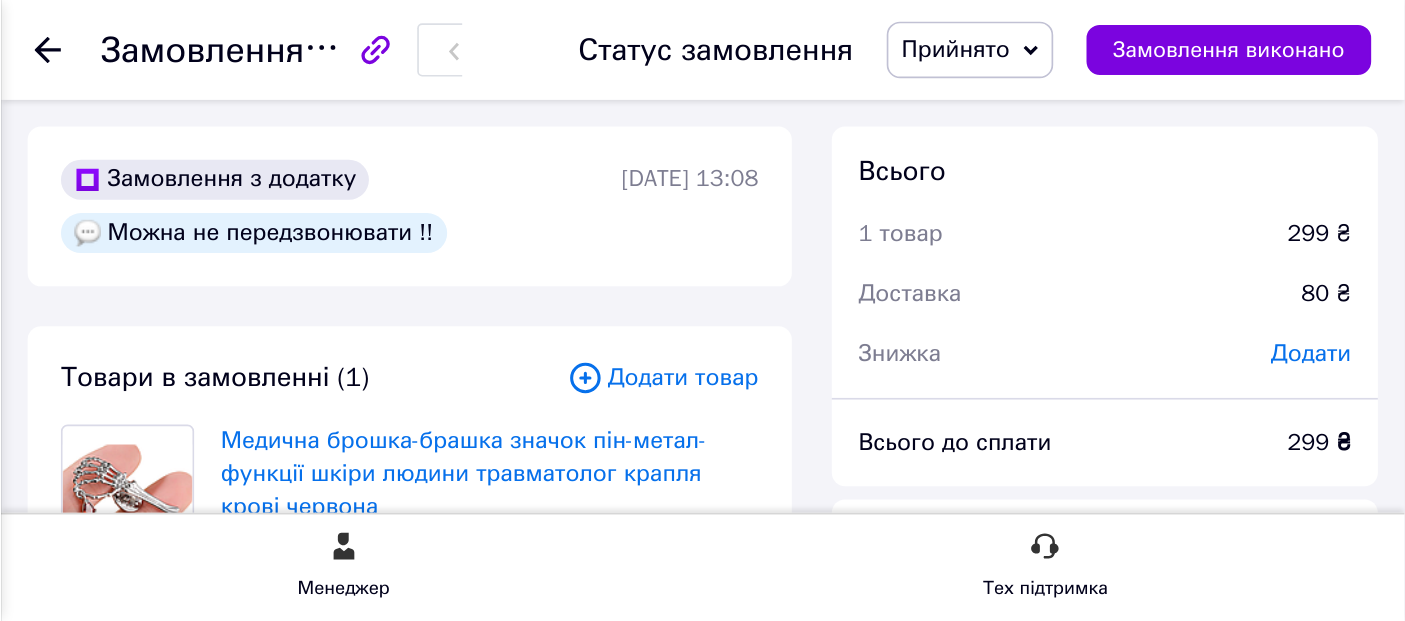 scroll, scrollTop: 0, scrollLeft: 0, axis: both 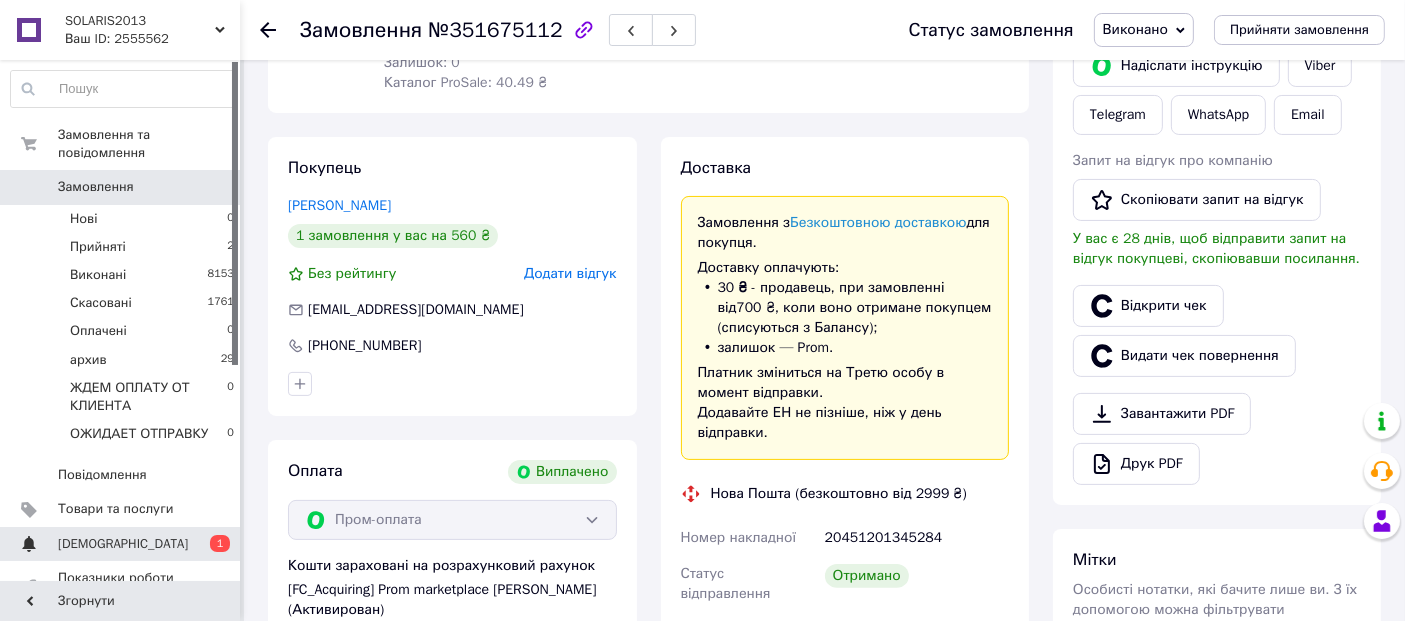 click on "[DEMOGRAPHIC_DATA]" at bounding box center [123, 544] 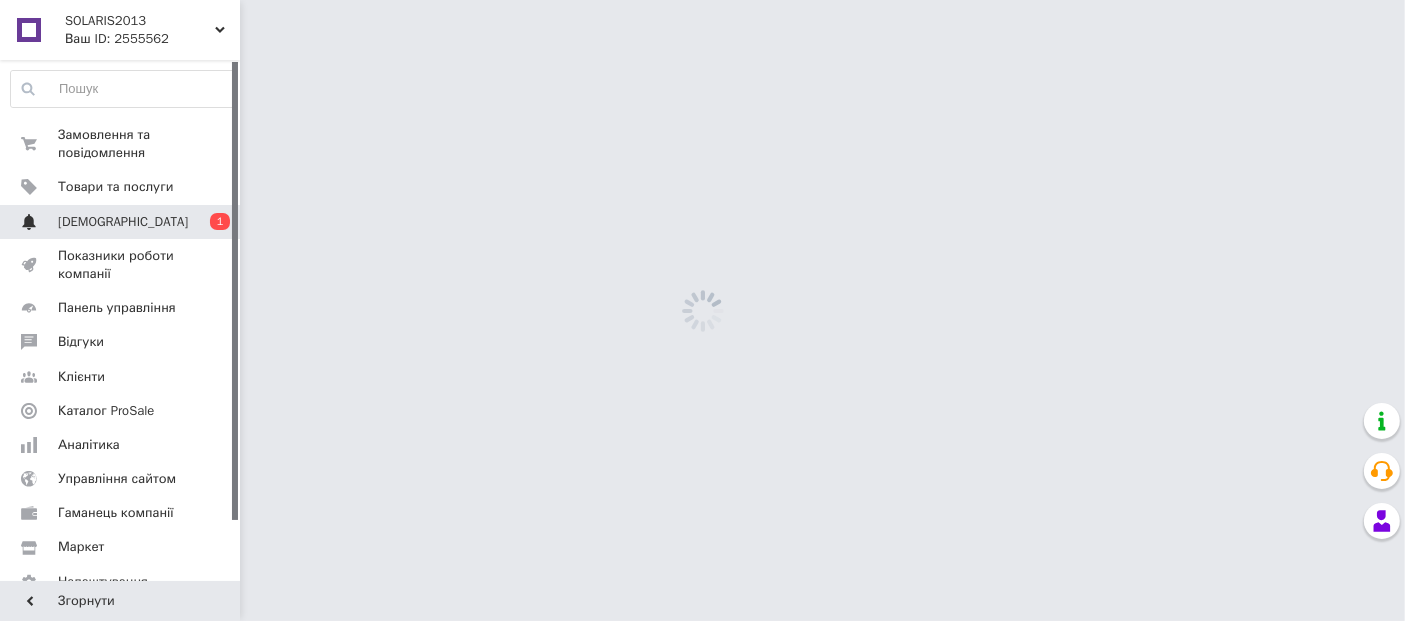 scroll, scrollTop: 0, scrollLeft: 0, axis: both 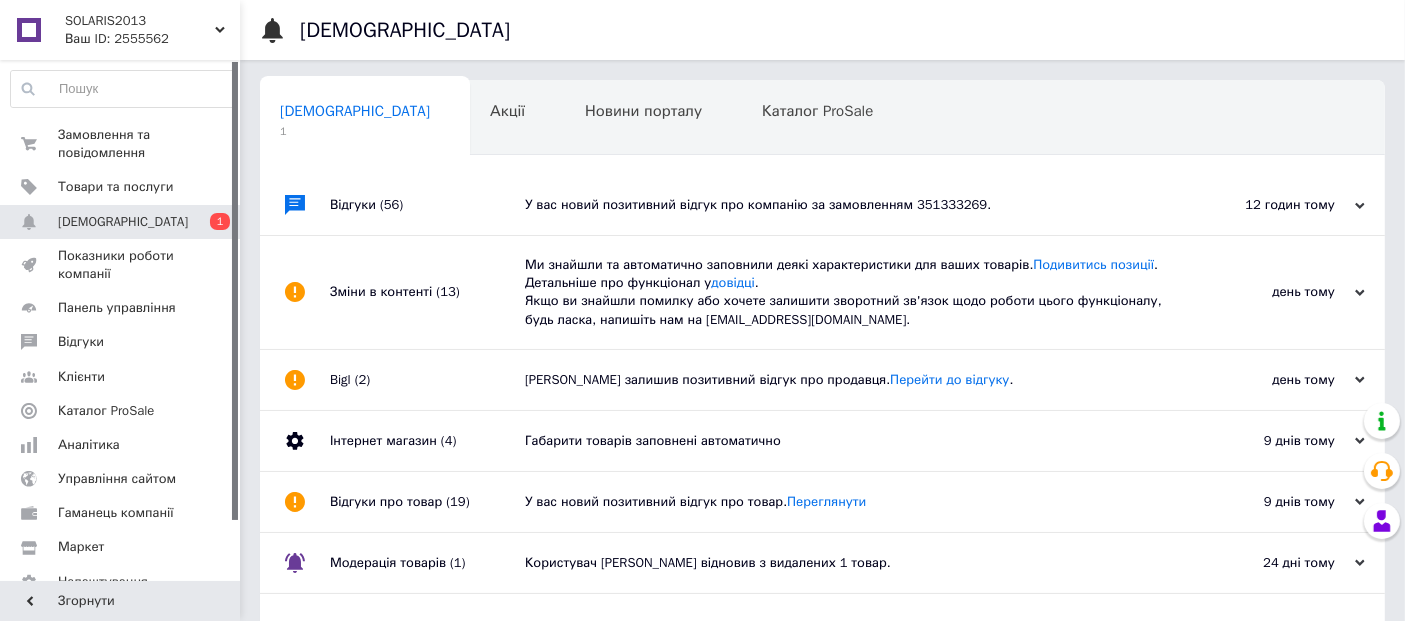 click on "У вас новий позитивний відгук про компанію за замовленням 351333269." at bounding box center [845, 205] 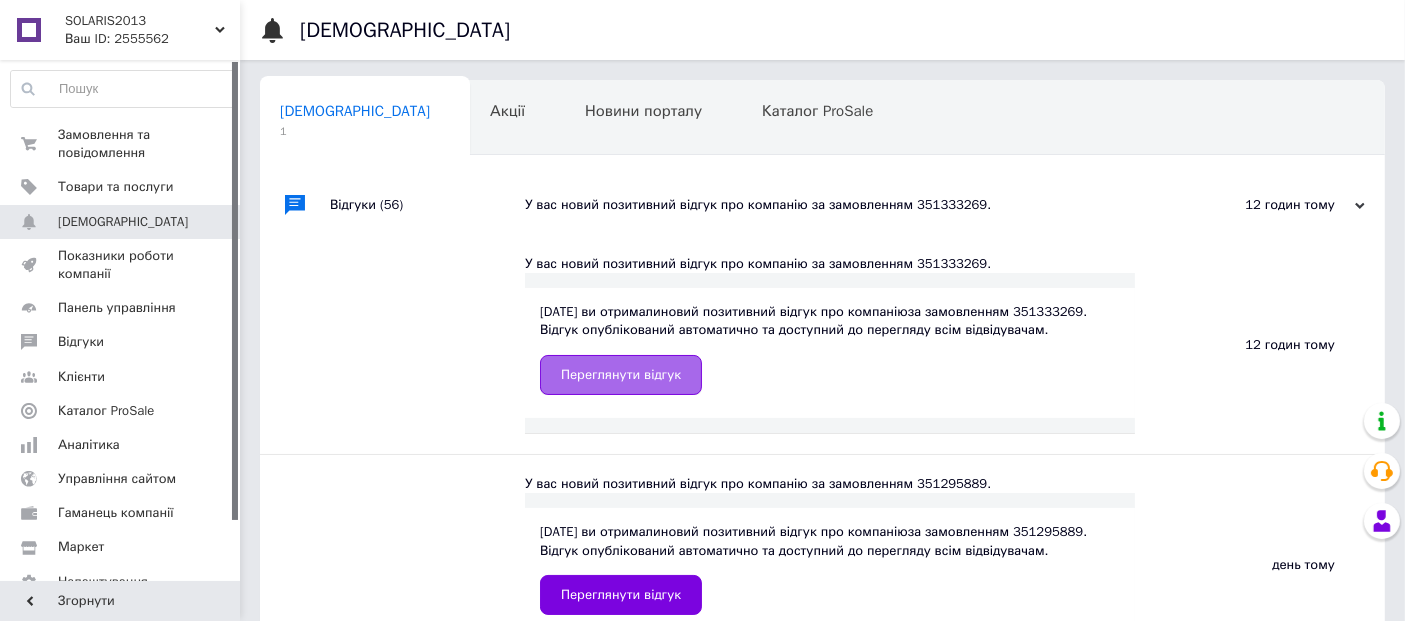 click on "Переглянути відгук" at bounding box center [621, 375] 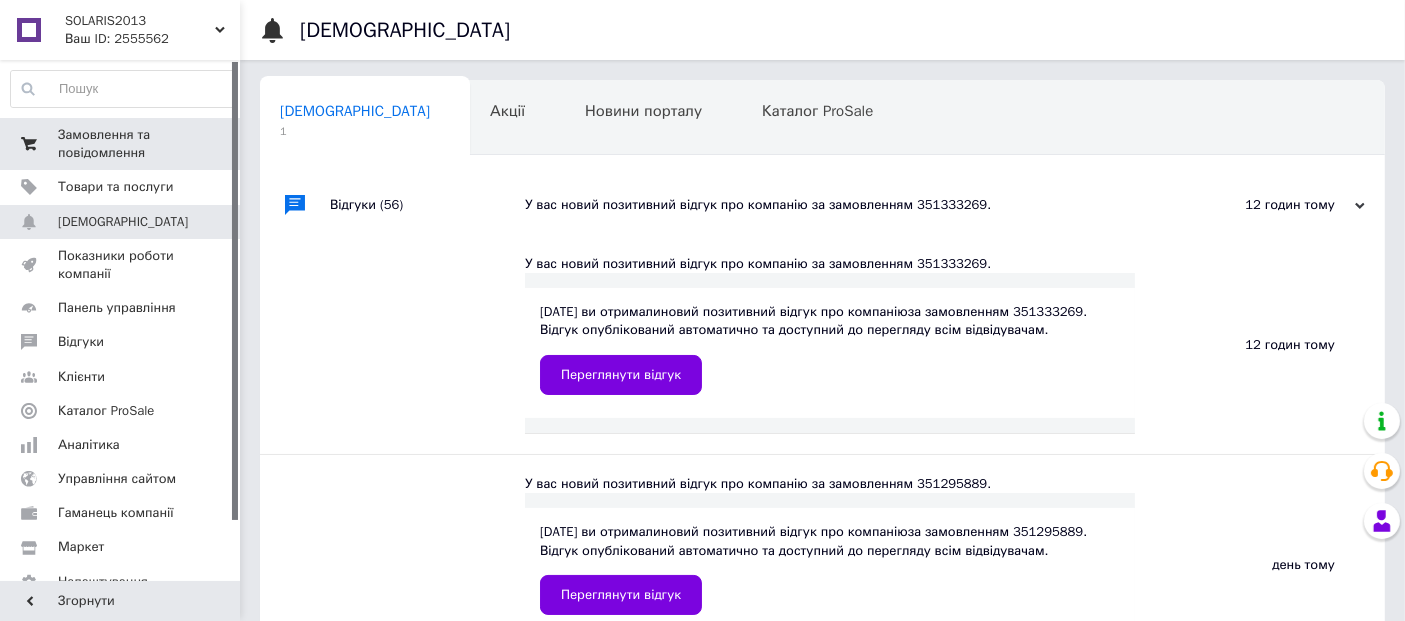 click on "Замовлення та повідомлення 0 0" at bounding box center (123, 144) 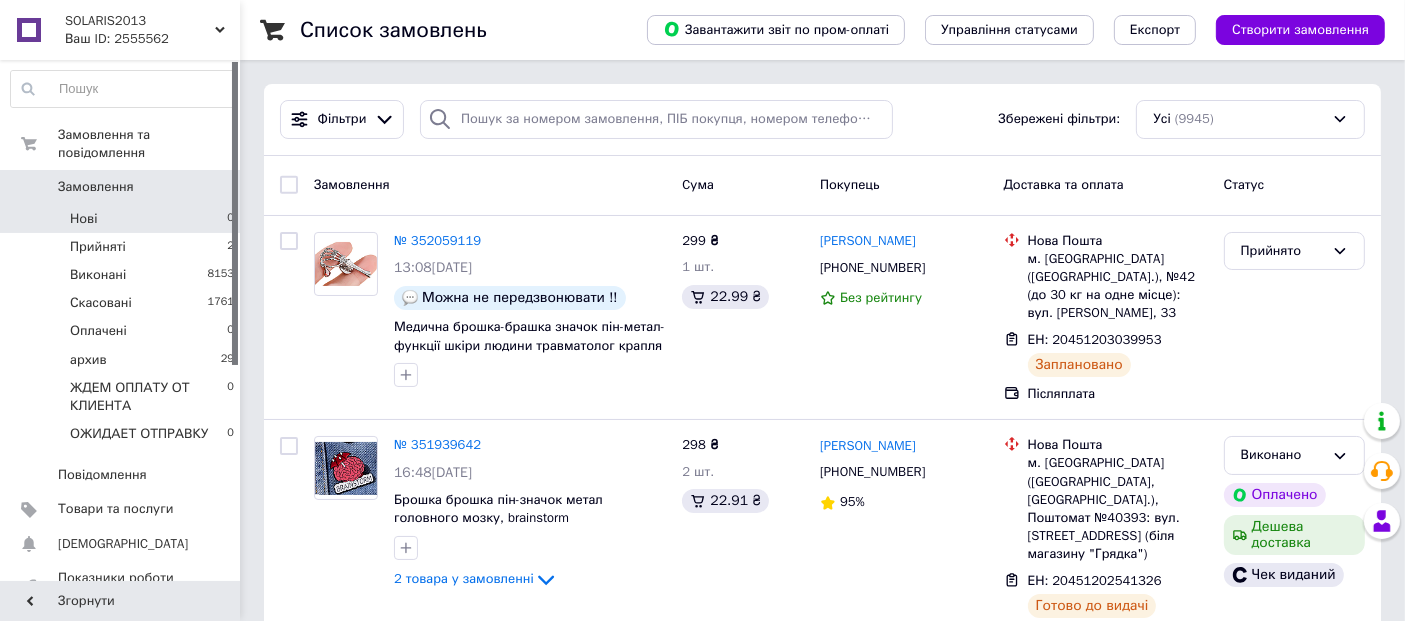 scroll, scrollTop: 0, scrollLeft: 0, axis: both 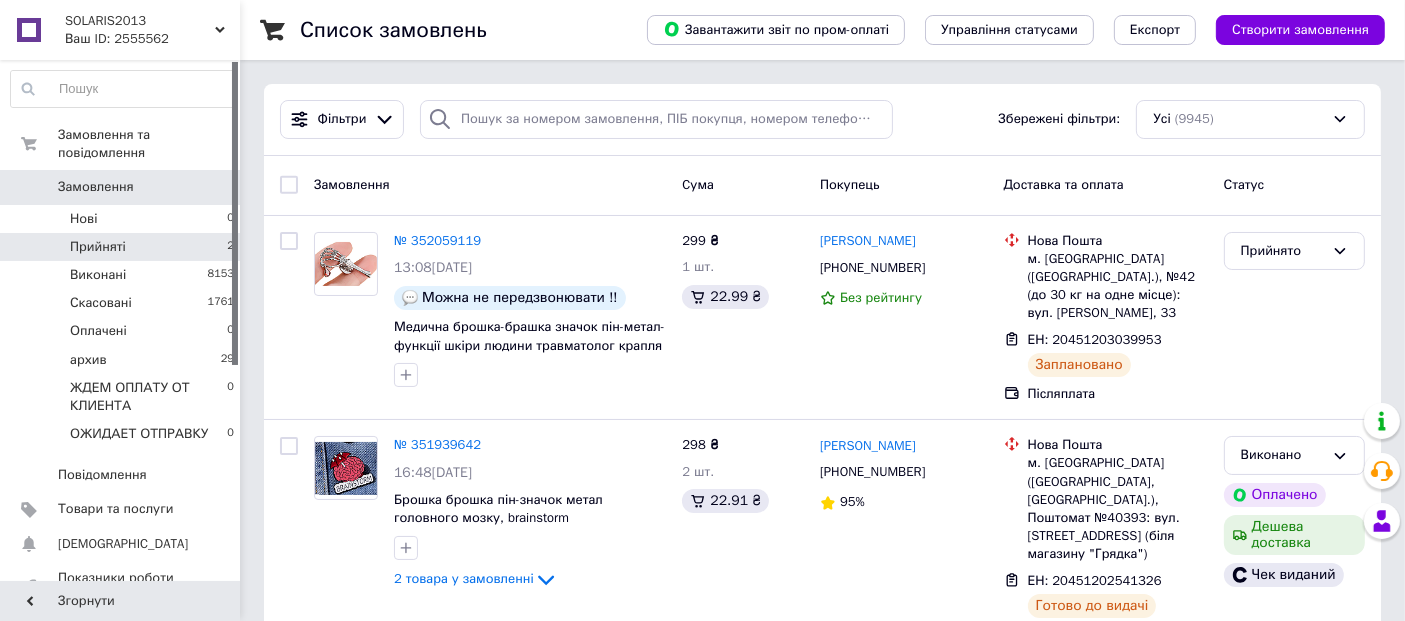 click on "Прийняті" at bounding box center [98, 247] 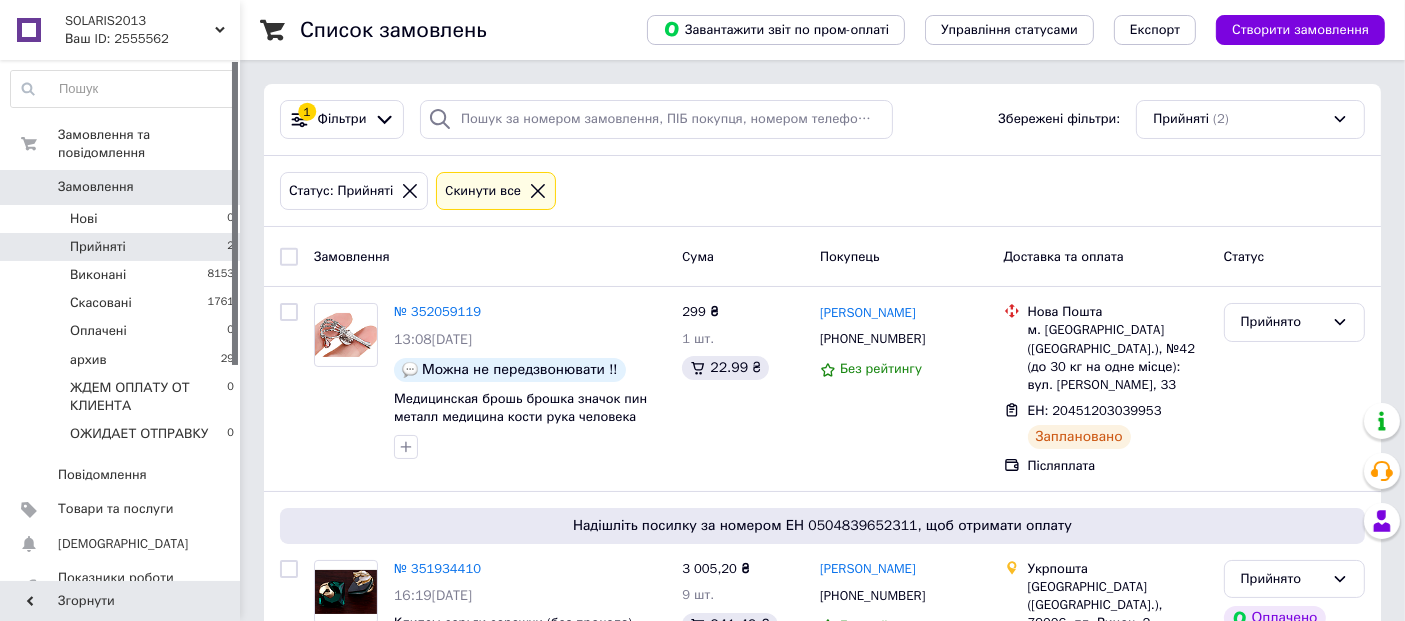scroll, scrollTop: 154, scrollLeft: 0, axis: vertical 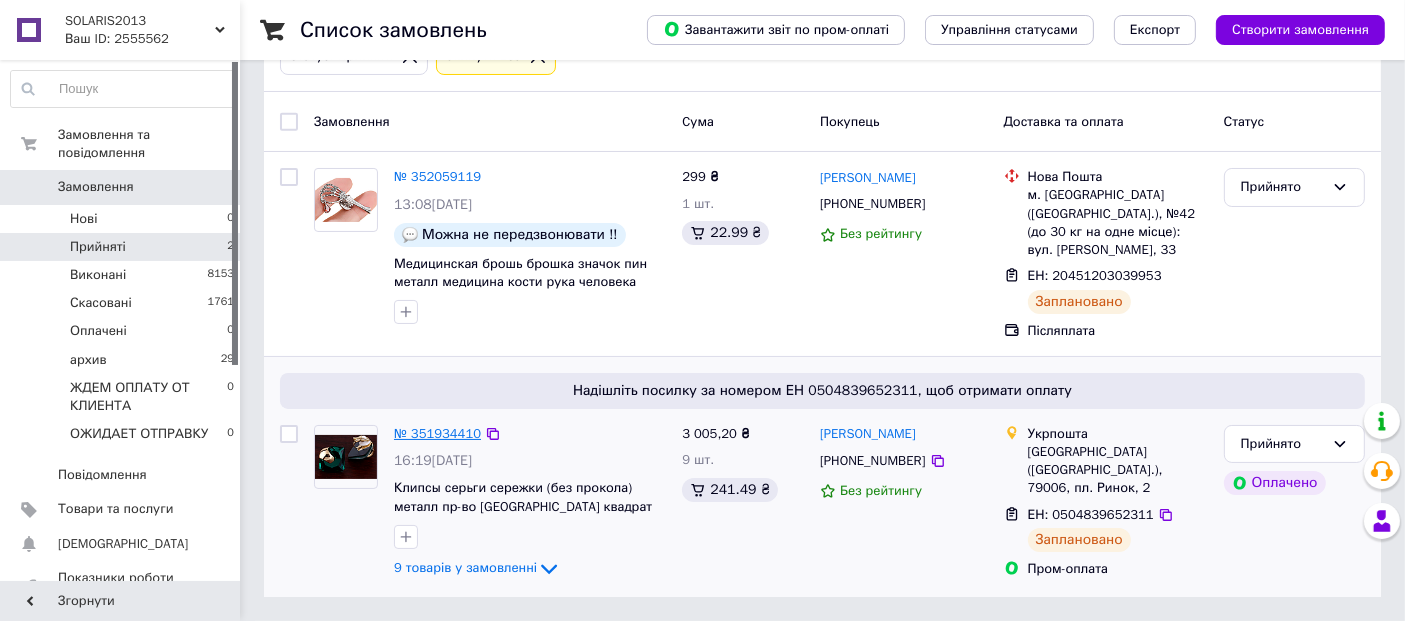 click on "№ 351934410" at bounding box center (437, 433) 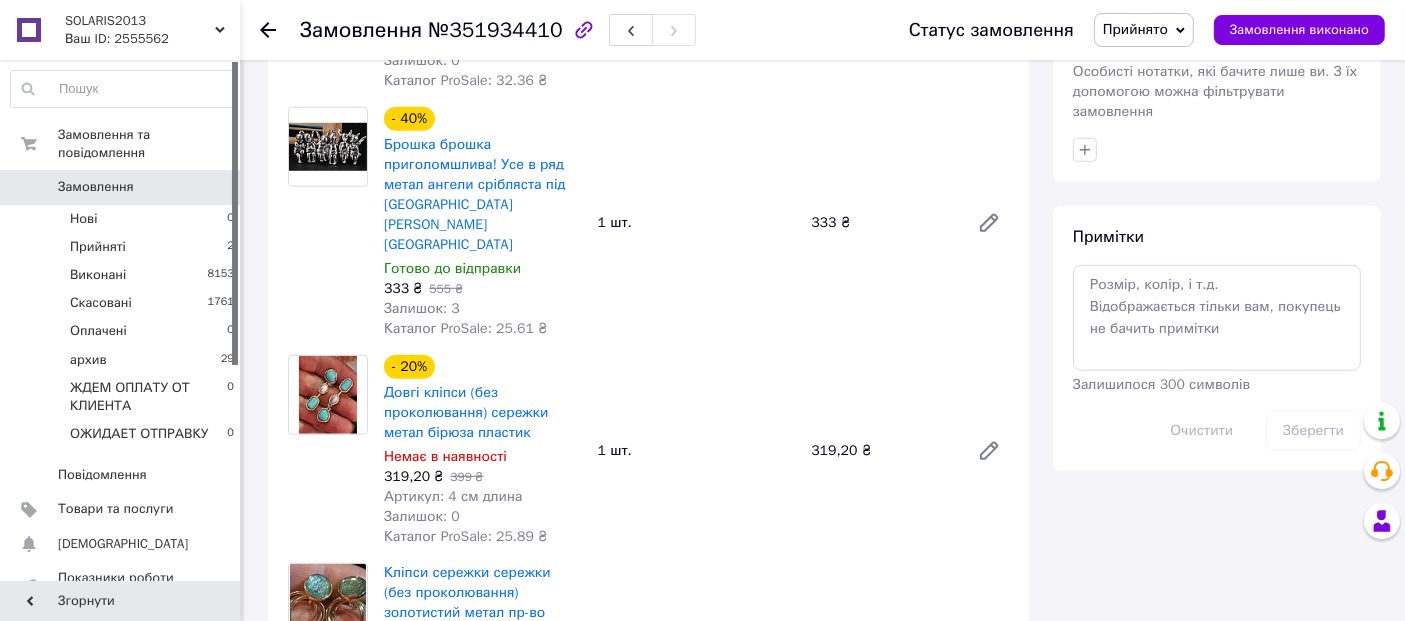 scroll, scrollTop: 1451, scrollLeft: 0, axis: vertical 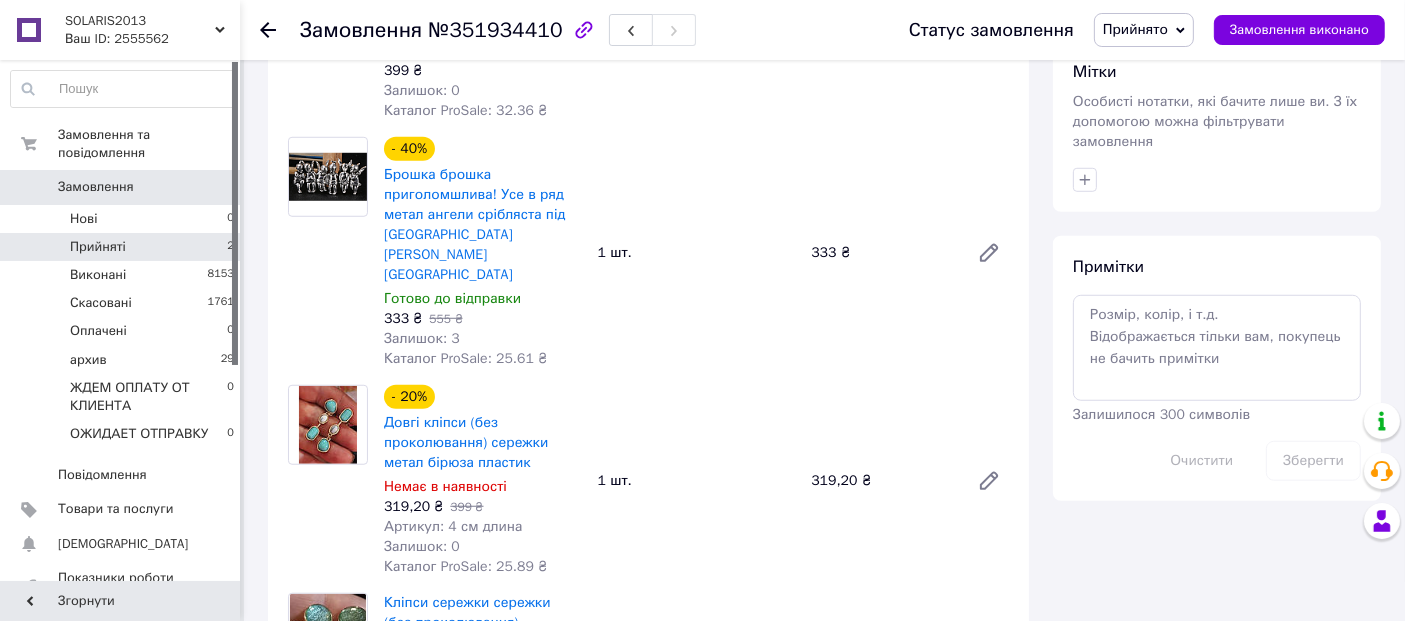 click on "Прийняті" at bounding box center (98, 247) 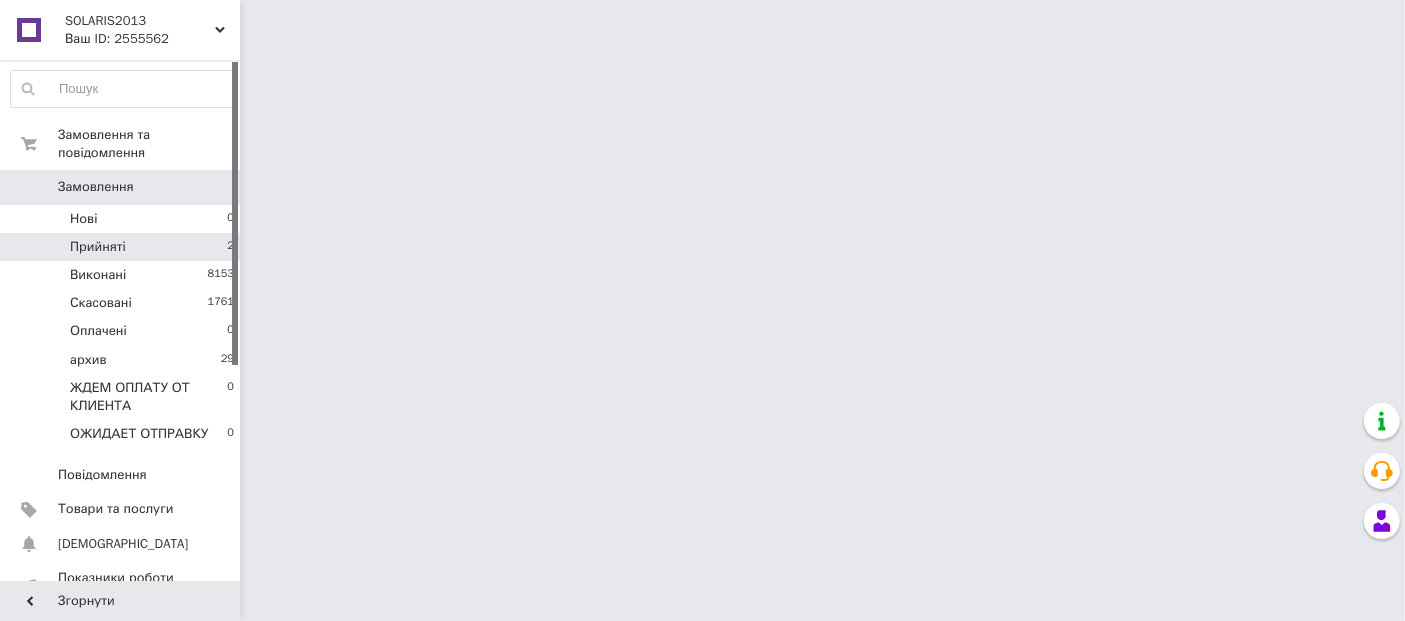 scroll, scrollTop: 0, scrollLeft: 0, axis: both 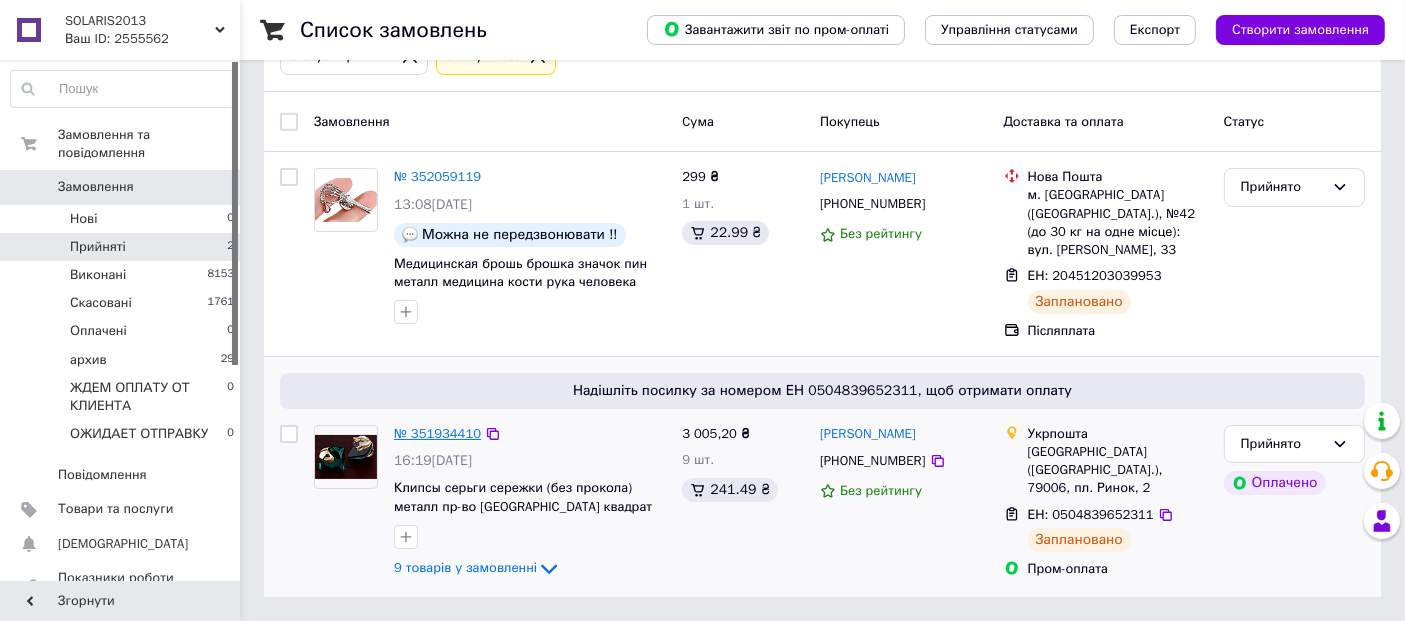 click on "№ 351934410" at bounding box center (437, 433) 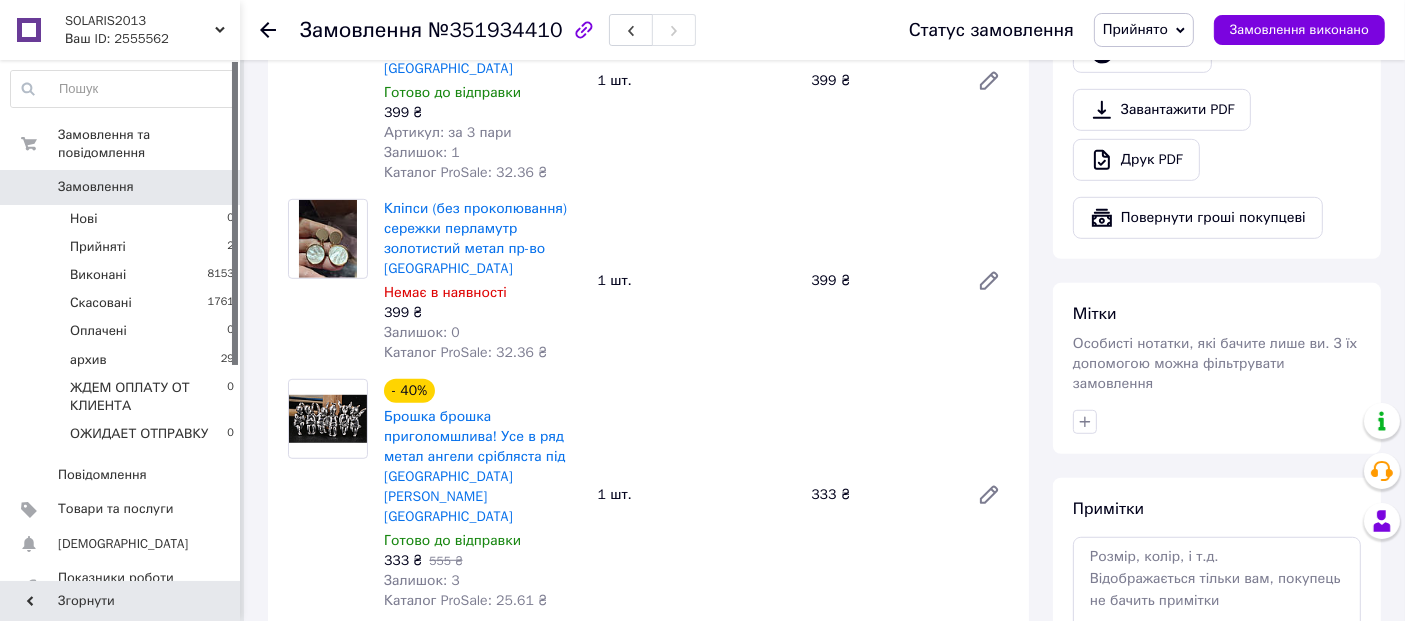 scroll, scrollTop: 1265, scrollLeft: 0, axis: vertical 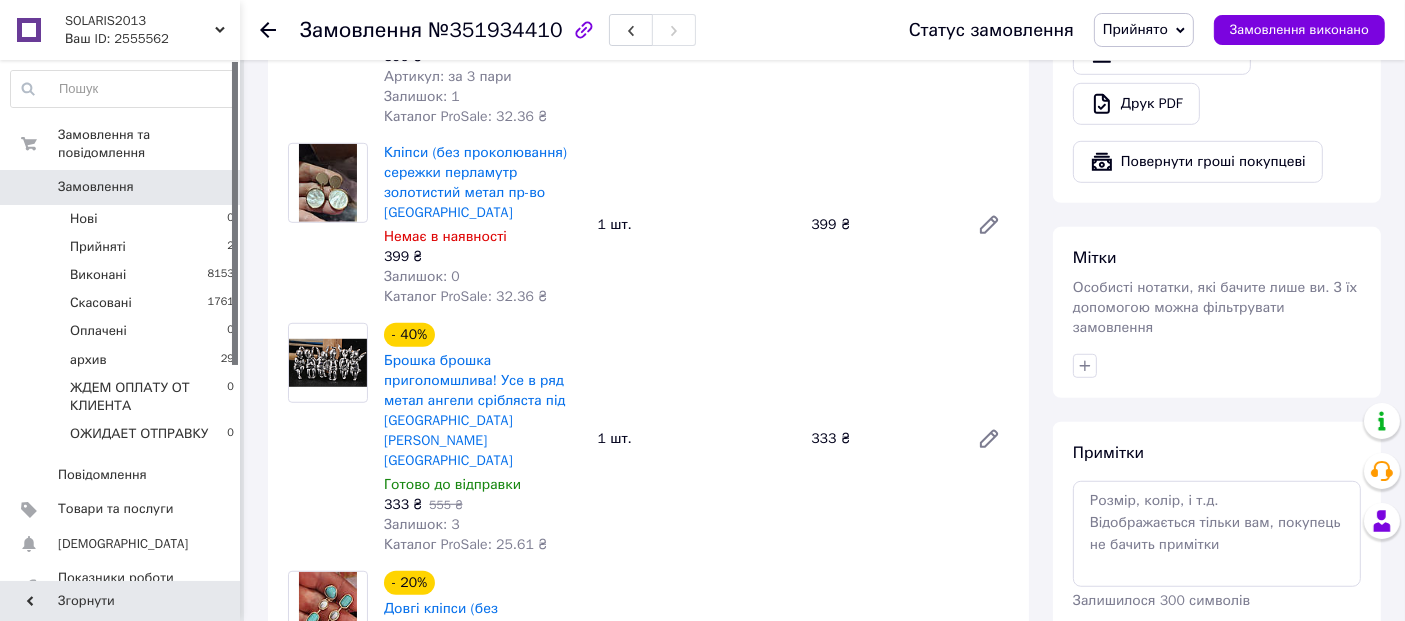click on "Видати чек" at bounding box center (1142, -4) 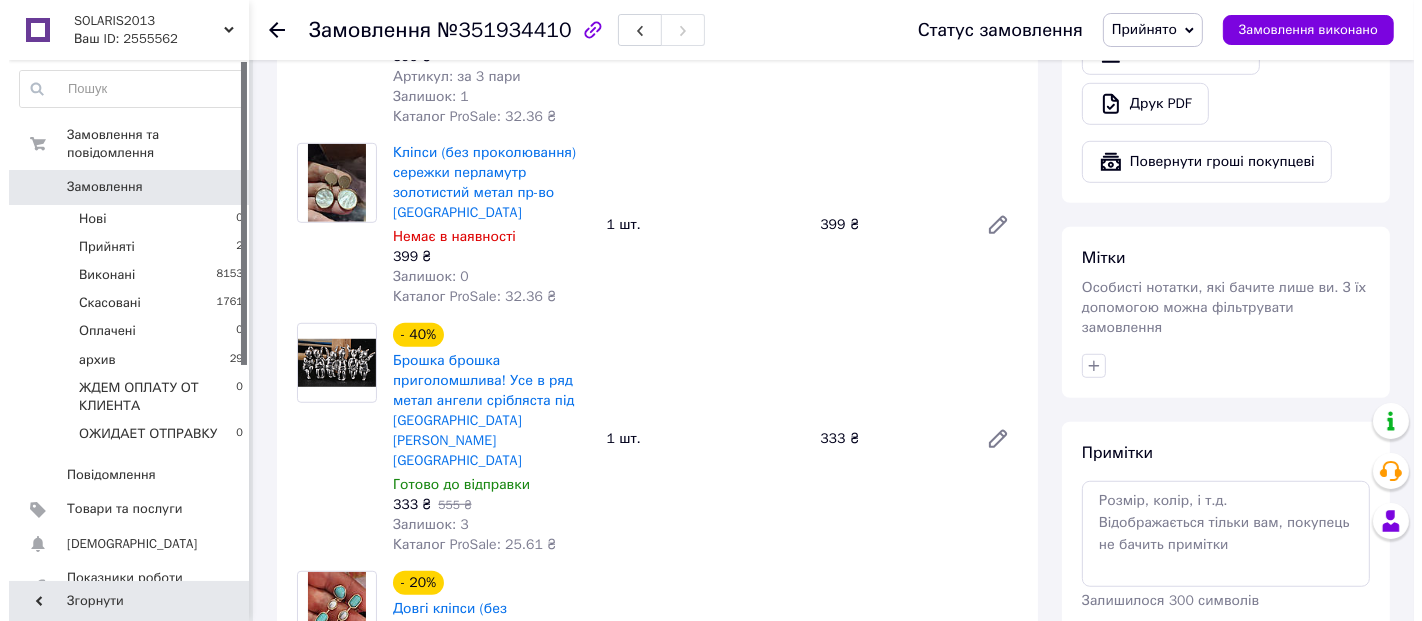 scroll, scrollTop: 1240, scrollLeft: 0, axis: vertical 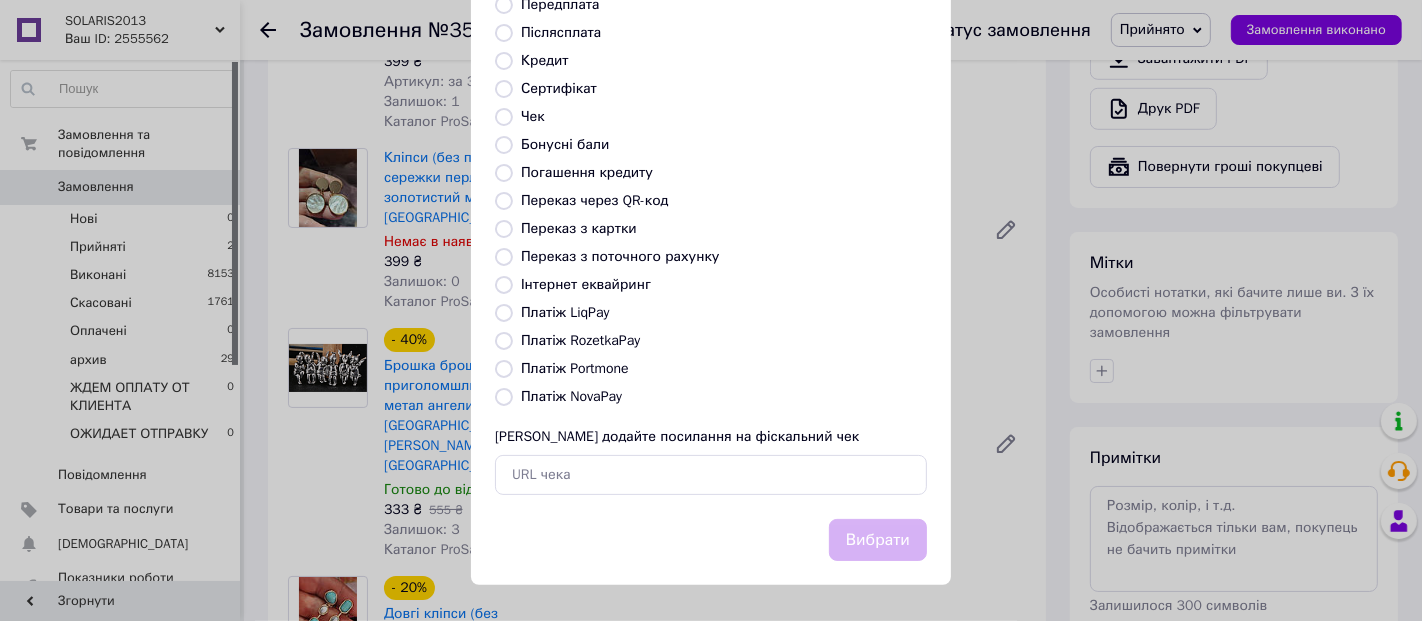 click on "Платіж RozetkaPay" at bounding box center [504, 341] 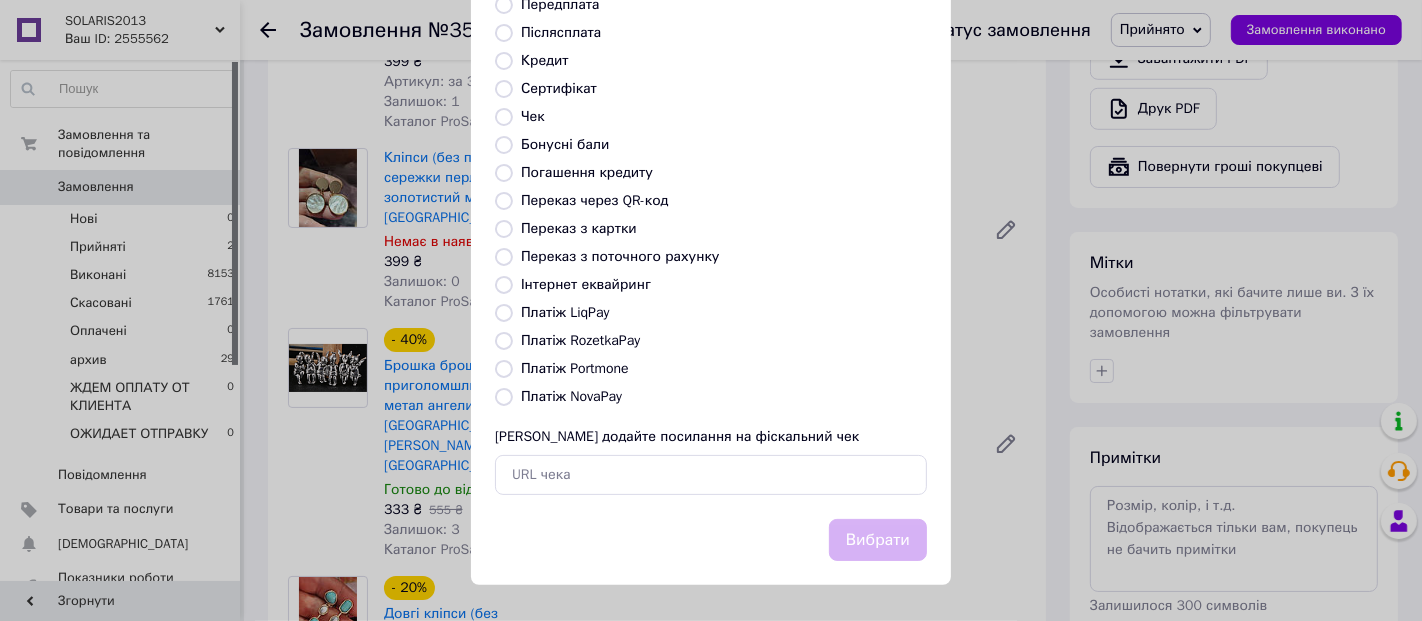 radio on "true" 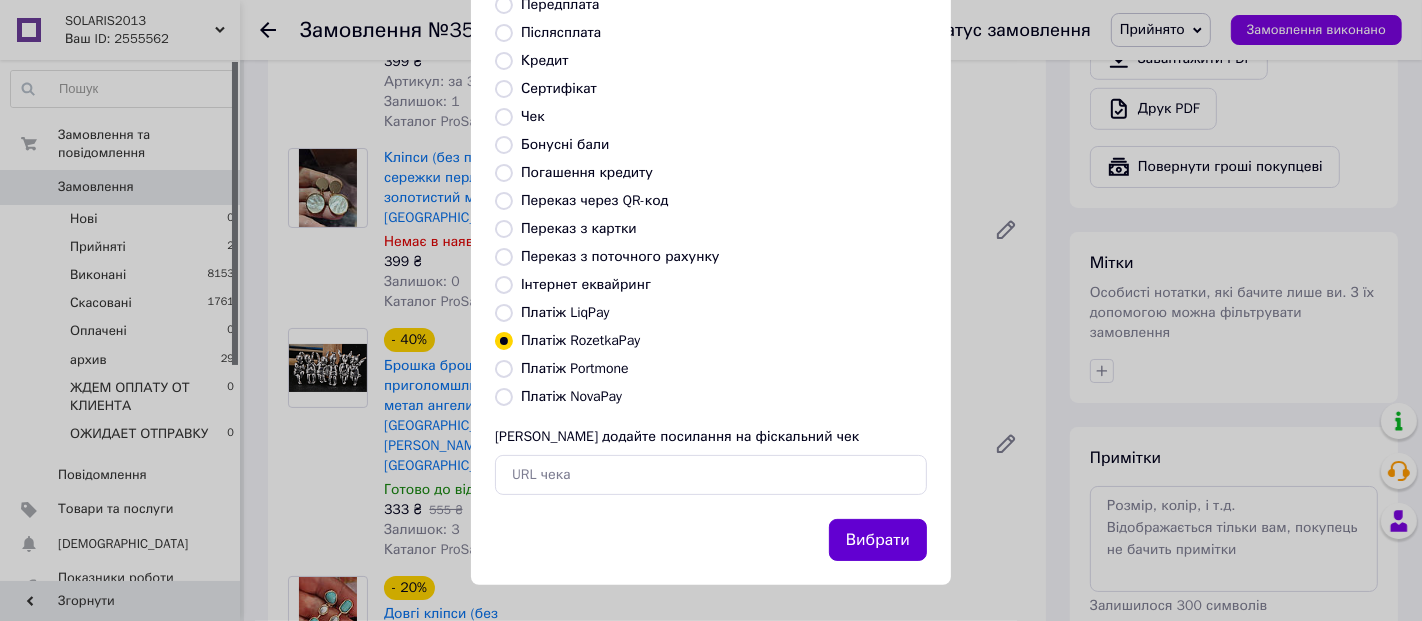 click on "Вибрати" at bounding box center (878, 540) 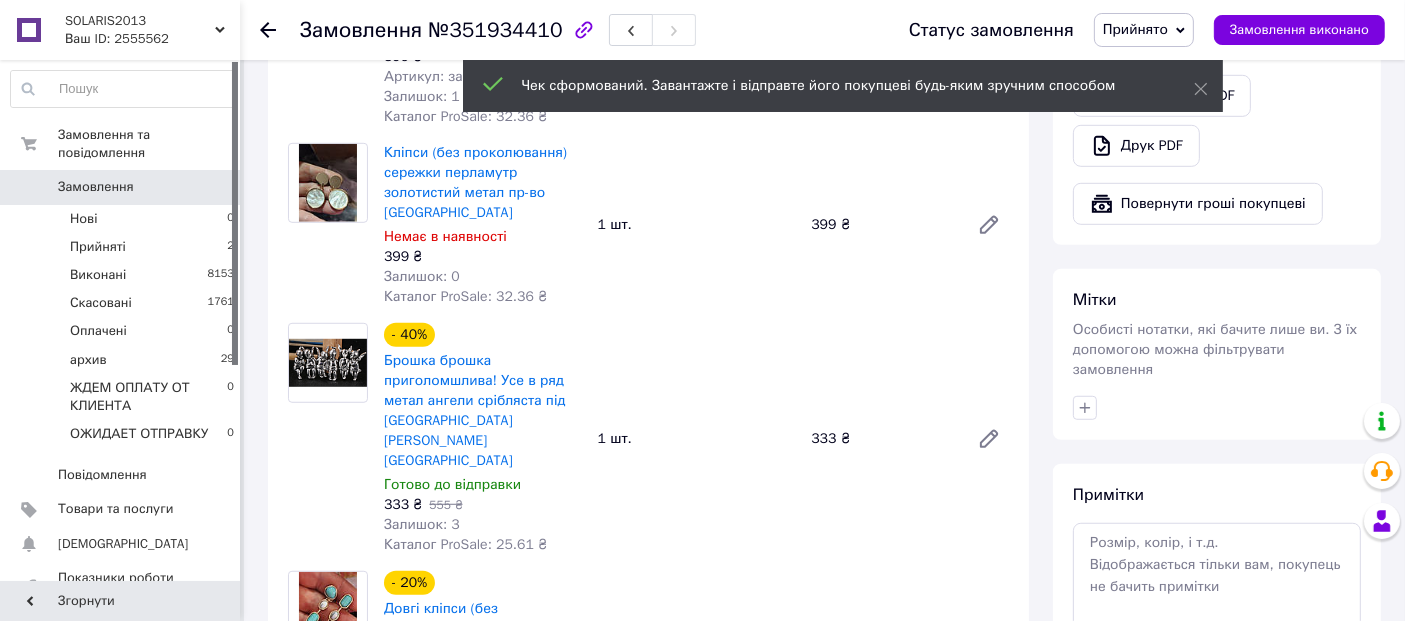 scroll, scrollTop: 525, scrollLeft: 0, axis: vertical 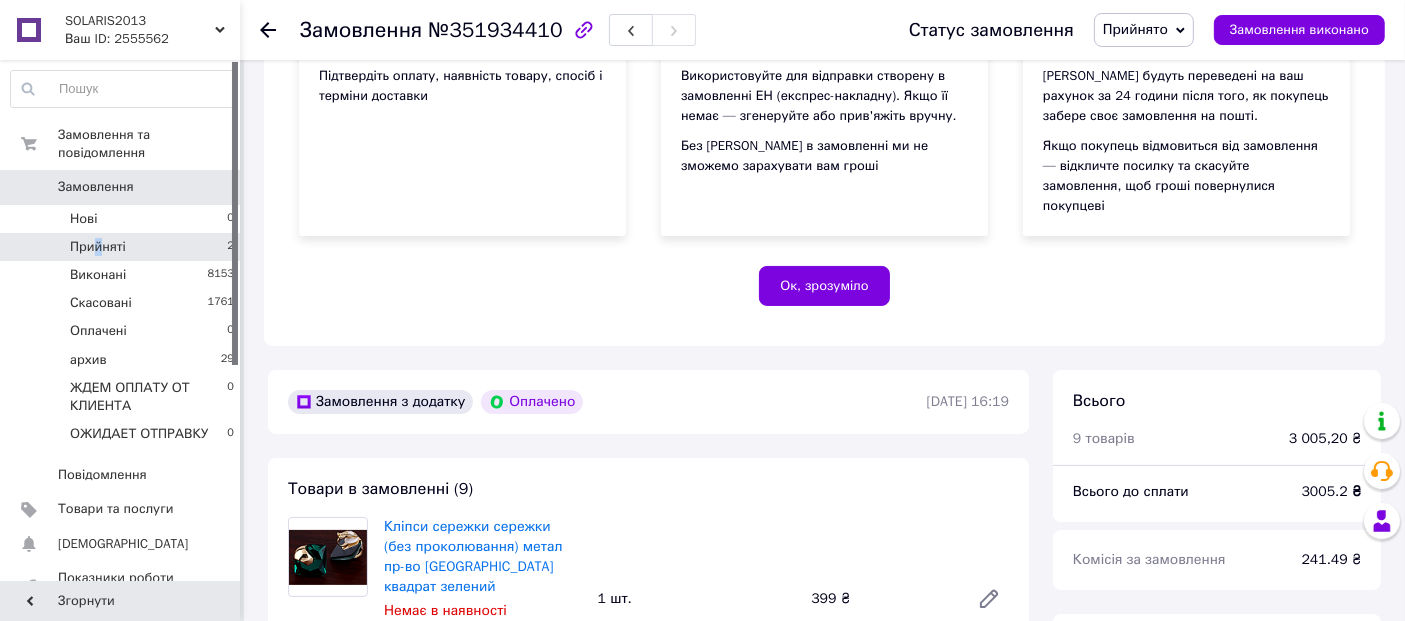 click on "Прийняті" at bounding box center (98, 247) 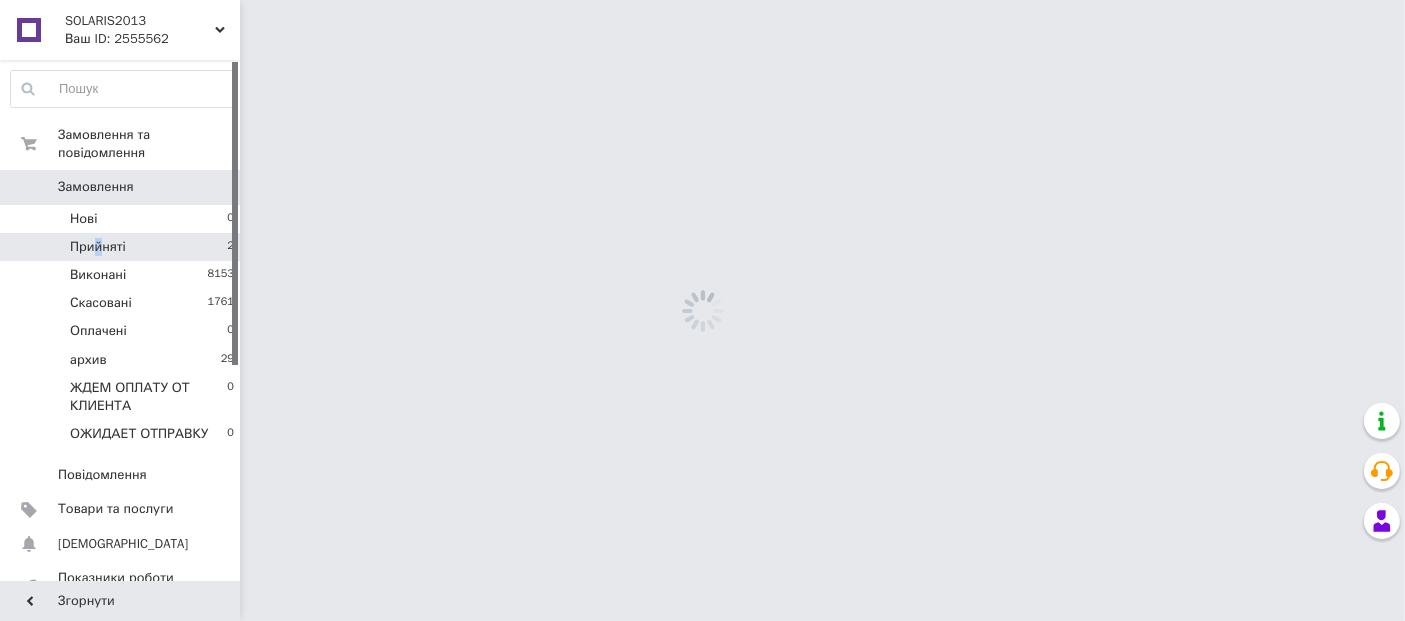 scroll, scrollTop: 0, scrollLeft: 0, axis: both 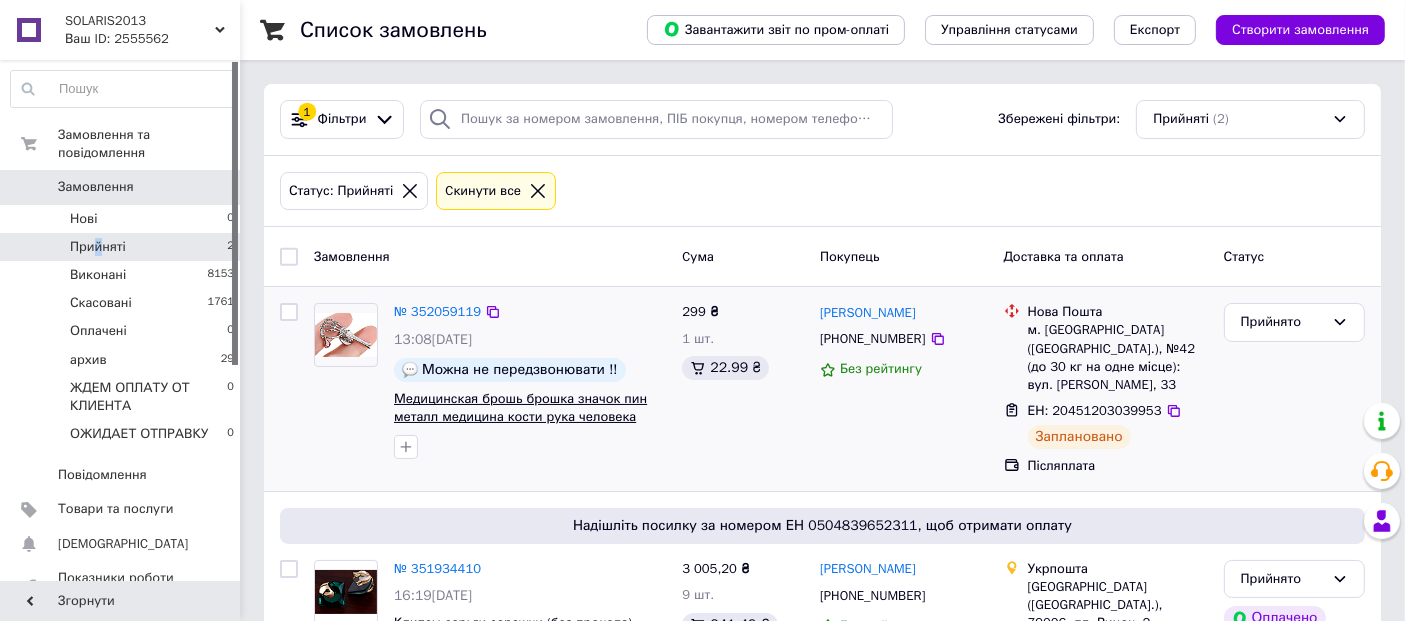click on "Медицинская брошь брошка значок пин металл медицина кости рука человека травматолог капля крови красная" at bounding box center [520, 417] 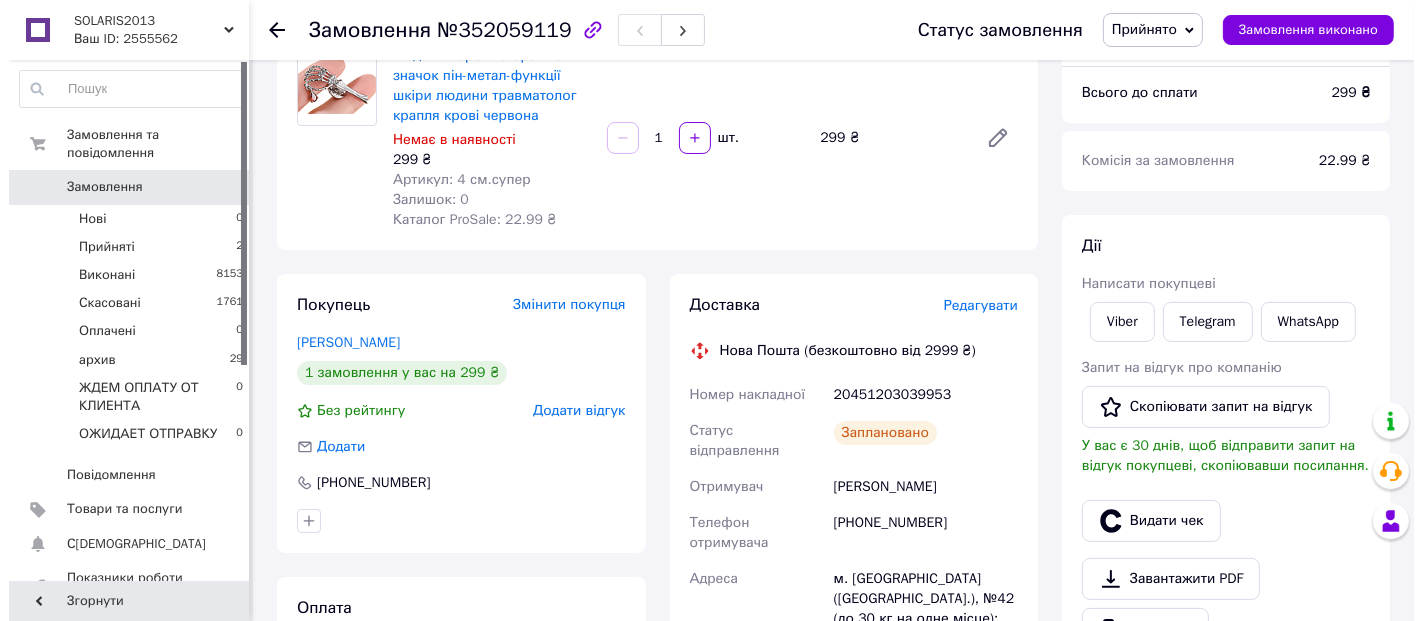 scroll, scrollTop: 555, scrollLeft: 0, axis: vertical 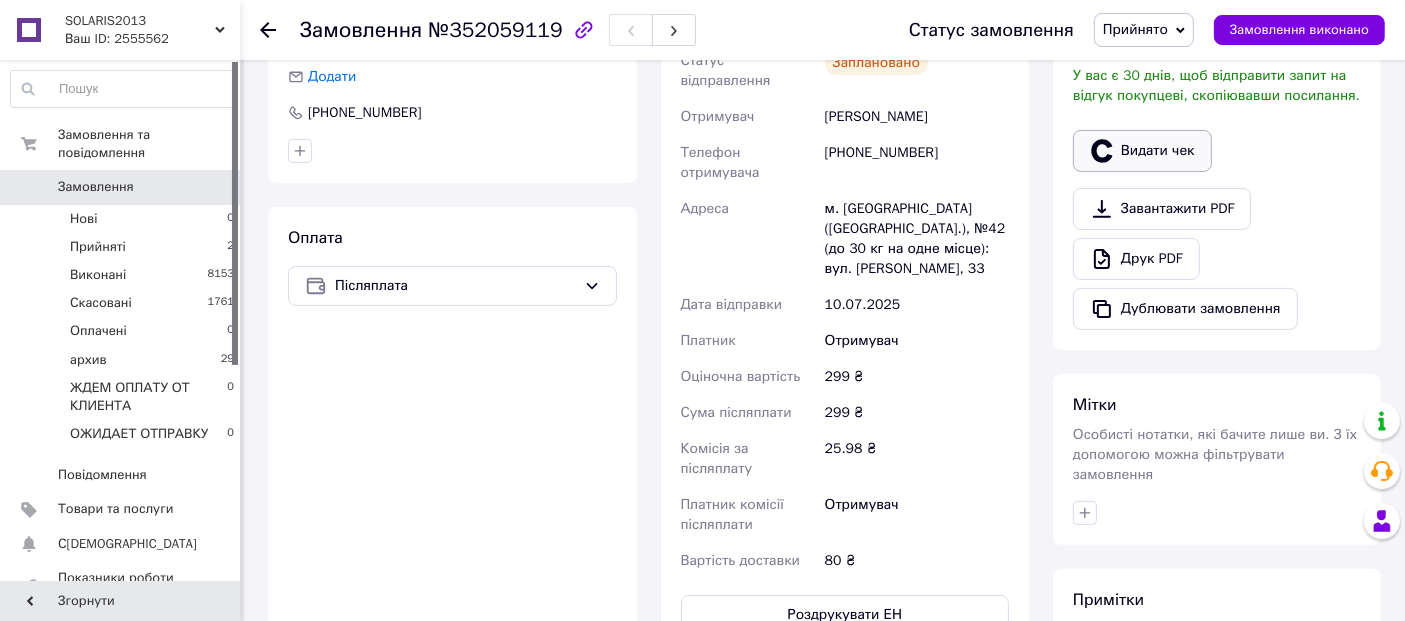 click on "Видати чек" at bounding box center (1142, 151) 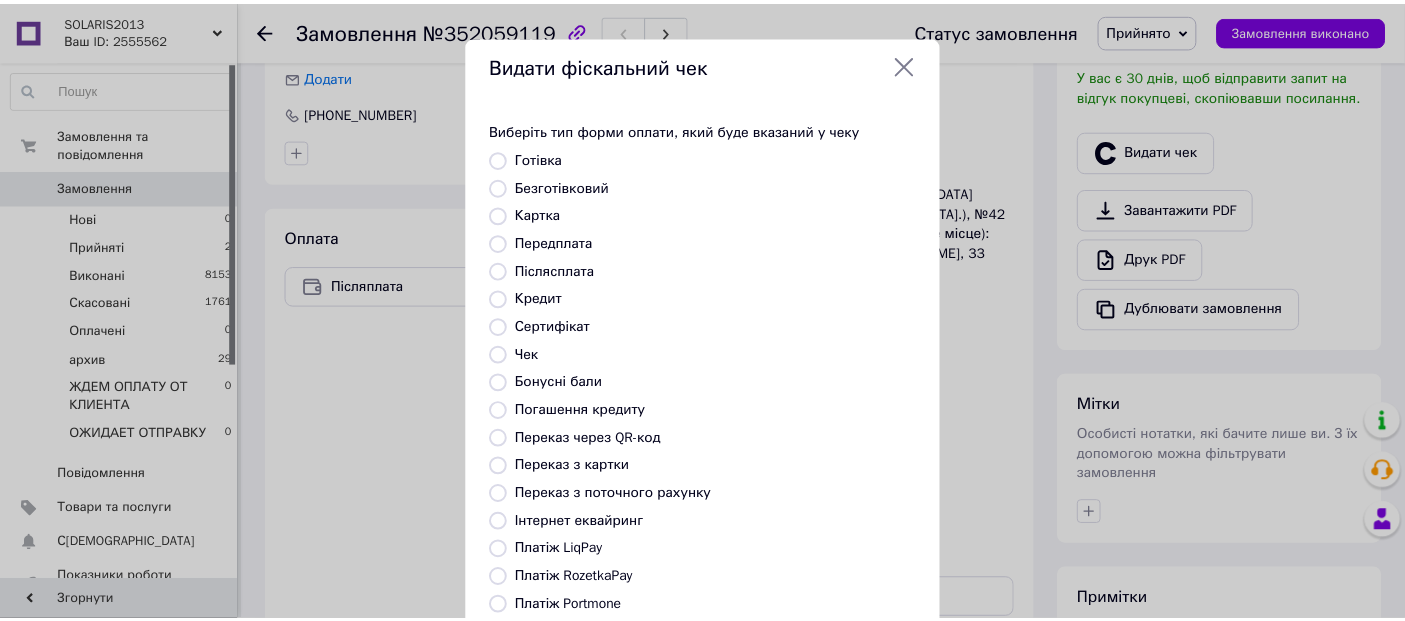 scroll, scrollTop: 370, scrollLeft: 0, axis: vertical 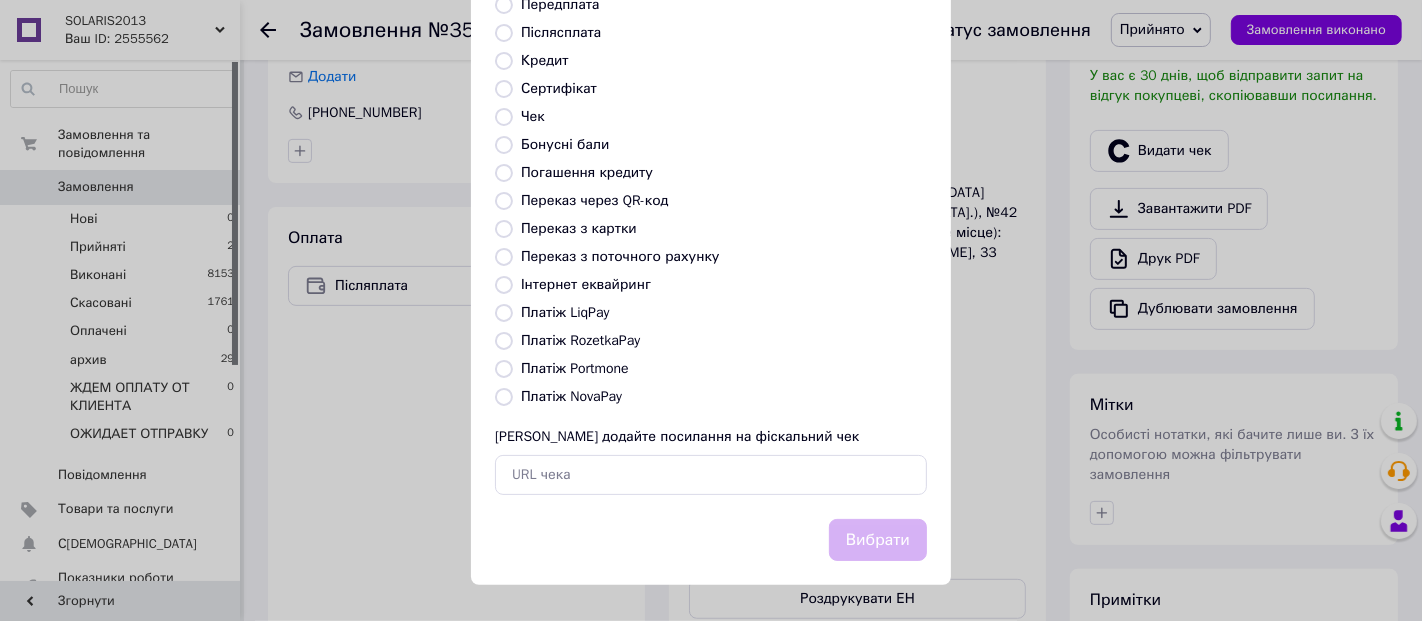 click on "Платіж RozetkaPay" at bounding box center (504, 341) 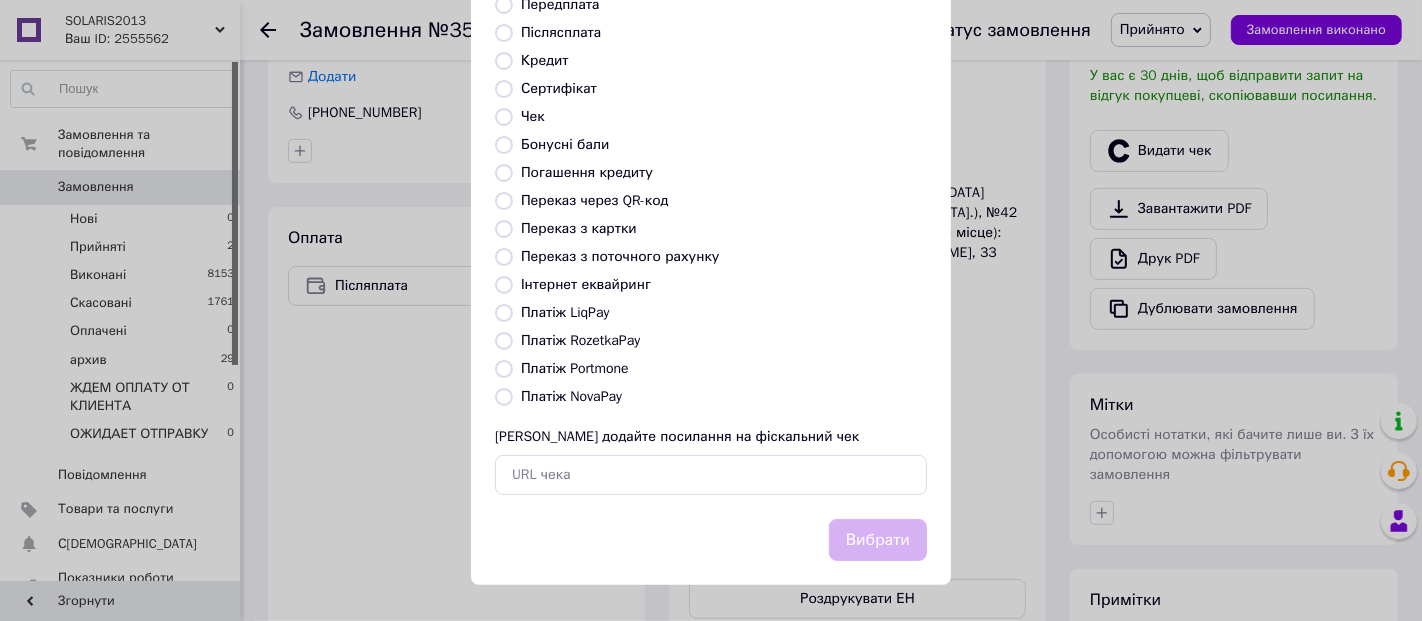 radio on "true" 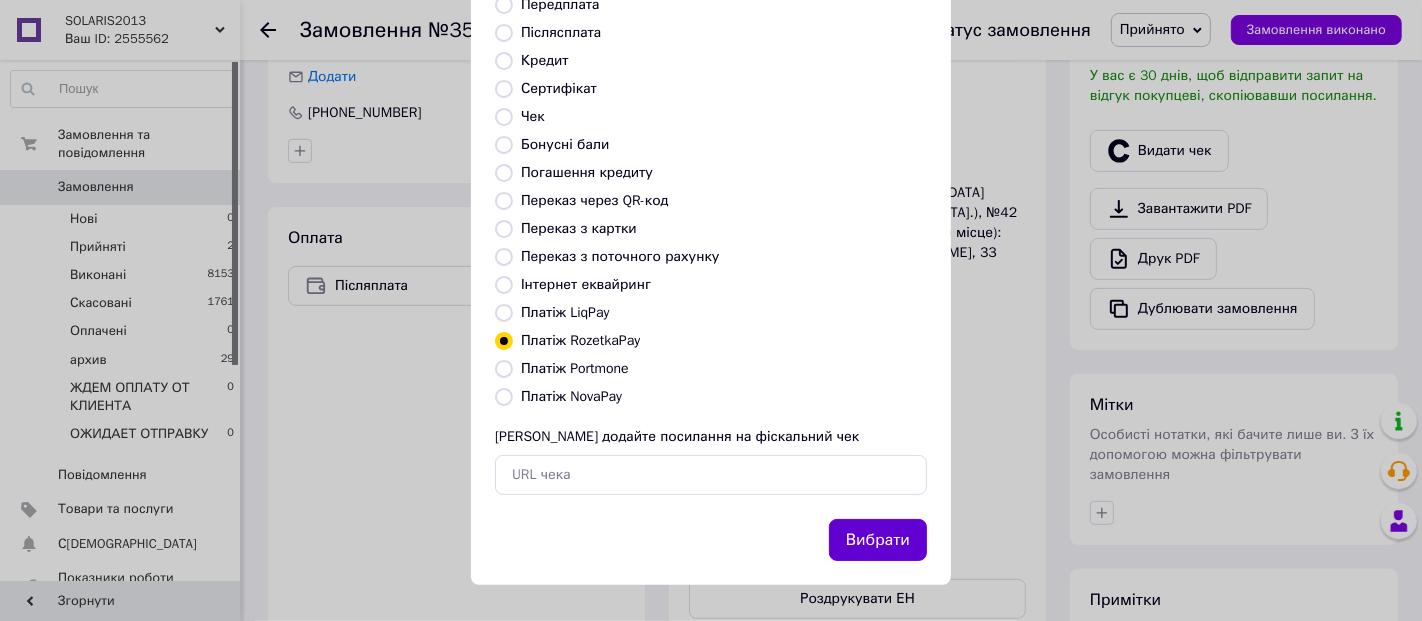 click on "Вибрати" at bounding box center (878, 540) 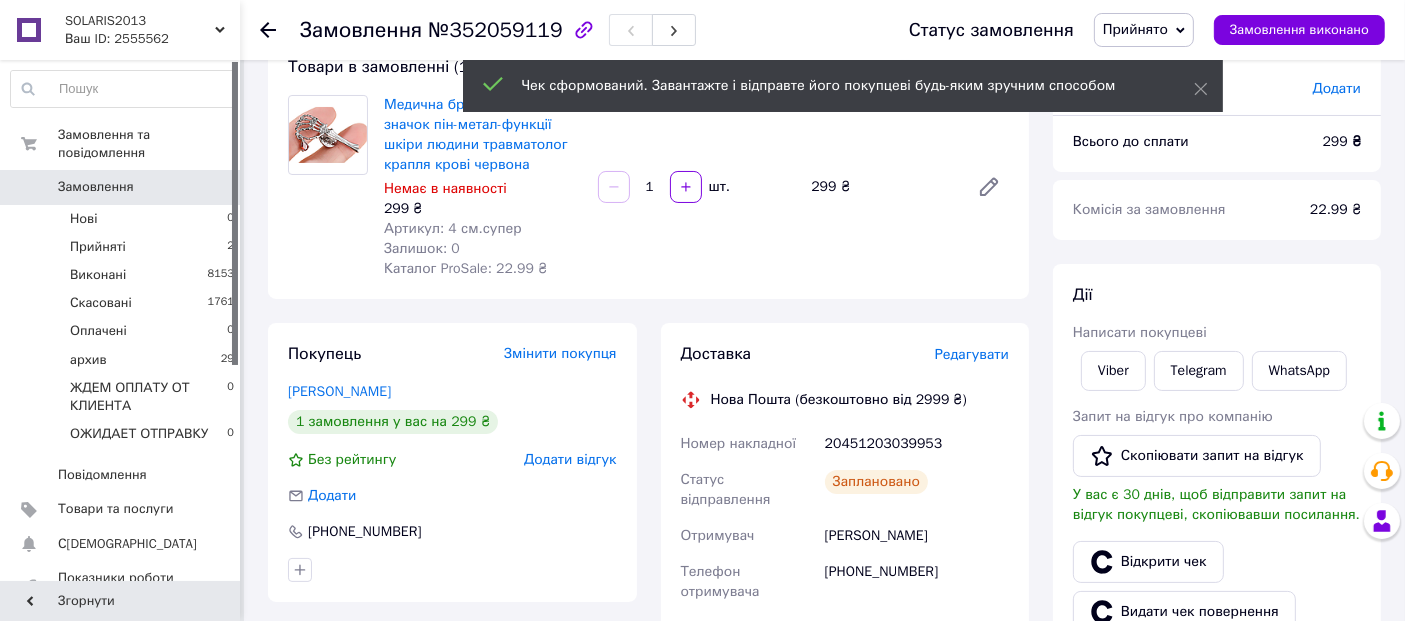scroll, scrollTop: 185, scrollLeft: 0, axis: vertical 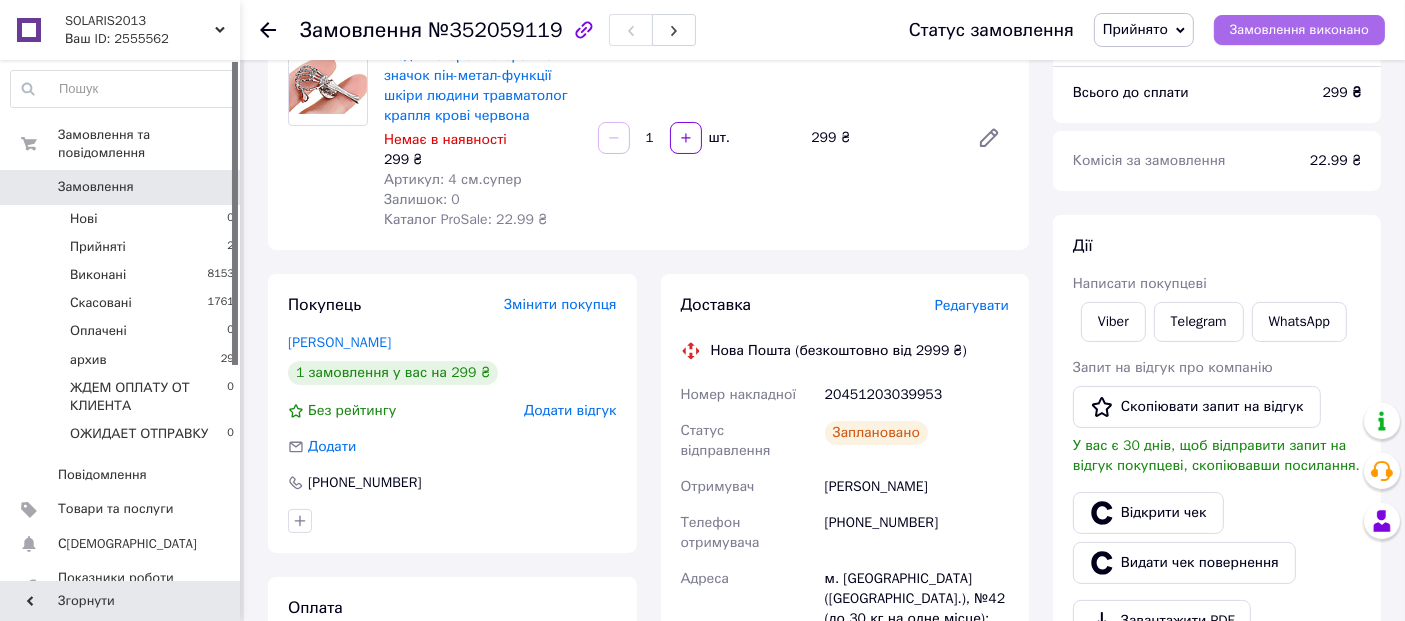 click on "Замовлення виконано" at bounding box center (1299, 30) 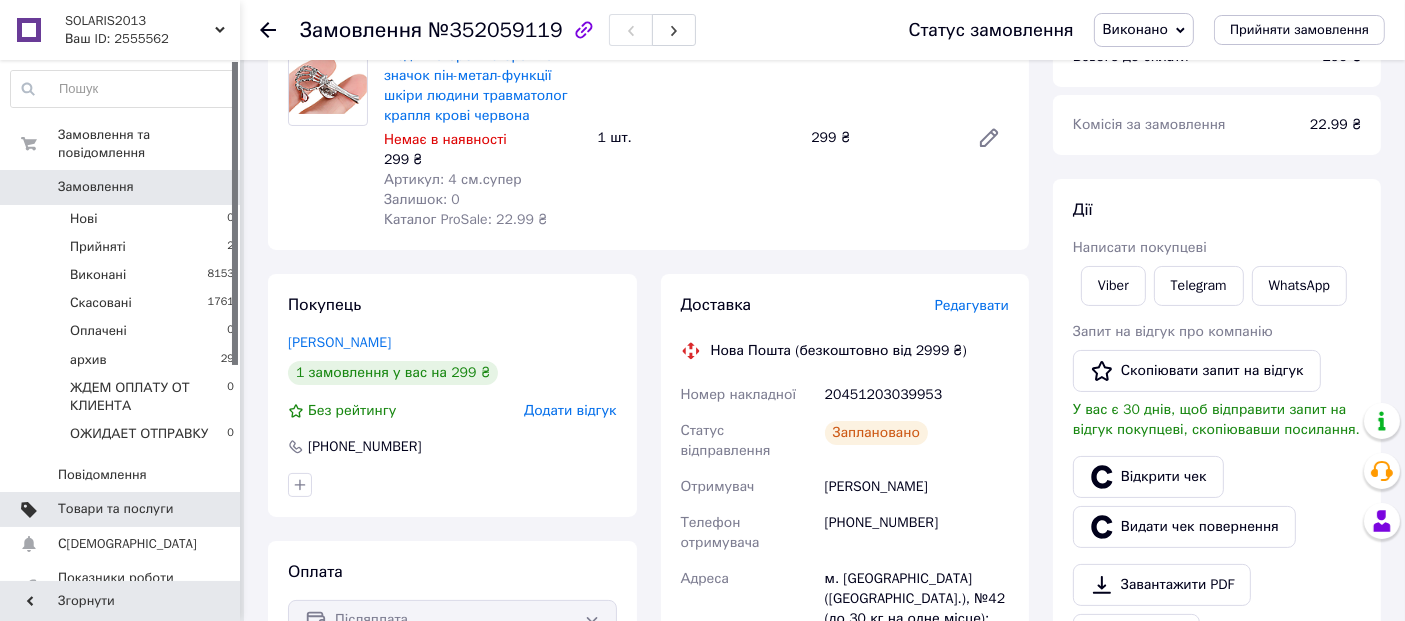 click on "Товари та послуги" at bounding box center [115, 509] 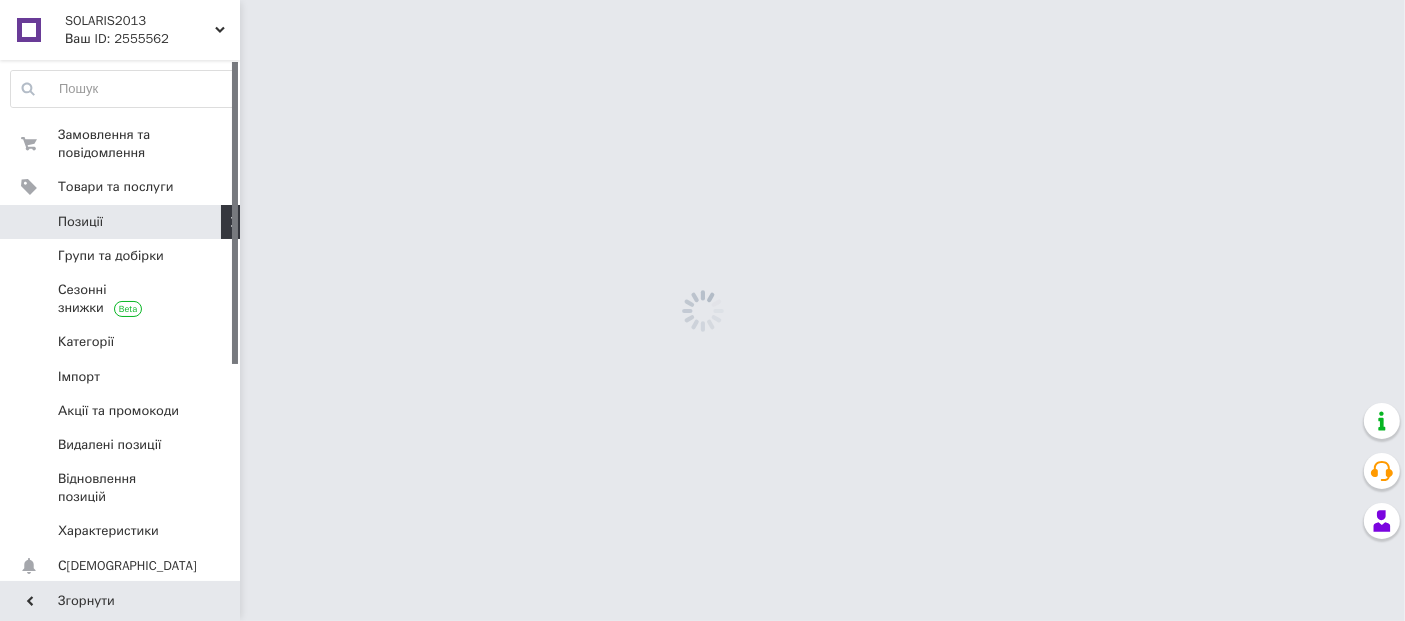 scroll, scrollTop: 0, scrollLeft: 0, axis: both 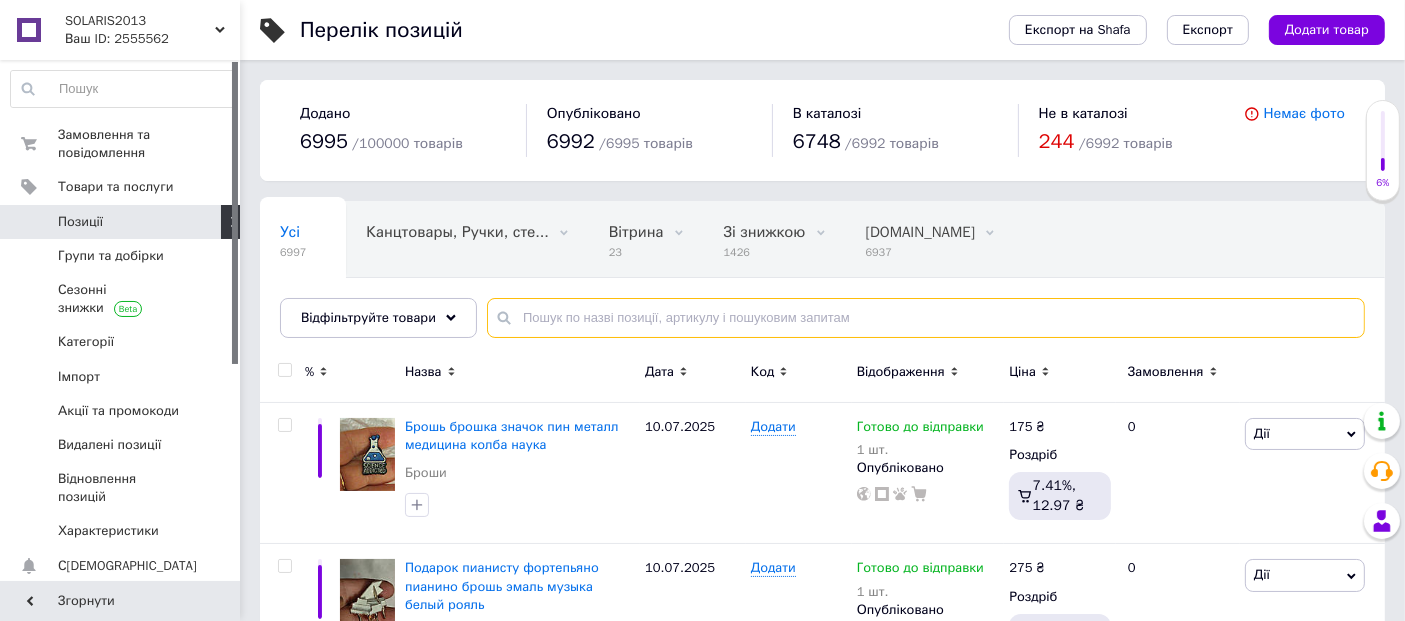 click at bounding box center (926, 318) 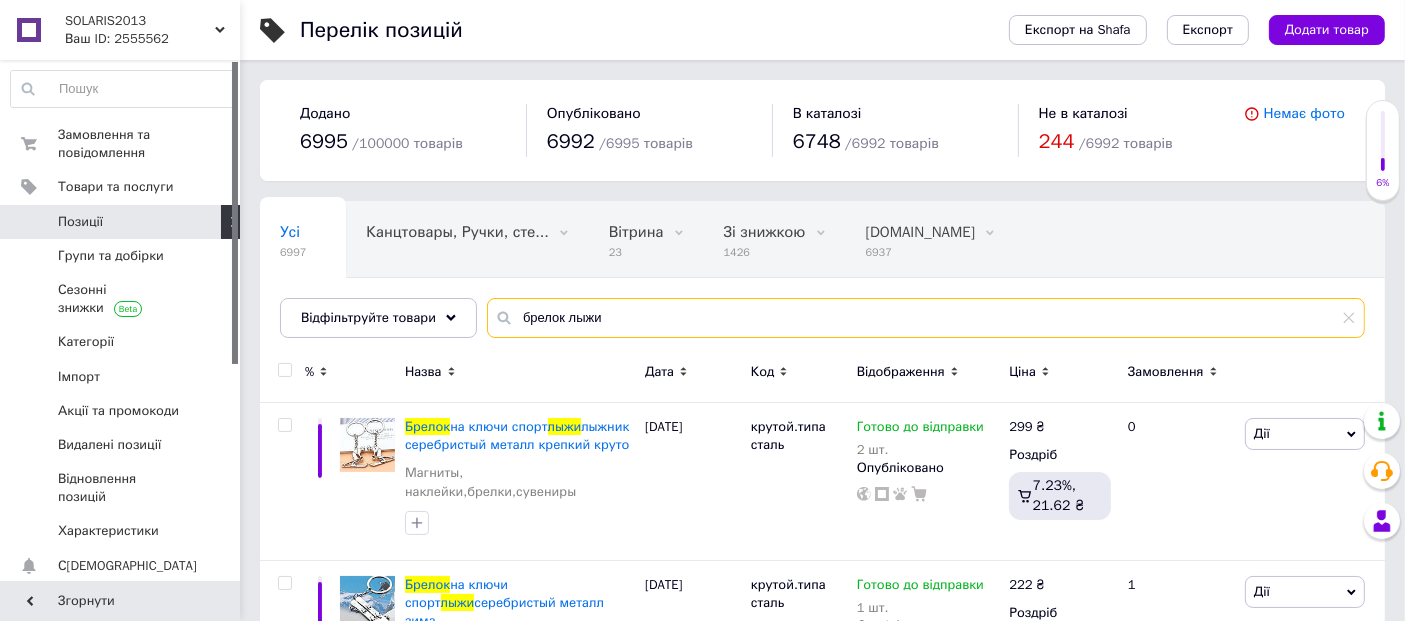 scroll, scrollTop: 114, scrollLeft: 0, axis: vertical 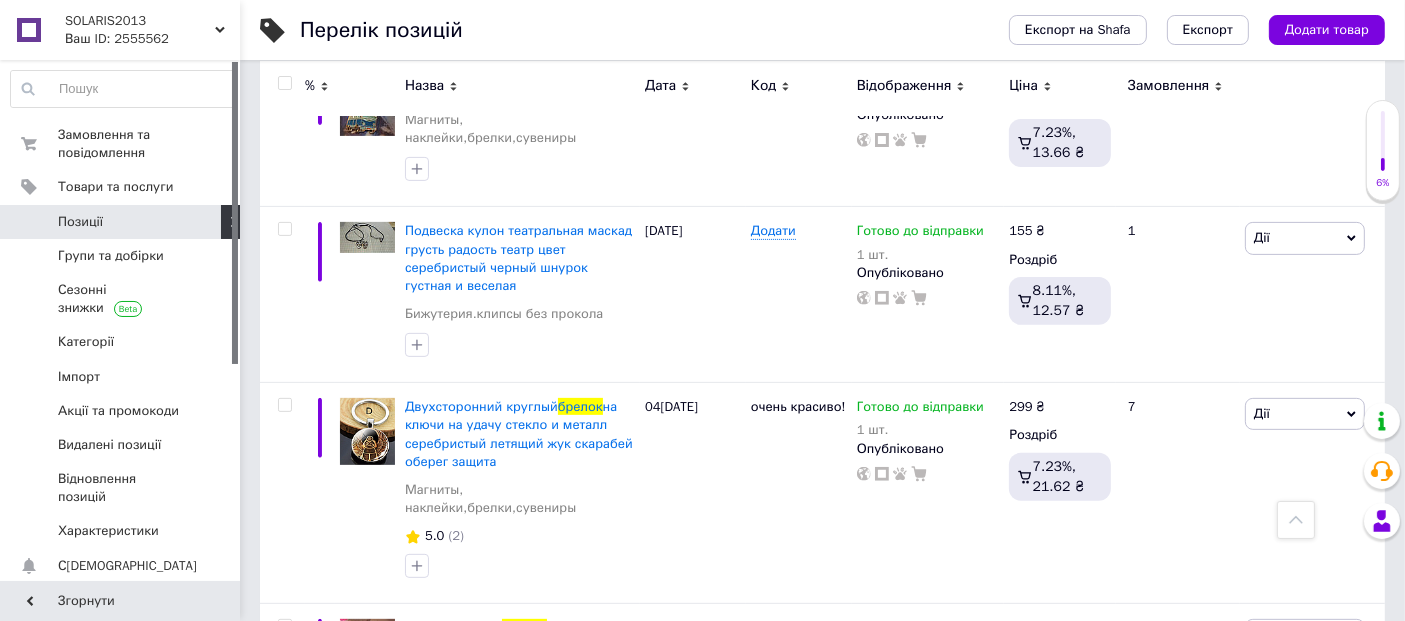 type on "брелок горы" 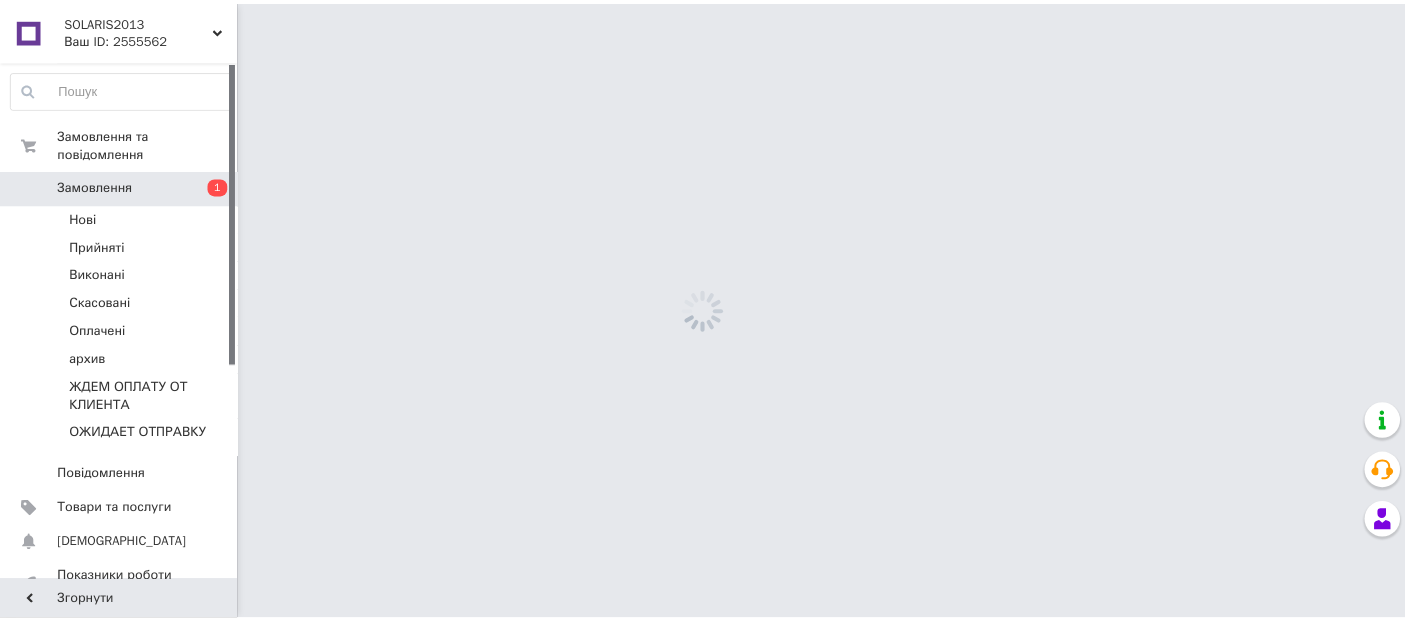 scroll, scrollTop: 0, scrollLeft: 0, axis: both 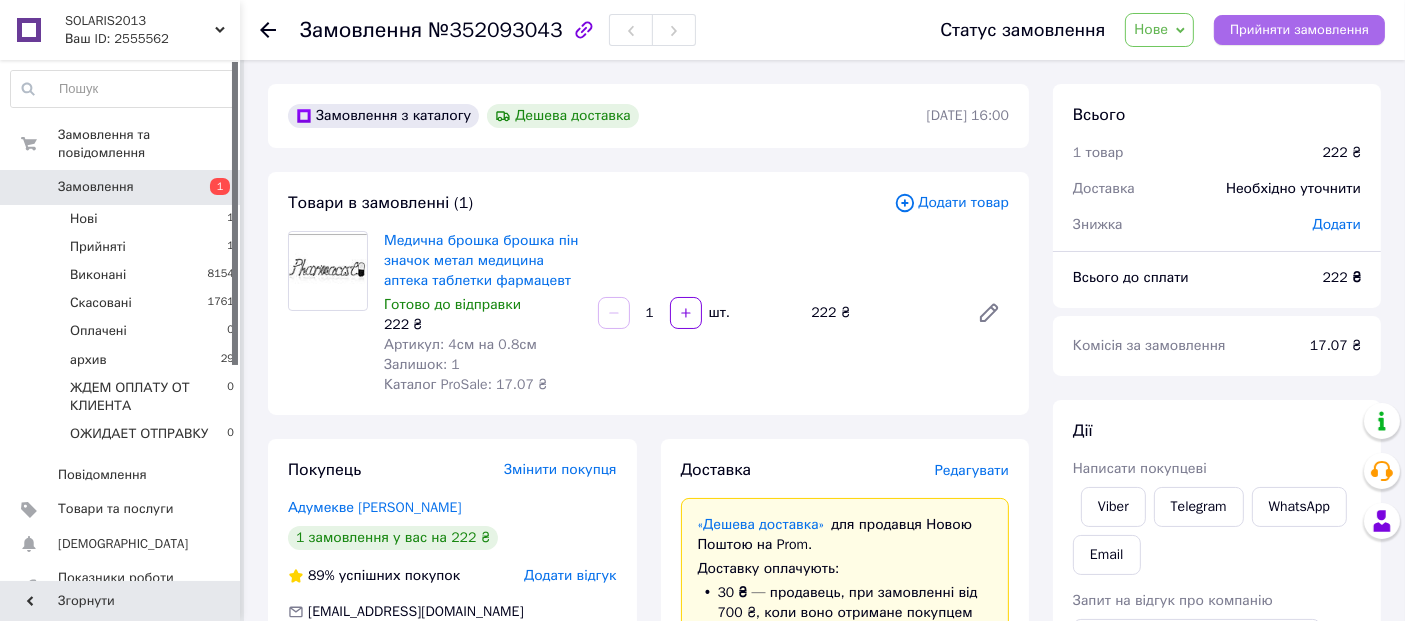 click on "Прийняти замовлення" at bounding box center (1299, 30) 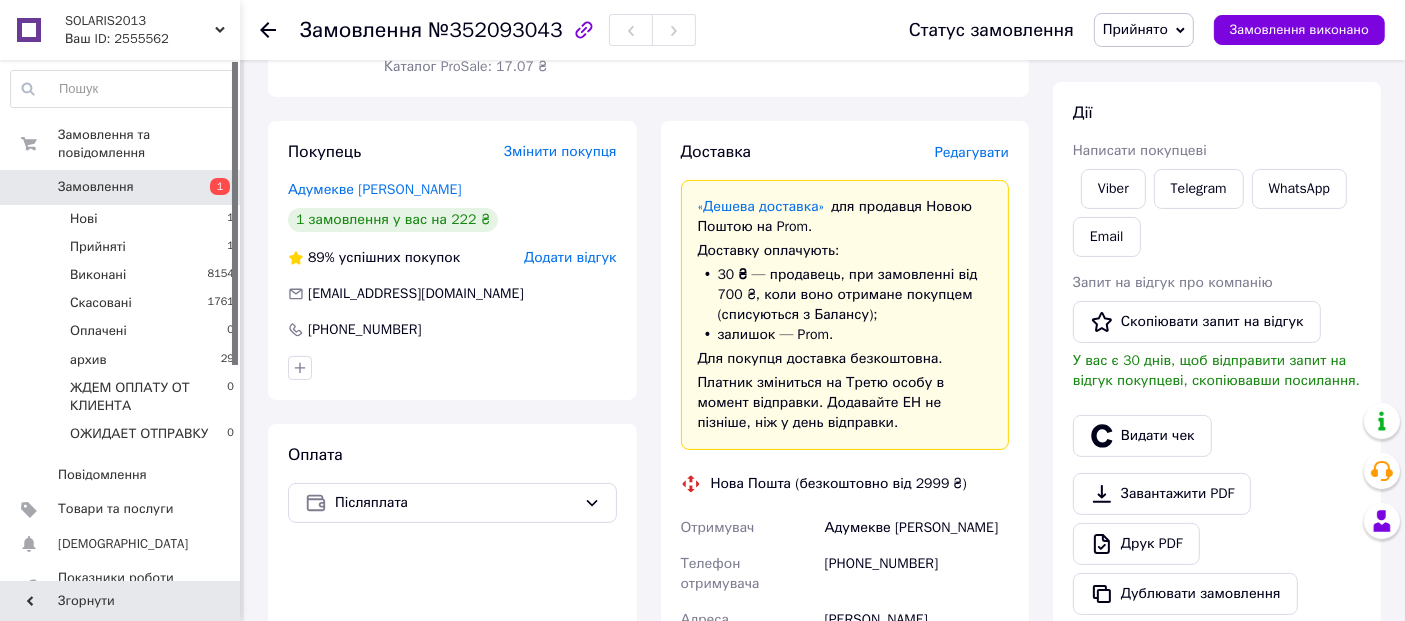 scroll, scrollTop: 370, scrollLeft: 0, axis: vertical 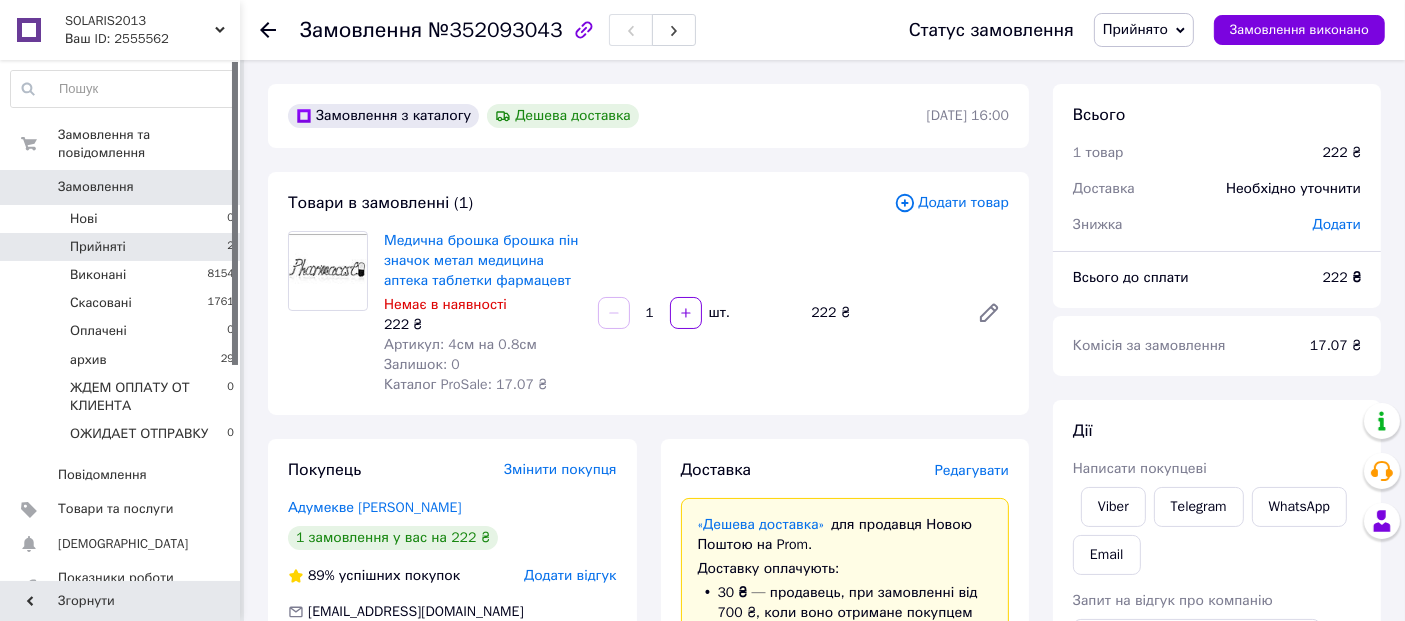 click on "Прийняті 2" at bounding box center [123, 247] 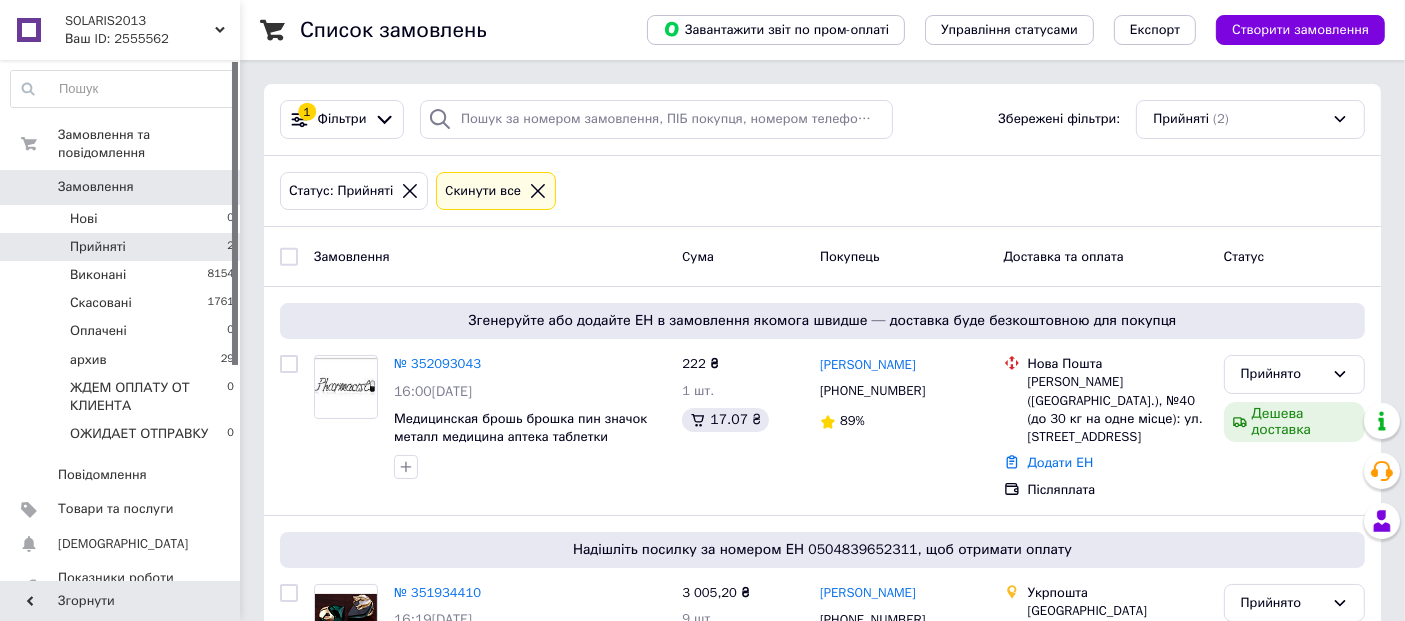 scroll, scrollTop: 157, scrollLeft: 0, axis: vertical 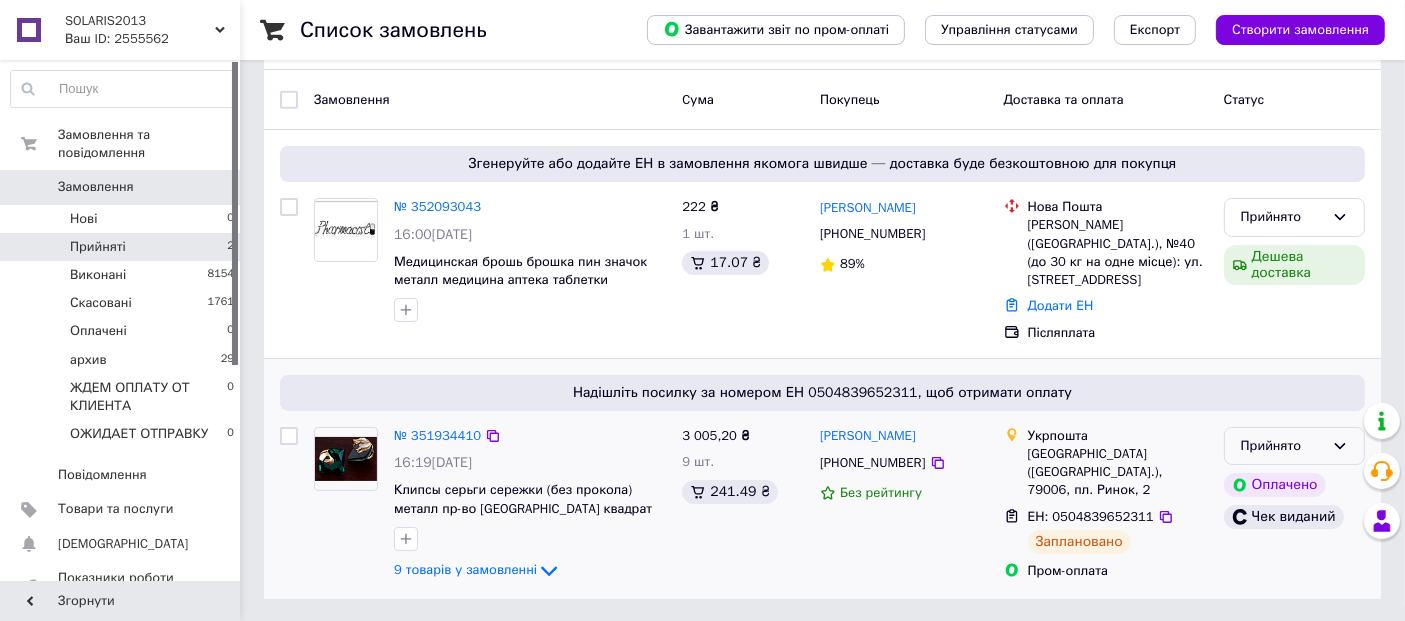 click 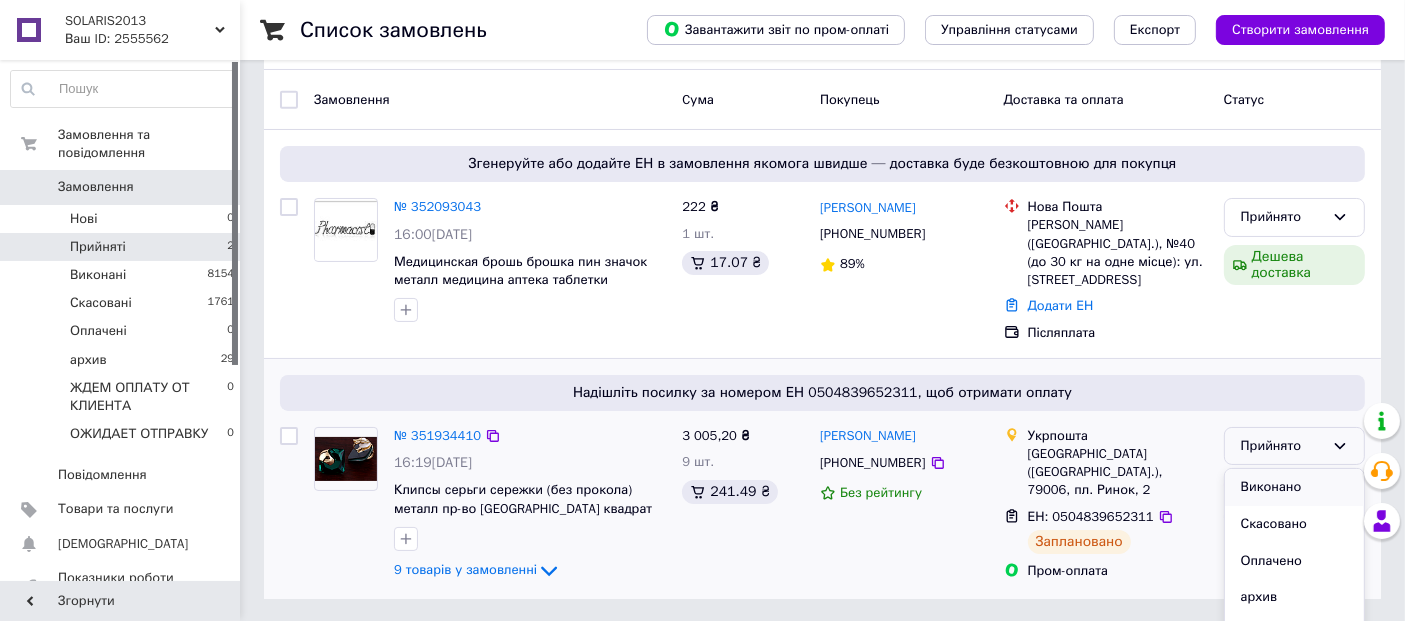 click on "Виконано" at bounding box center [1294, 487] 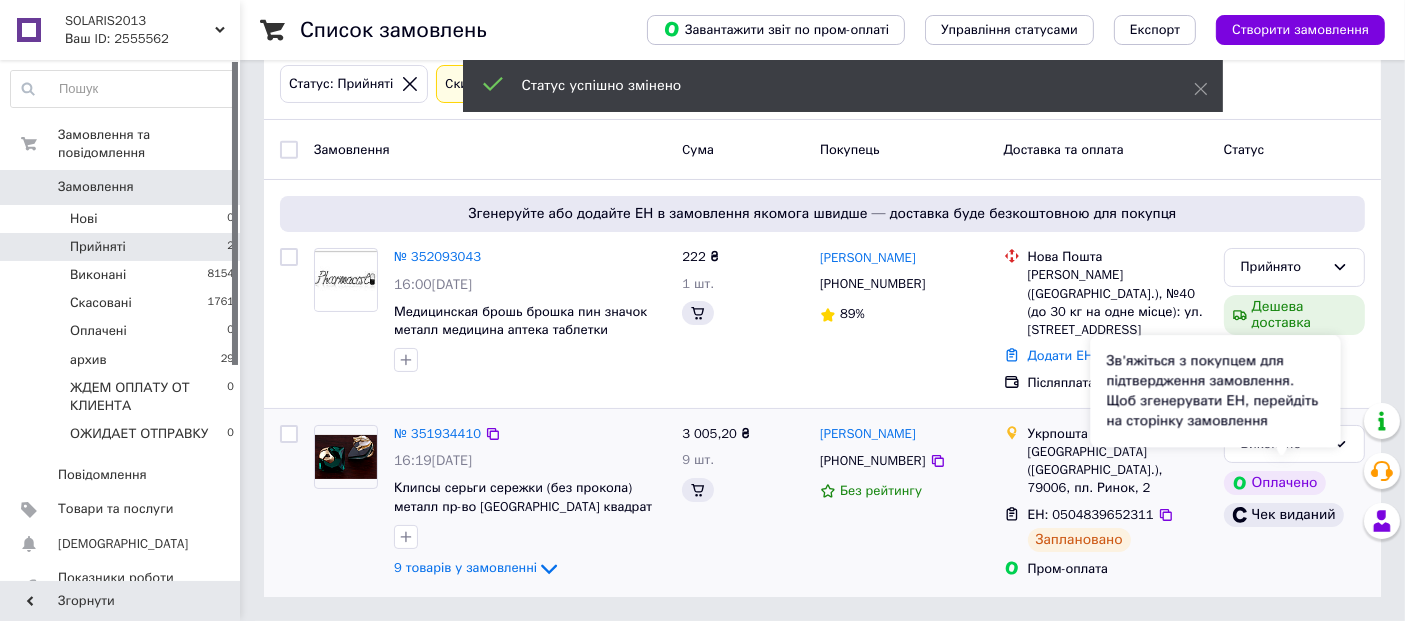 scroll, scrollTop: 157, scrollLeft: 0, axis: vertical 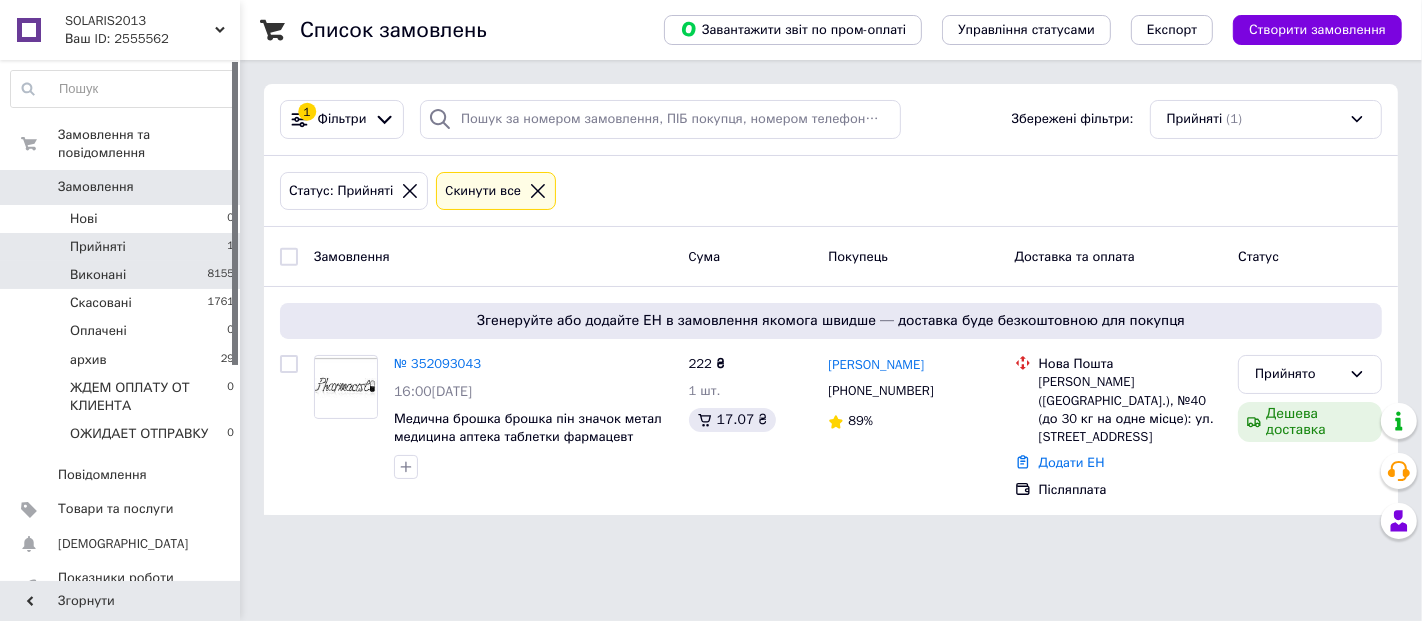 click on "Виконані" at bounding box center (98, 275) 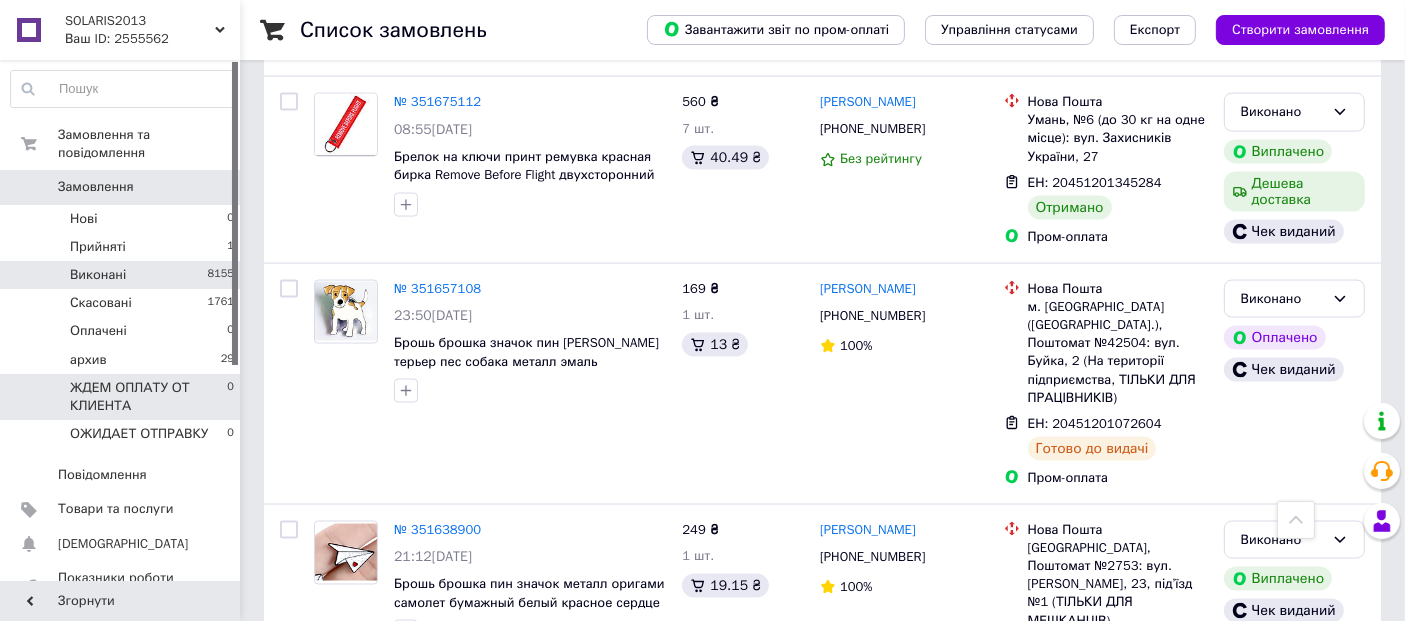 scroll, scrollTop: 3148, scrollLeft: 0, axis: vertical 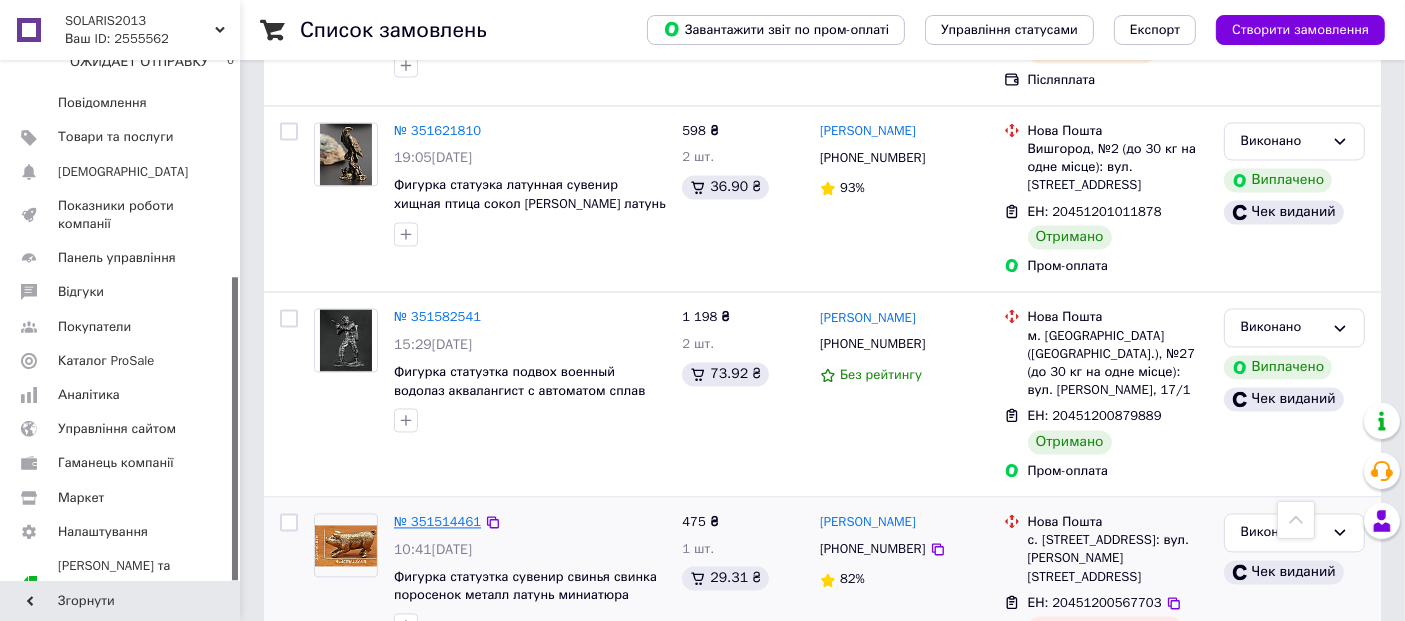 click on "№ 351514461" at bounding box center (437, 521) 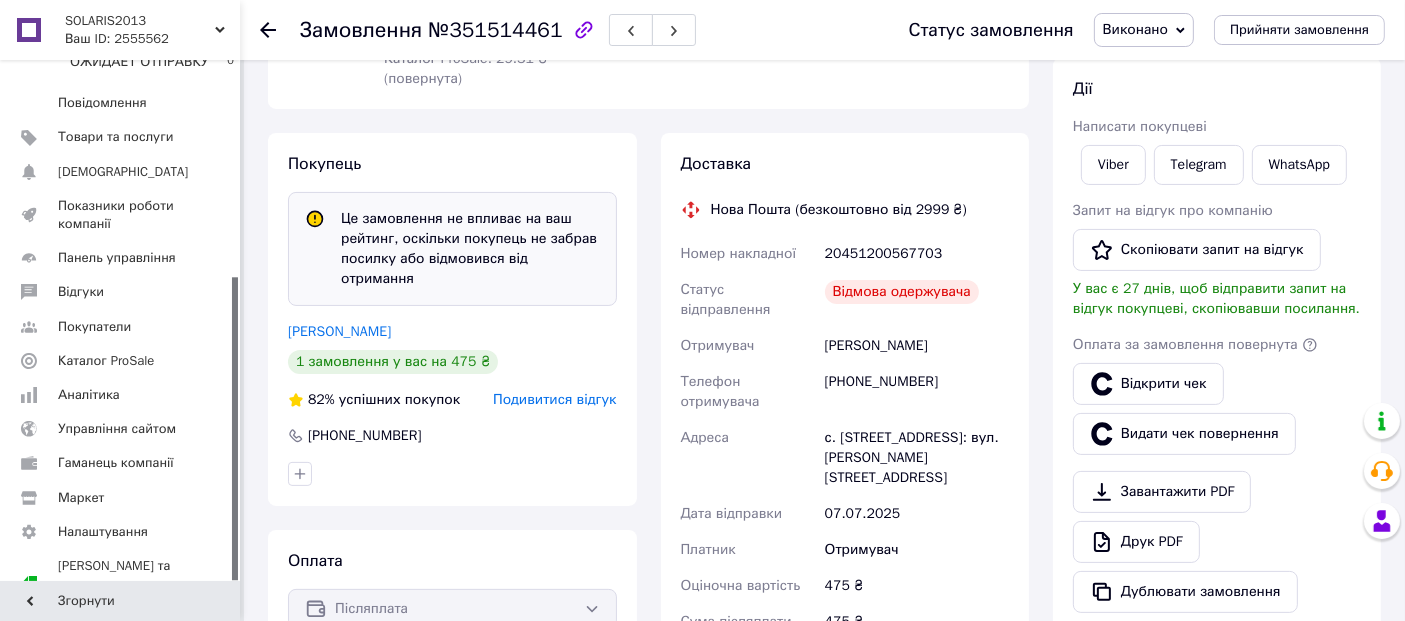 scroll, scrollTop: 489, scrollLeft: 0, axis: vertical 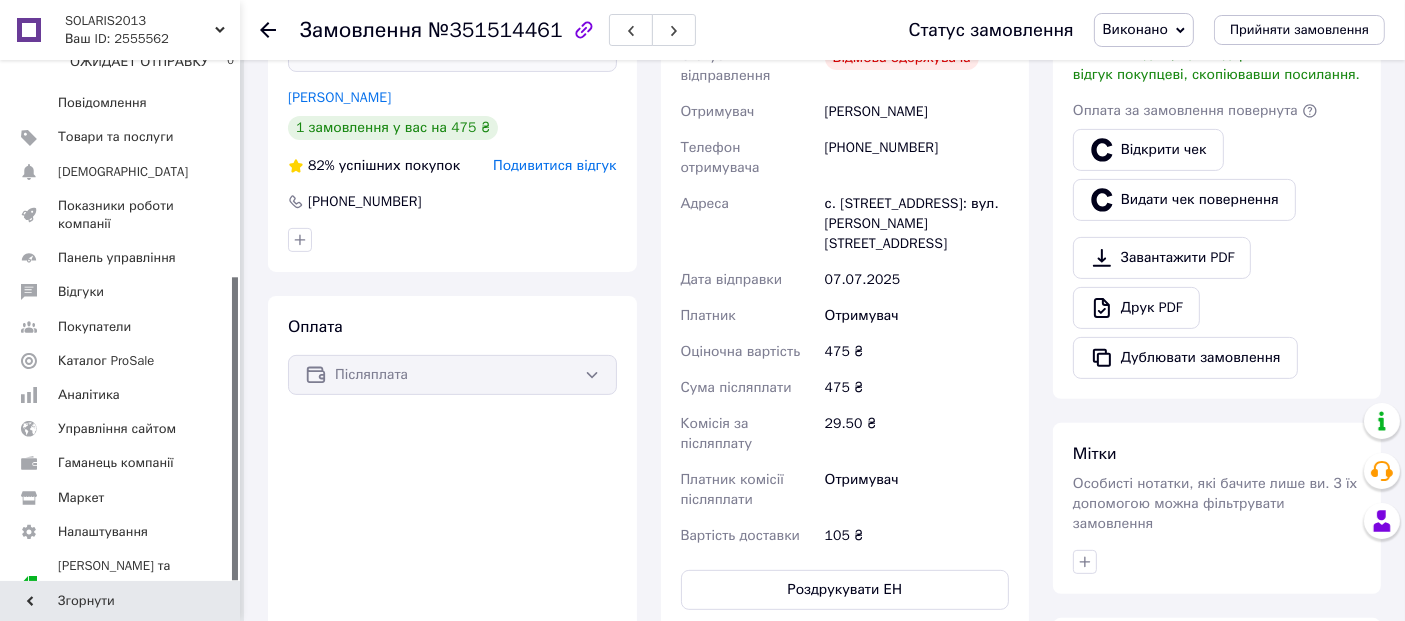 click on "Подивитися відгук" at bounding box center (554, 165) 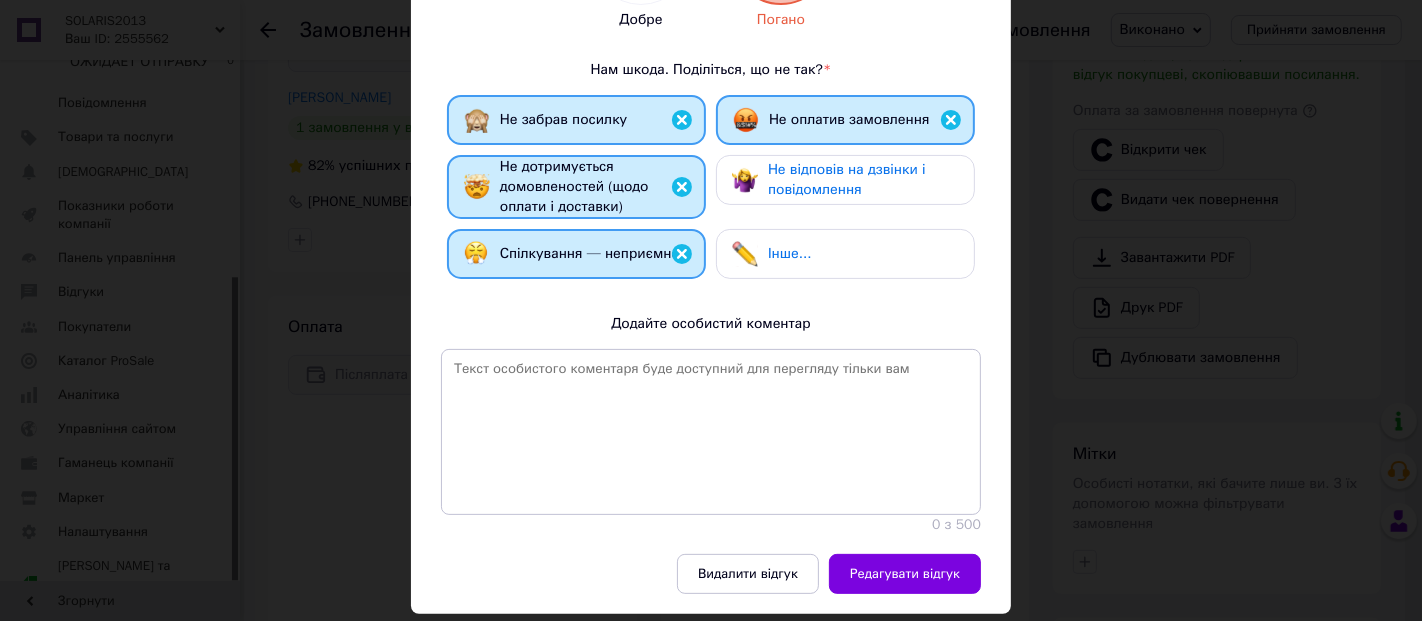 scroll, scrollTop: 370, scrollLeft: 0, axis: vertical 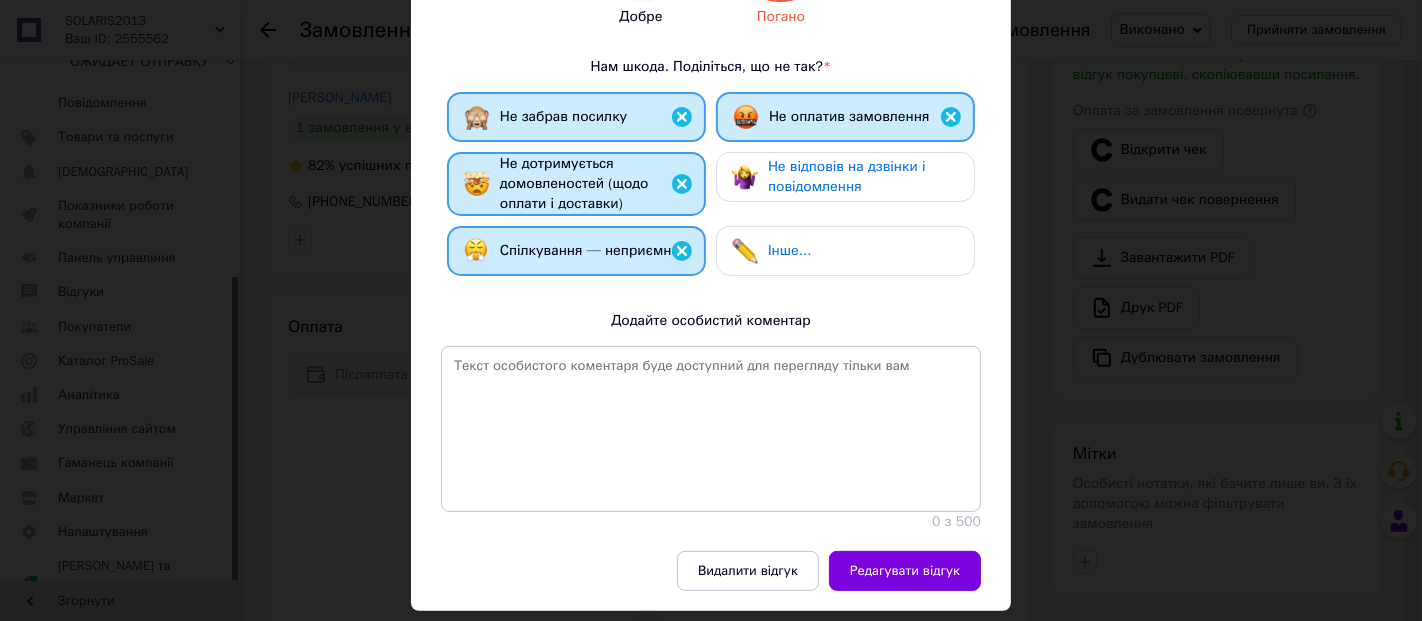 click on "Не відповів на дзвінки і повідомлення" at bounding box center (863, 177) 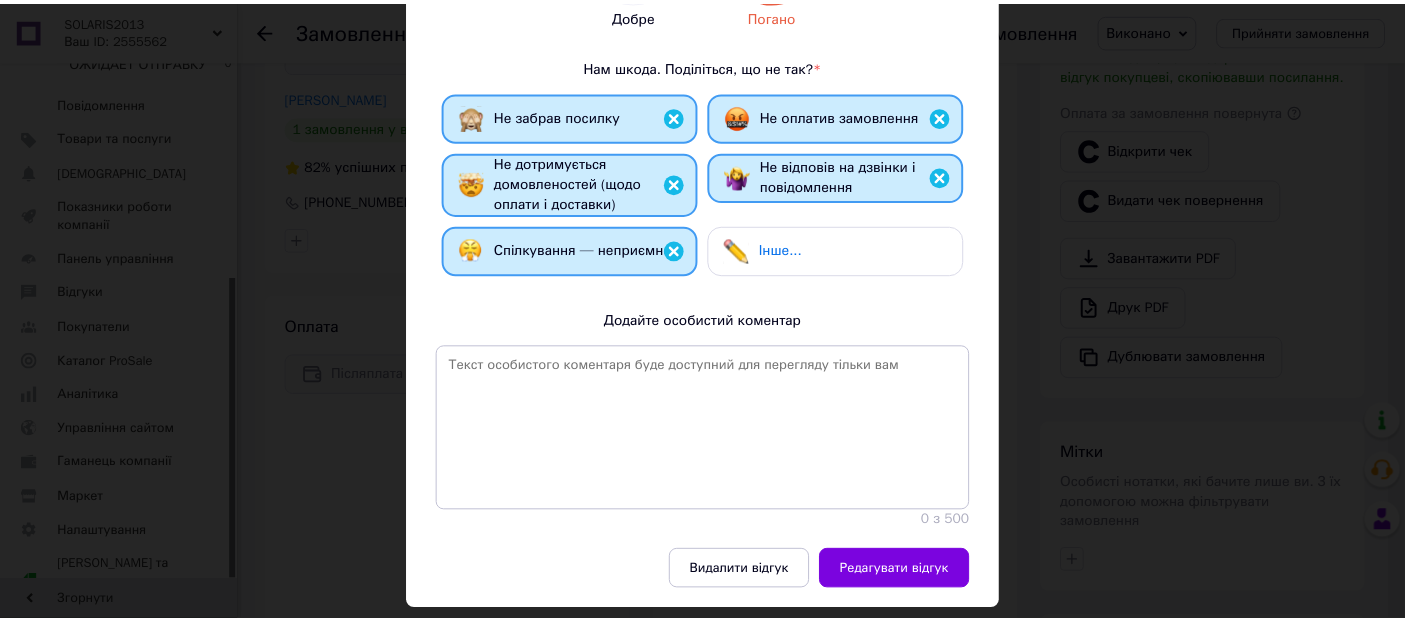 scroll, scrollTop: 563, scrollLeft: 0, axis: vertical 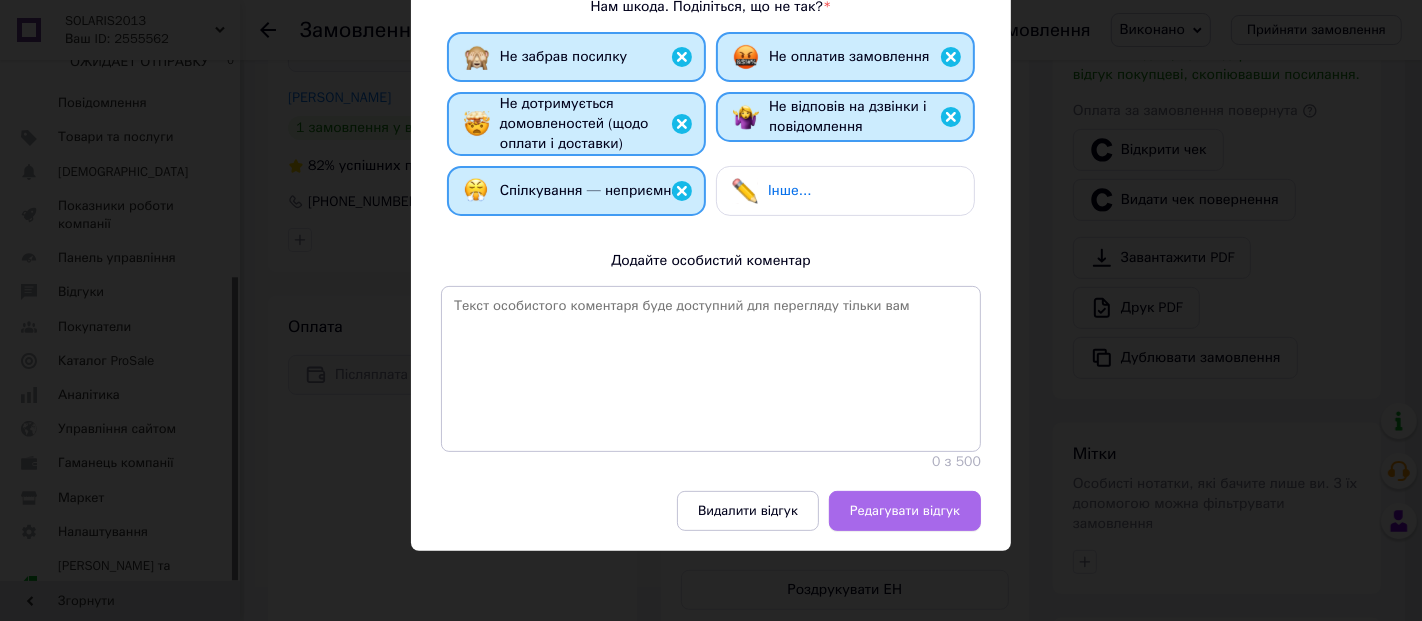 click on "Редагувати відгук" at bounding box center [905, 511] 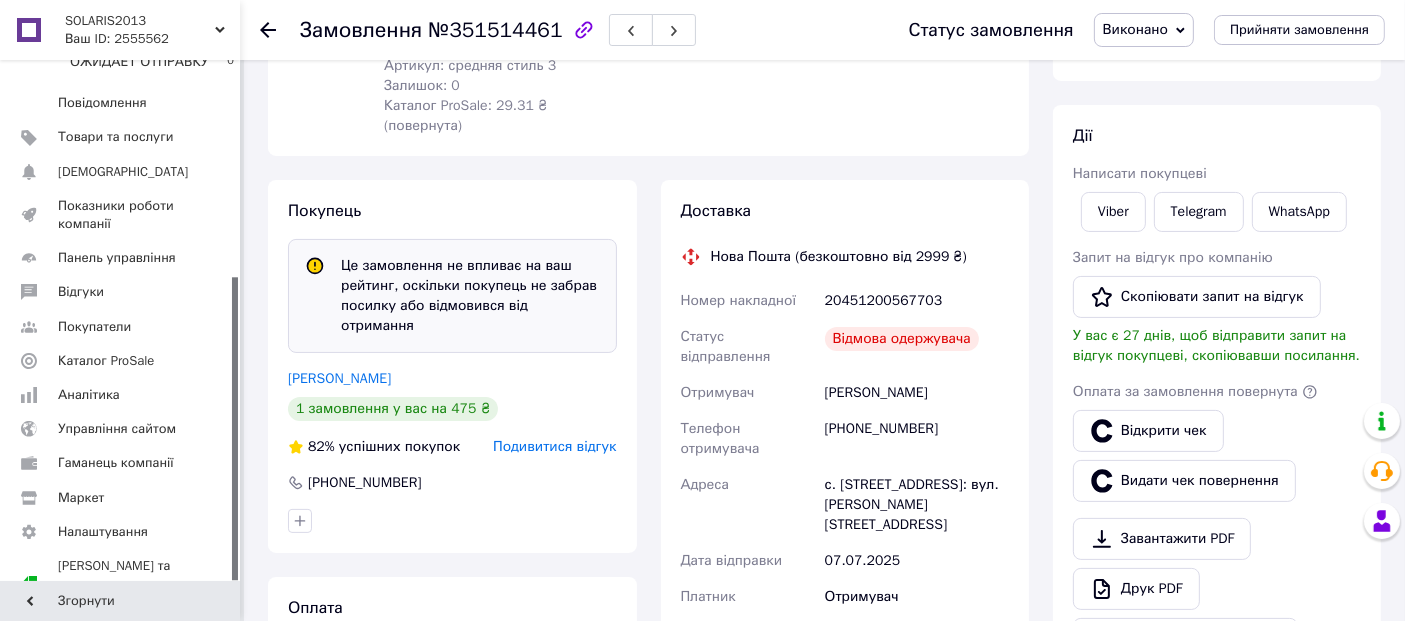 scroll, scrollTop: 234, scrollLeft: 0, axis: vertical 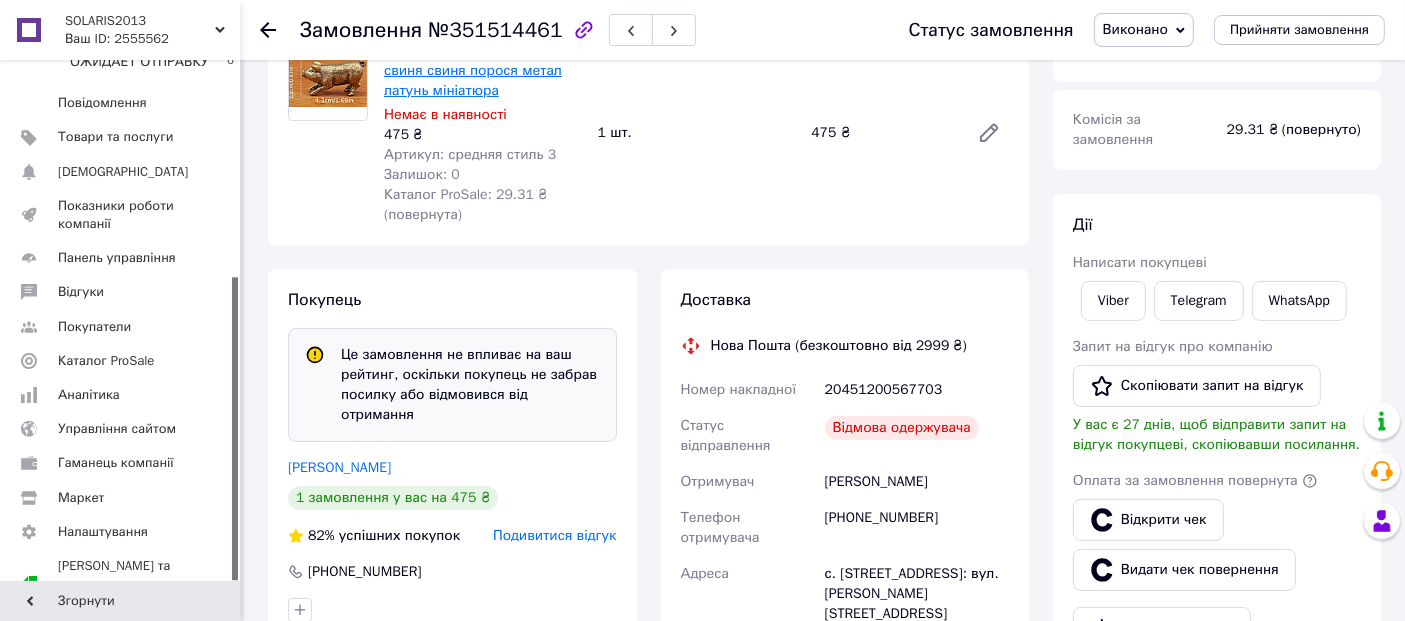 click on "Фігурка статуетка сувенір свиня свиня порося метал латунь мініатюра" at bounding box center (473, 70) 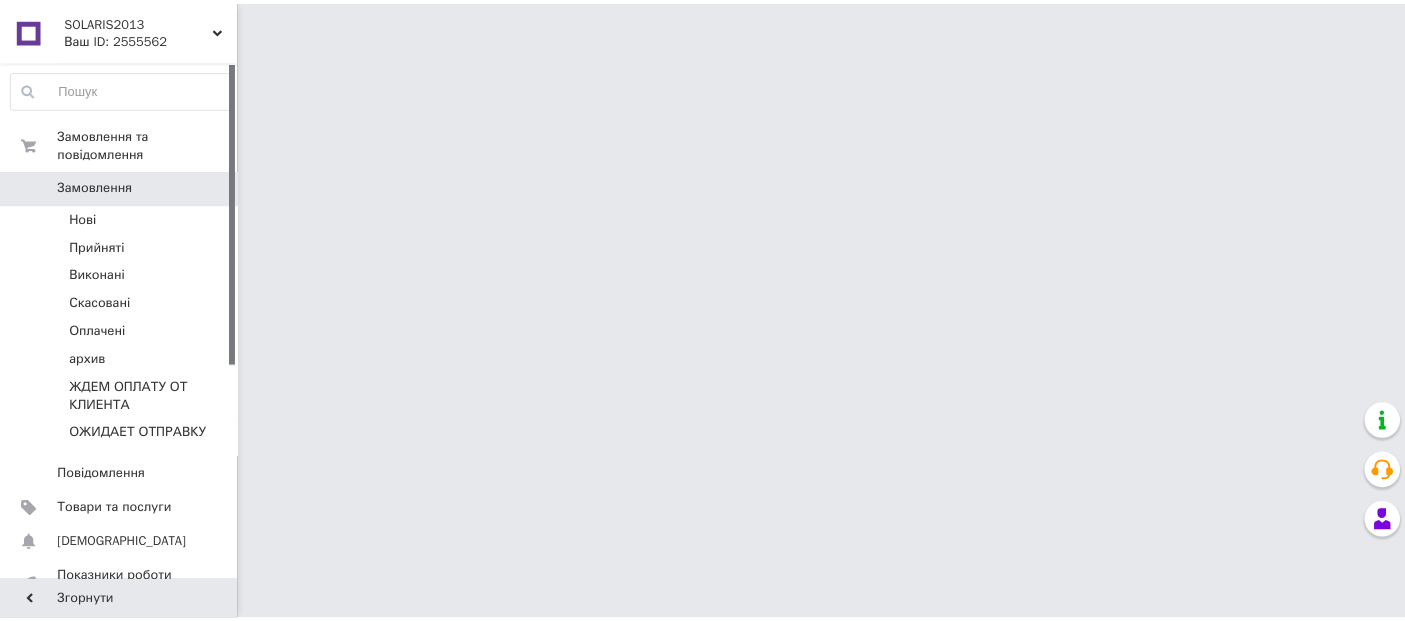 scroll, scrollTop: 0, scrollLeft: 0, axis: both 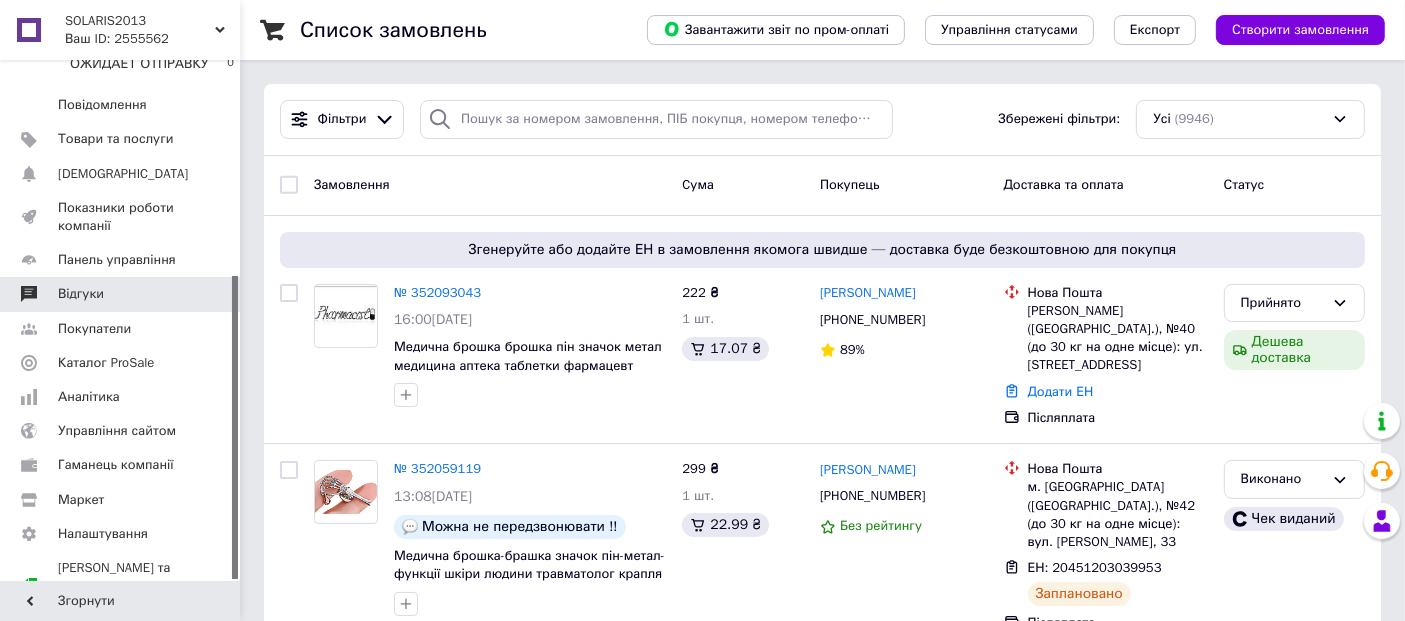 click on "Відгуки" at bounding box center (81, 294) 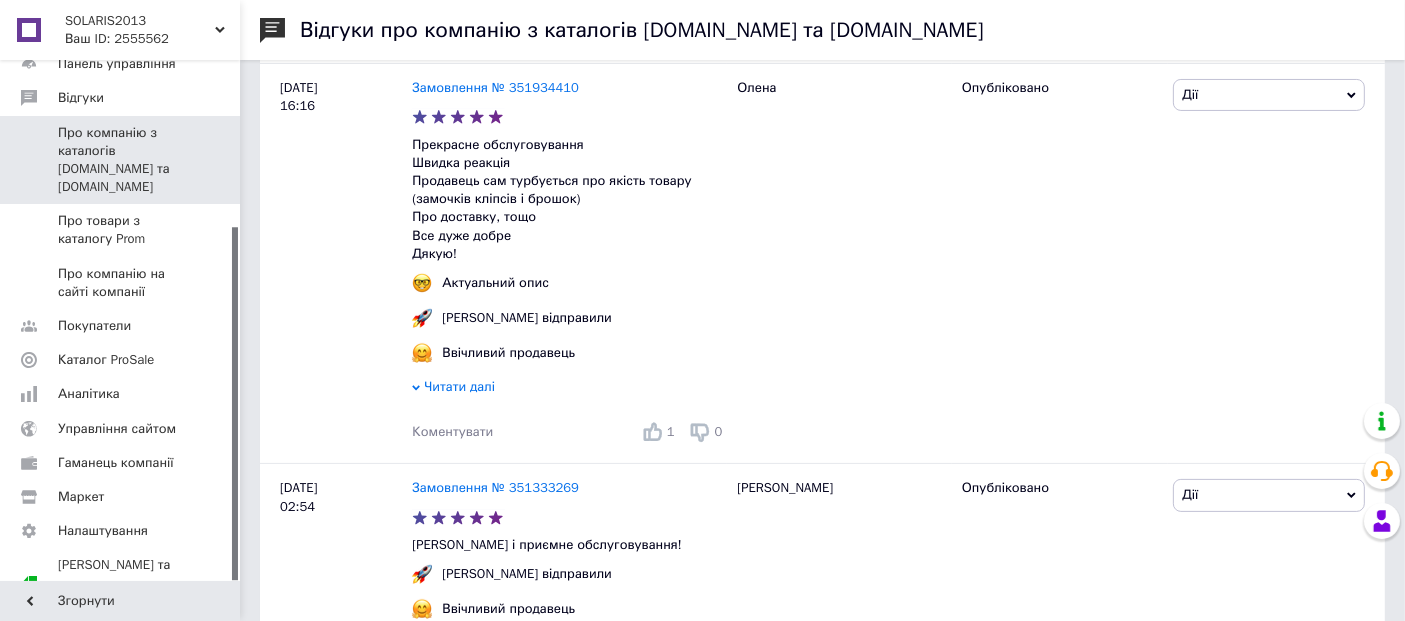 scroll, scrollTop: 370, scrollLeft: 0, axis: vertical 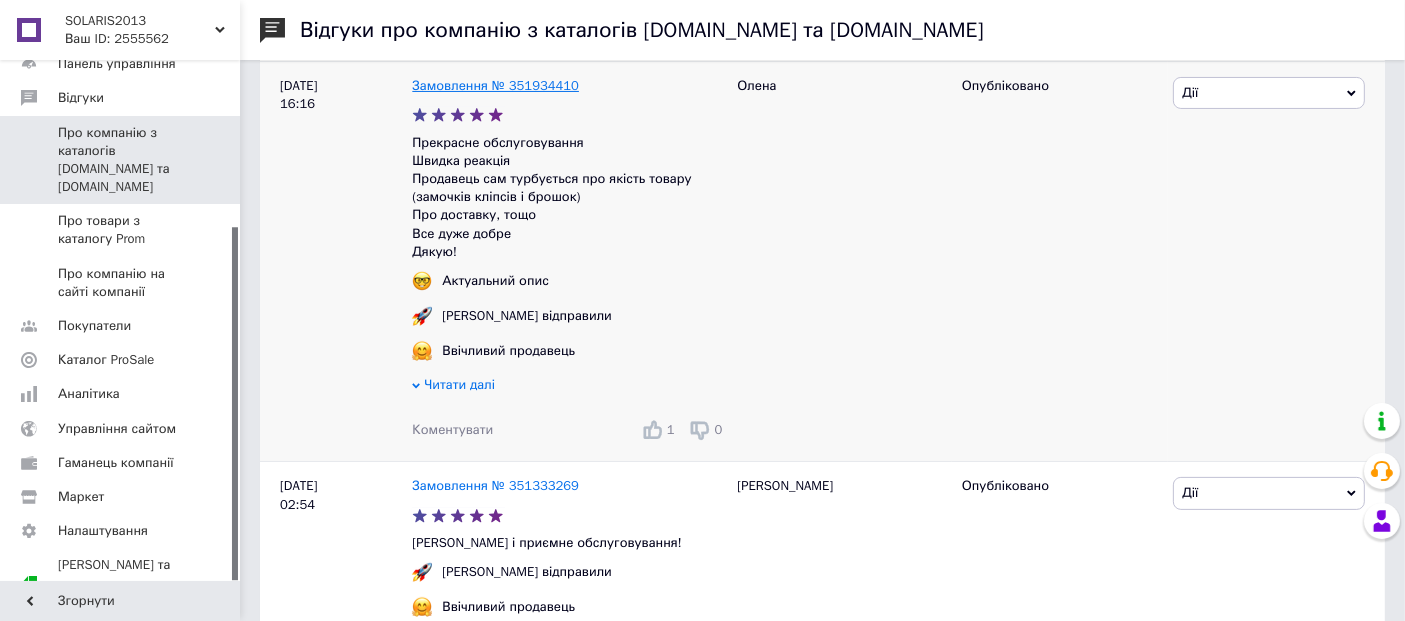 click on "Замовлення № 351934410" at bounding box center [495, 85] 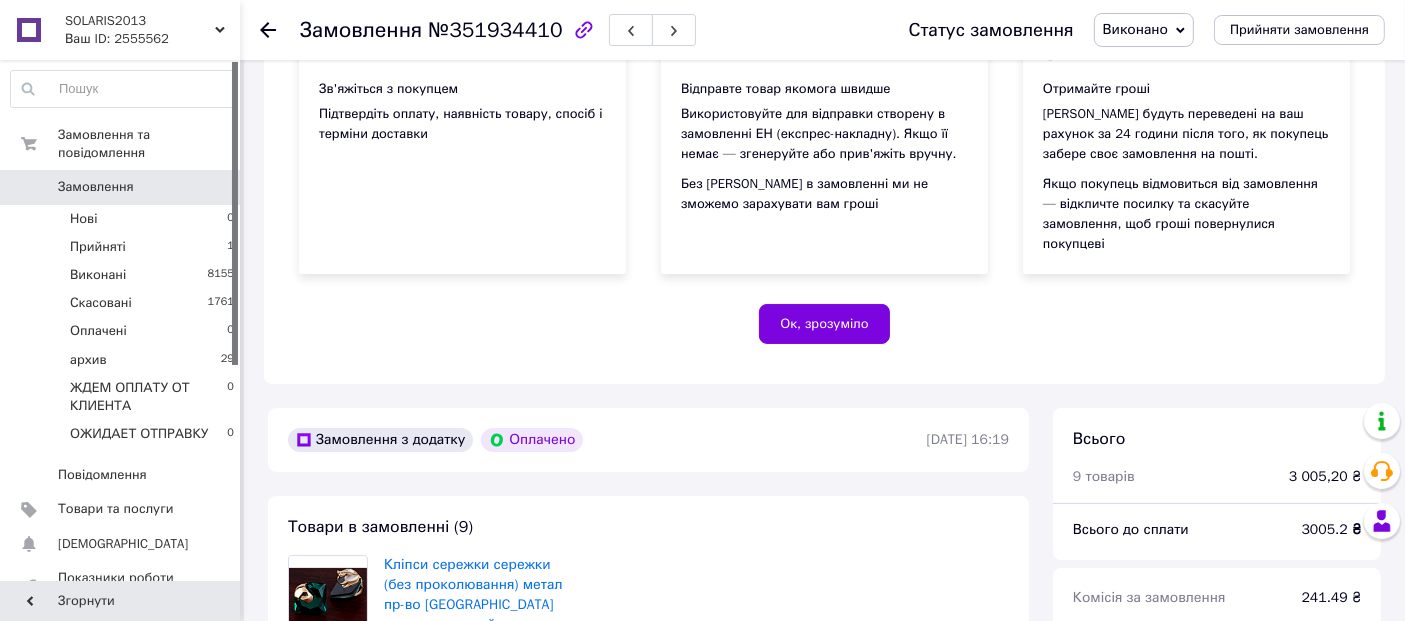 scroll, scrollTop: 370, scrollLeft: 0, axis: vertical 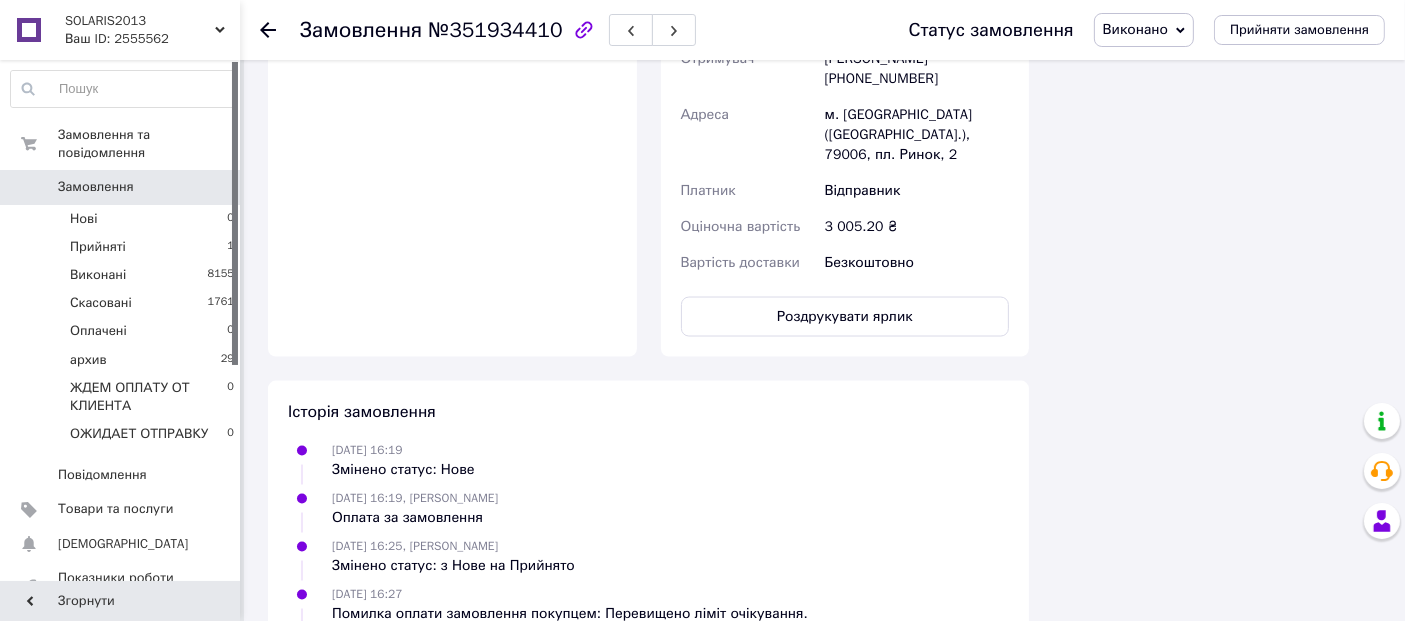 click on "Додати відгук" at bounding box center (570, -324) 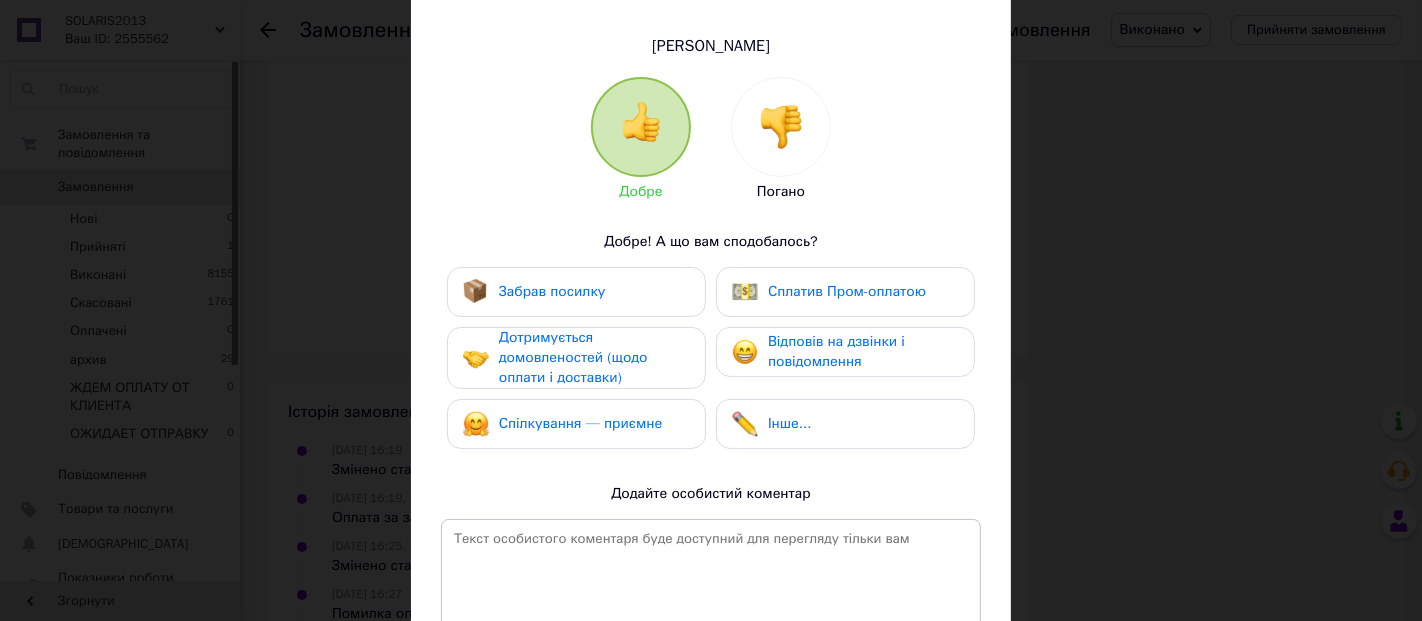 scroll, scrollTop: 185, scrollLeft: 0, axis: vertical 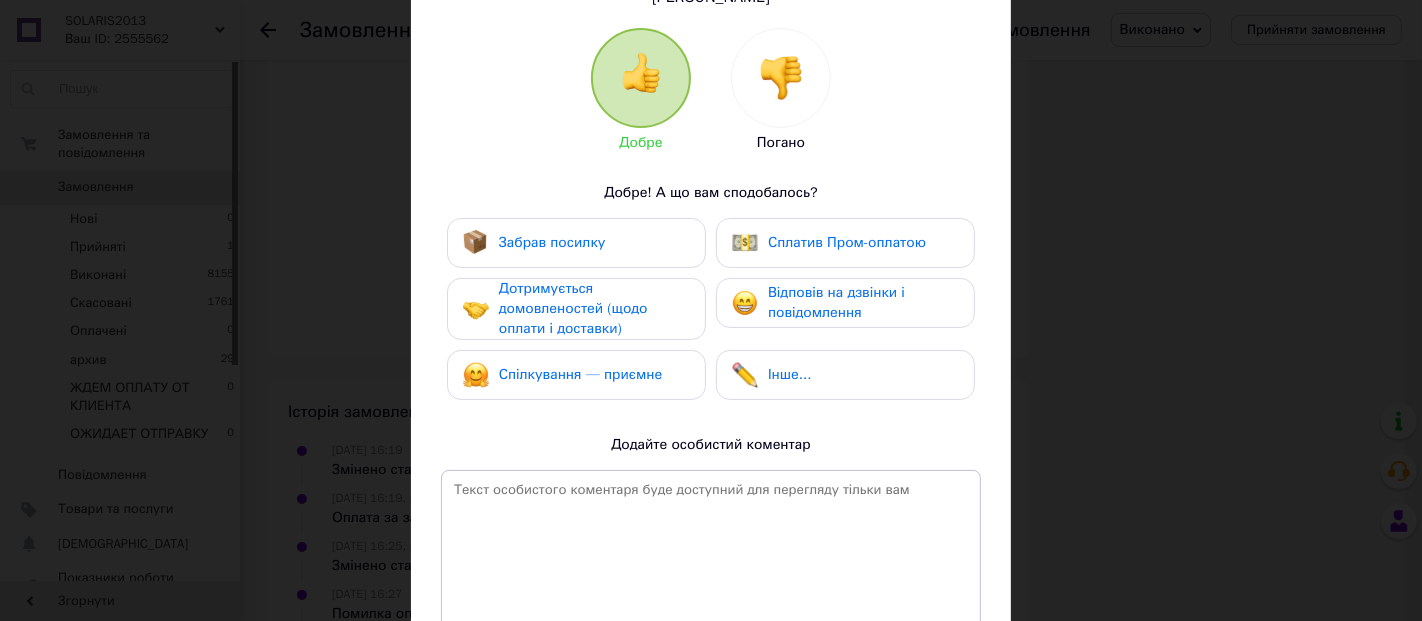 click on "Забрав посилку" at bounding box center (552, 242) 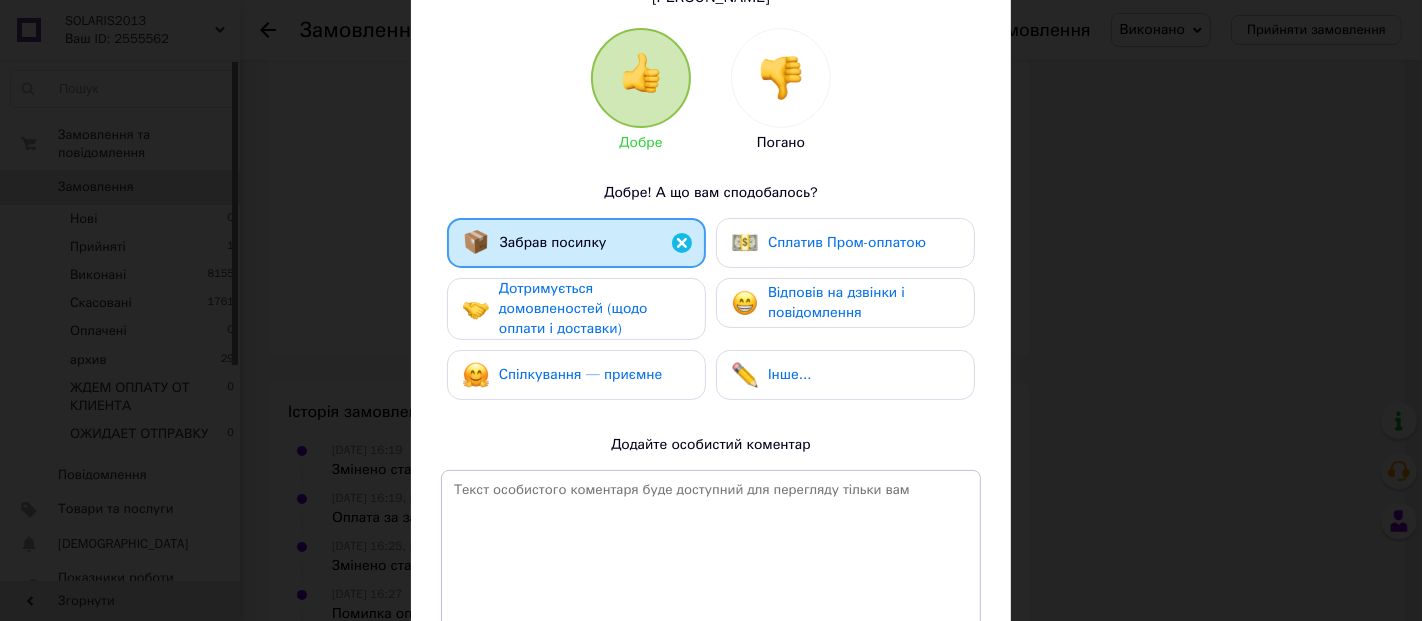 click on "Дотримується домовленостей (щодо оплати і доставки)" at bounding box center (573, 308) 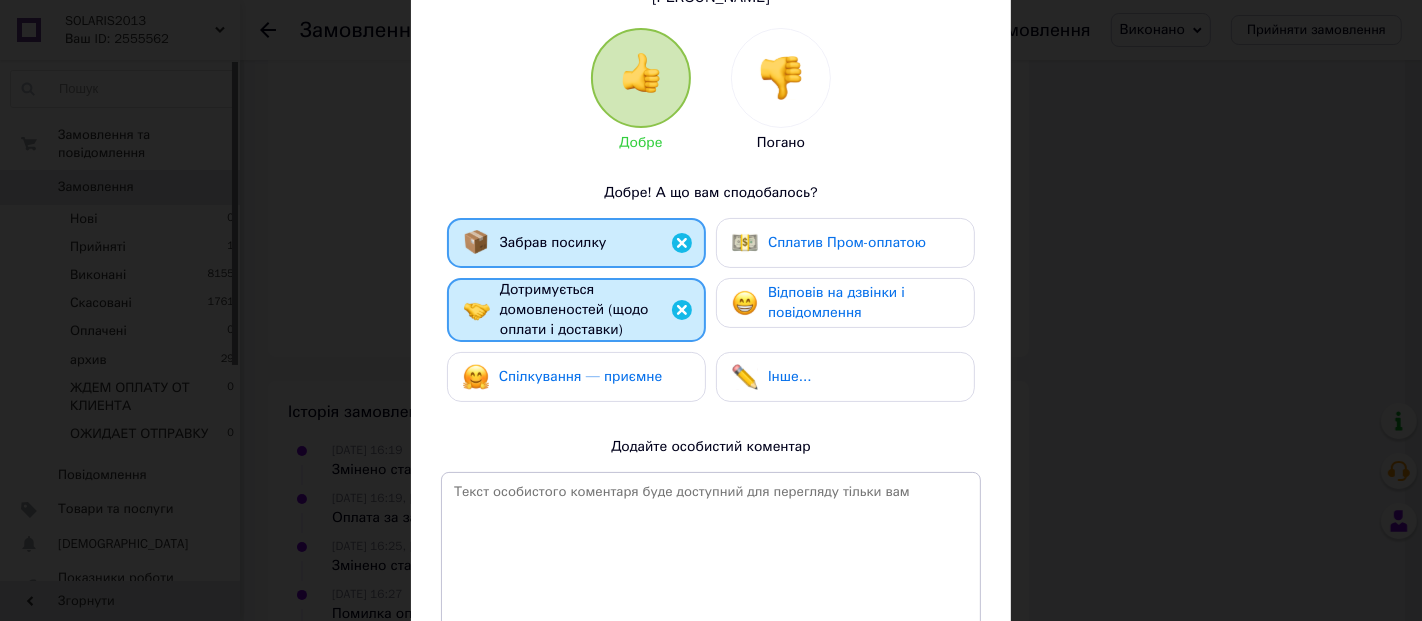 drag, startPoint x: 571, startPoint y: 407, endPoint x: 632, endPoint y: 363, distance: 75.21303 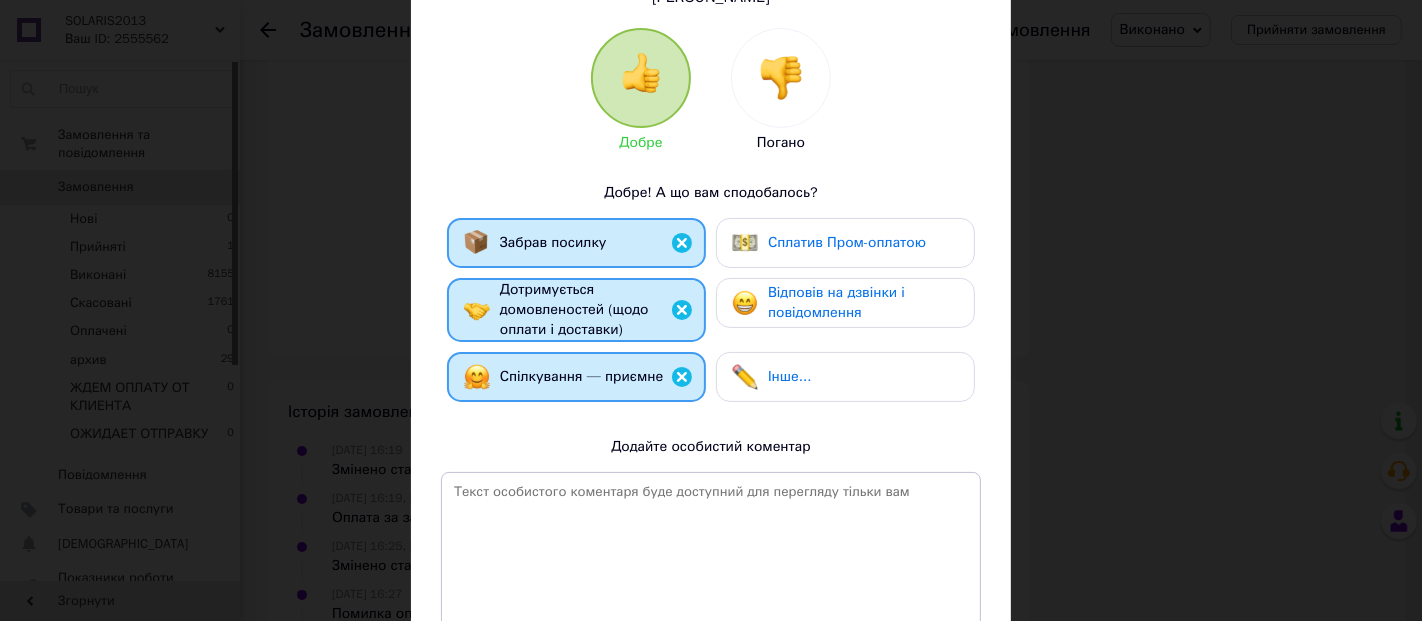 click on "Сплатив Пром-оплатою" at bounding box center [847, 243] 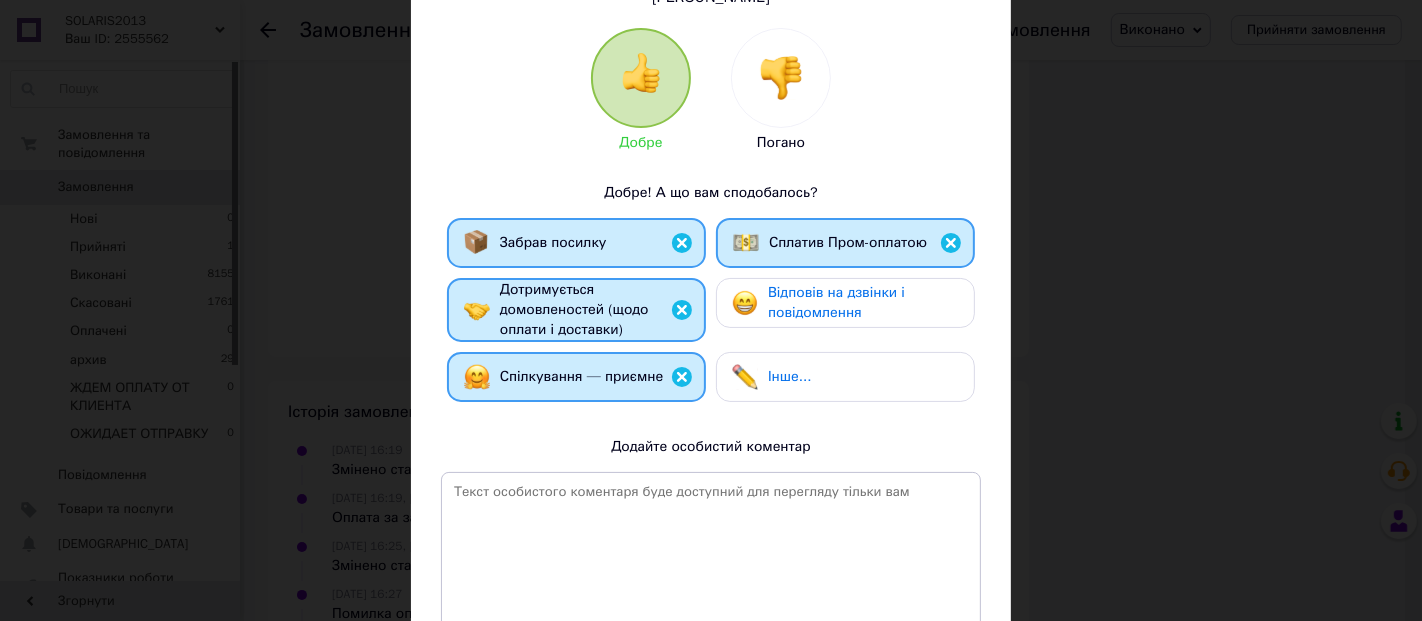 click on "Відповів на дзвінки і повідомлення" at bounding box center [836, 302] 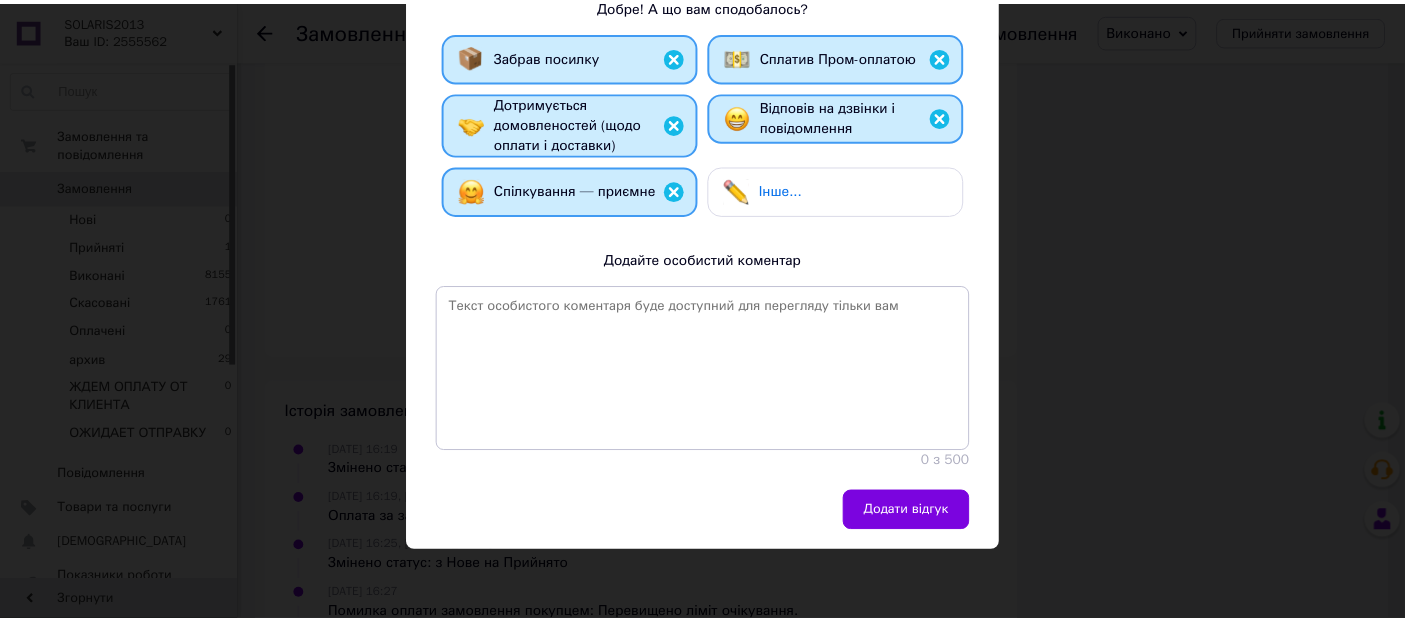 scroll, scrollTop: 451, scrollLeft: 0, axis: vertical 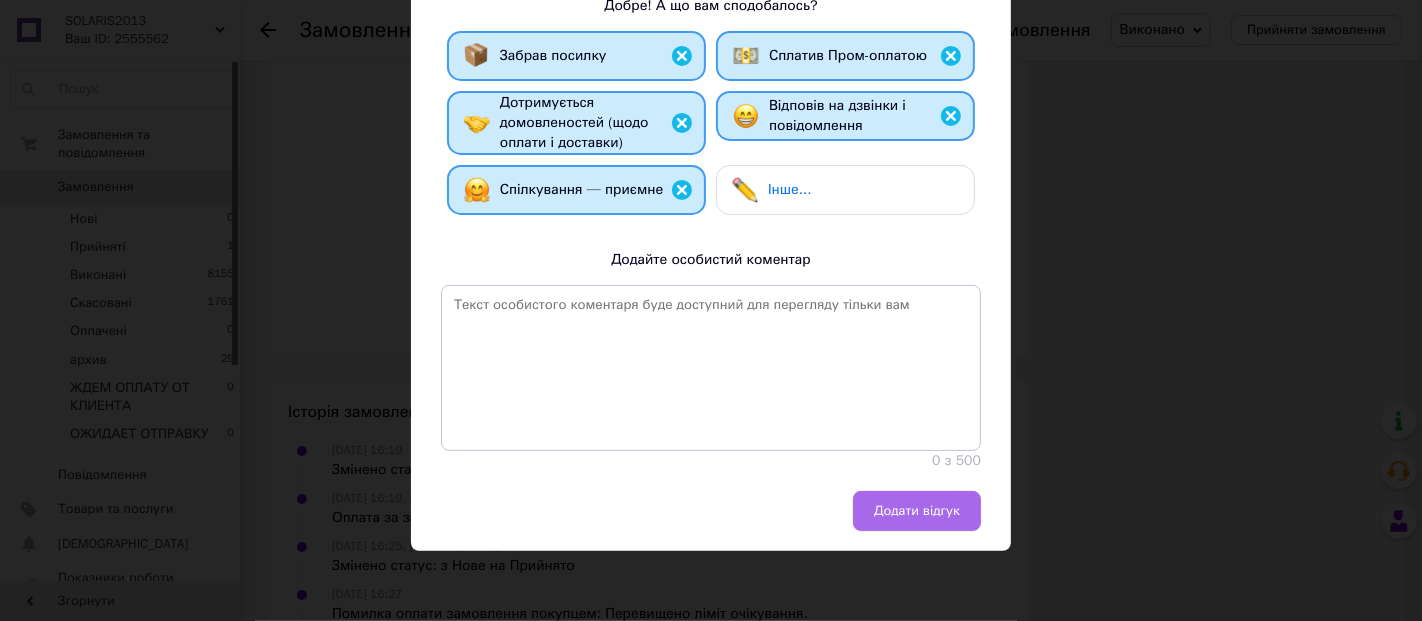 click on "Додати відгук" at bounding box center (917, 511) 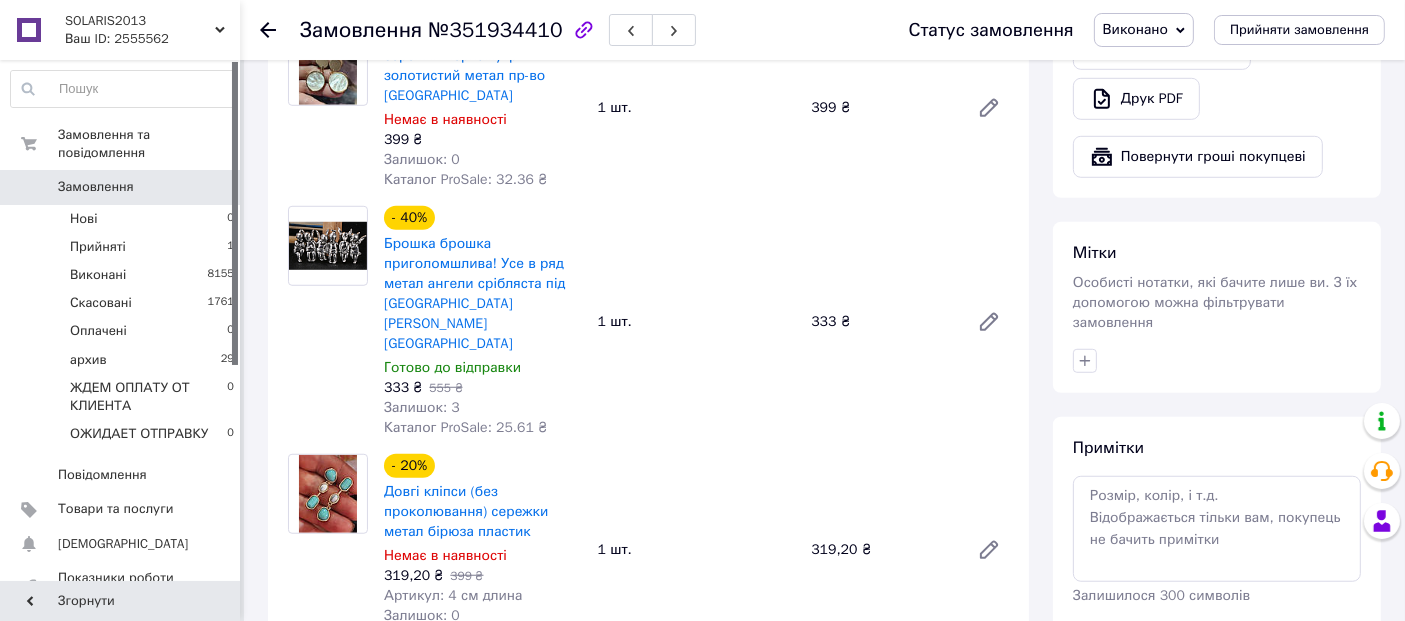 scroll, scrollTop: 1111, scrollLeft: 0, axis: vertical 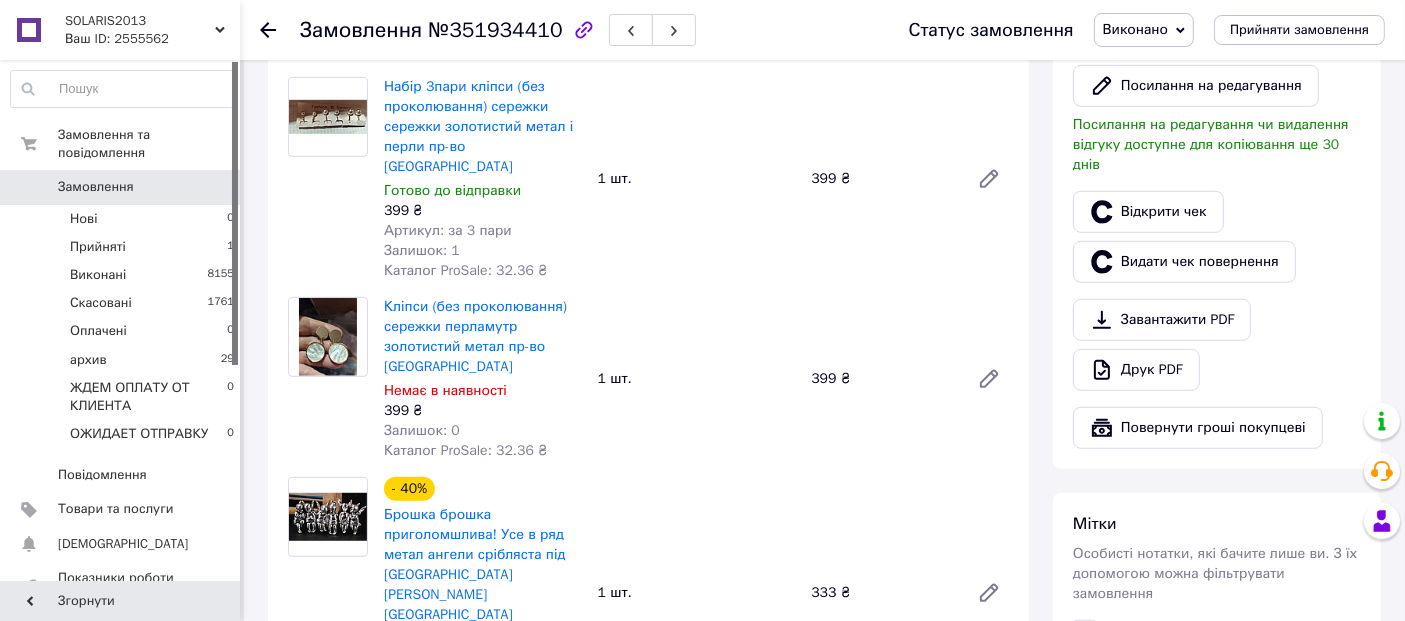 click on "Подивитися відгук" at bounding box center [1167, 36] 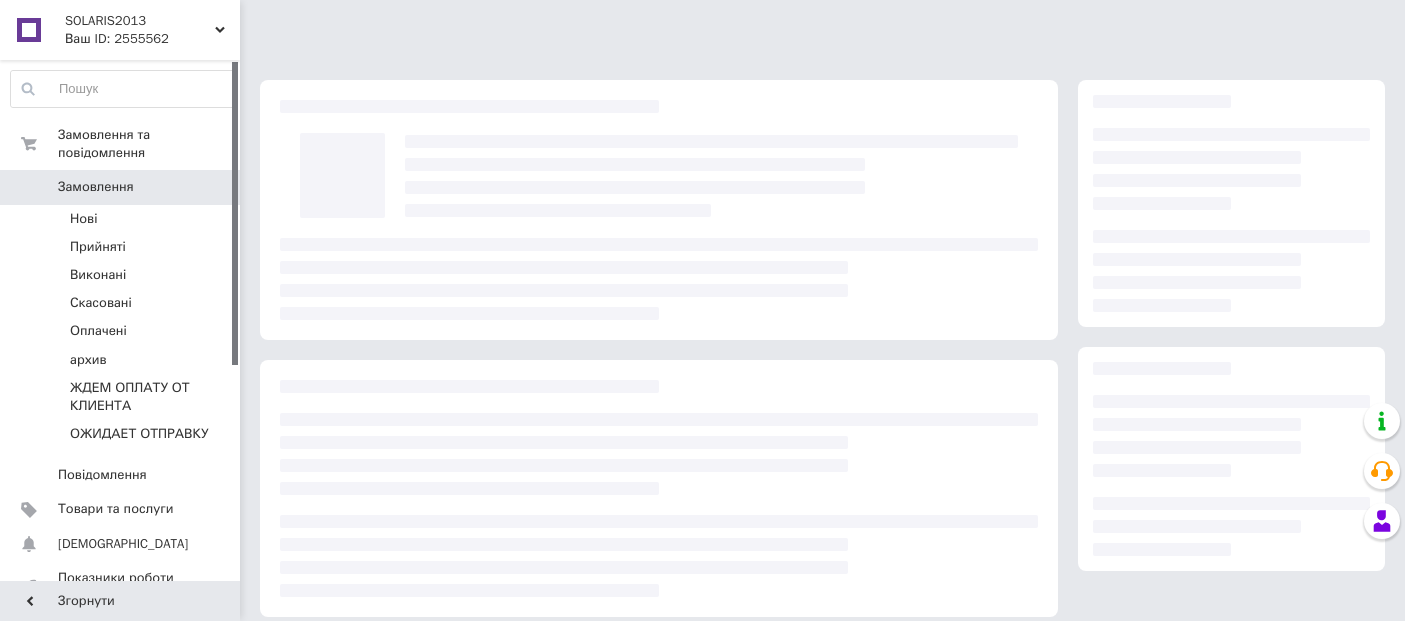 scroll, scrollTop: 0, scrollLeft: 0, axis: both 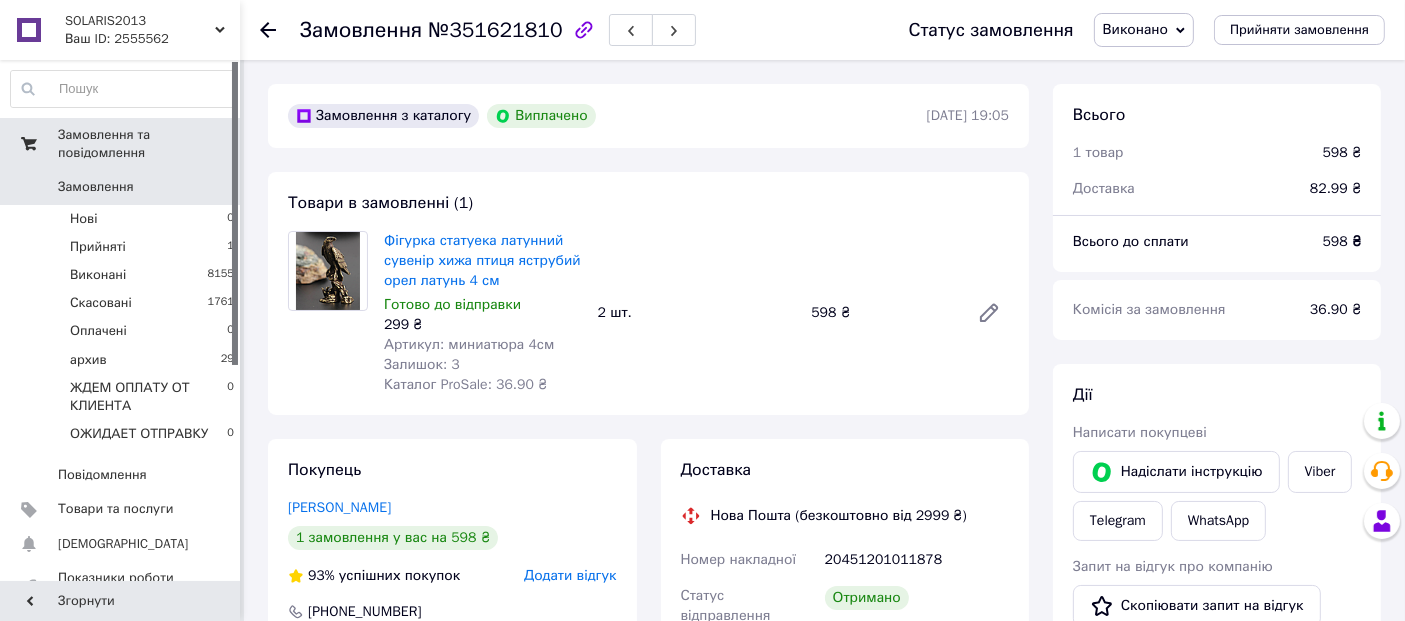click on "Замовлення та повідомлення" at bounding box center [149, 144] 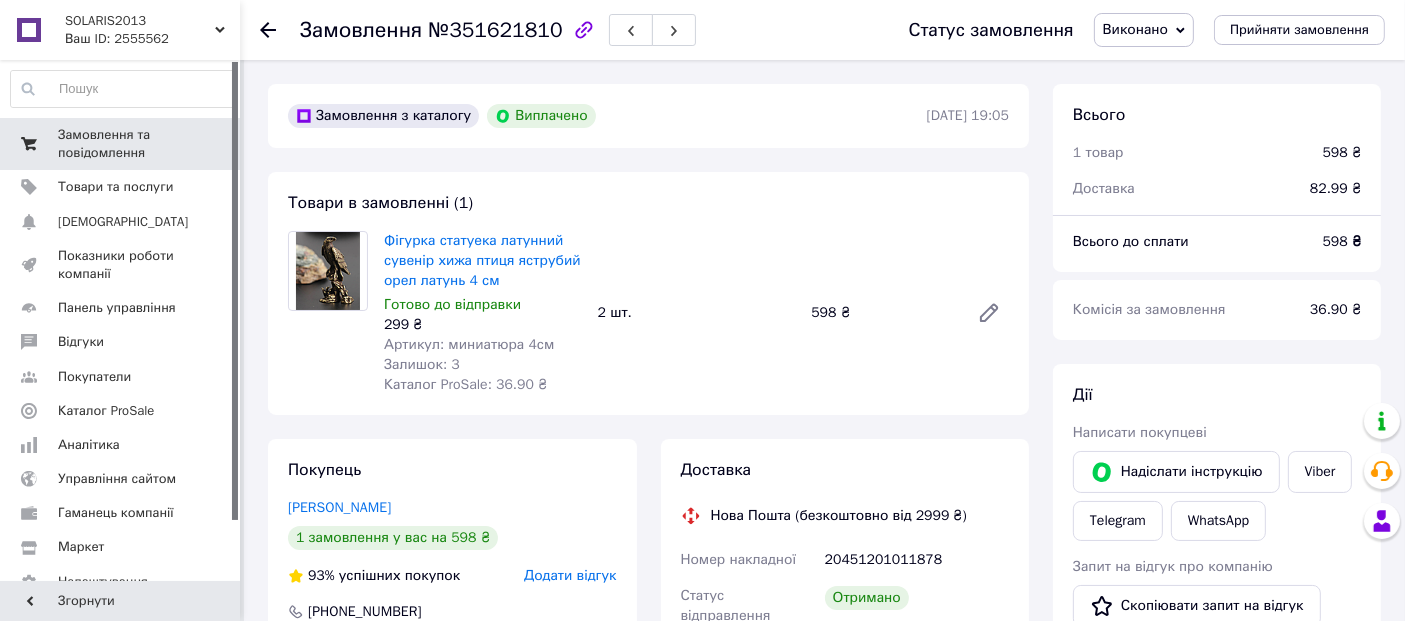 click on "Замовлення та повідомлення" at bounding box center [121, 144] 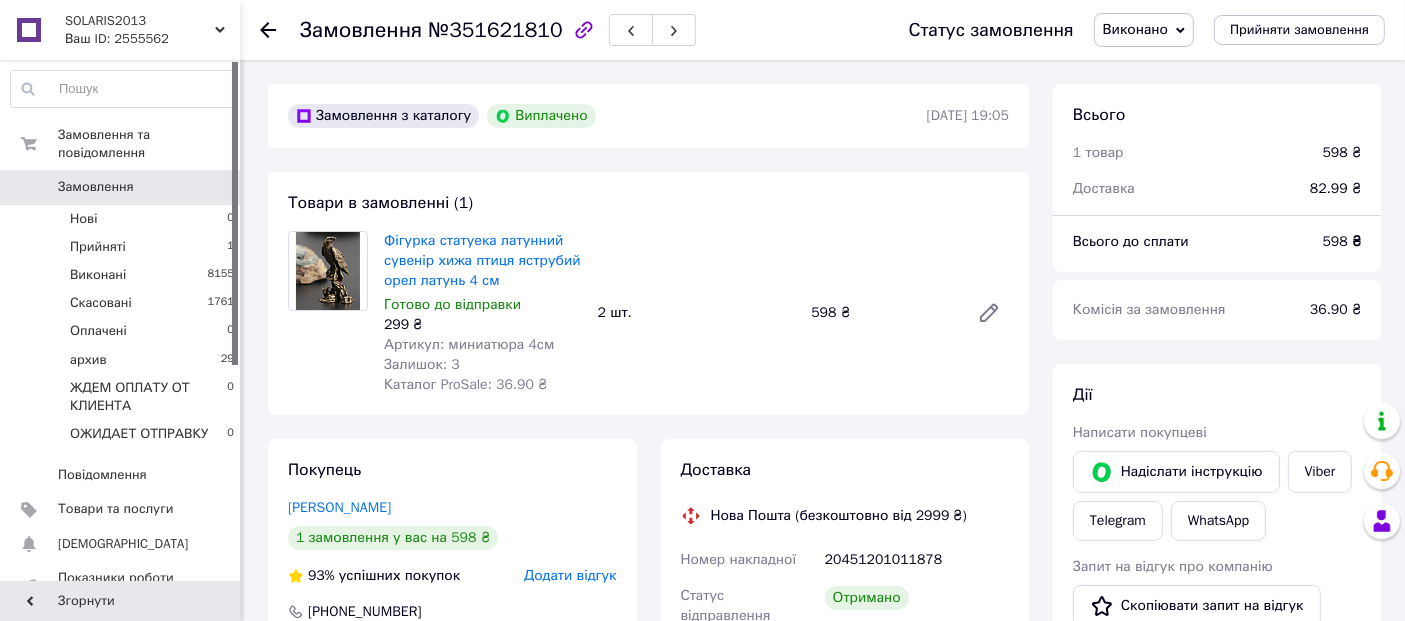 click 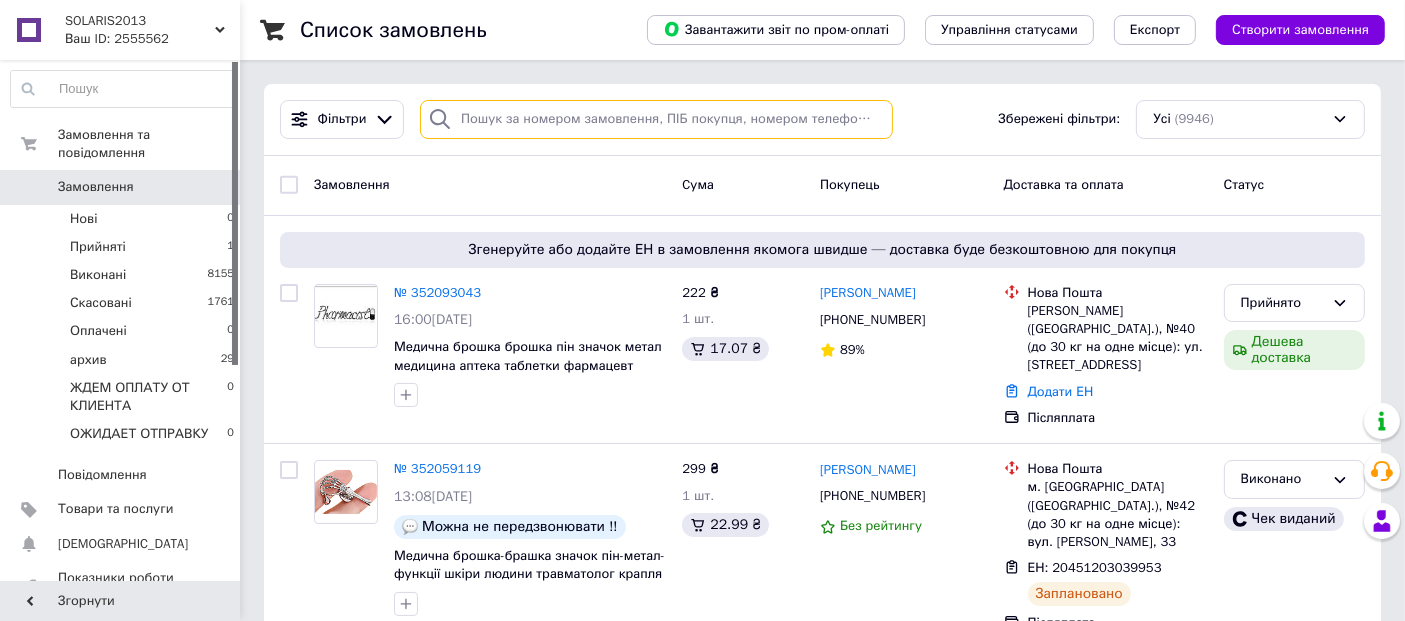 paste on "350934502" 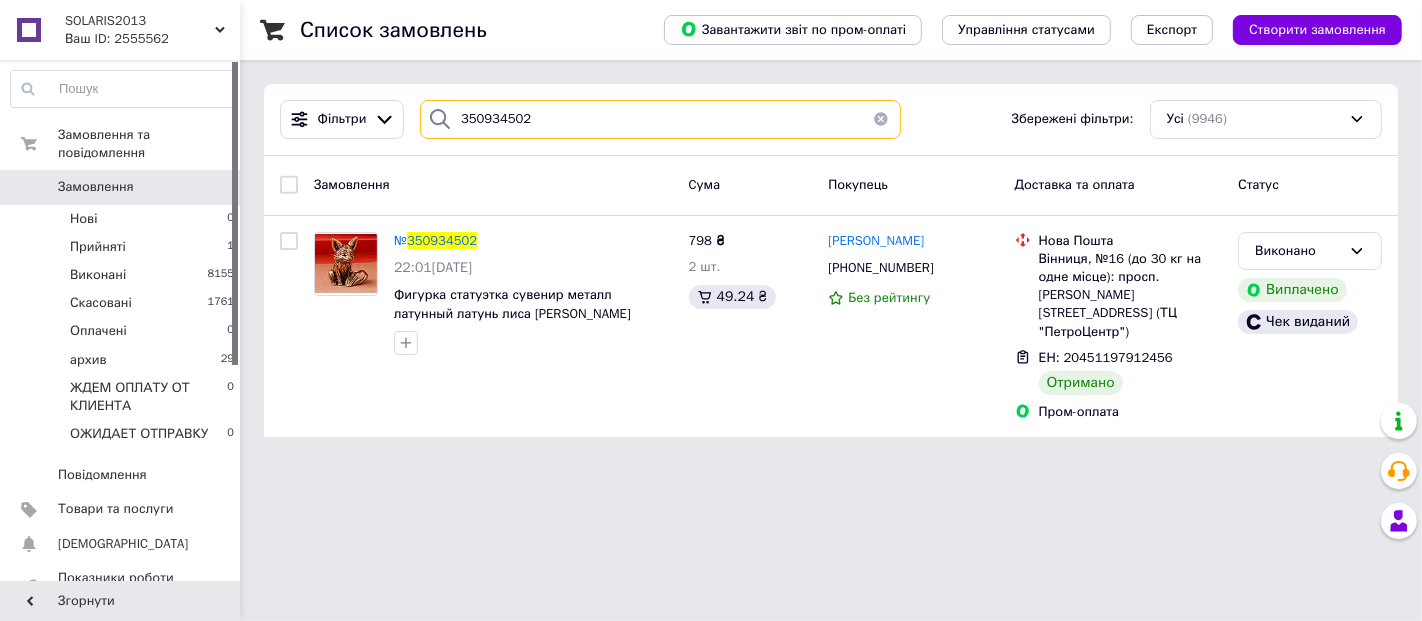 type on "350934502" 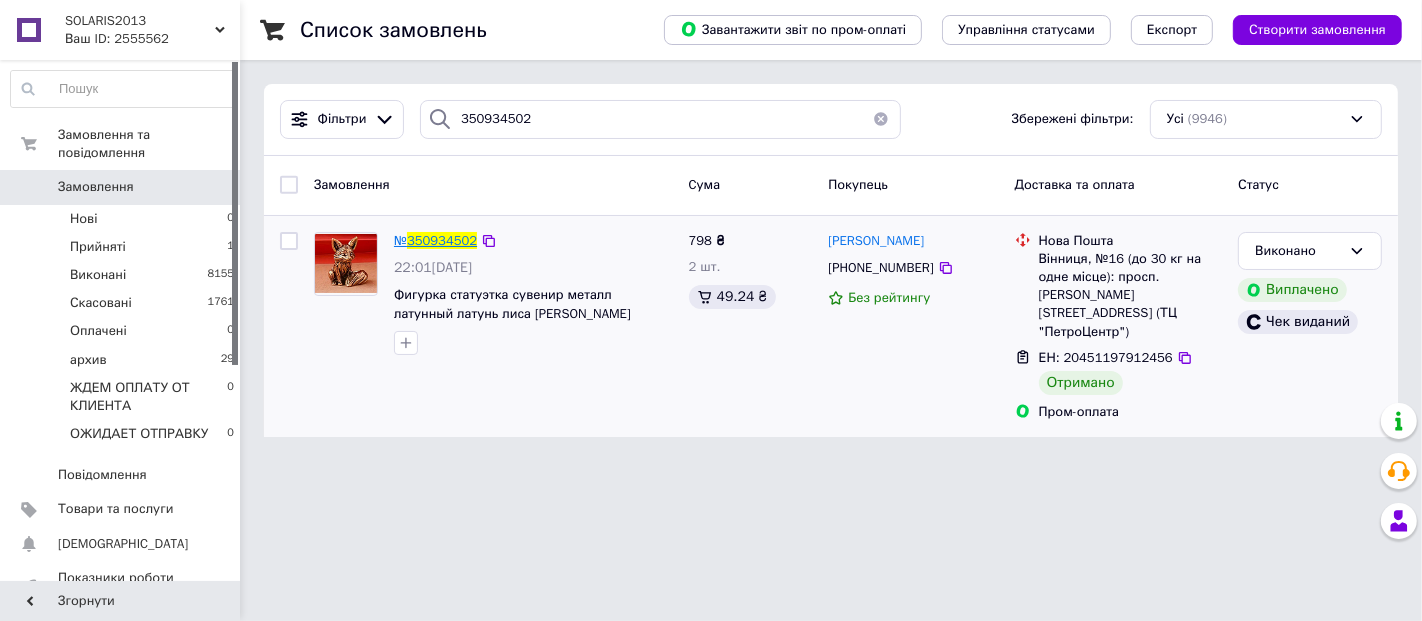 click on "№" at bounding box center (400, 240) 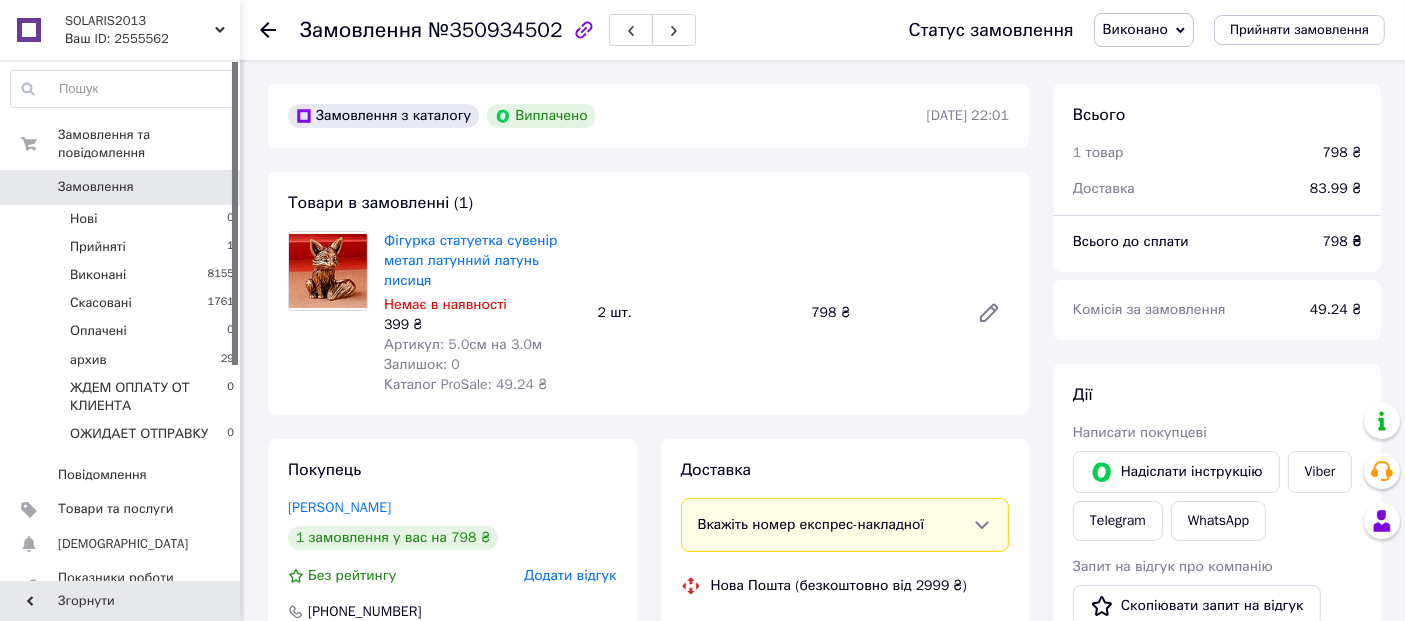 scroll, scrollTop: 30, scrollLeft: 0, axis: vertical 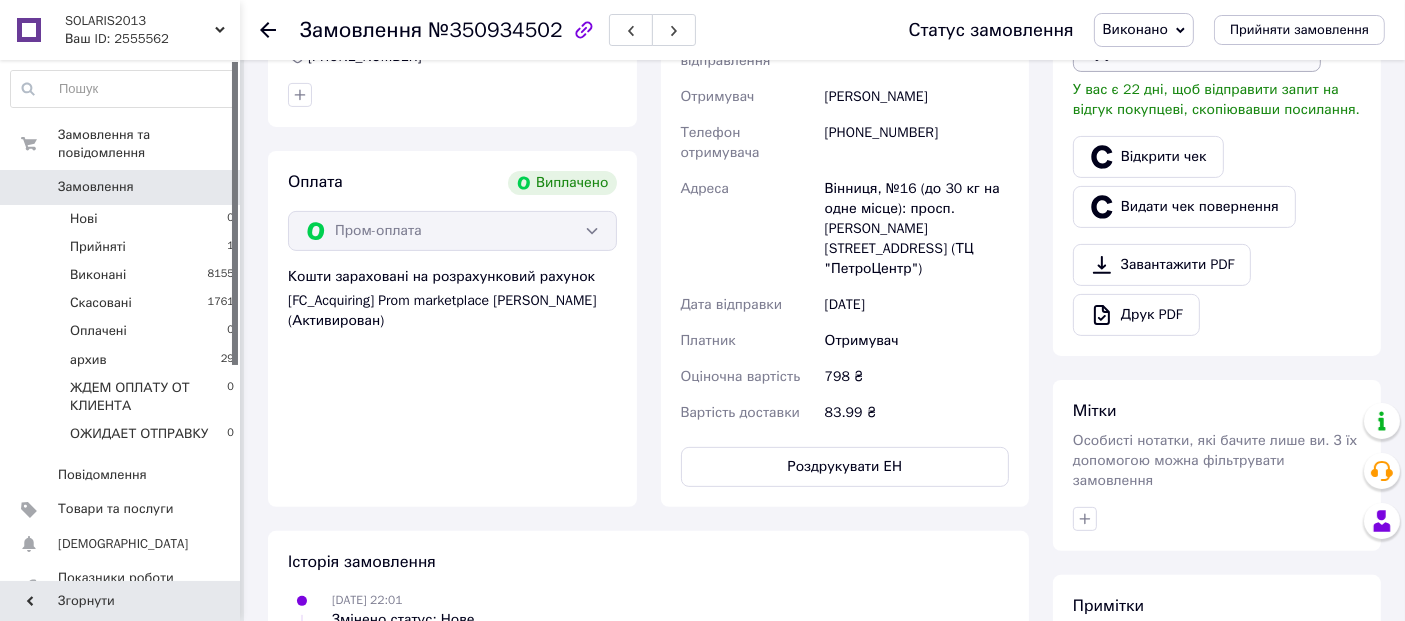 click on "Скопіювати запит на відгук" at bounding box center [1197, 51] 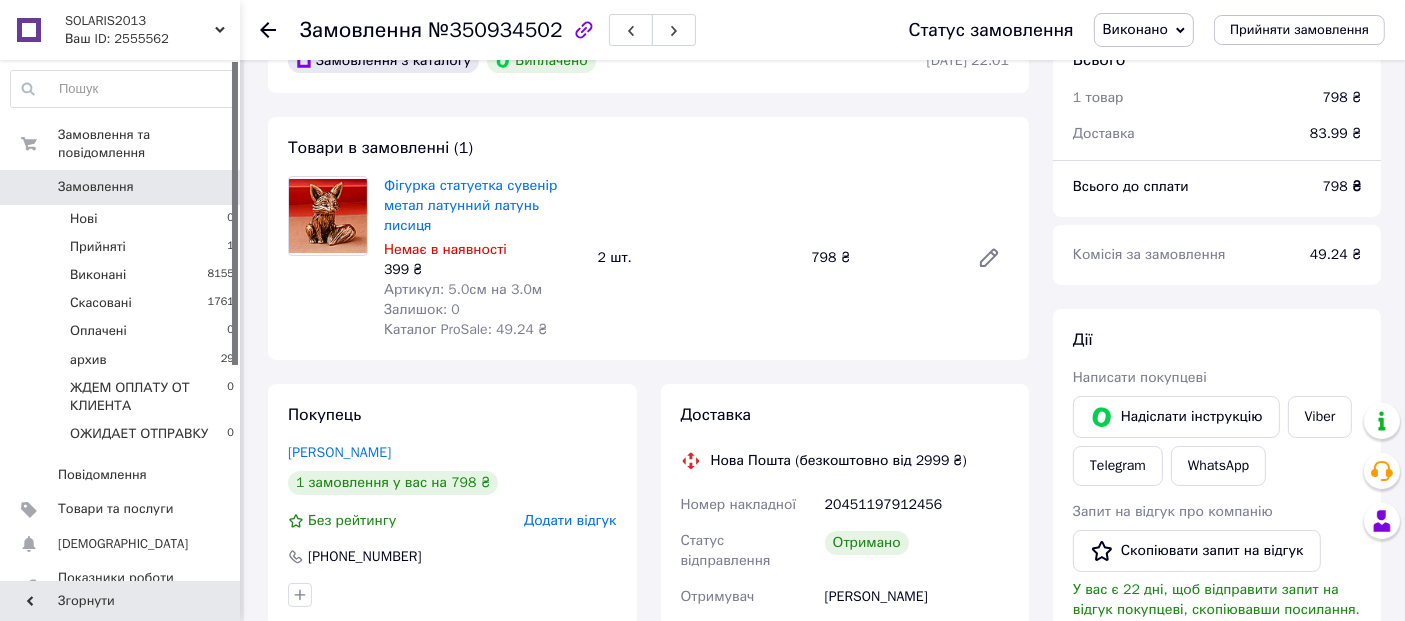 scroll, scrollTop: 0, scrollLeft: 0, axis: both 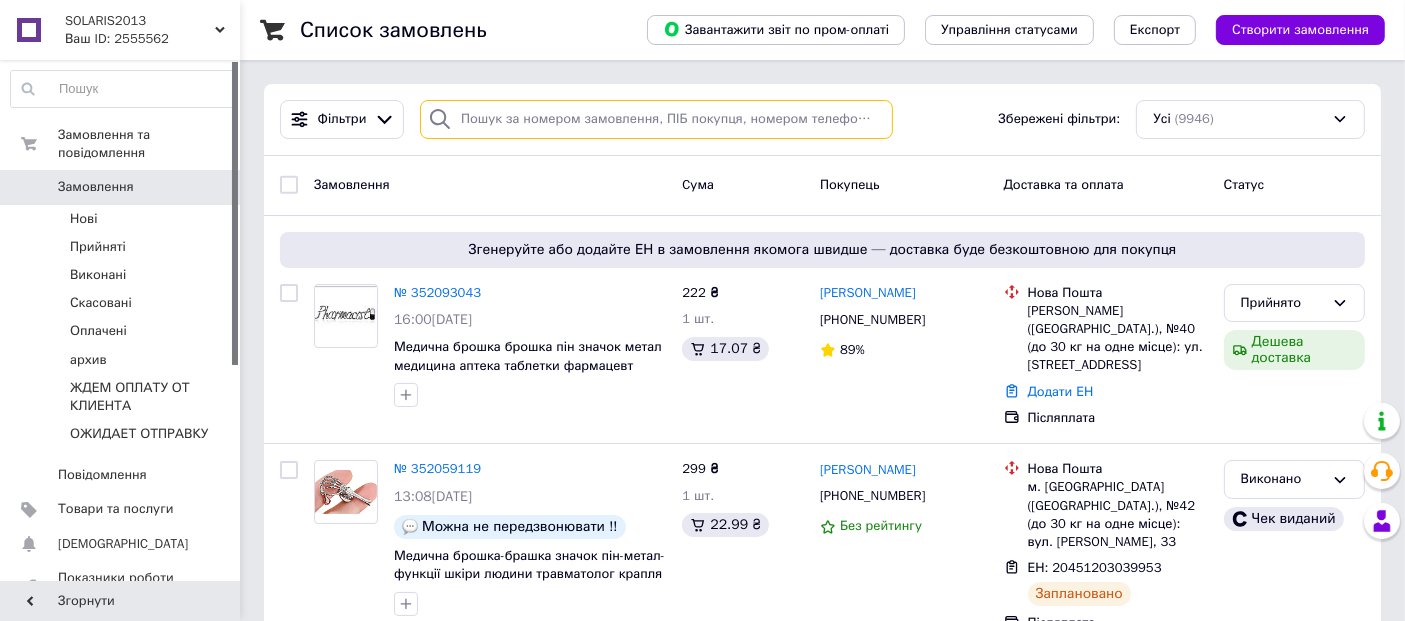 paste on "351414925" 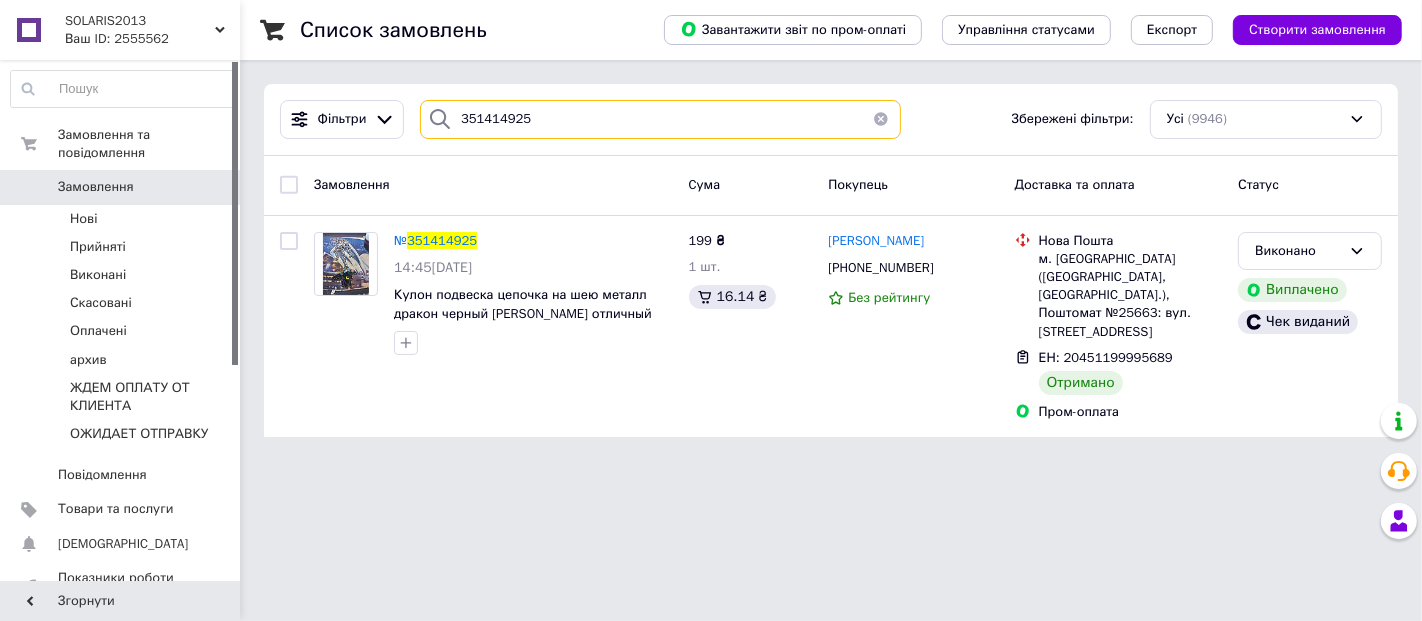 type on "351414925" 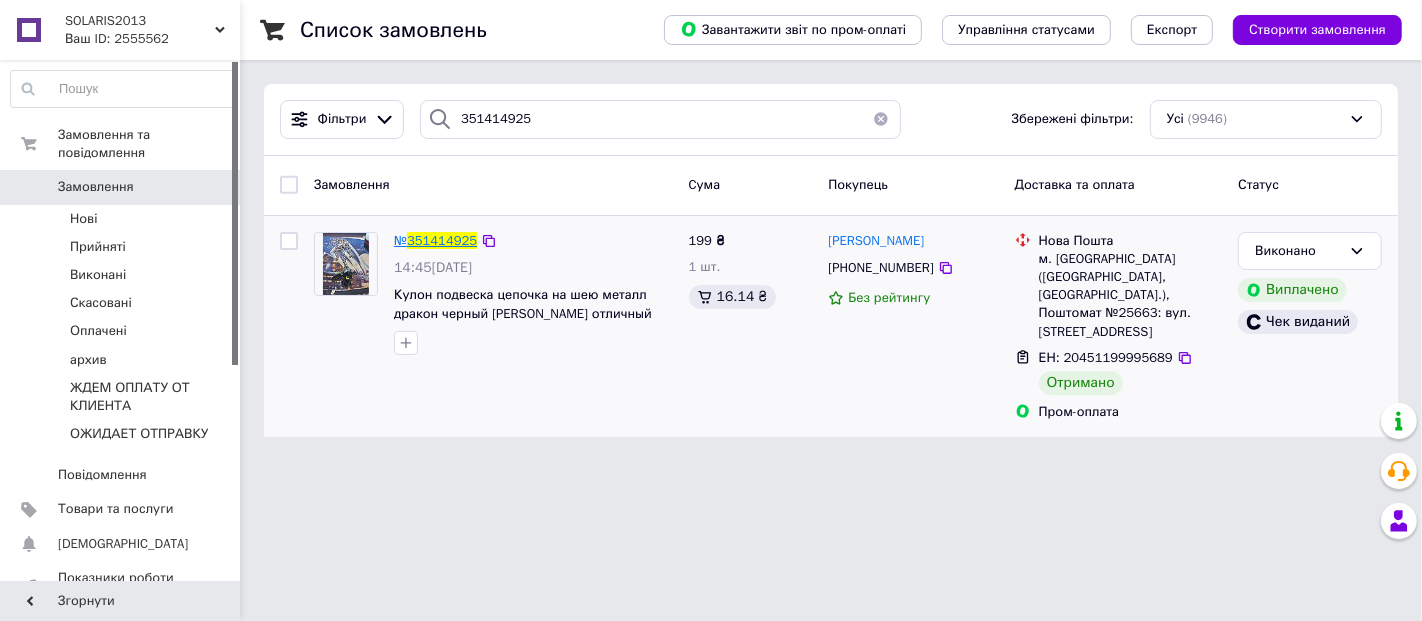 click on "351414925" at bounding box center [442, 240] 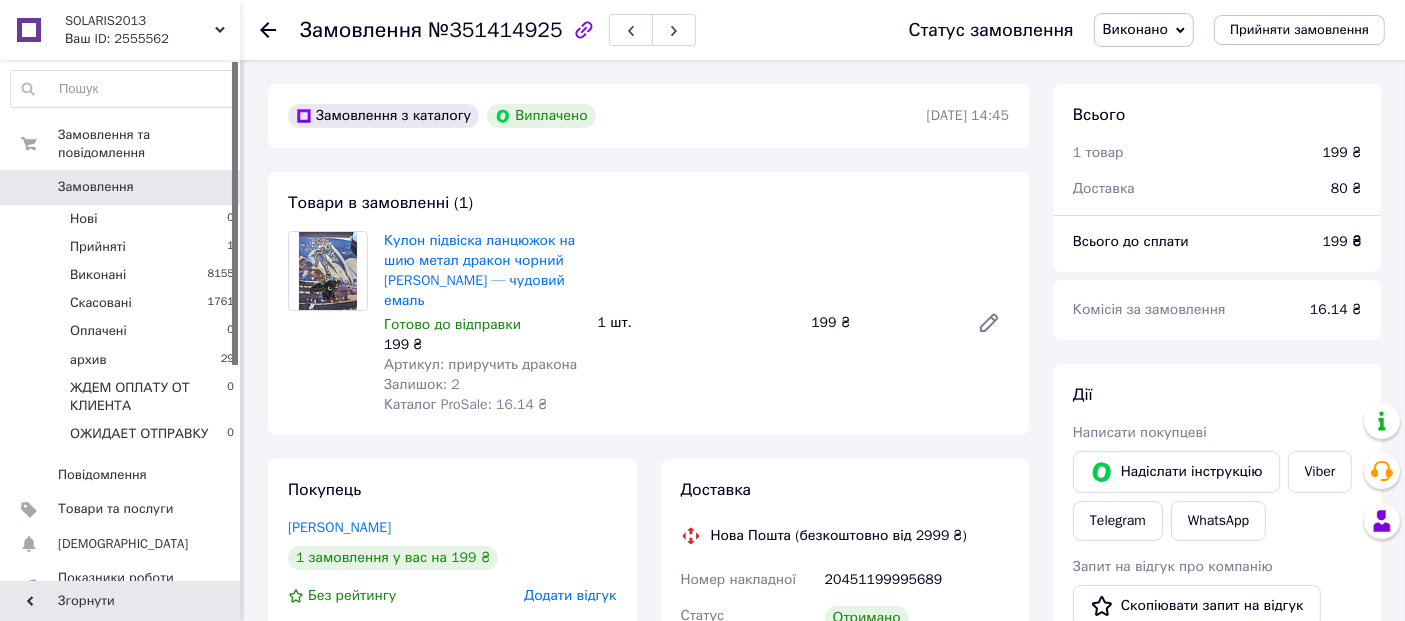 scroll, scrollTop: 88, scrollLeft: 0, axis: vertical 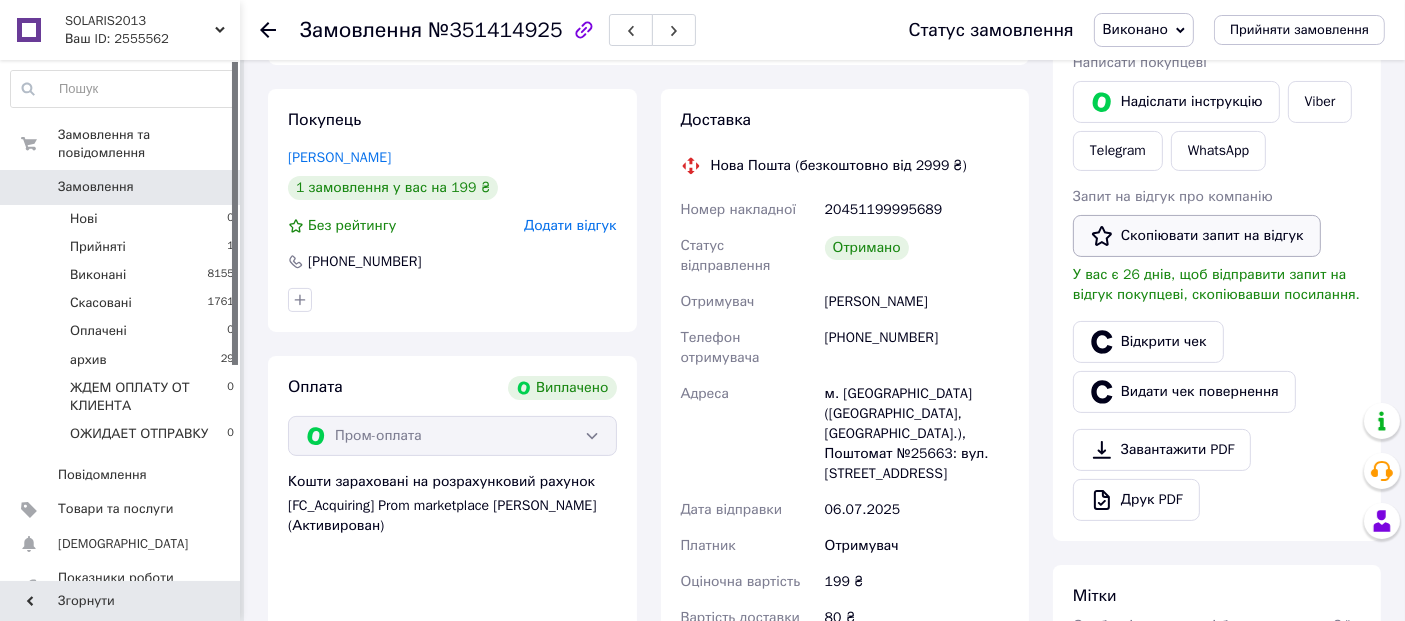 click on "Скопіювати запит на відгук" at bounding box center (1197, 236) 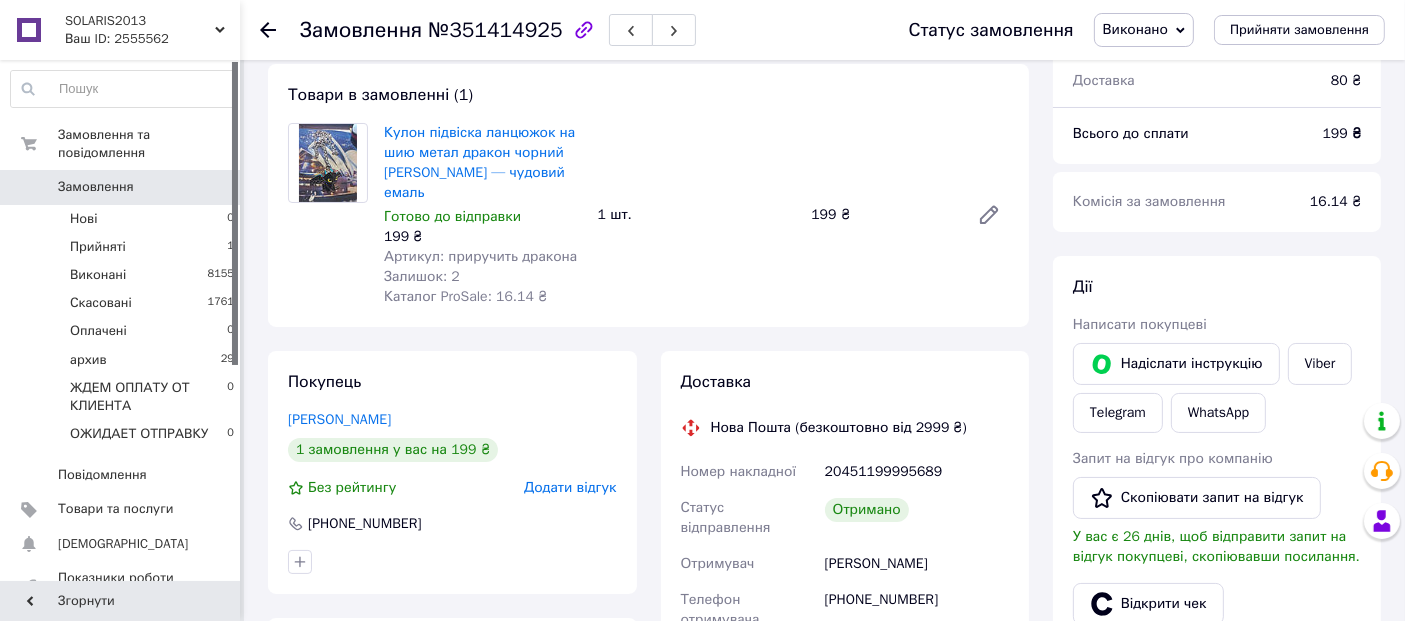 scroll, scrollTop: 0, scrollLeft: 0, axis: both 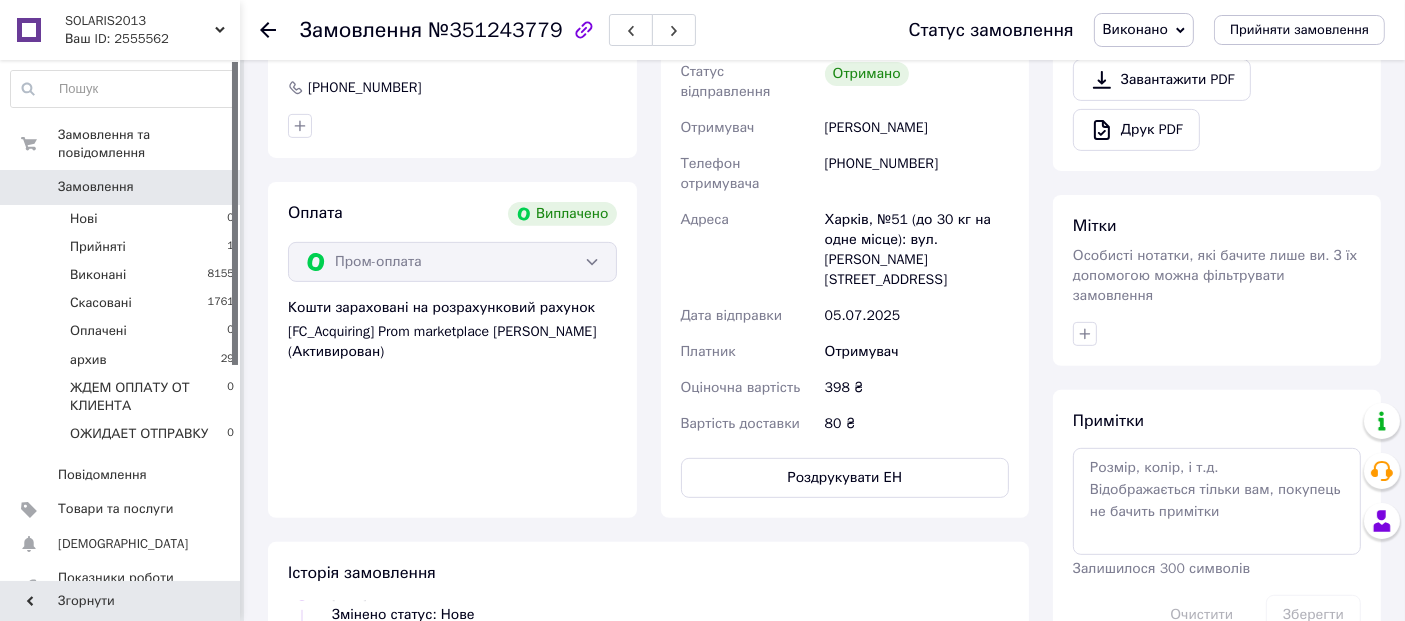 click on "Додати відгук" at bounding box center [570, 51] 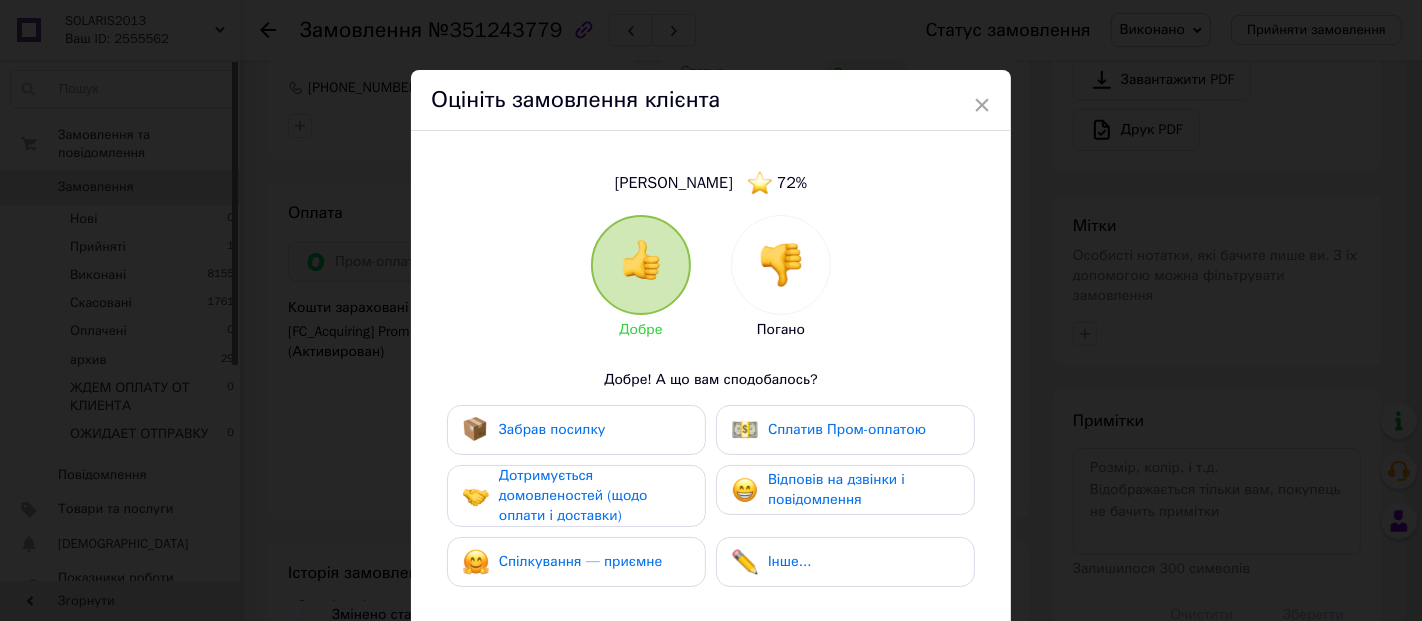 click at bounding box center (641, 265) 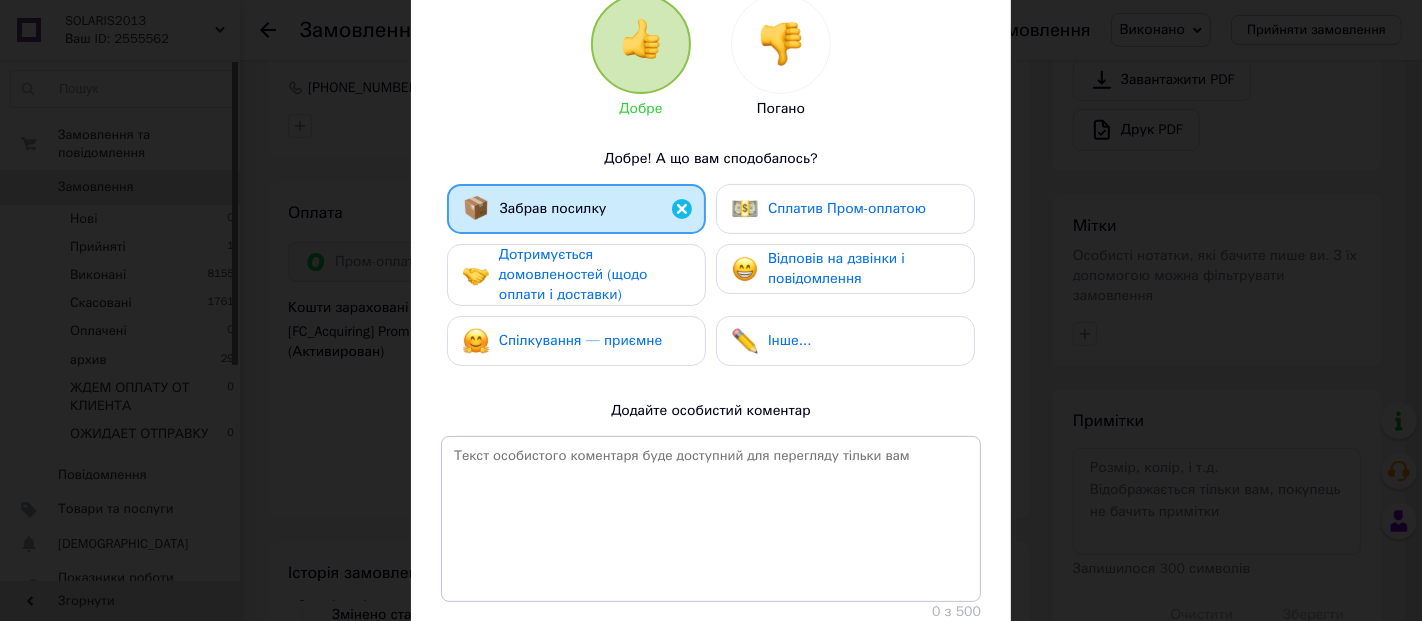 scroll, scrollTop: 370, scrollLeft: 0, axis: vertical 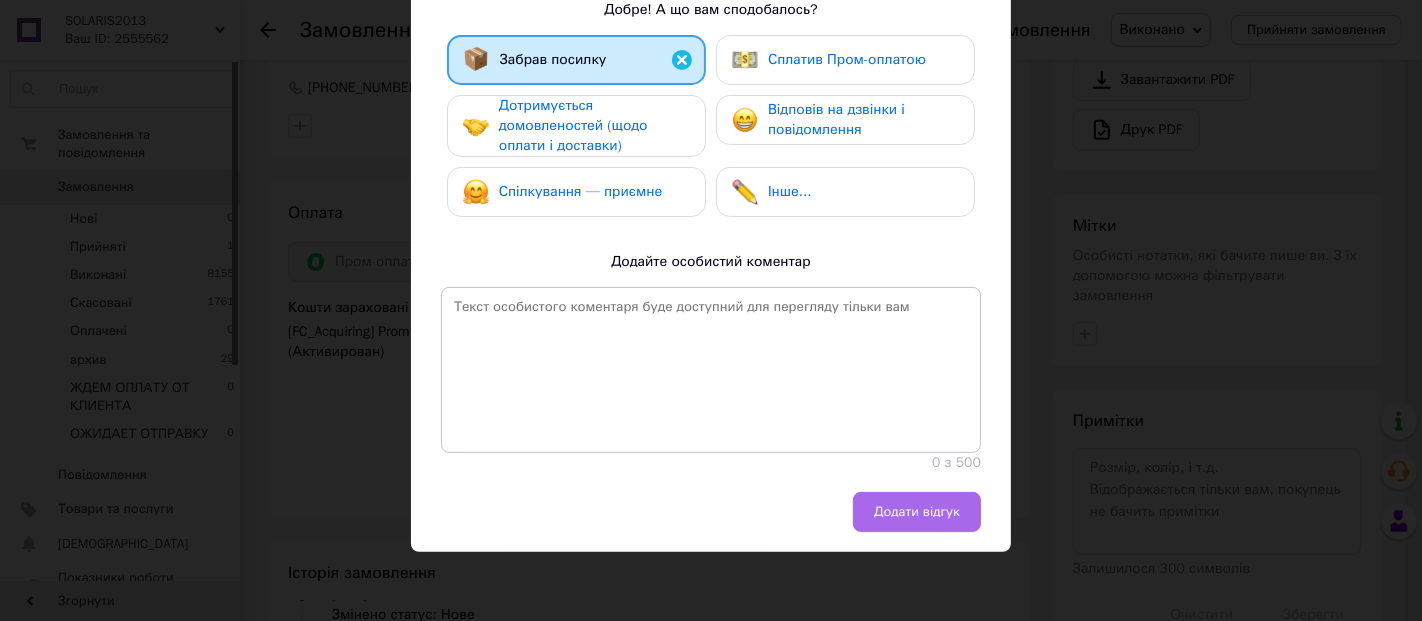 click on "Додати відгук" at bounding box center (917, 512) 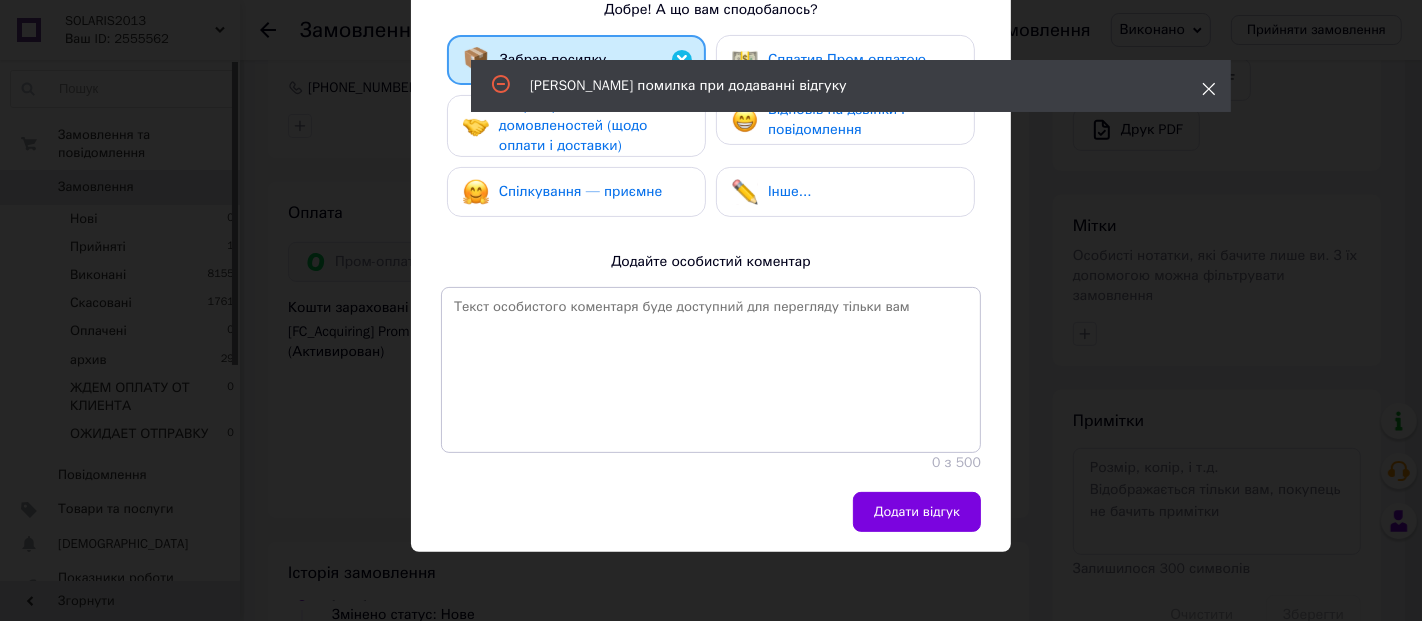 click 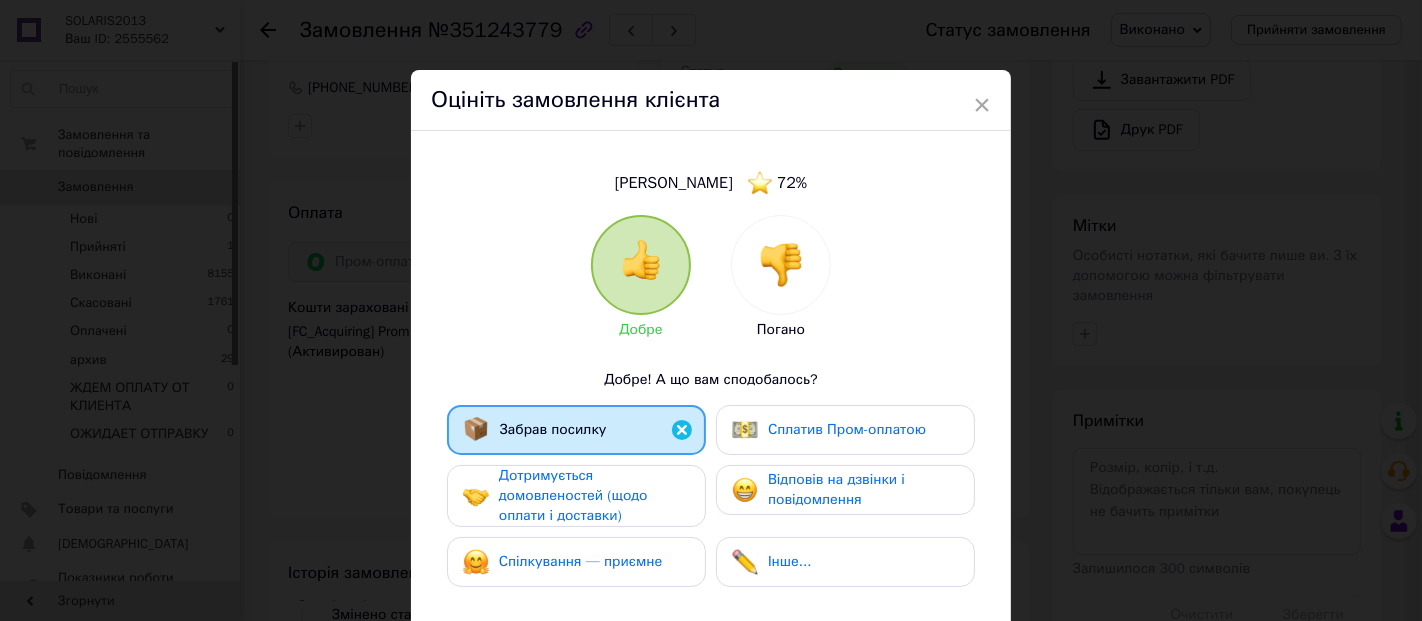 drag, startPoint x: 977, startPoint y: 95, endPoint x: 946, endPoint y: 92, distance: 31.144823 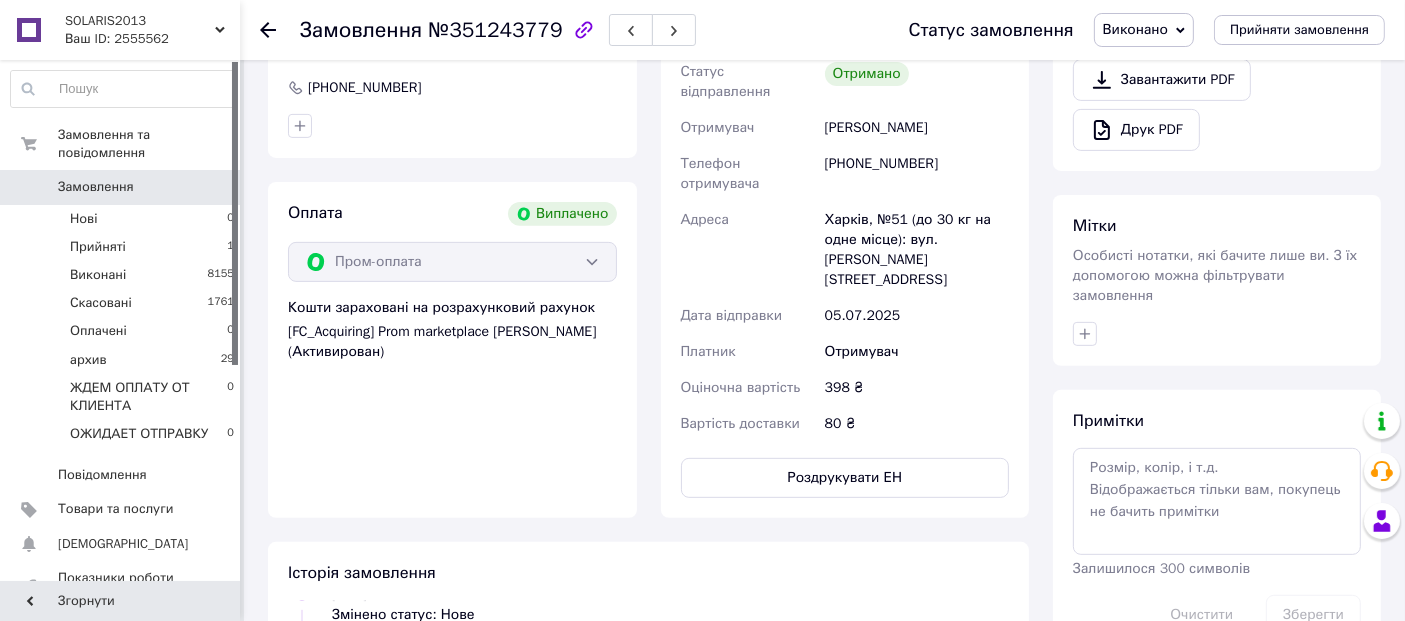 click on "Додати відгук" at bounding box center [570, 51] 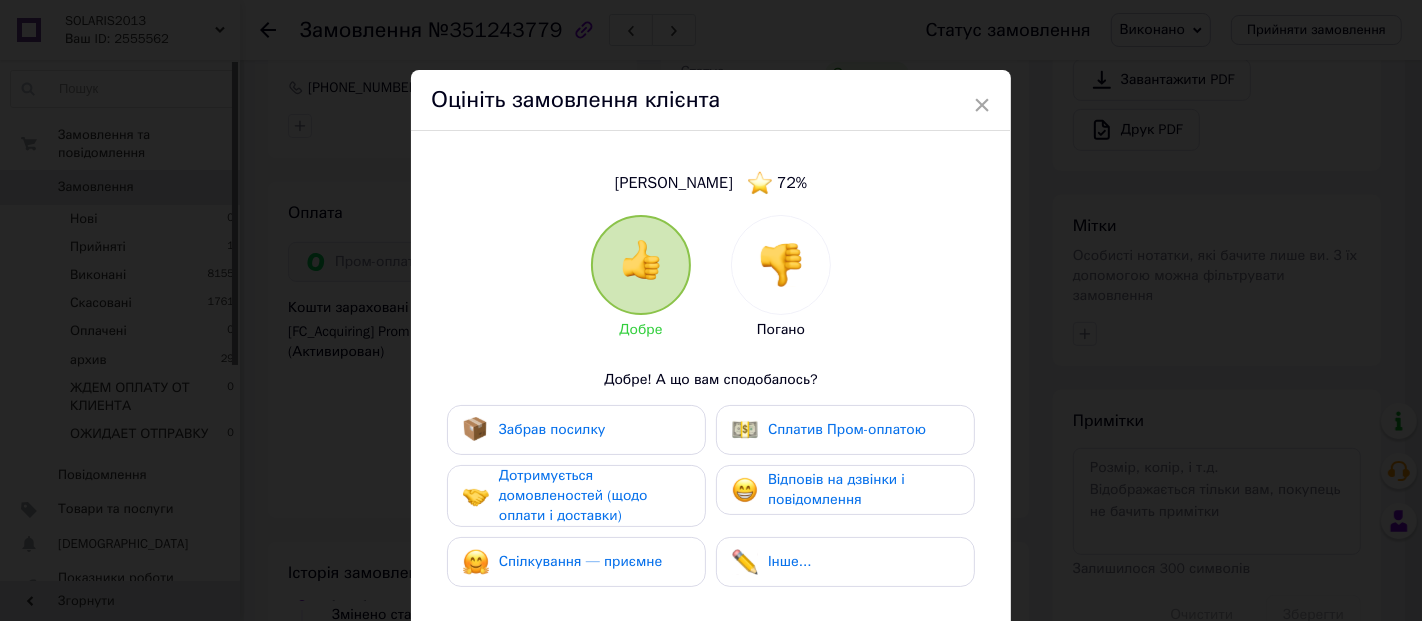 scroll, scrollTop: 370, scrollLeft: 0, axis: vertical 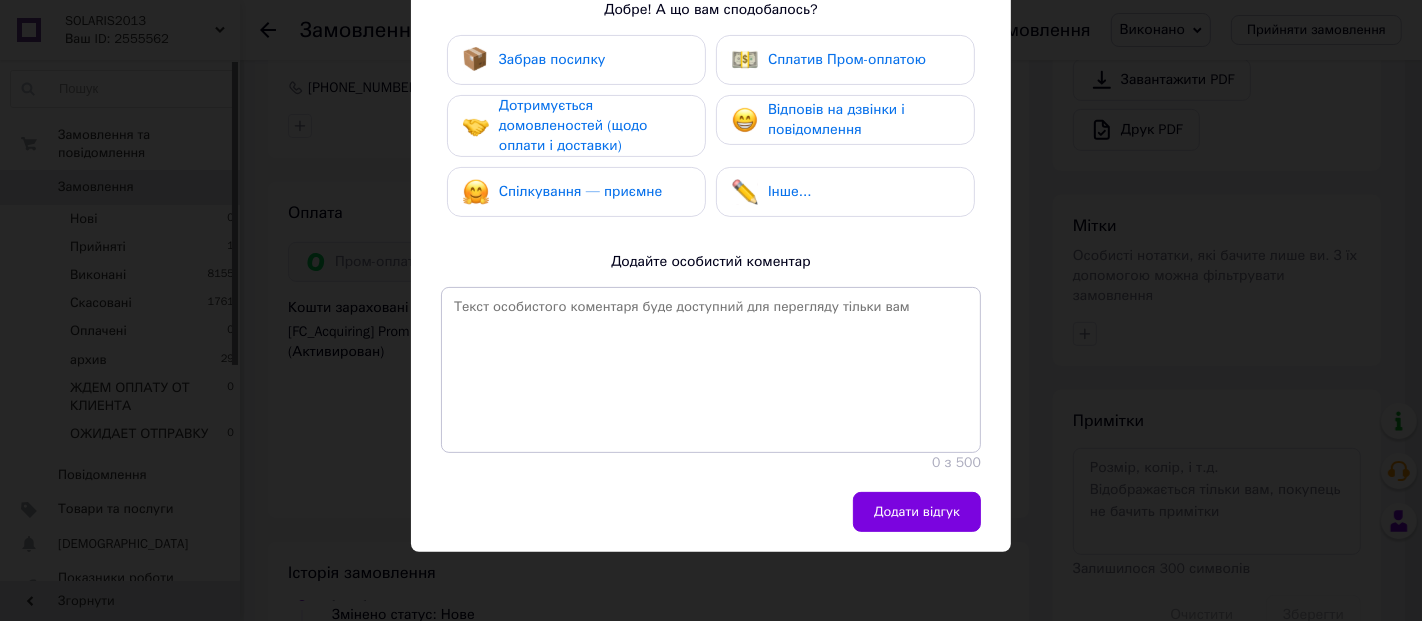 click on "Забрав посилку" at bounding box center [552, 59] 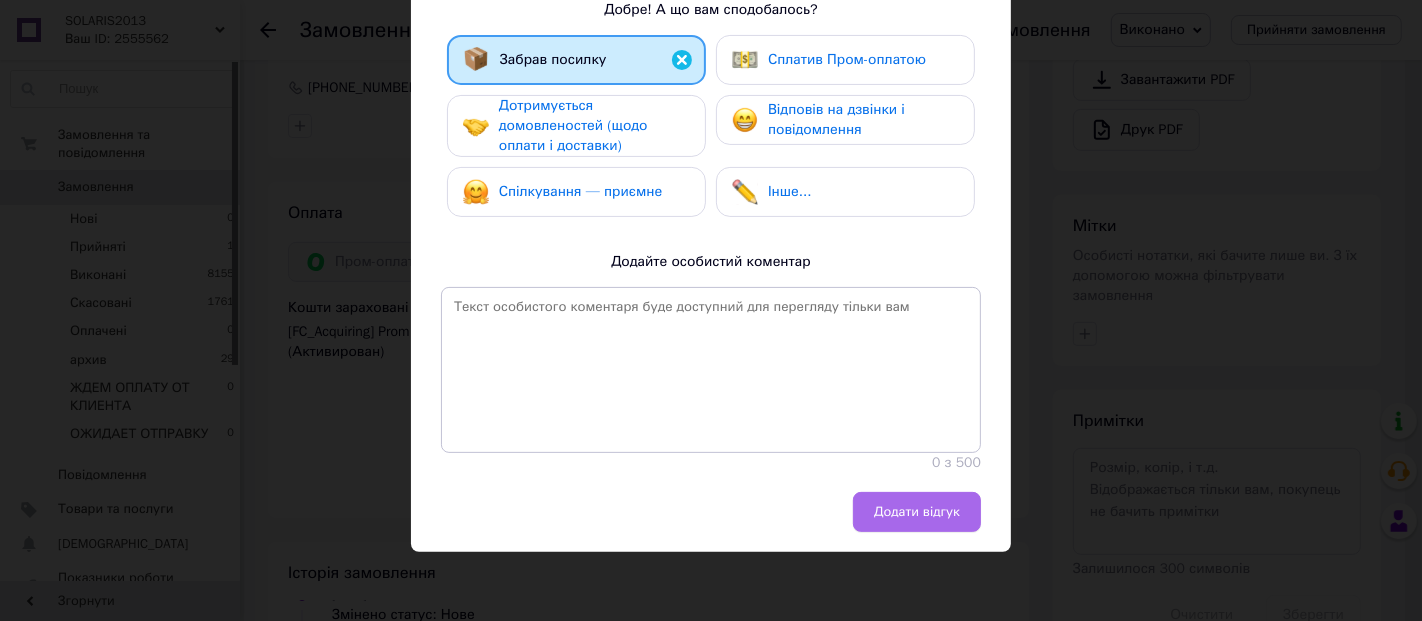 click on "Додати відгук" at bounding box center (917, 512) 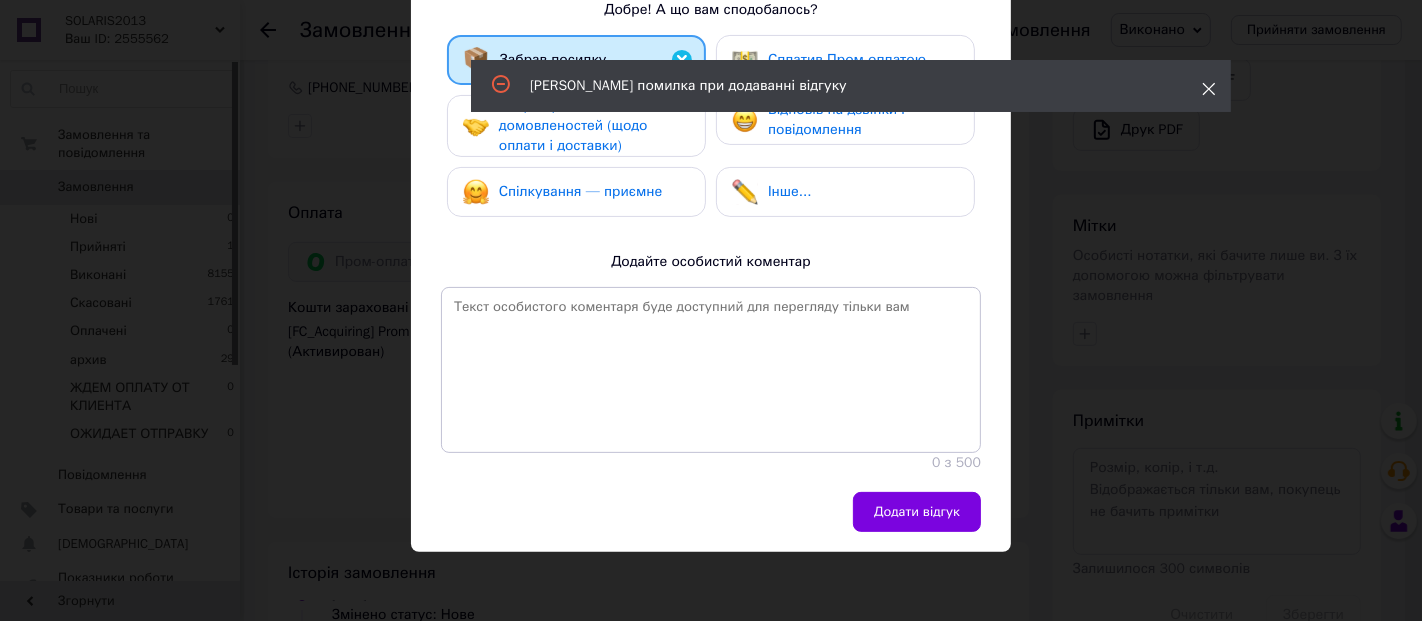 click 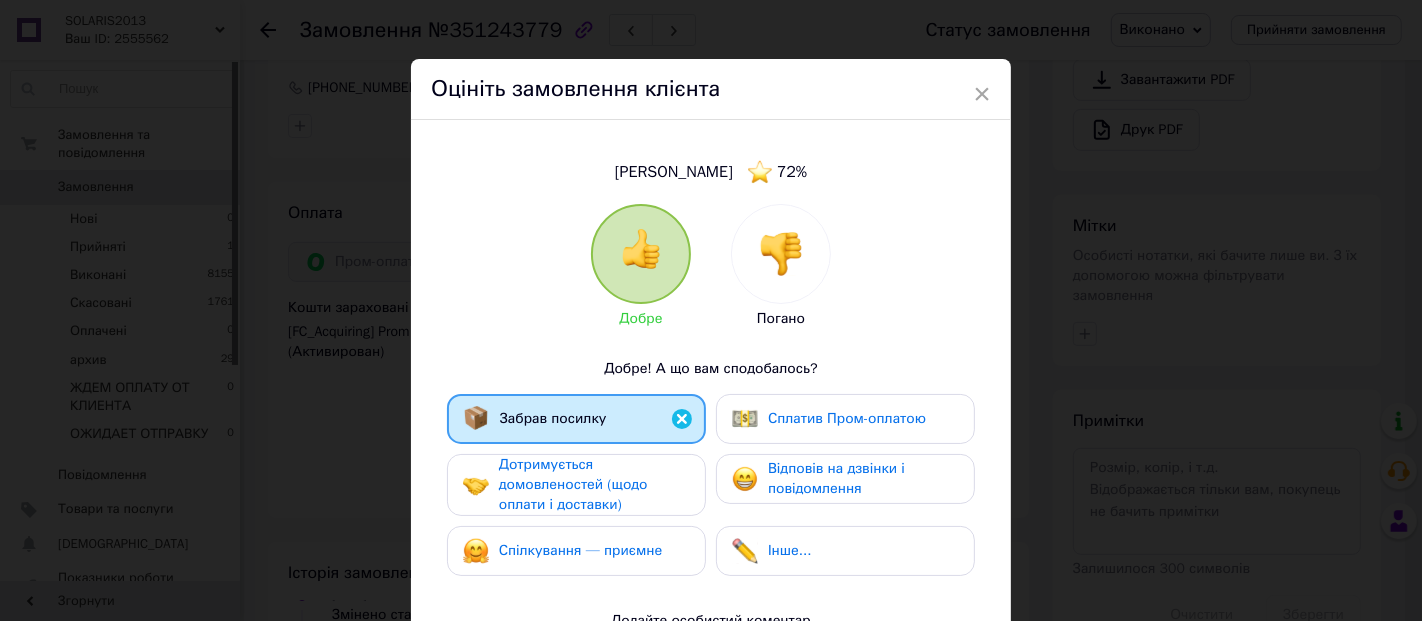 scroll, scrollTop: 0, scrollLeft: 0, axis: both 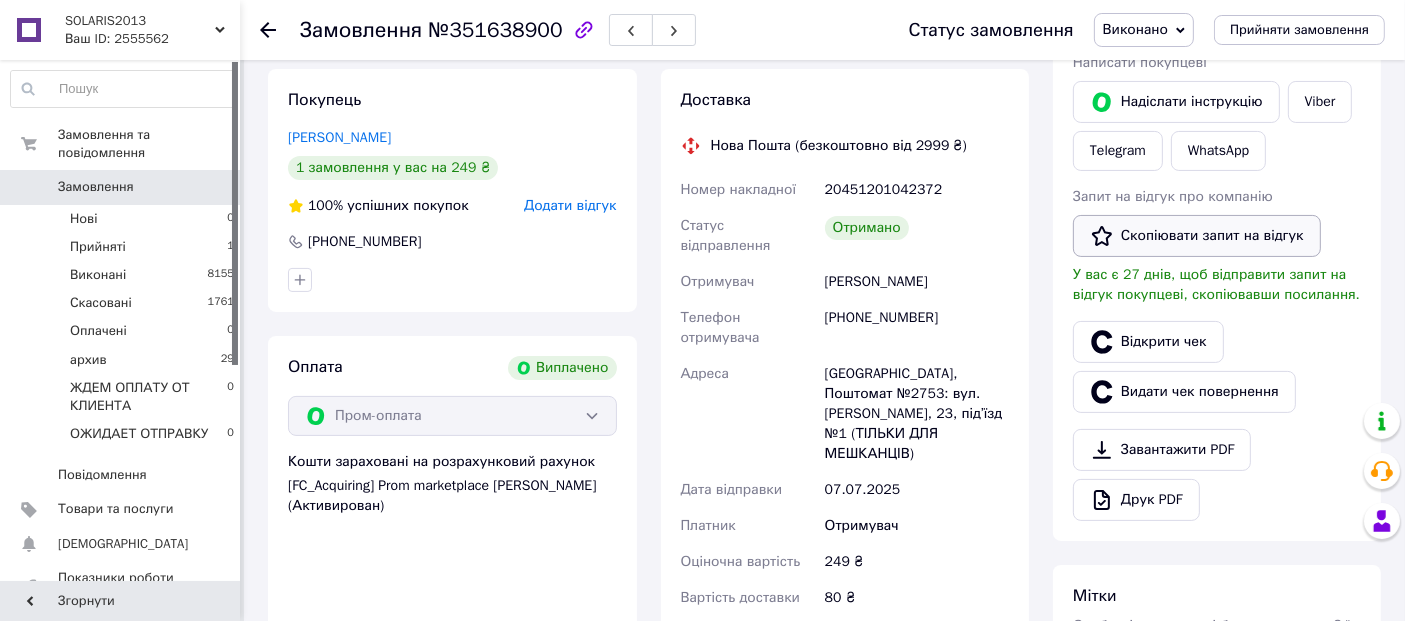 click on "Скопіювати запит на відгук" at bounding box center [1197, 236] 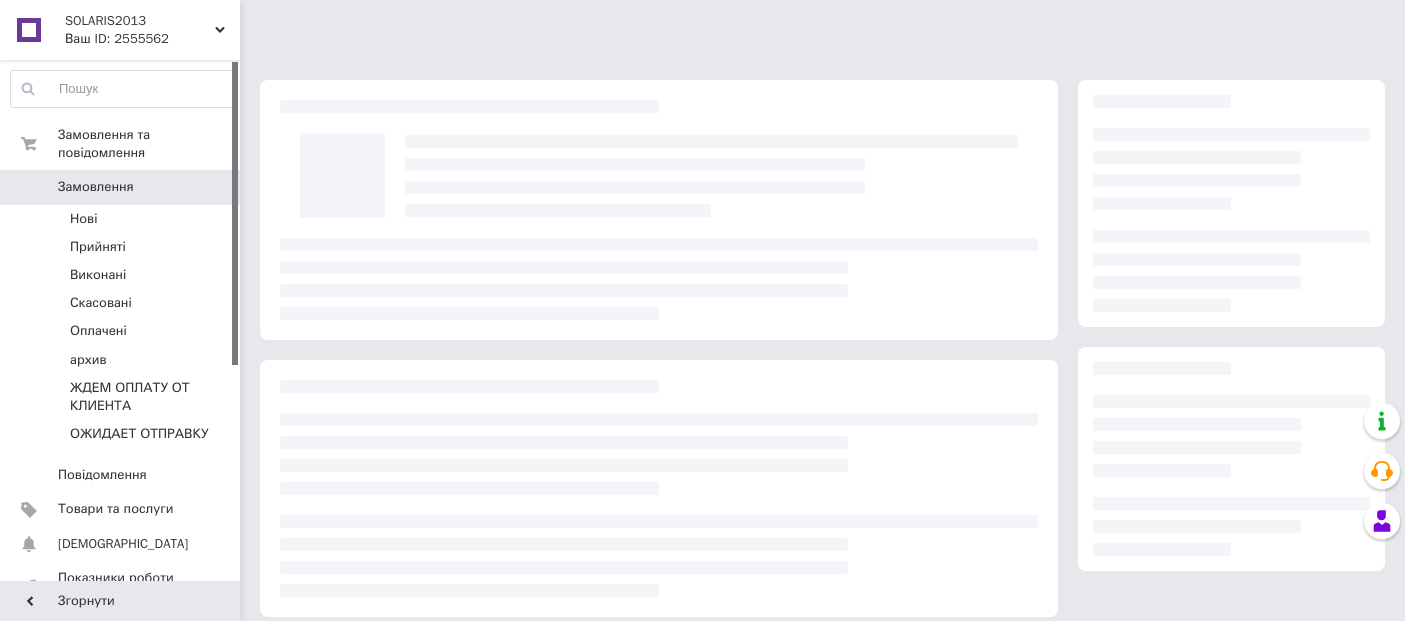 scroll, scrollTop: 0, scrollLeft: 0, axis: both 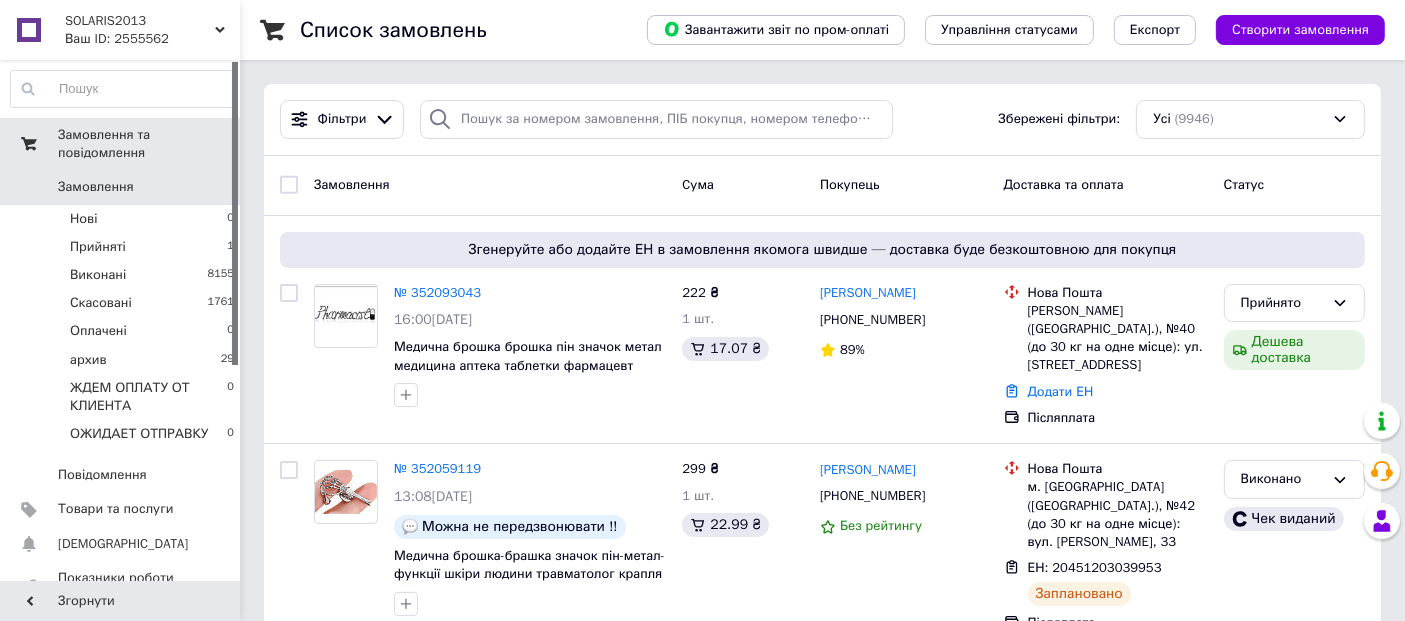 drag, startPoint x: 97, startPoint y: 227, endPoint x: 116, endPoint y: 135, distance: 93.941475 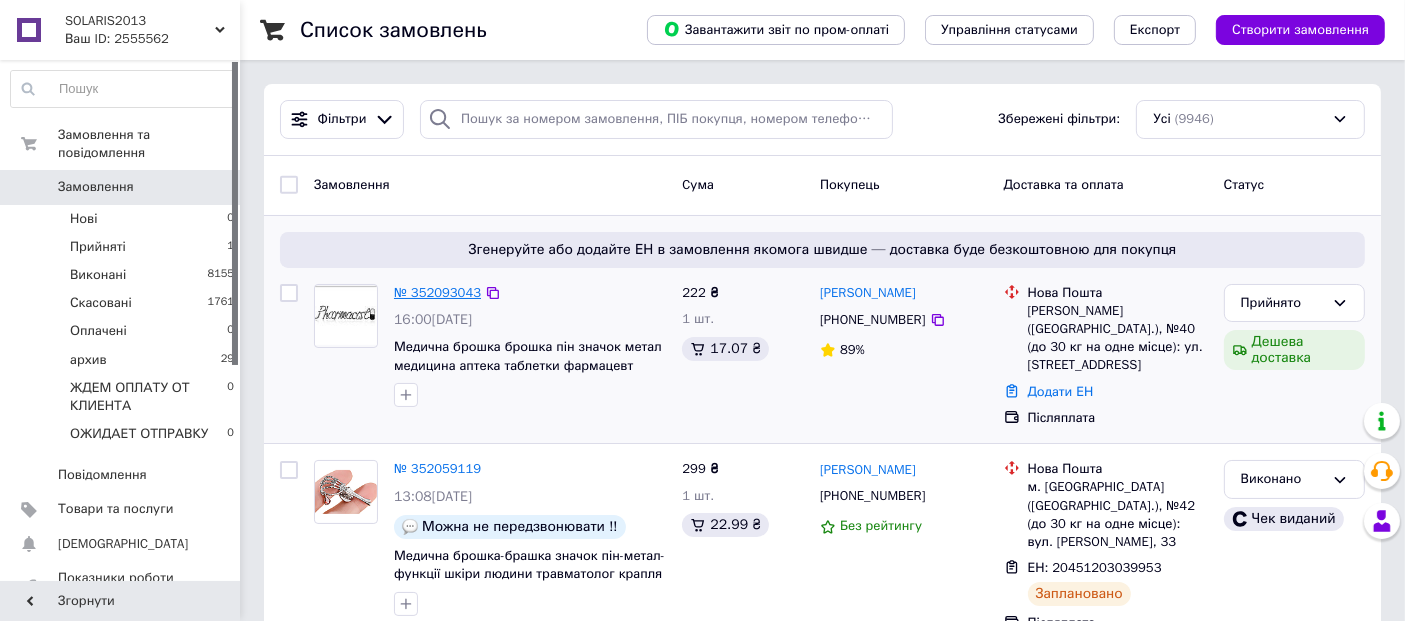 click on "№ 352093043" at bounding box center [437, 292] 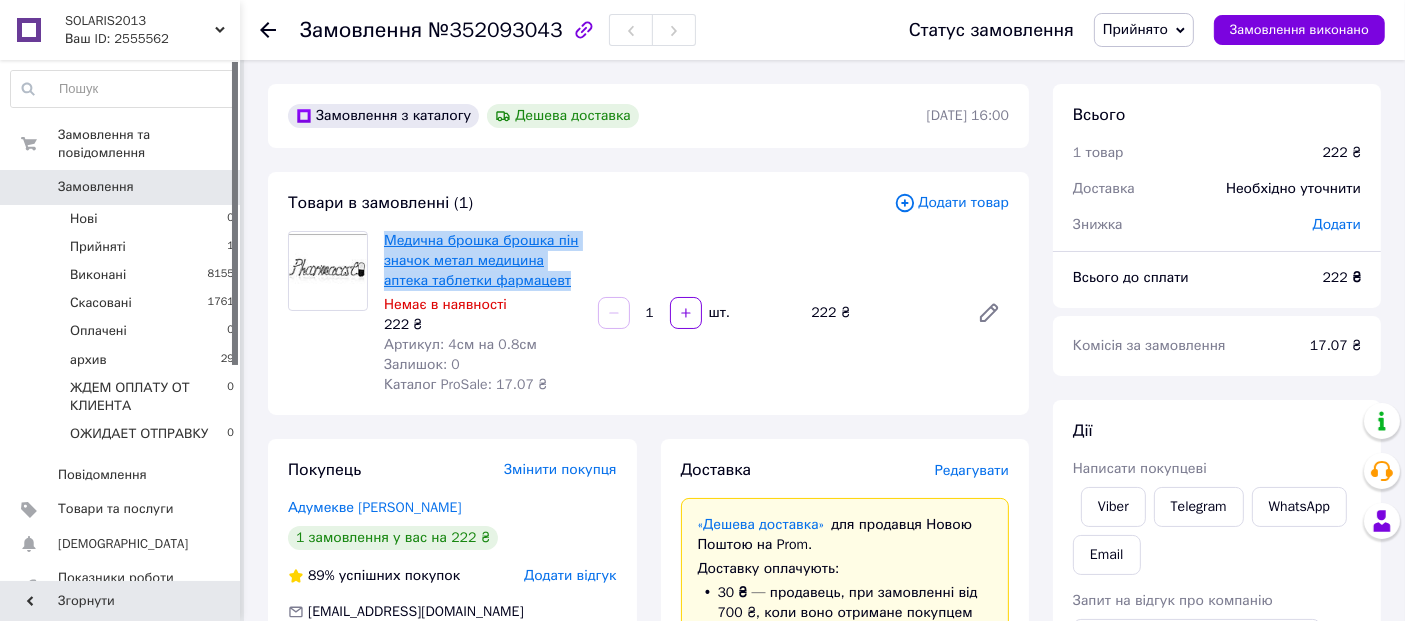 drag, startPoint x: 554, startPoint y: 334, endPoint x: 385, endPoint y: 259, distance: 184.89456 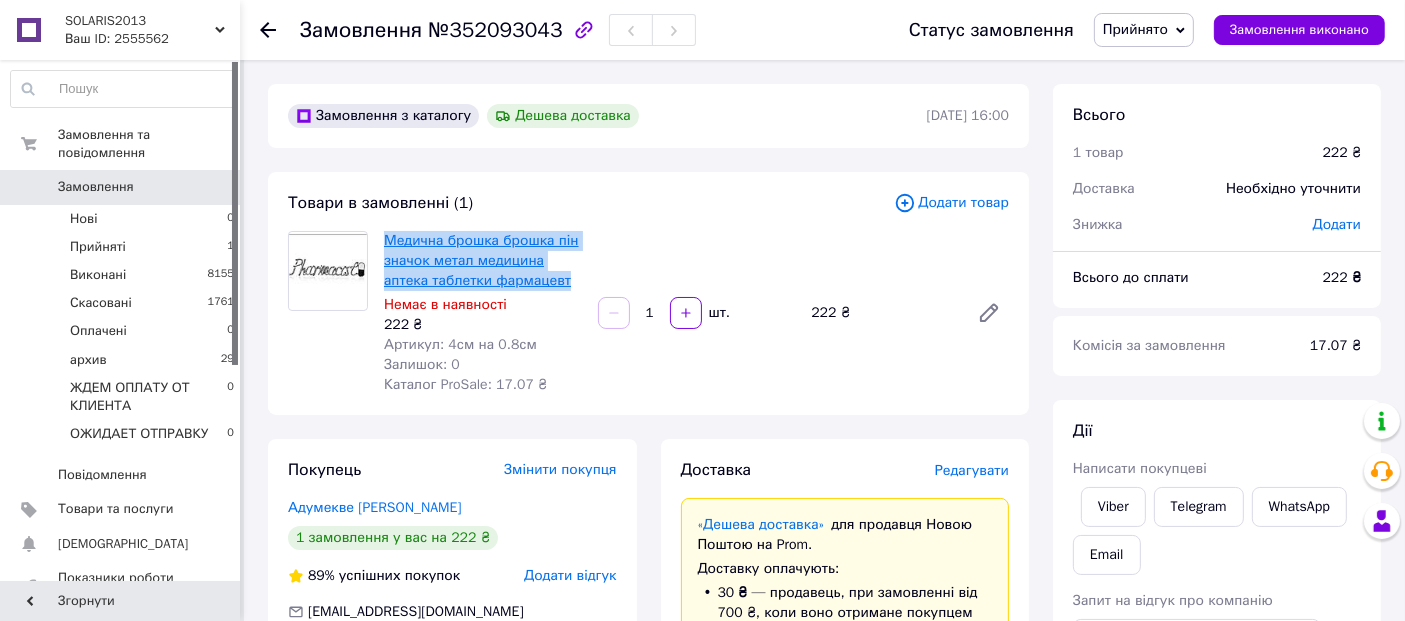 copy on "Медична брошка брошка пін значок метал медицина аптека таблетки фармацевт" 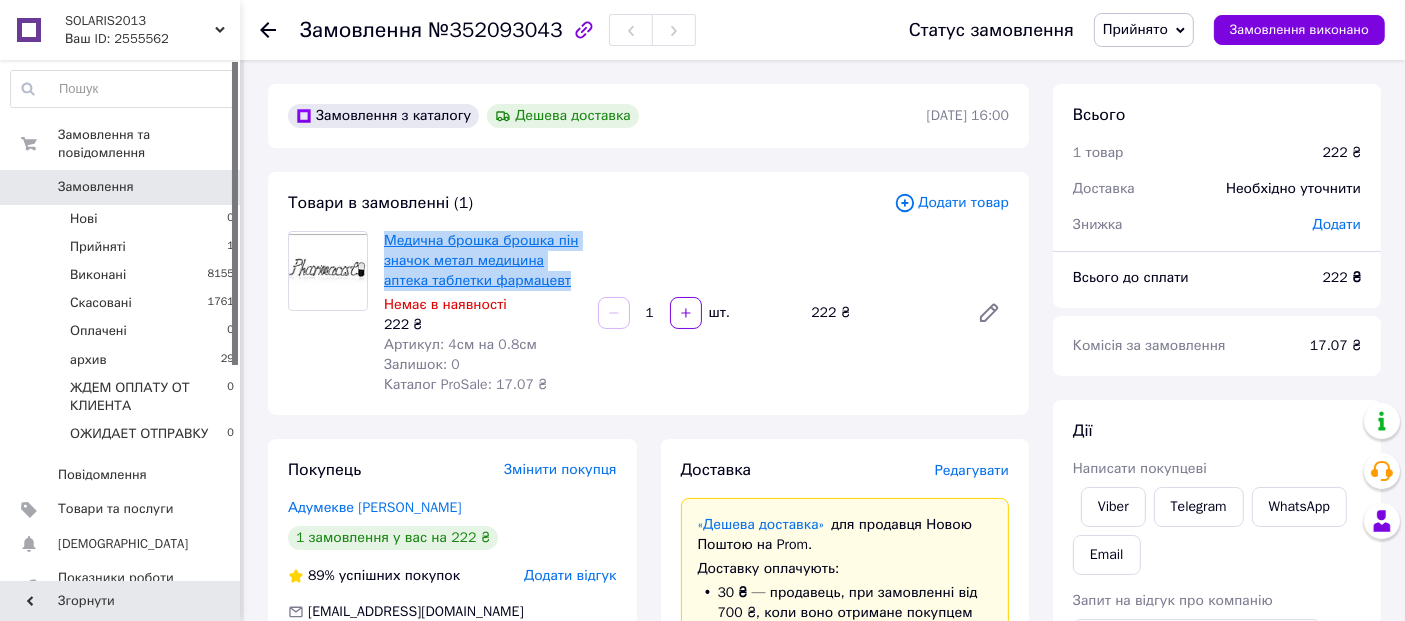 click on "Медична брошка брошка пін значок метал медицина аптека таблетки фармацевт" at bounding box center [481, 260] 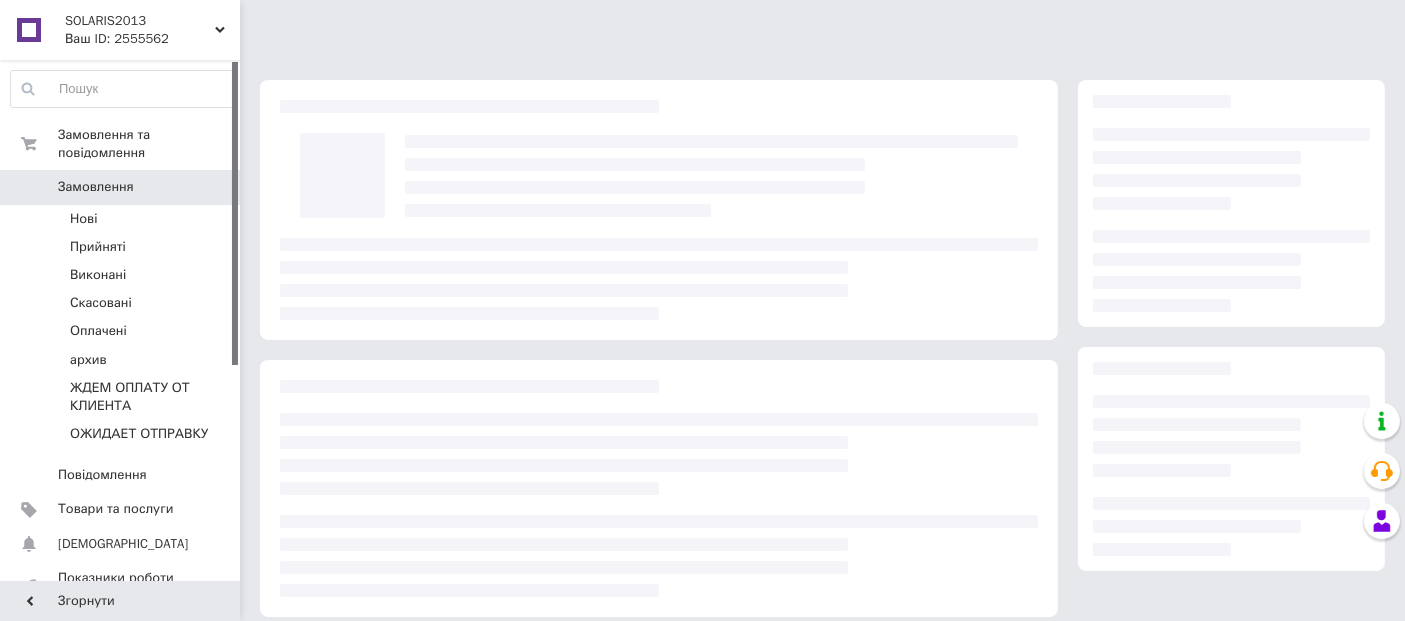 scroll, scrollTop: 291, scrollLeft: 0, axis: vertical 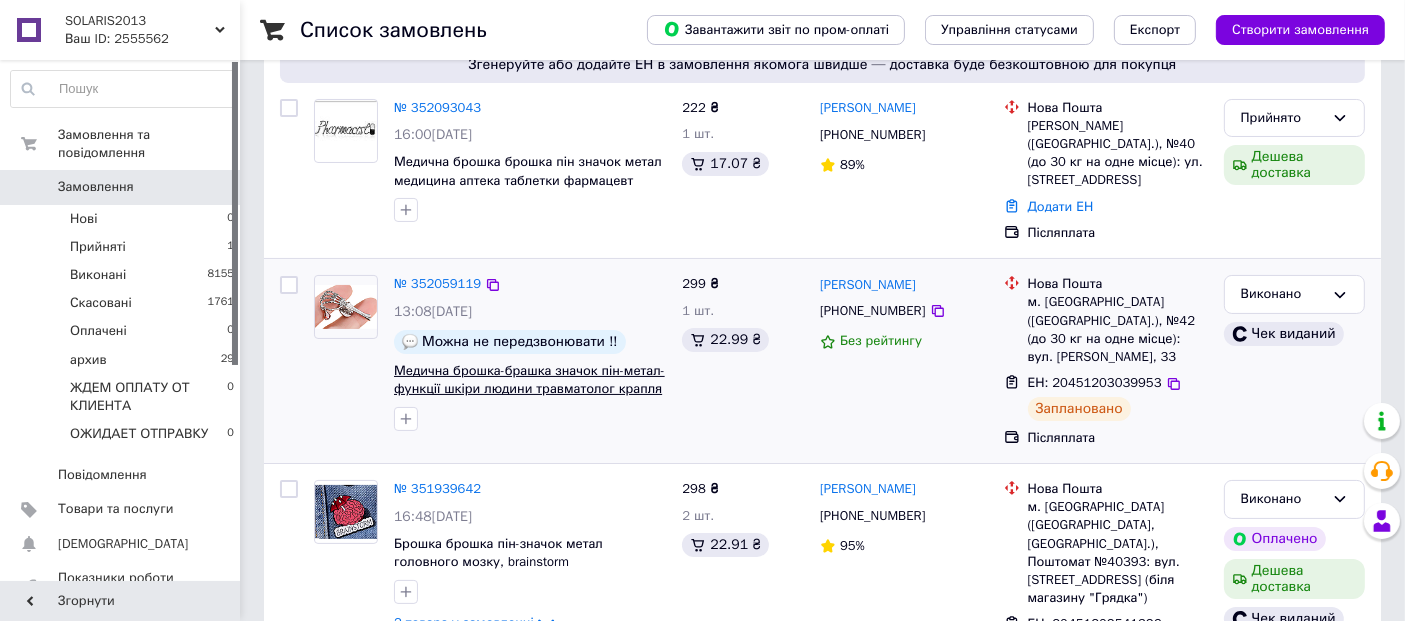 click on "Медична брошка-брашка значок пін-метал-функції шкіри людини травматолог крапля крові червона" at bounding box center [529, 389] 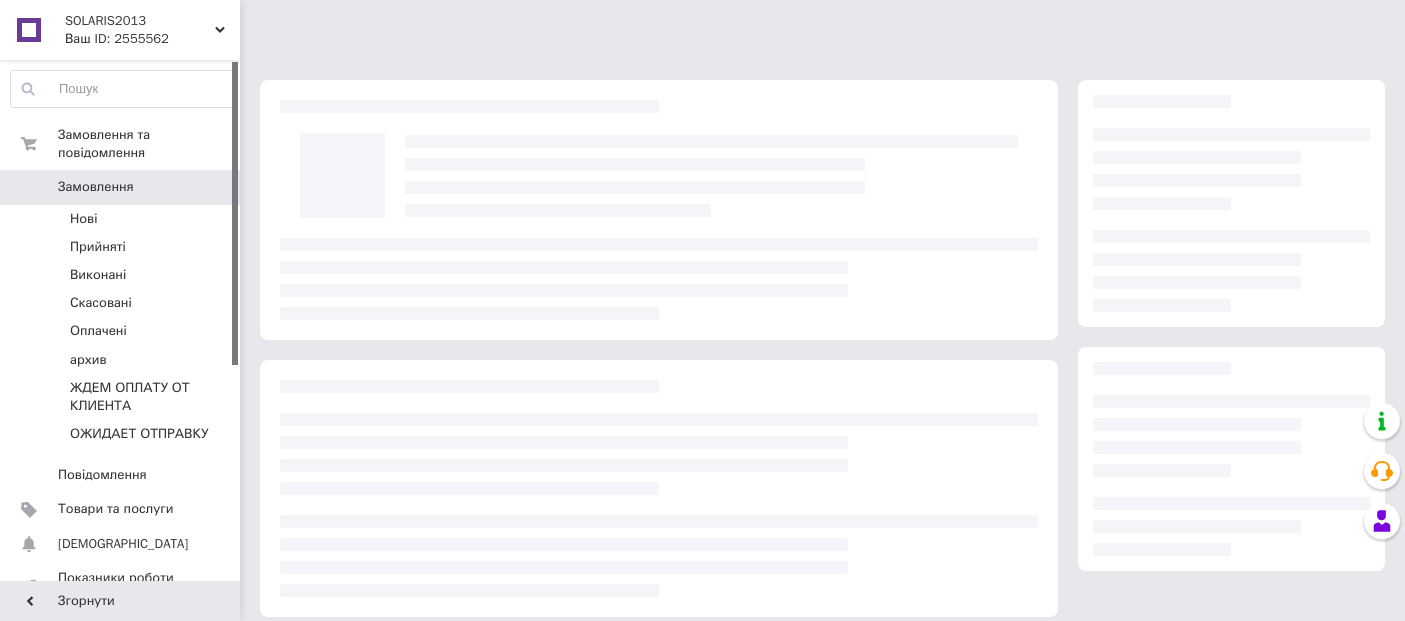 scroll, scrollTop: 0, scrollLeft: 0, axis: both 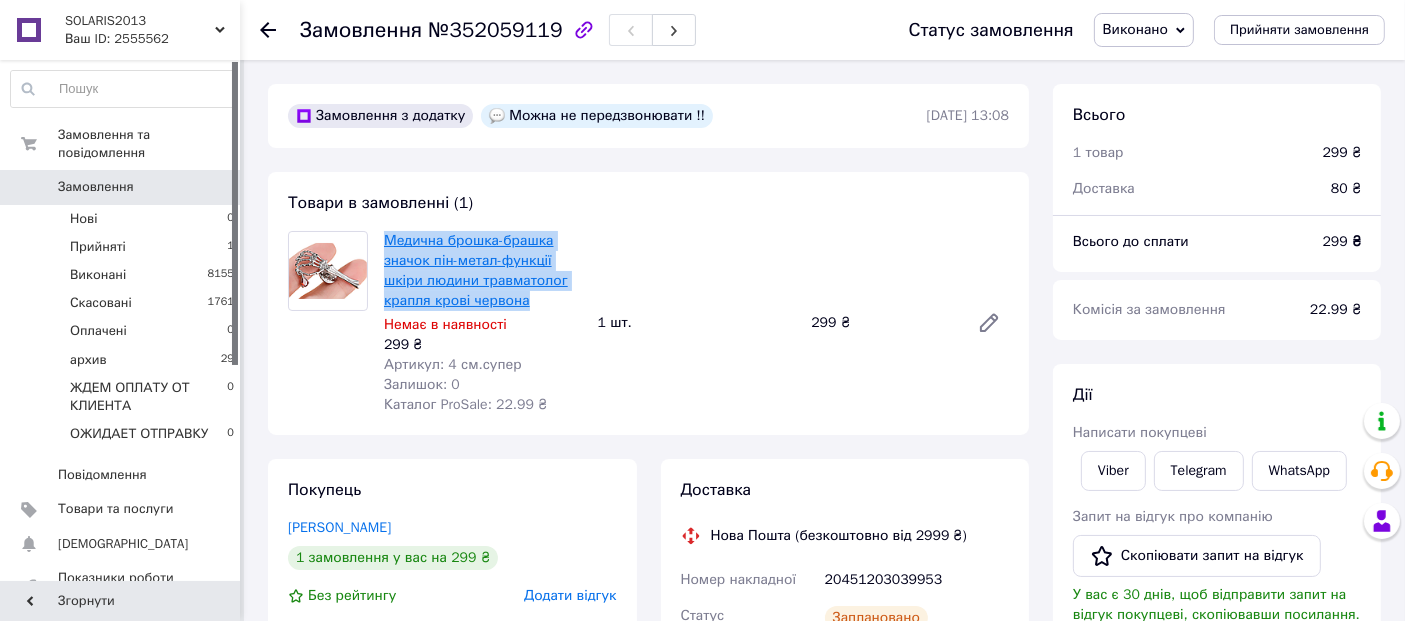 drag, startPoint x: 568, startPoint y: 352, endPoint x: 384, endPoint y: 255, distance: 208.00241 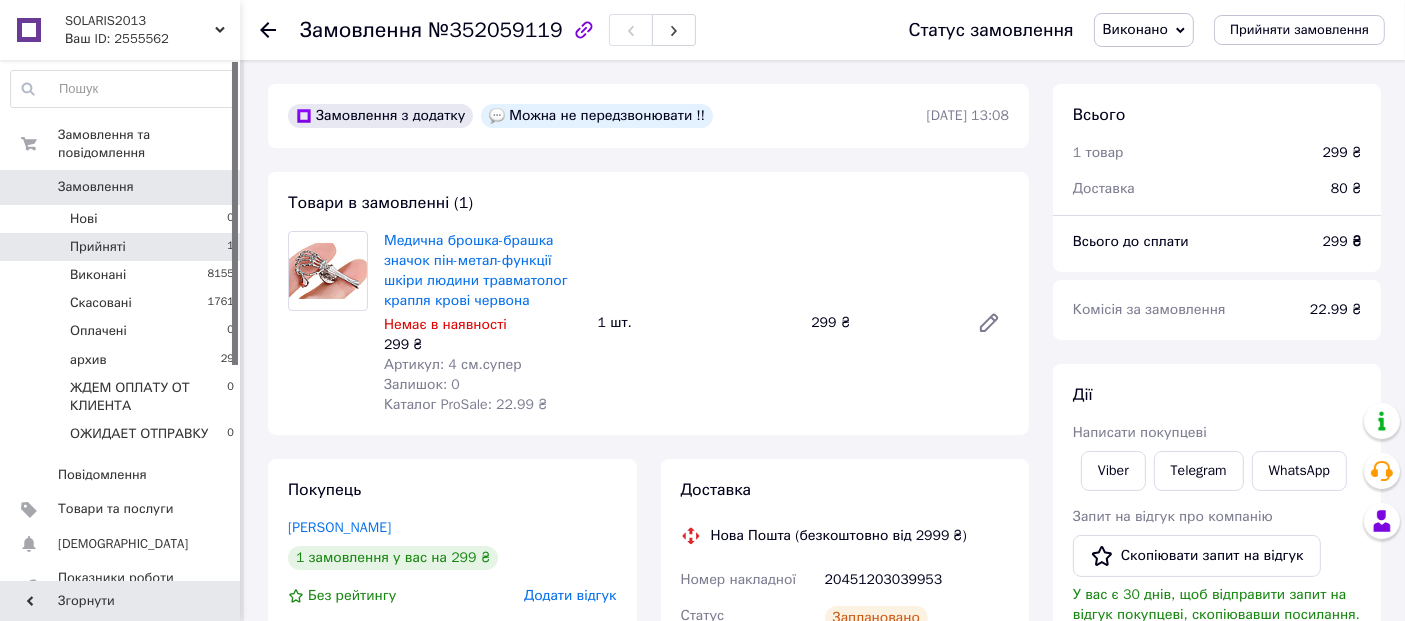 click on "Прийняті" at bounding box center (98, 247) 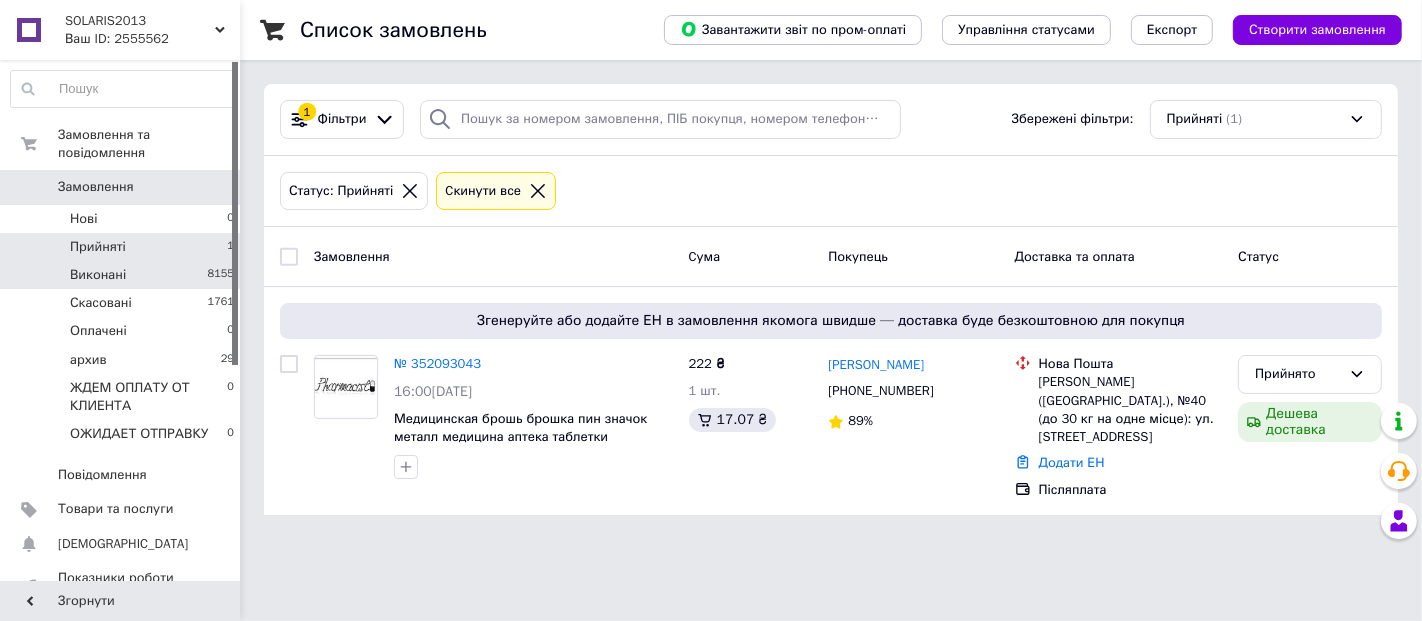 click on "Виконані" at bounding box center [98, 275] 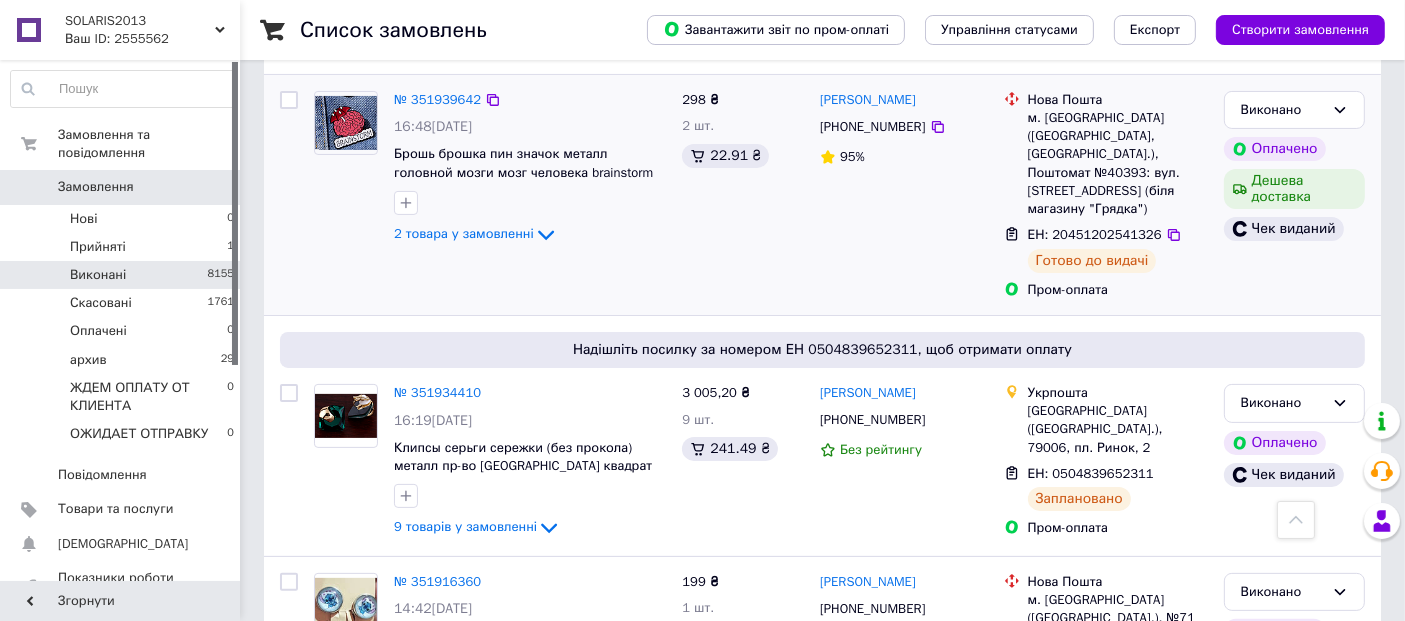 scroll, scrollTop: 370, scrollLeft: 0, axis: vertical 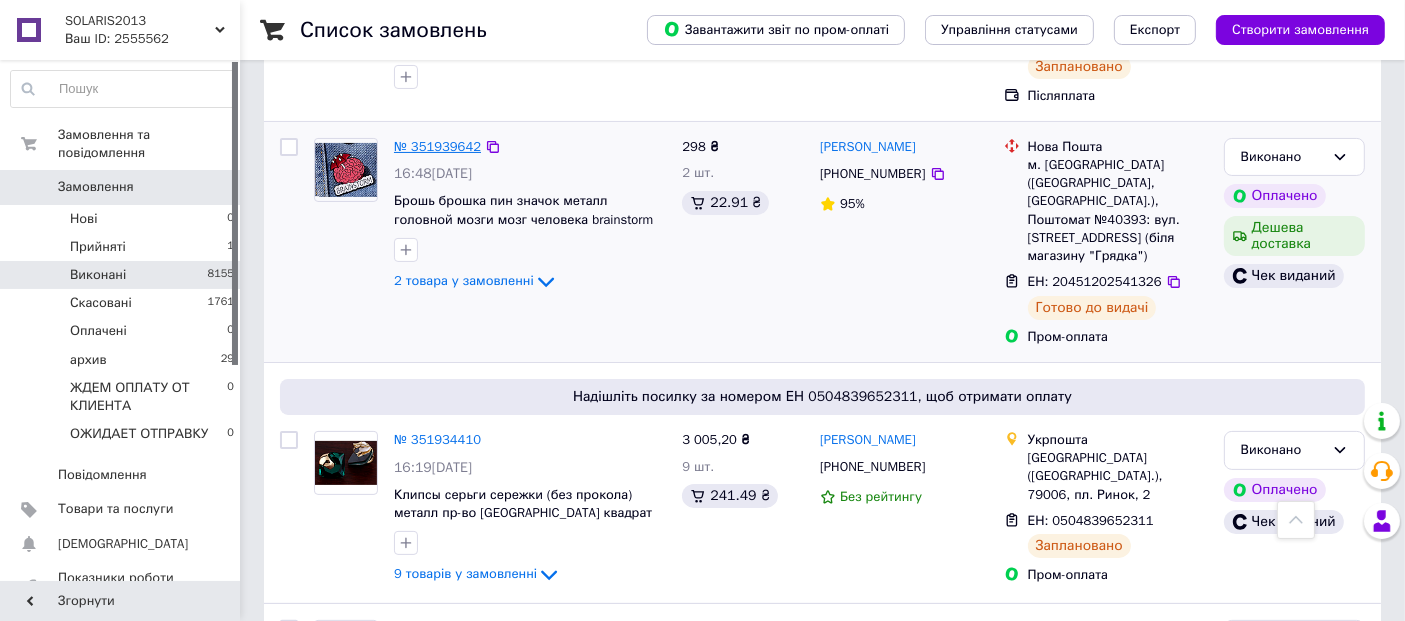 click on "№ 351939642" at bounding box center [437, 146] 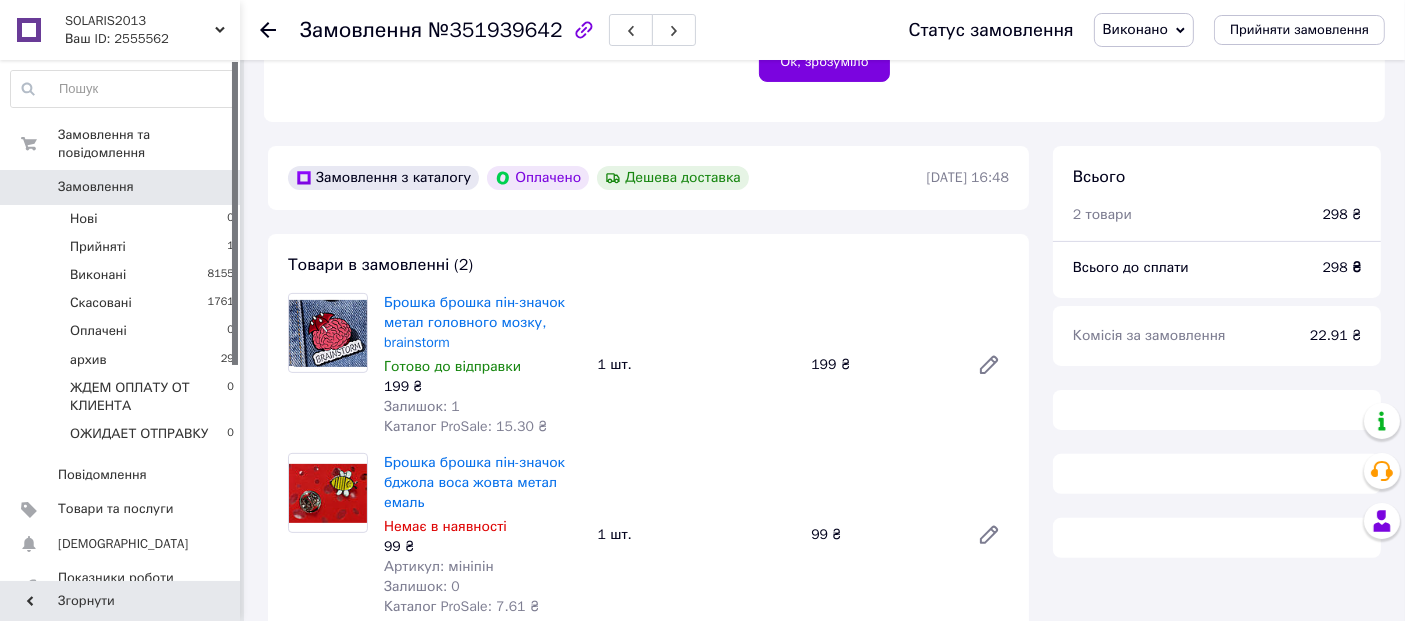 scroll, scrollTop: 740, scrollLeft: 0, axis: vertical 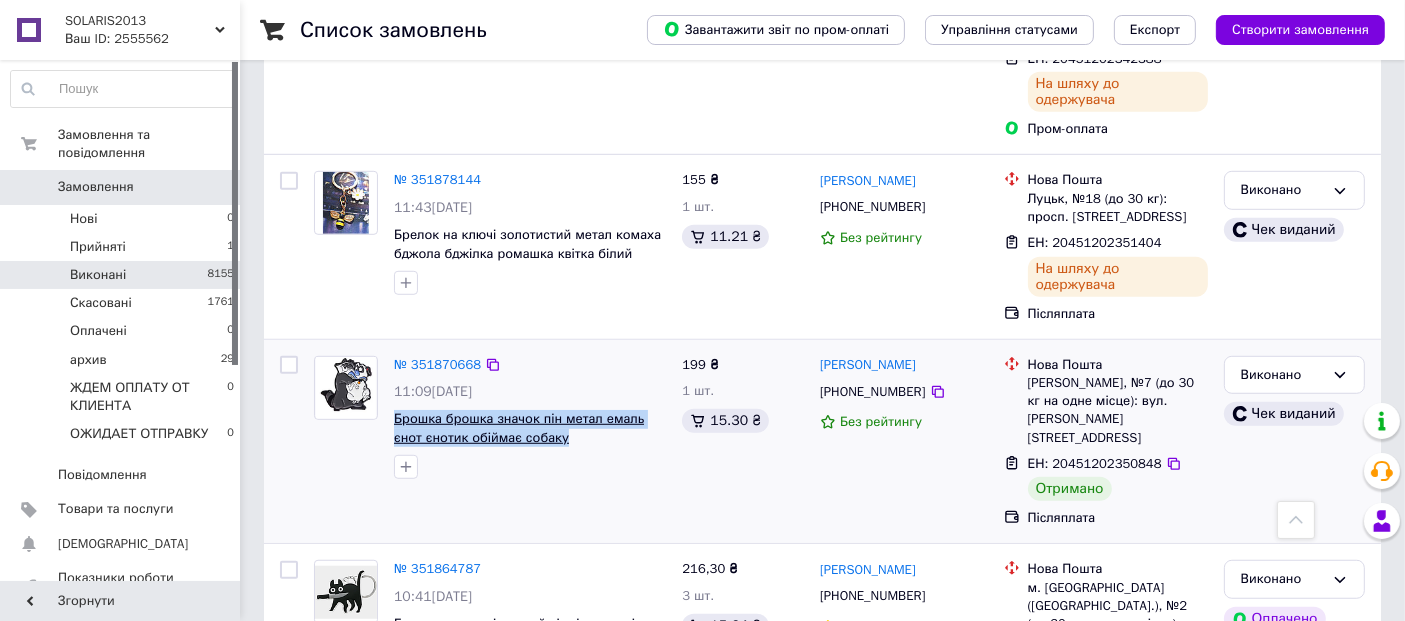 drag, startPoint x: 539, startPoint y: 421, endPoint x: 393, endPoint y: 398, distance: 147.80054 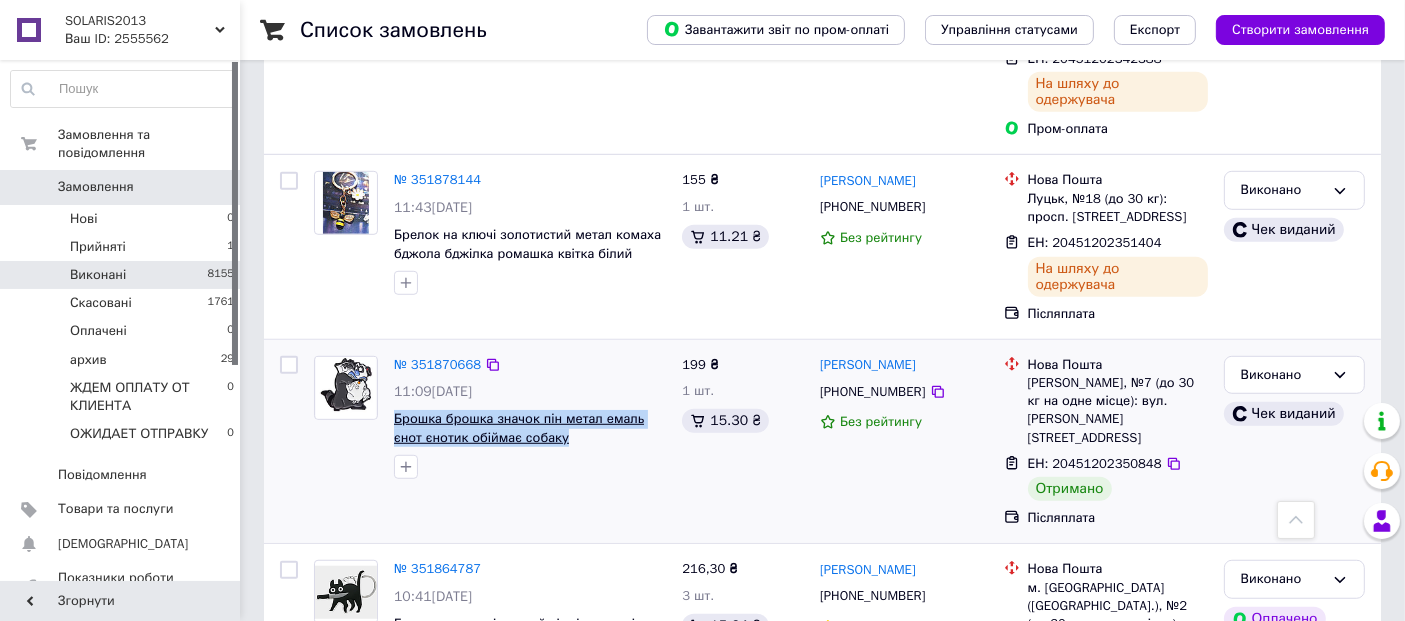 copy on "Брошка брошка значок пін метал емаль єнот єнотик обіймає собаку" 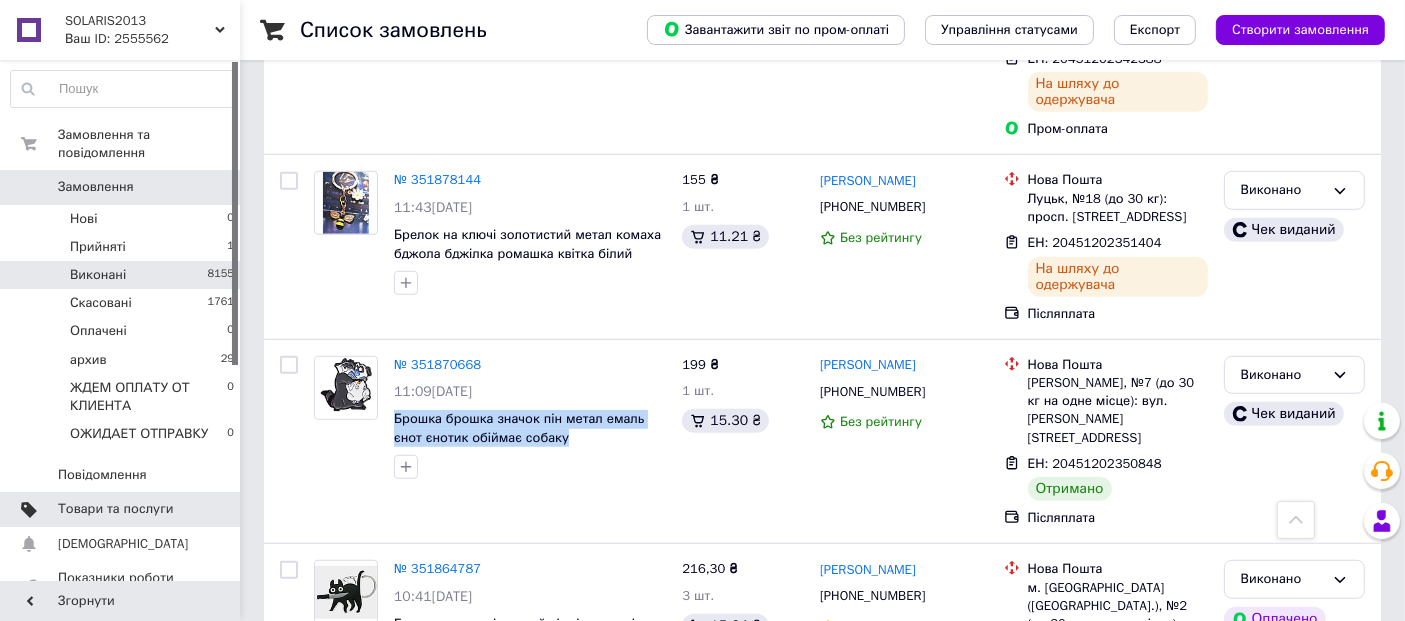click on "Товари та послуги" at bounding box center [115, 509] 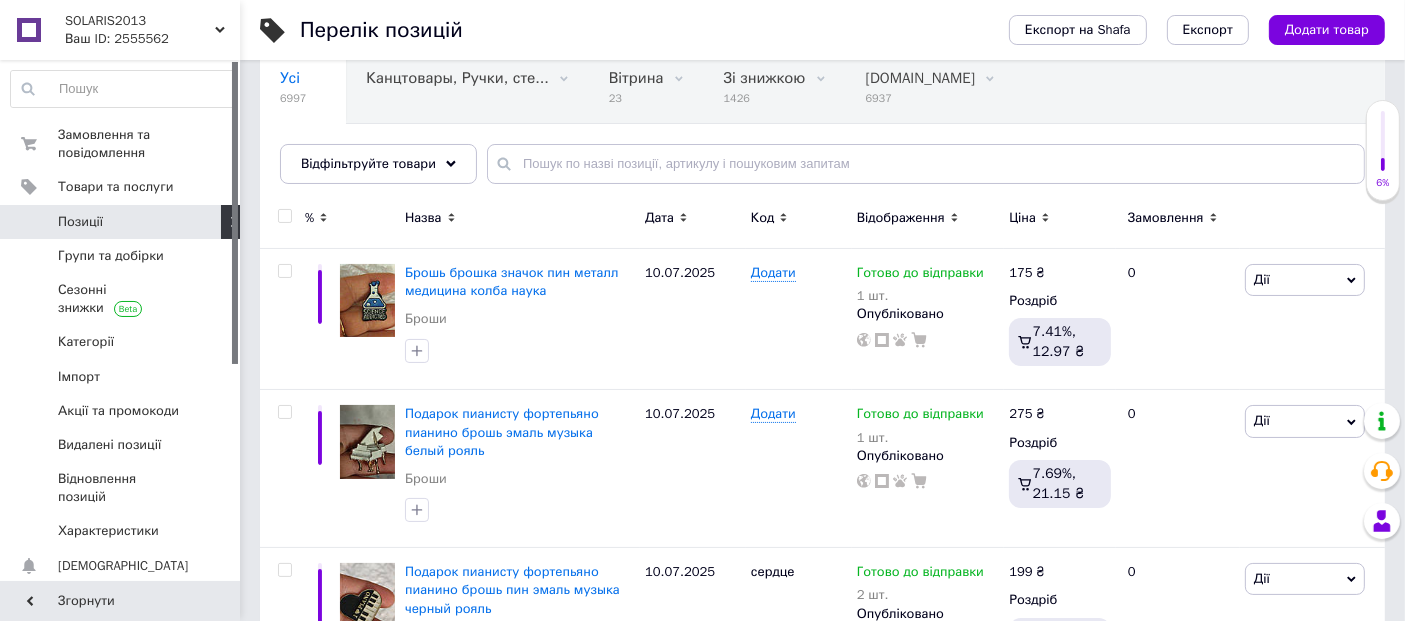 scroll, scrollTop: 185, scrollLeft: 0, axis: vertical 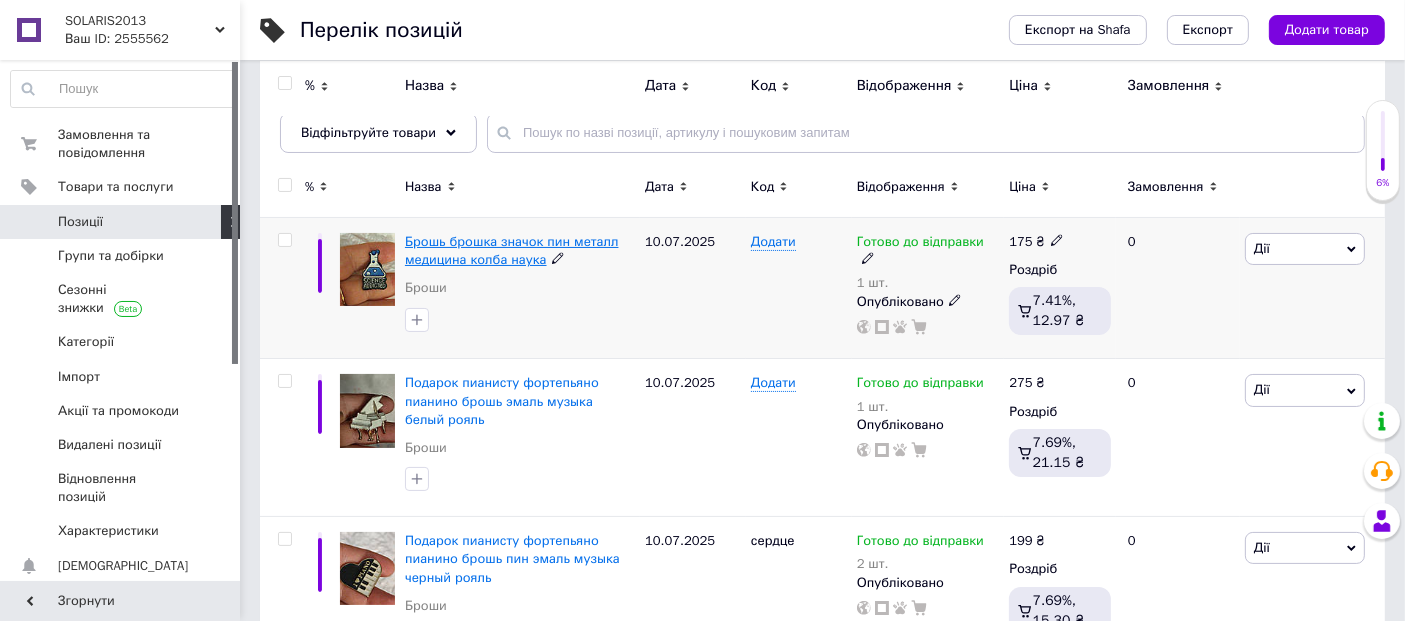 click on "Брошь брошка значок пин металл медицина колба наука" at bounding box center (512, 250) 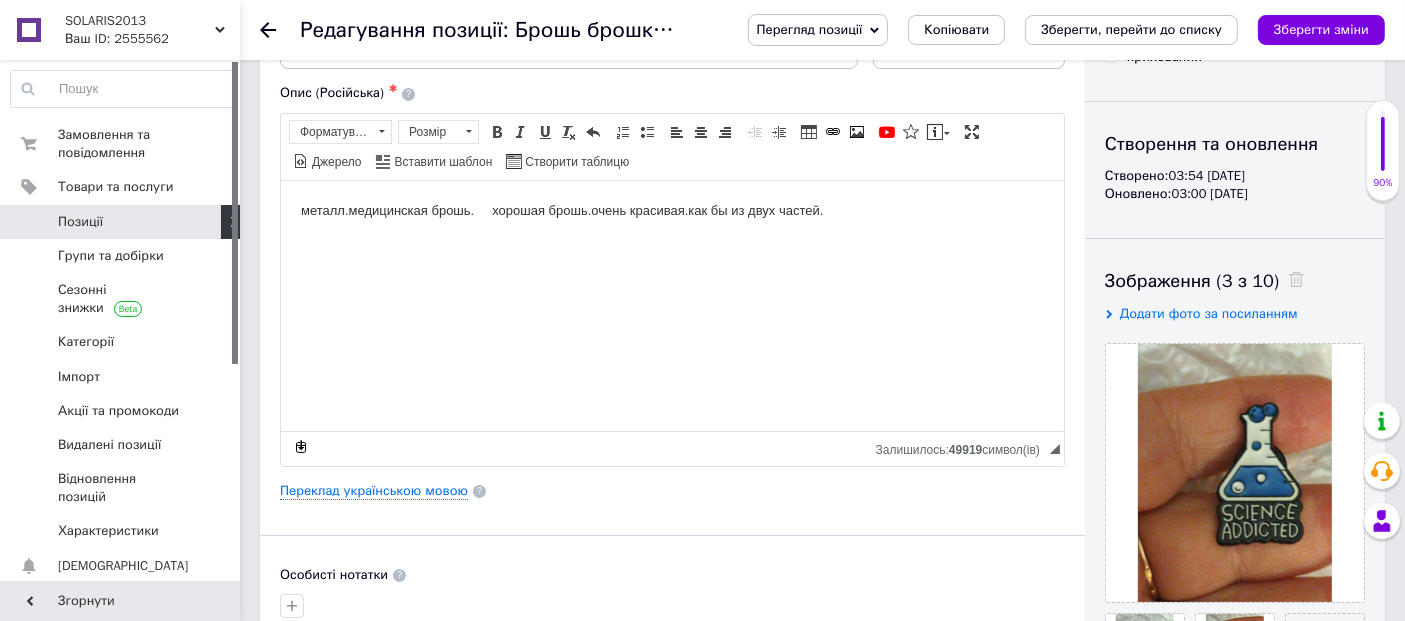 scroll, scrollTop: 185, scrollLeft: 0, axis: vertical 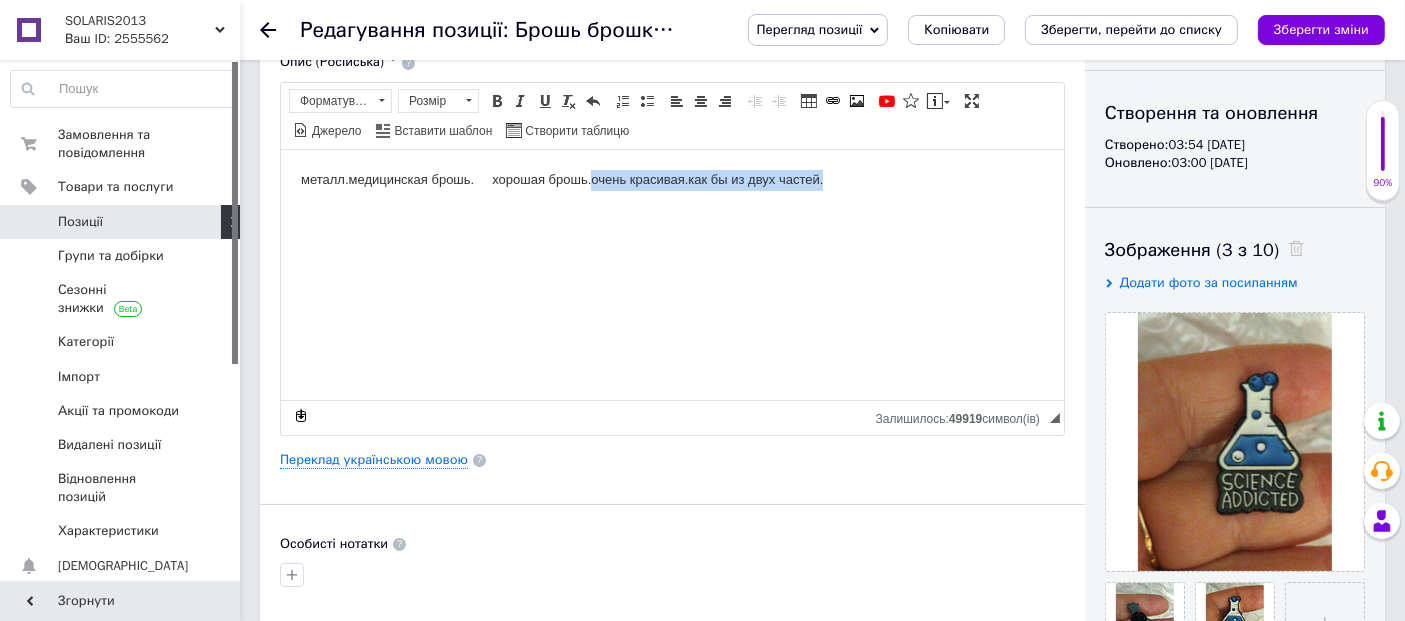 drag, startPoint x: 859, startPoint y: 188, endPoint x: 590, endPoint y: 185, distance: 269.01672 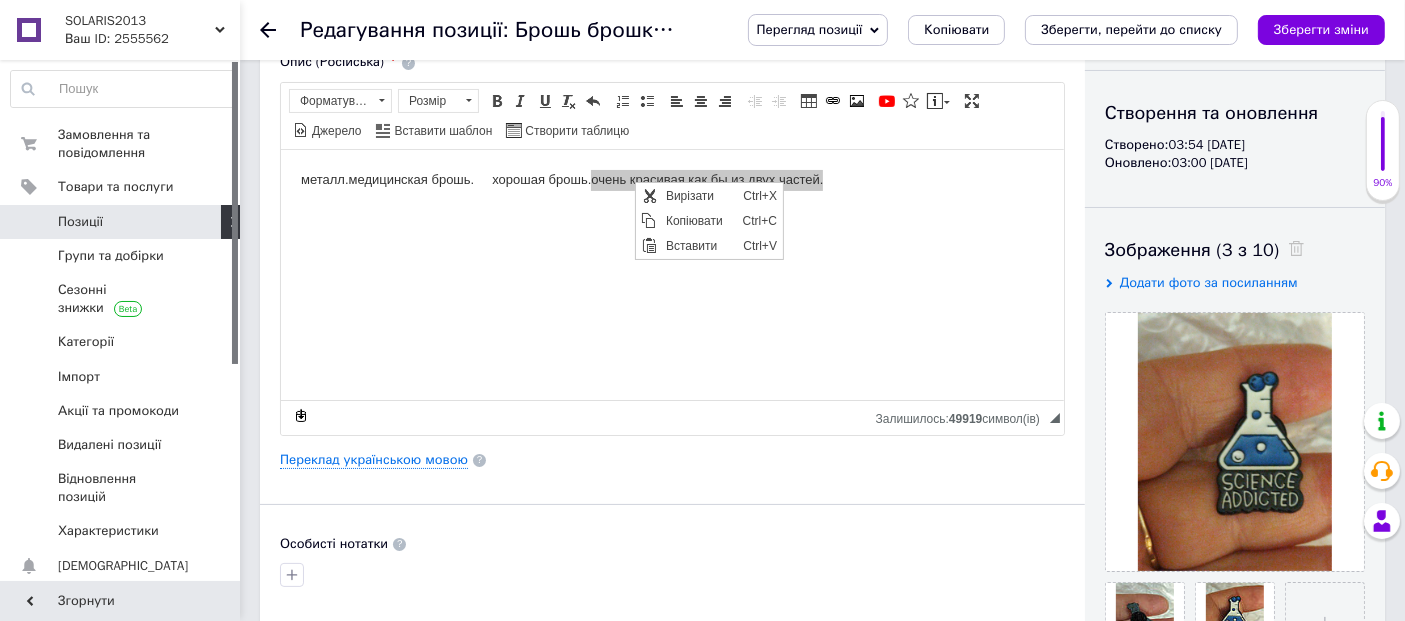 scroll, scrollTop: 0, scrollLeft: 0, axis: both 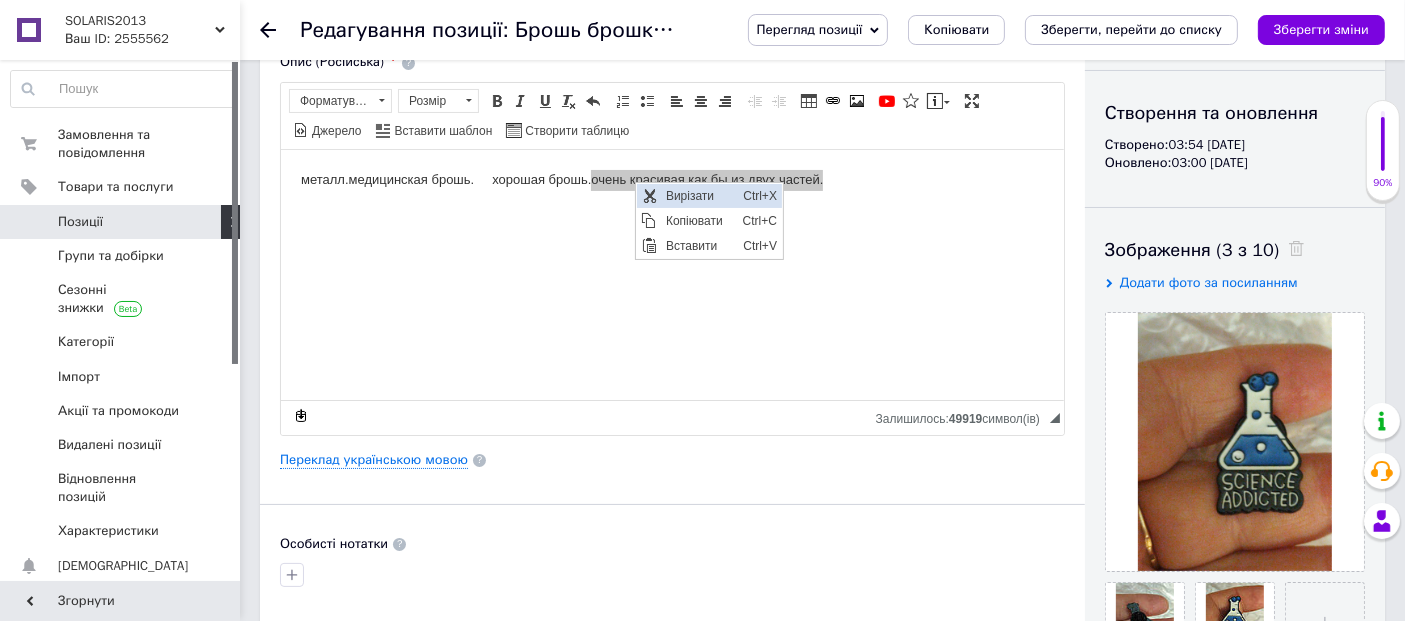 click on "Вирізати" at bounding box center [698, 196] 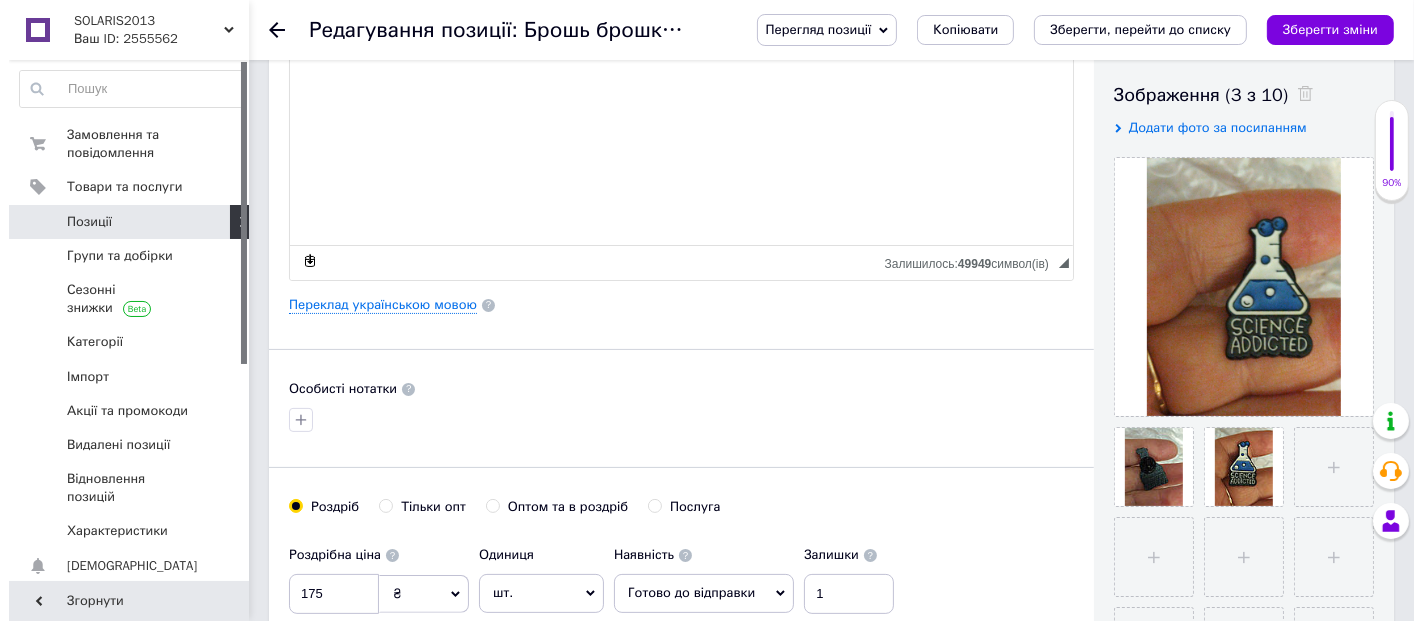 scroll, scrollTop: 370, scrollLeft: 0, axis: vertical 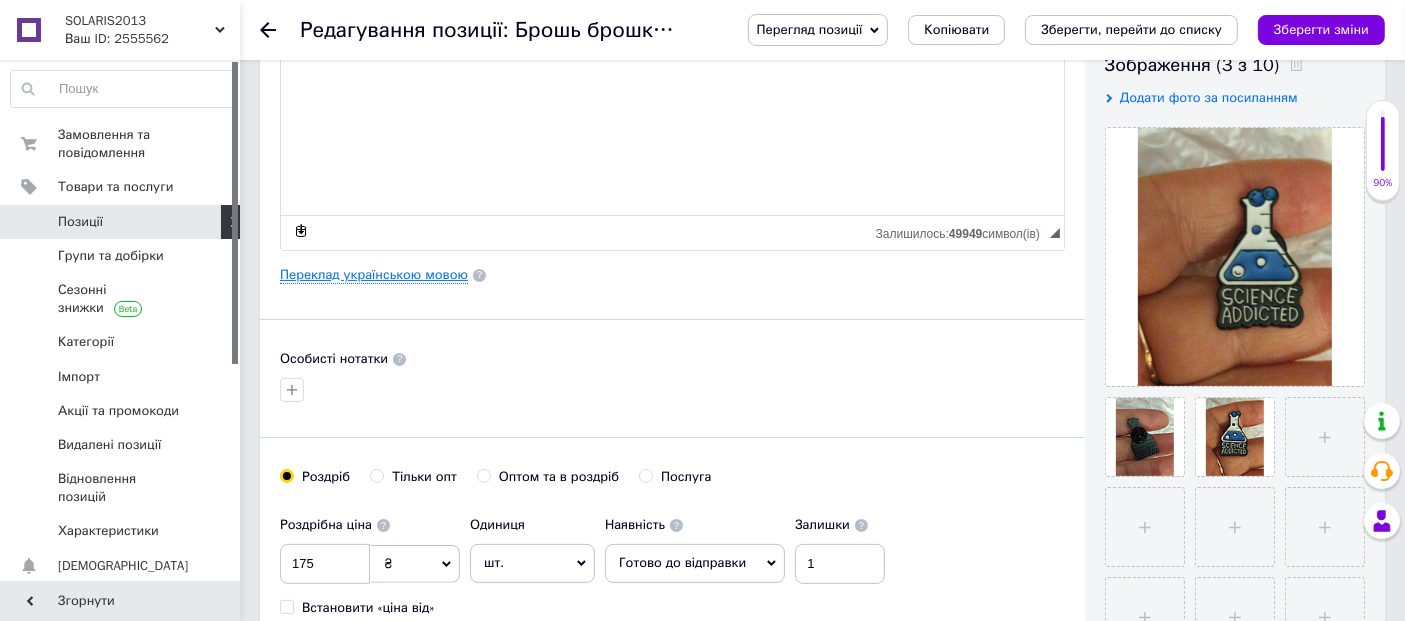 click on "Переклад українською мовою" at bounding box center [374, 275] 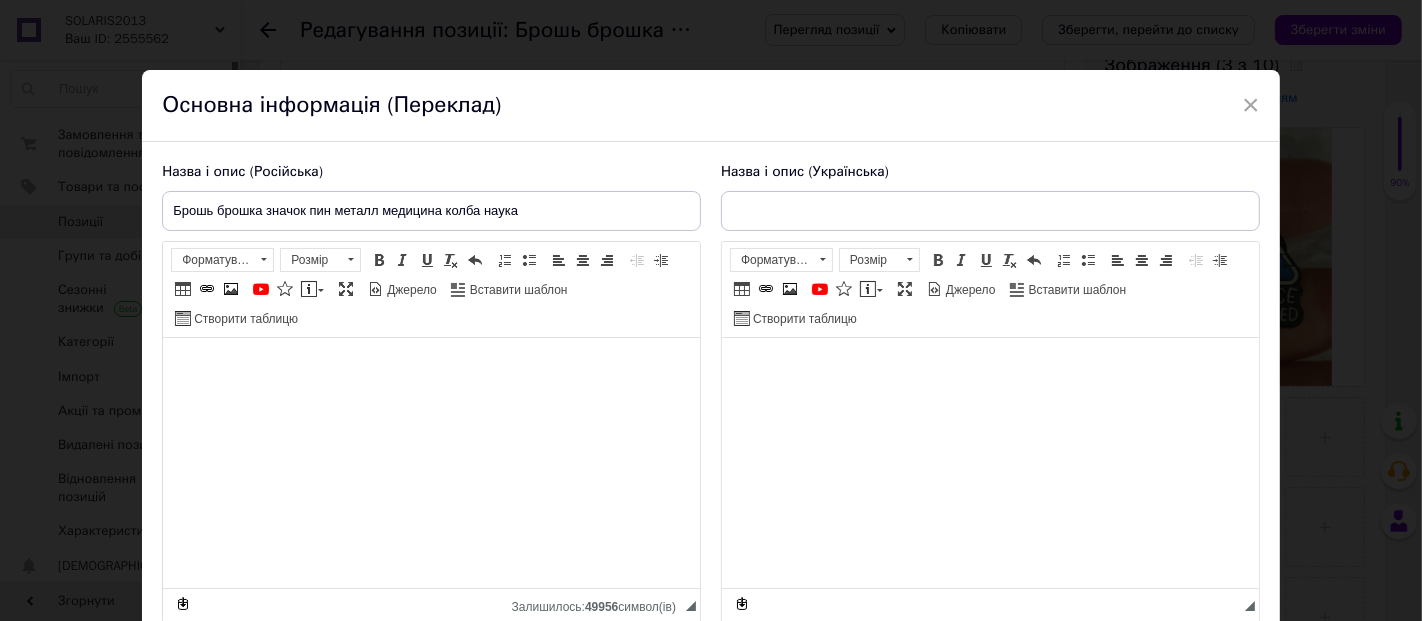 type on "Брошка-брешка значок пін метал-магнітна медицина колба наука" 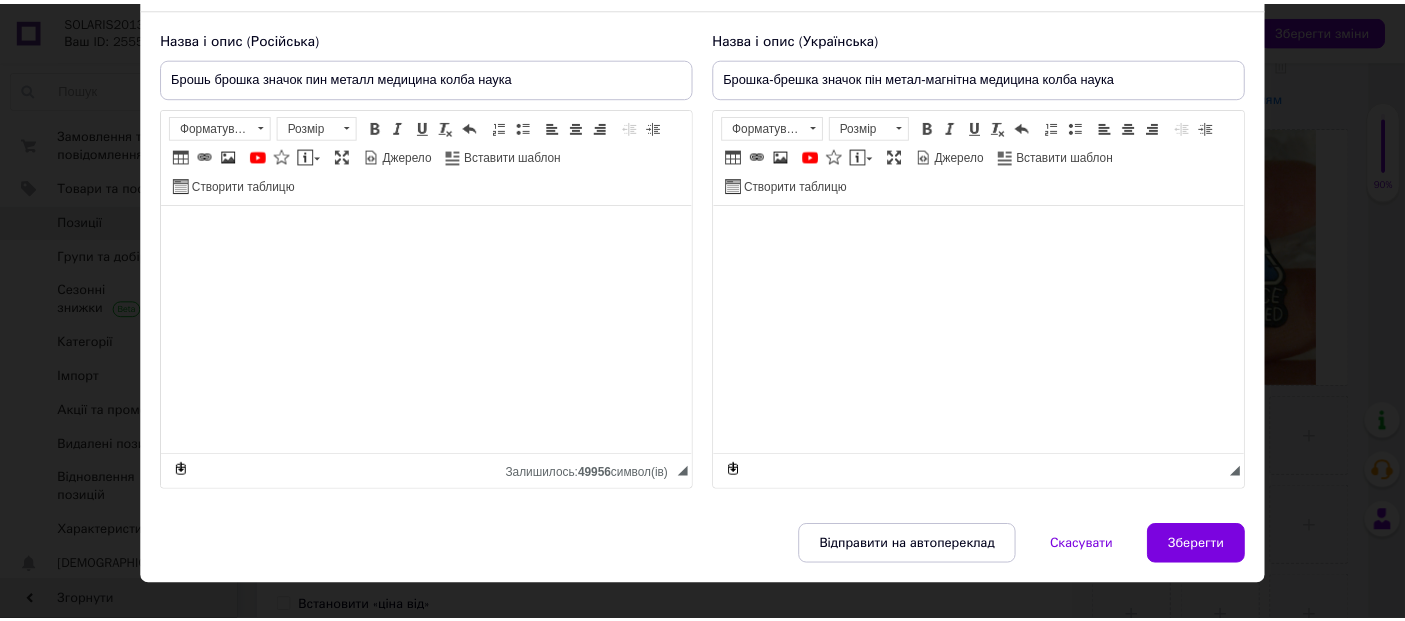 scroll, scrollTop: 168, scrollLeft: 0, axis: vertical 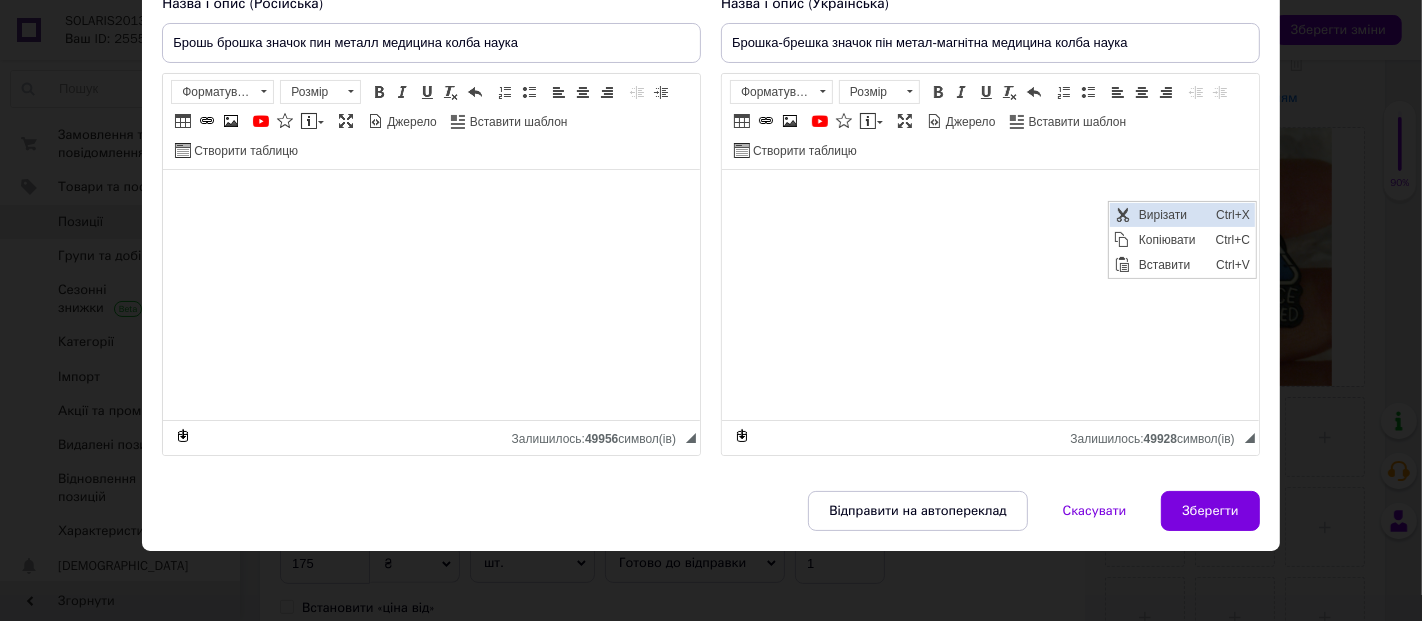click on "Вирізати" at bounding box center [1171, 214] 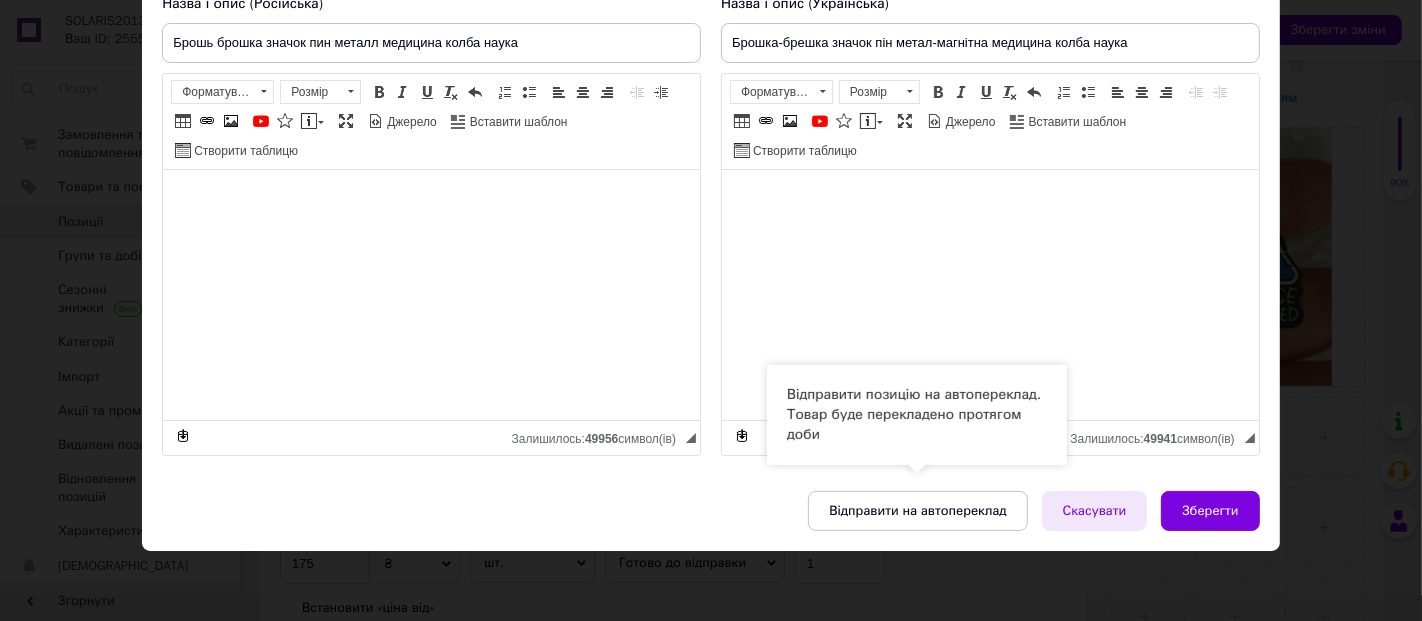 drag, startPoint x: 939, startPoint y: 511, endPoint x: 1101, endPoint y: 508, distance: 162.02777 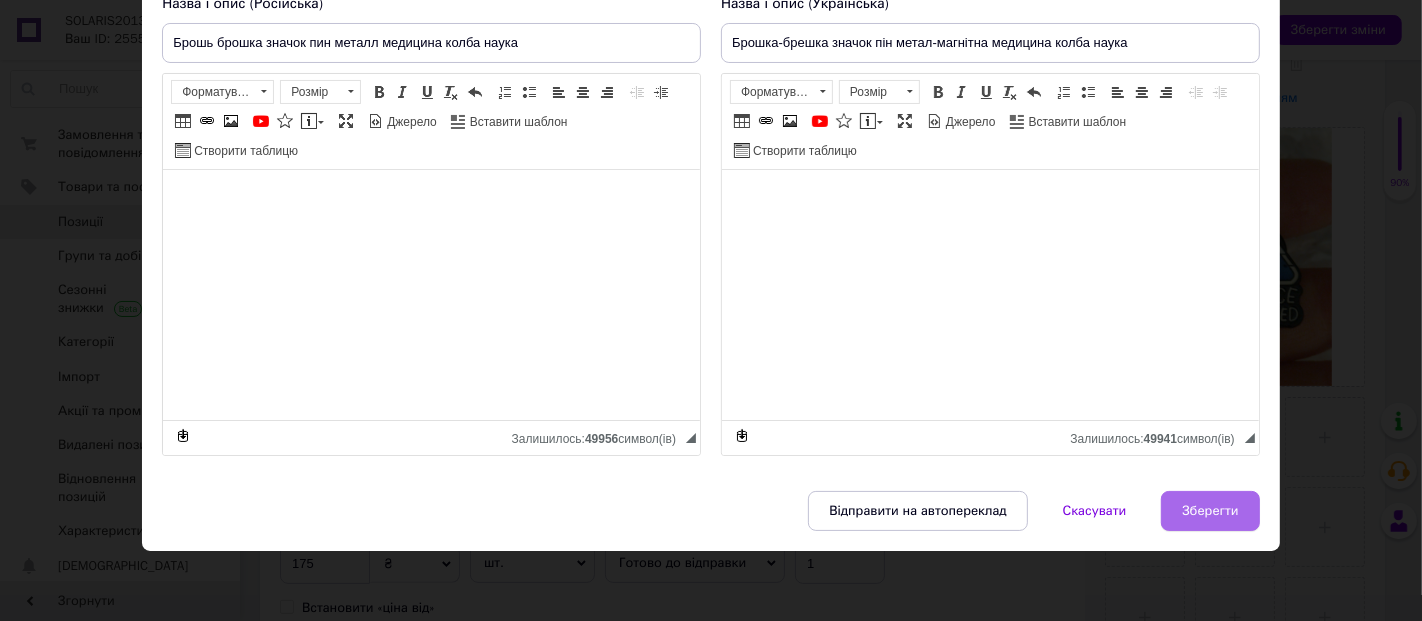 click on "Зберегти" at bounding box center (1210, 511) 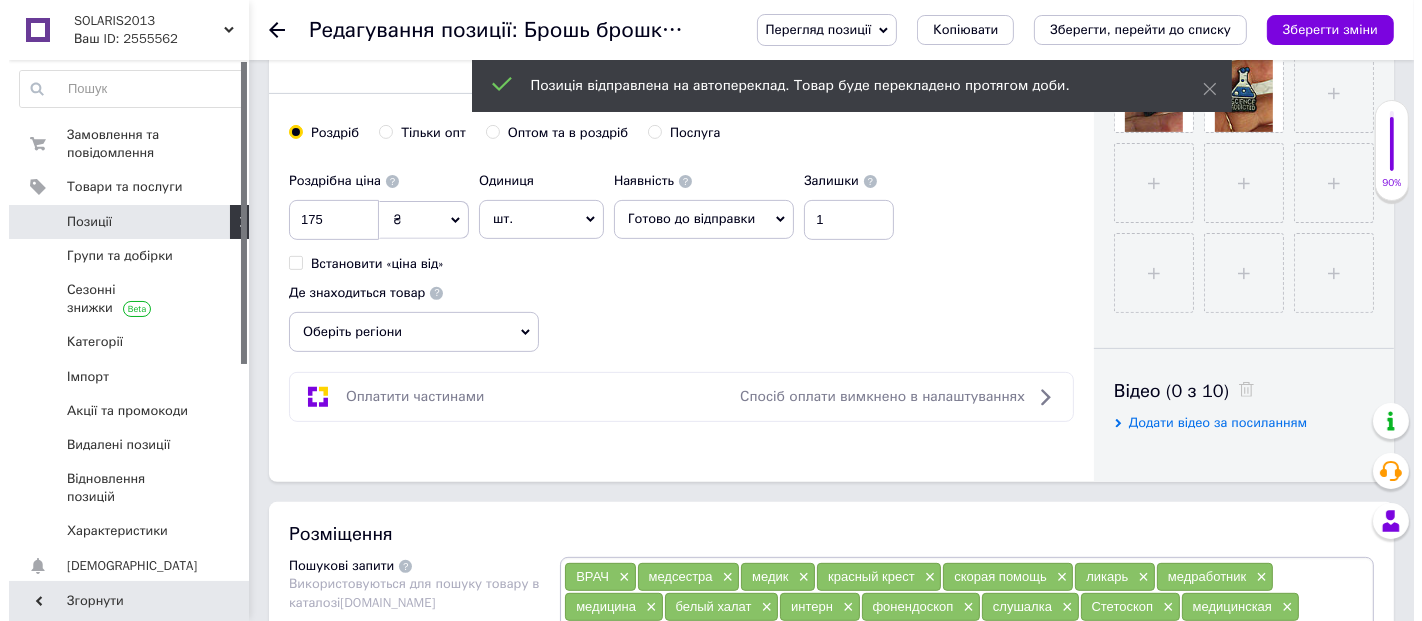 scroll, scrollTop: 370, scrollLeft: 0, axis: vertical 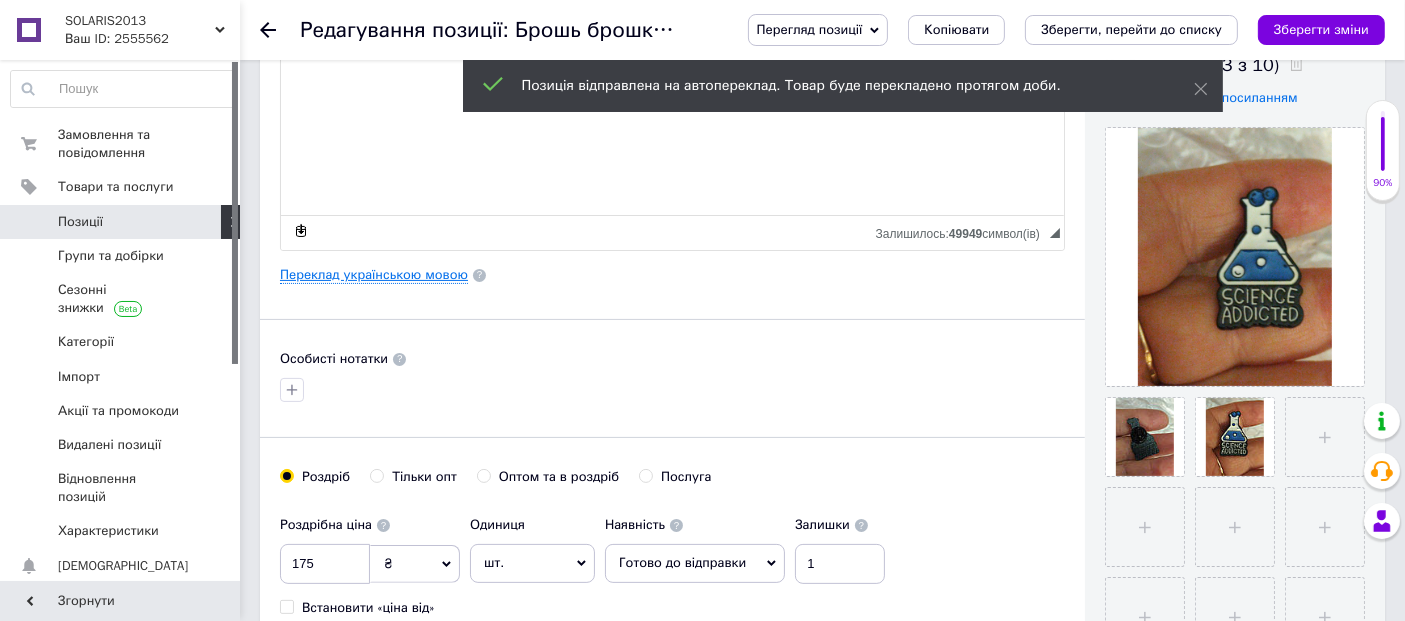 click on "Переклад українською мовою" at bounding box center [374, 275] 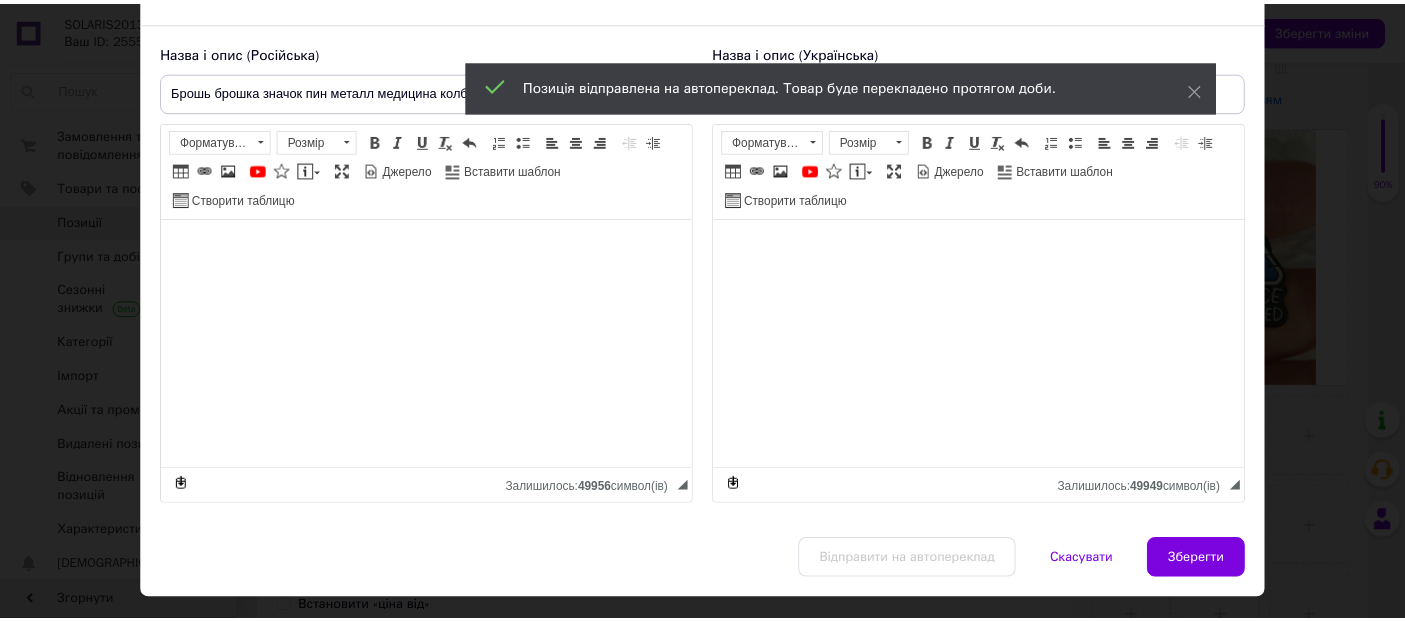 scroll, scrollTop: 168, scrollLeft: 0, axis: vertical 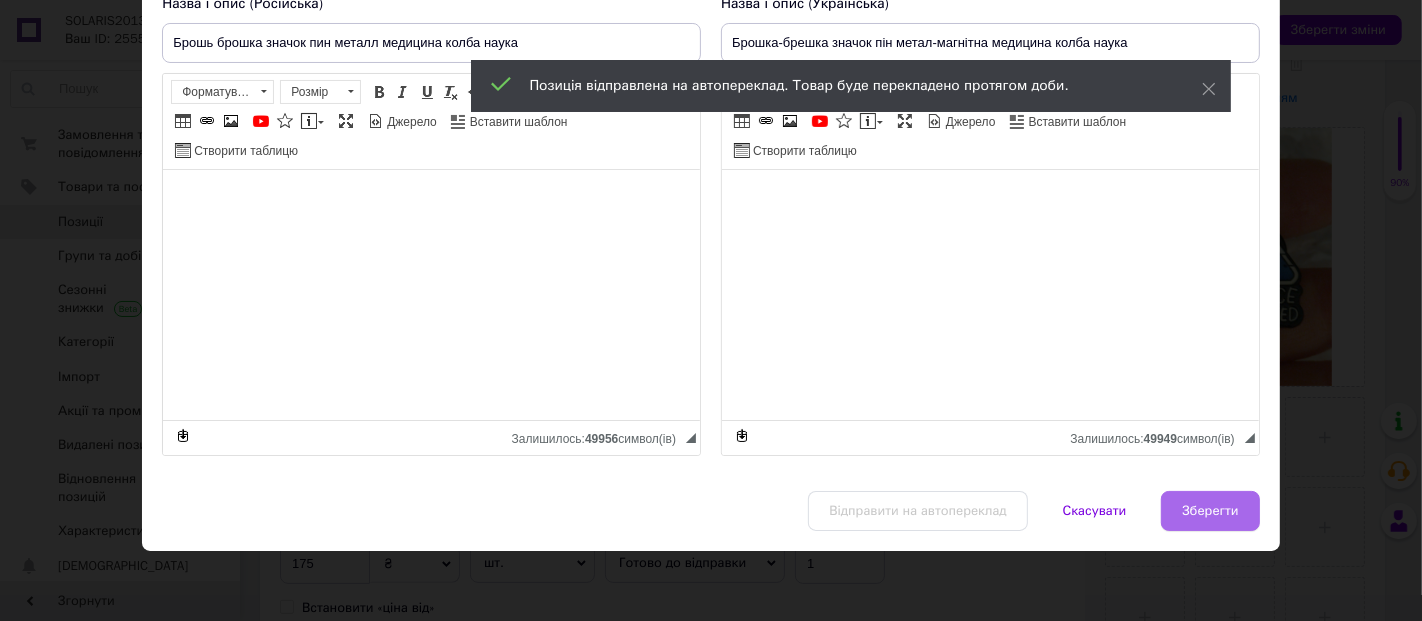 click on "Зберегти" at bounding box center (1210, 511) 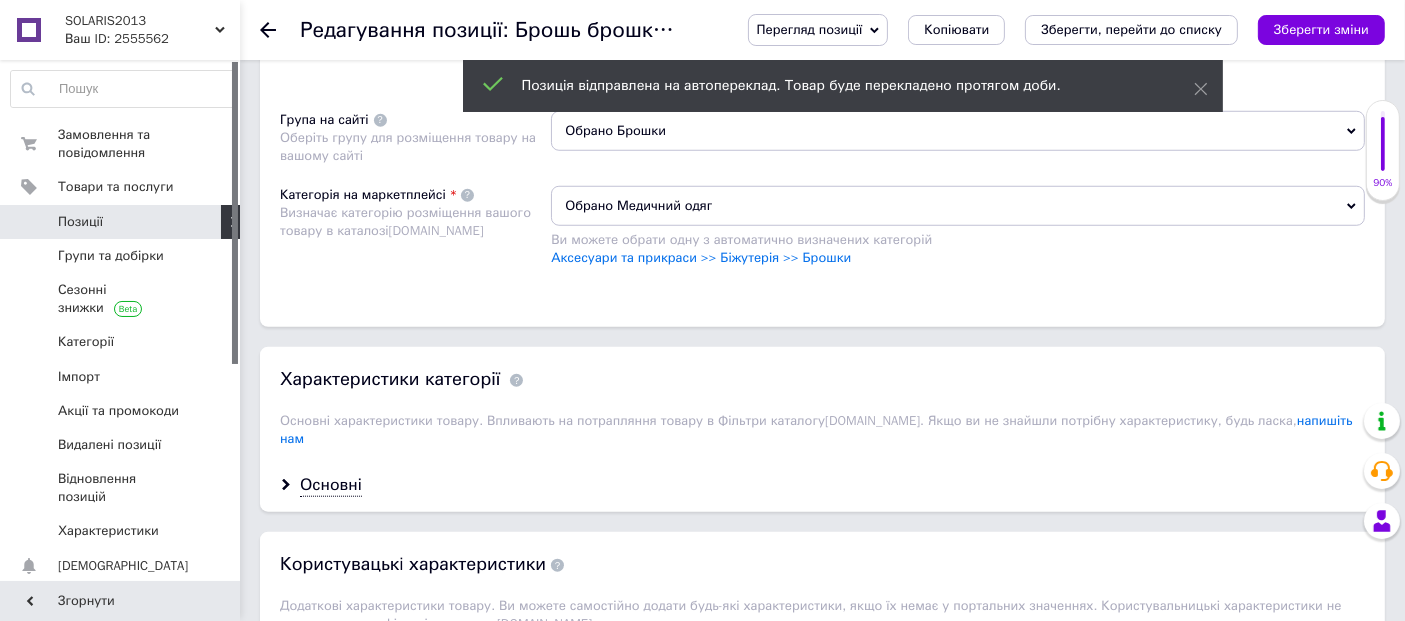 scroll, scrollTop: 1851, scrollLeft: 0, axis: vertical 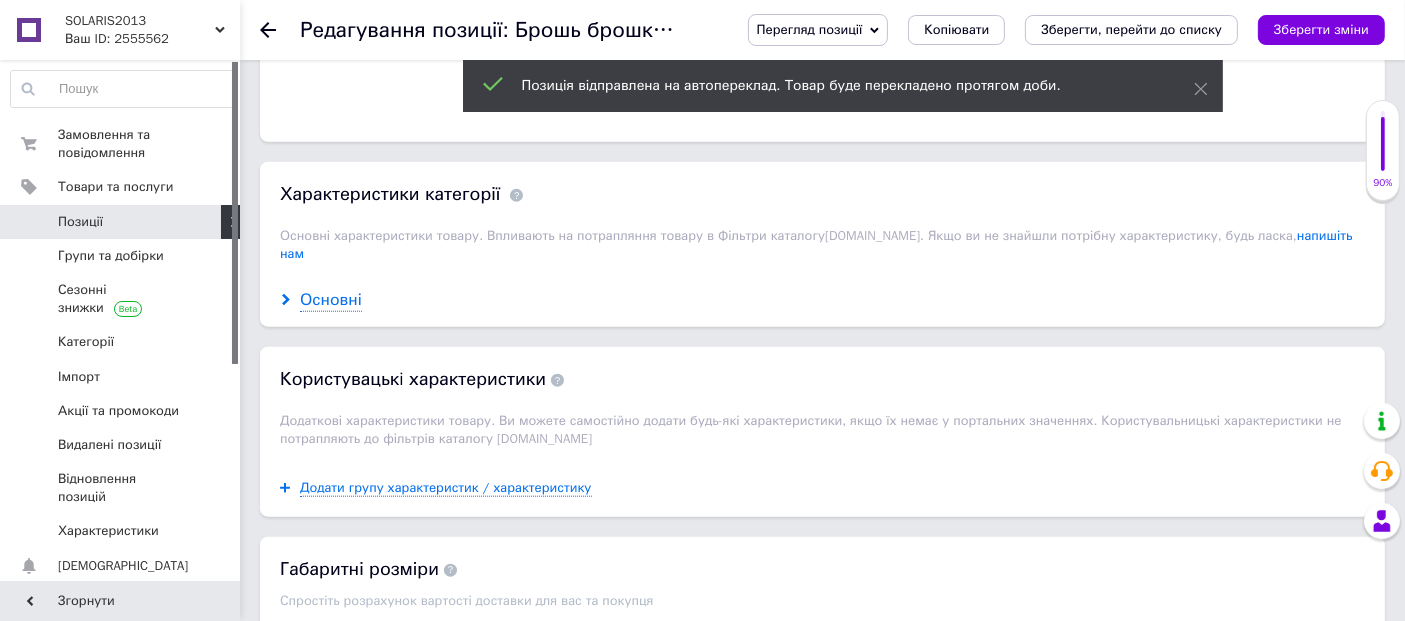 click on "Основні" at bounding box center [331, 300] 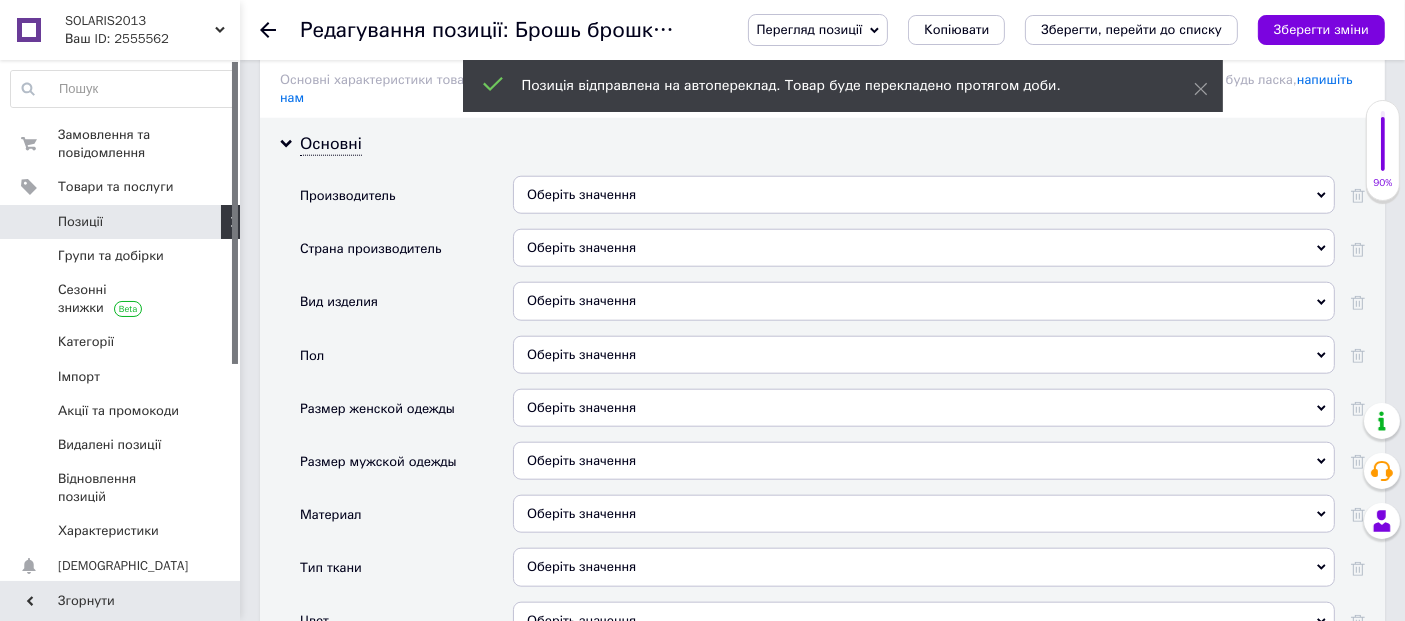 scroll, scrollTop: 2037, scrollLeft: 0, axis: vertical 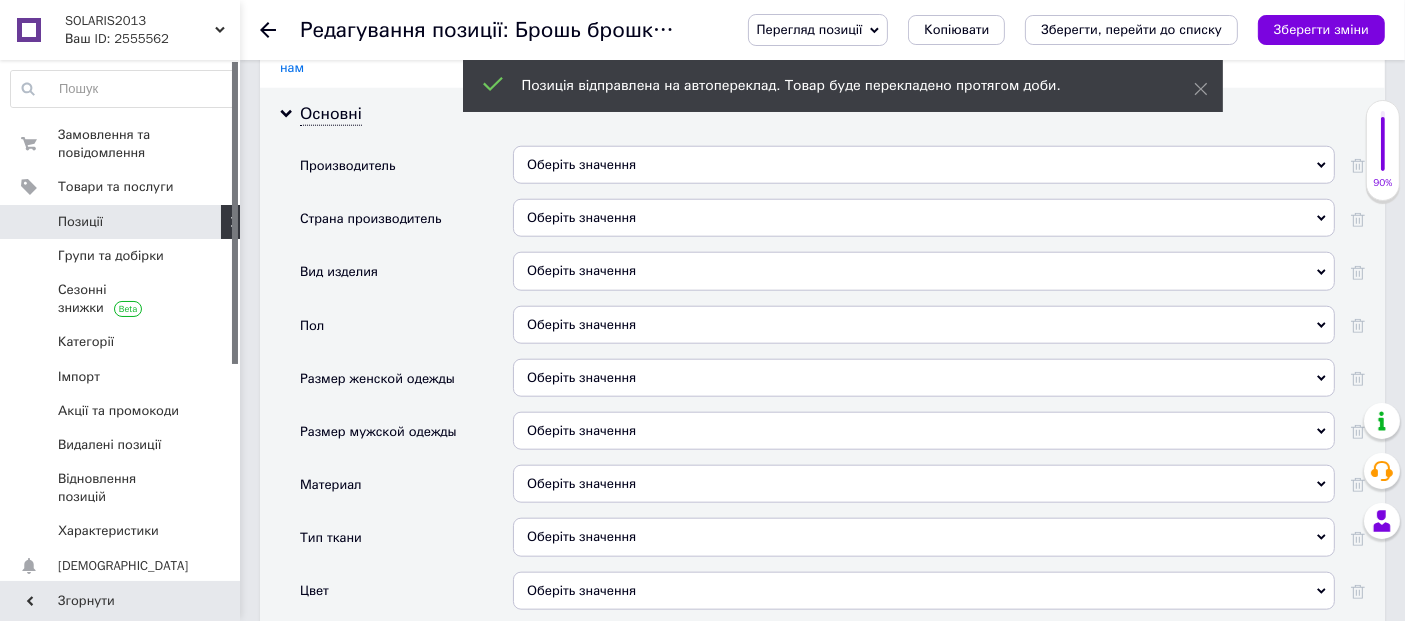 click on "Оберіть значення" at bounding box center (924, 271) 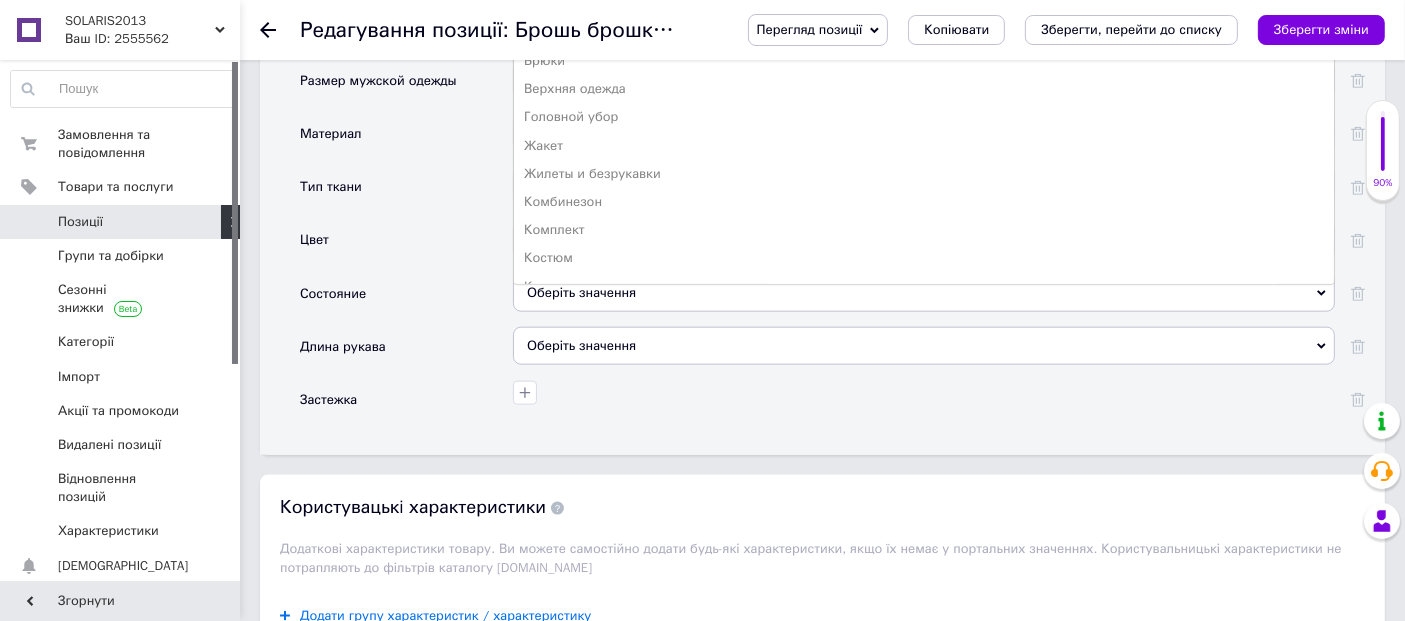 scroll, scrollTop: 2407, scrollLeft: 0, axis: vertical 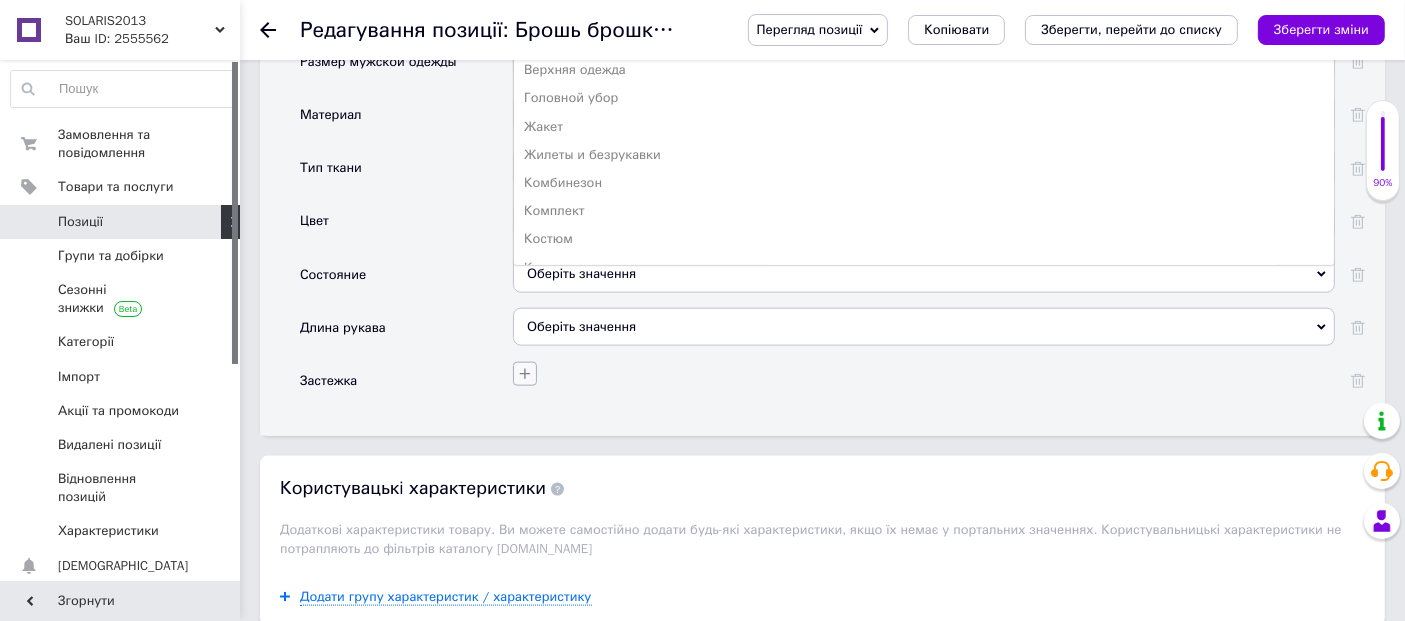 click 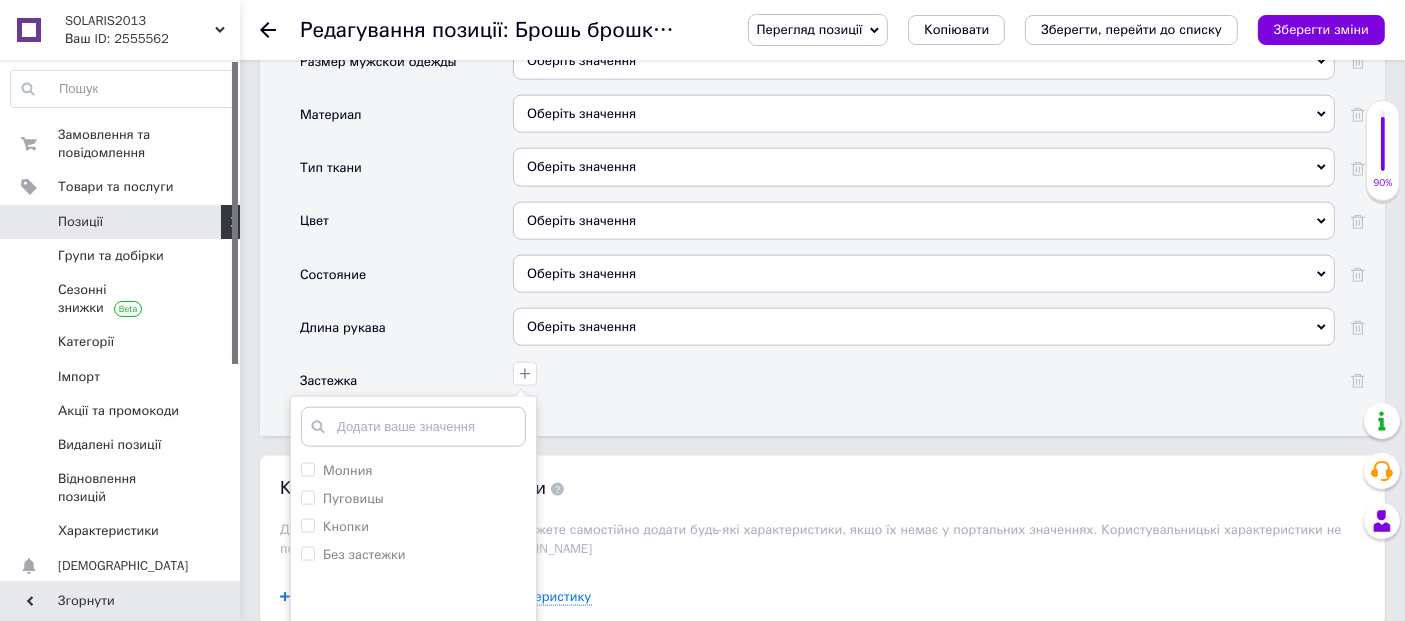 click on "Оберіть значення" at bounding box center [924, 274] 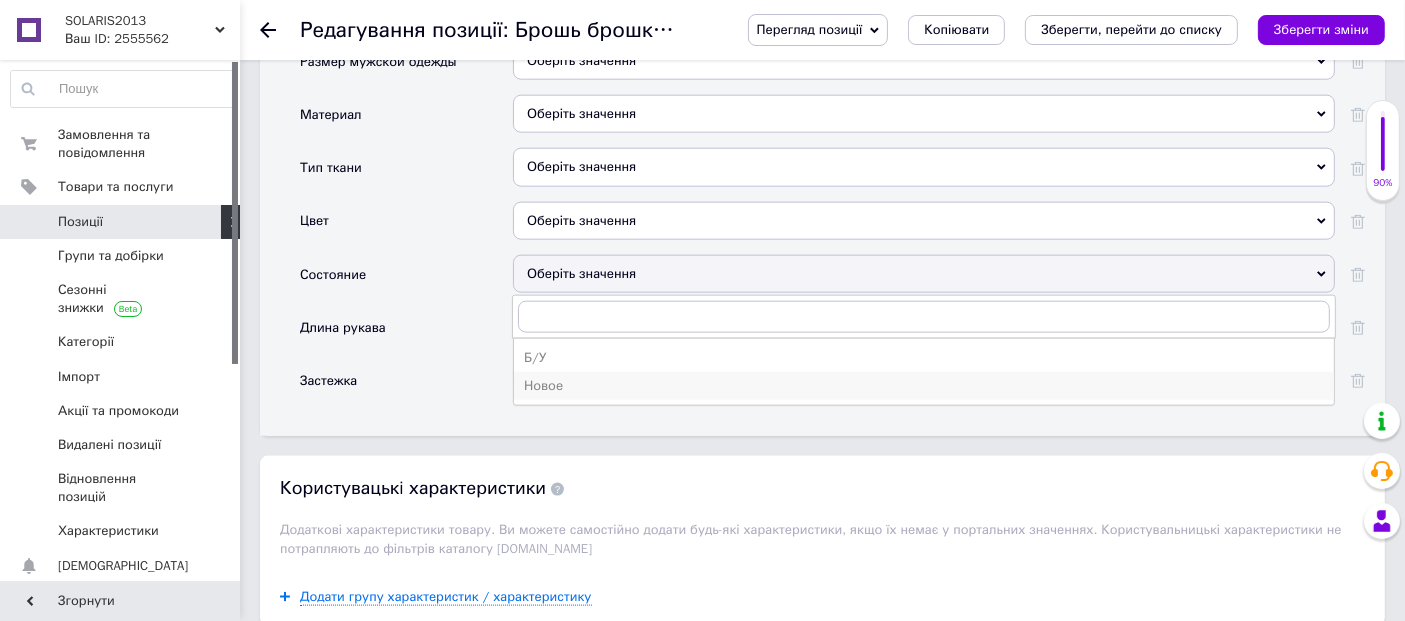 click on "Новое" at bounding box center (924, 386) 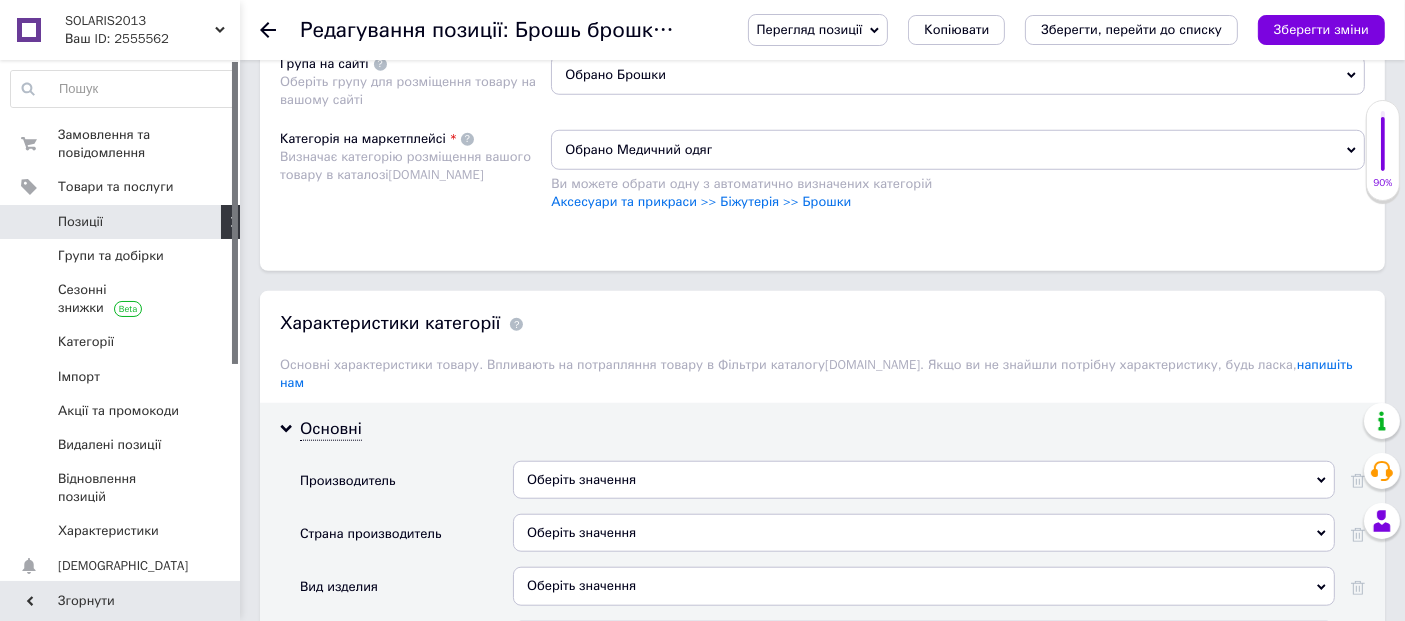 scroll, scrollTop: 1666, scrollLeft: 0, axis: vertical 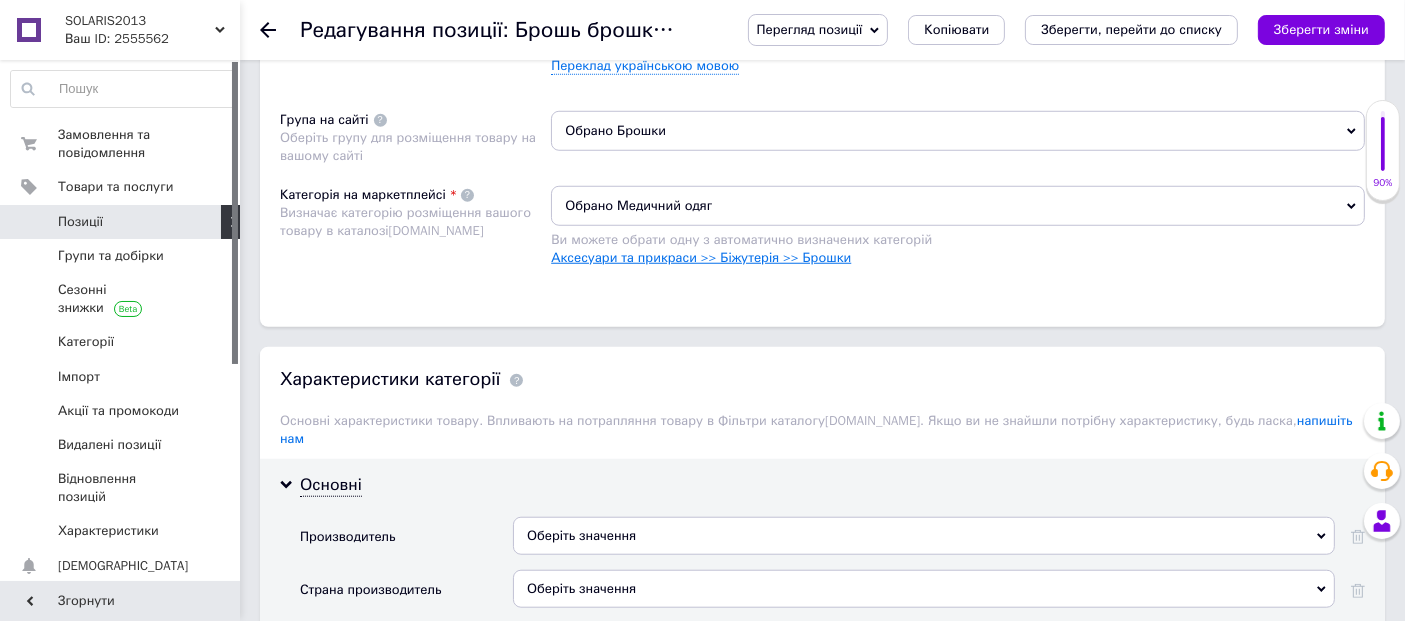click on "Аксесуари та прикраси >> Біжутерія >> Брошки" at bounding box center (701, 257) 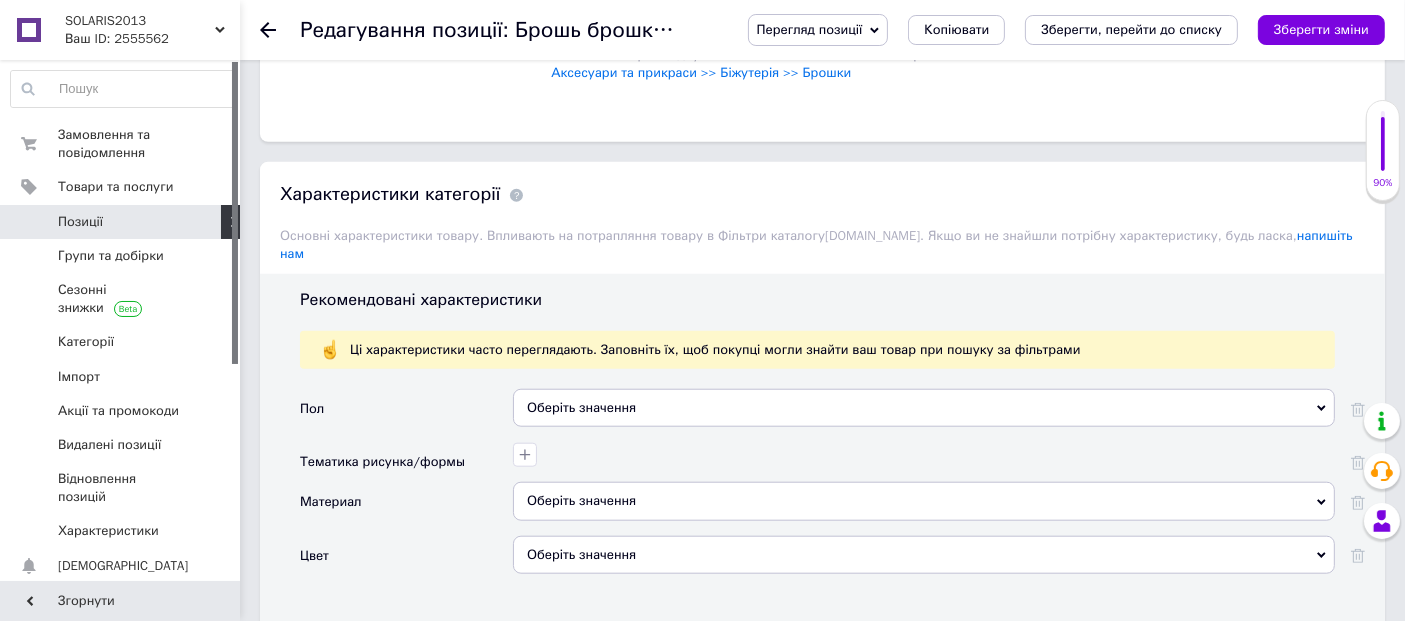 scroll, scrollTop: 2037, scrollLeft: 0, axis: vertical 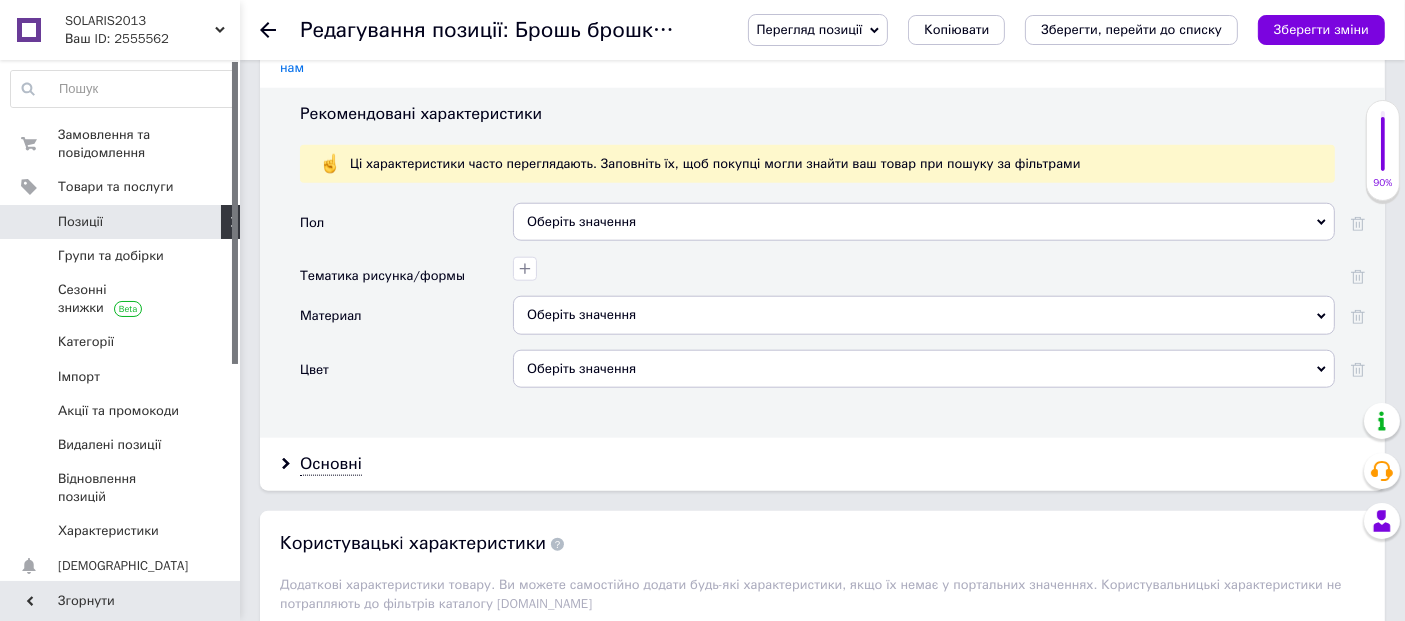 click on "Оберіть значення" at bounding box center [924, 315] 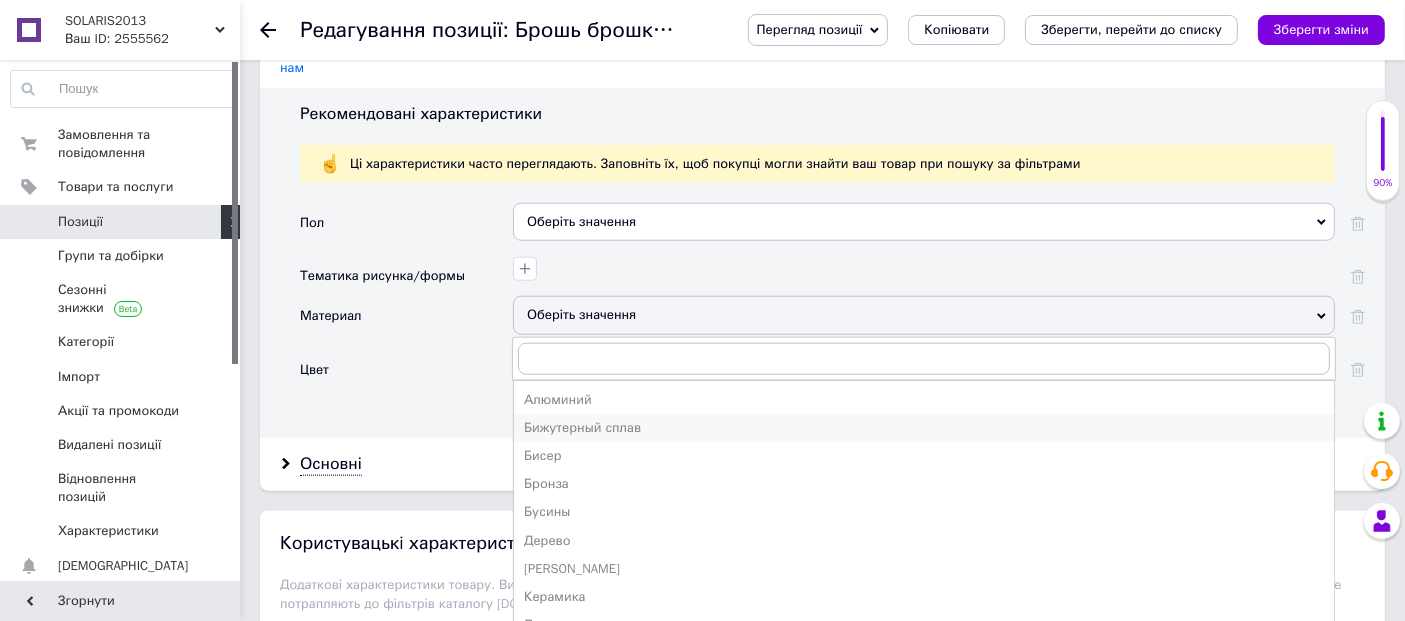 click on "Бижутерный сплав" at bounding box center (924, 428) 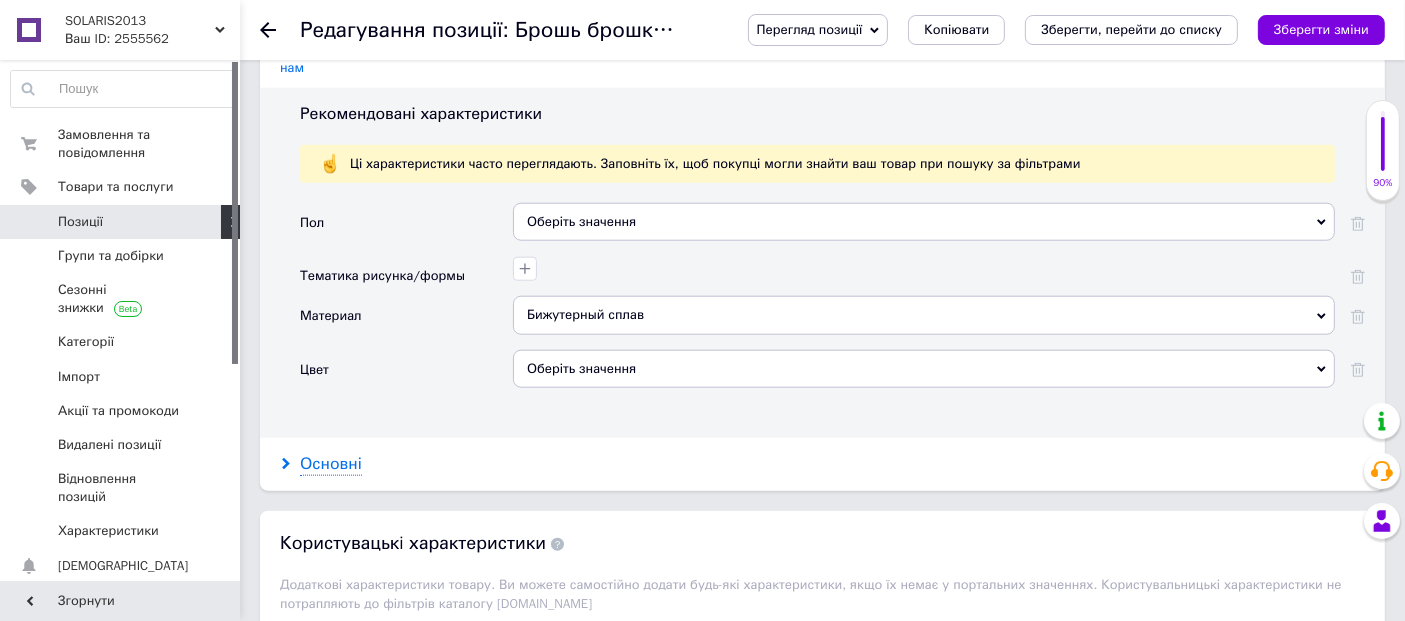 click on "Основні" at bounding box center [331, 464] 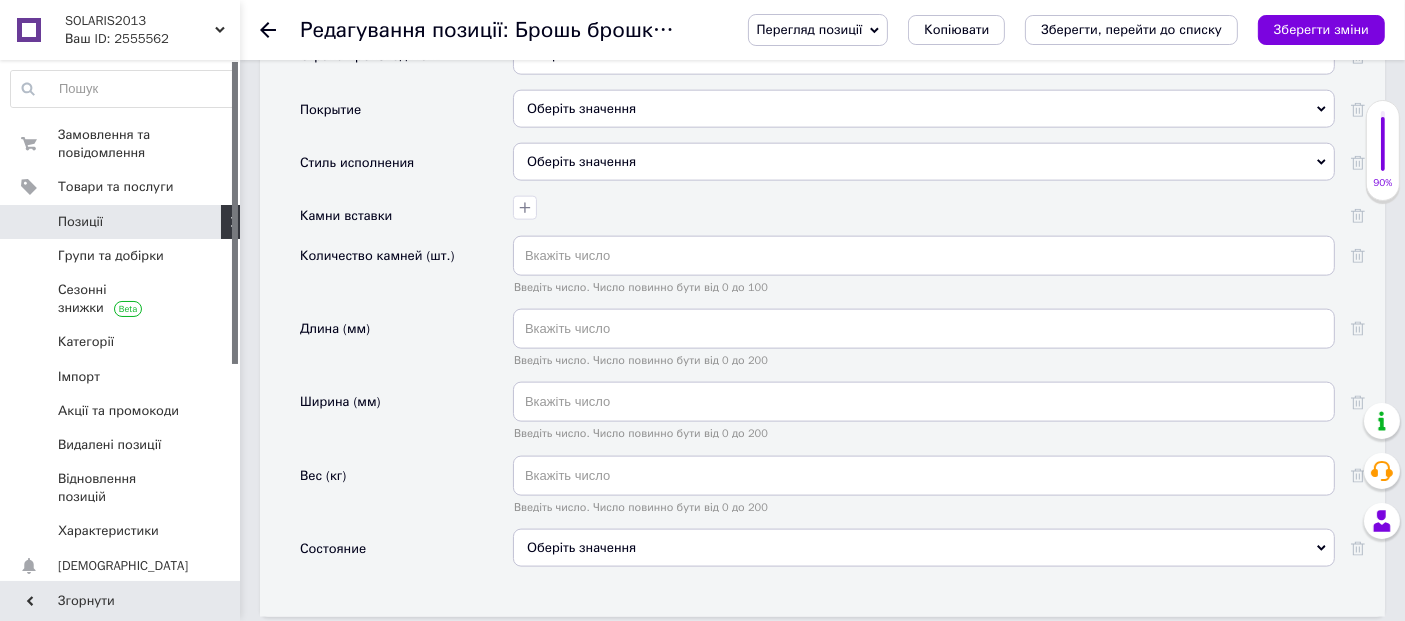 scroll, scrollTop: 2777, scrollLeft: 0, axis: vertical 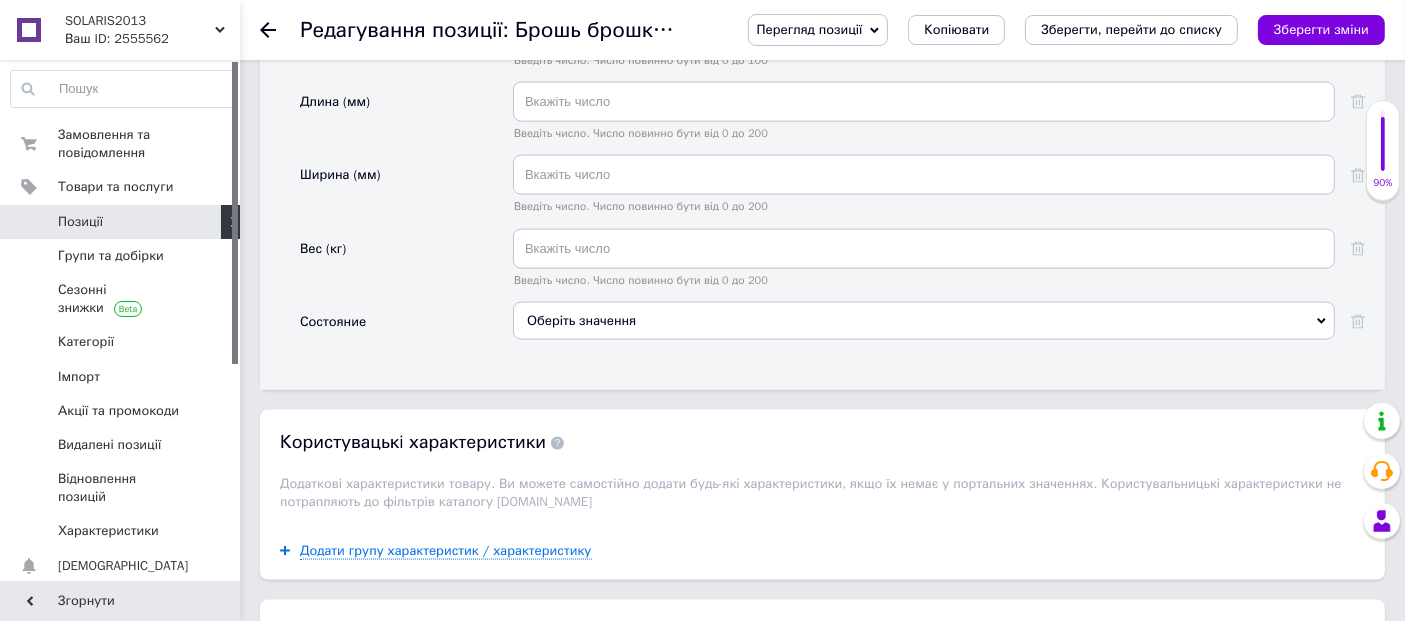 click on "Оберіть значення" at bounding box center [924, 321] 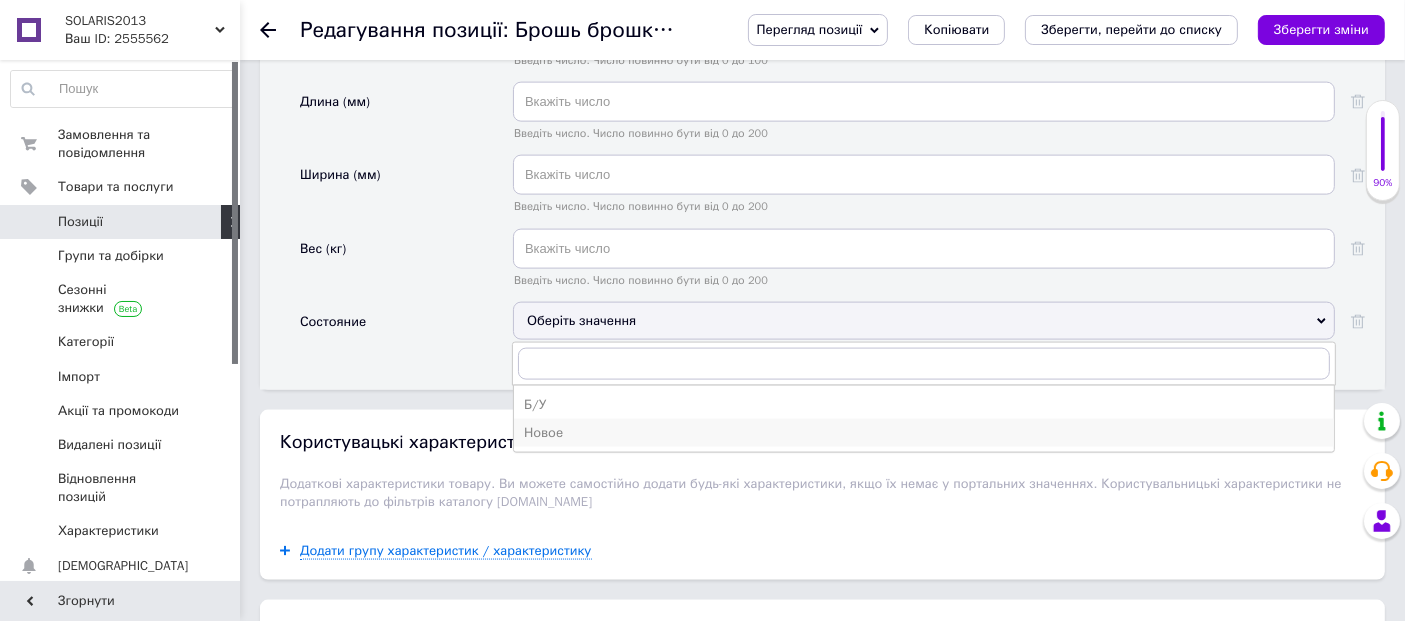 click on "Новое" at bounding box center [924, 433] 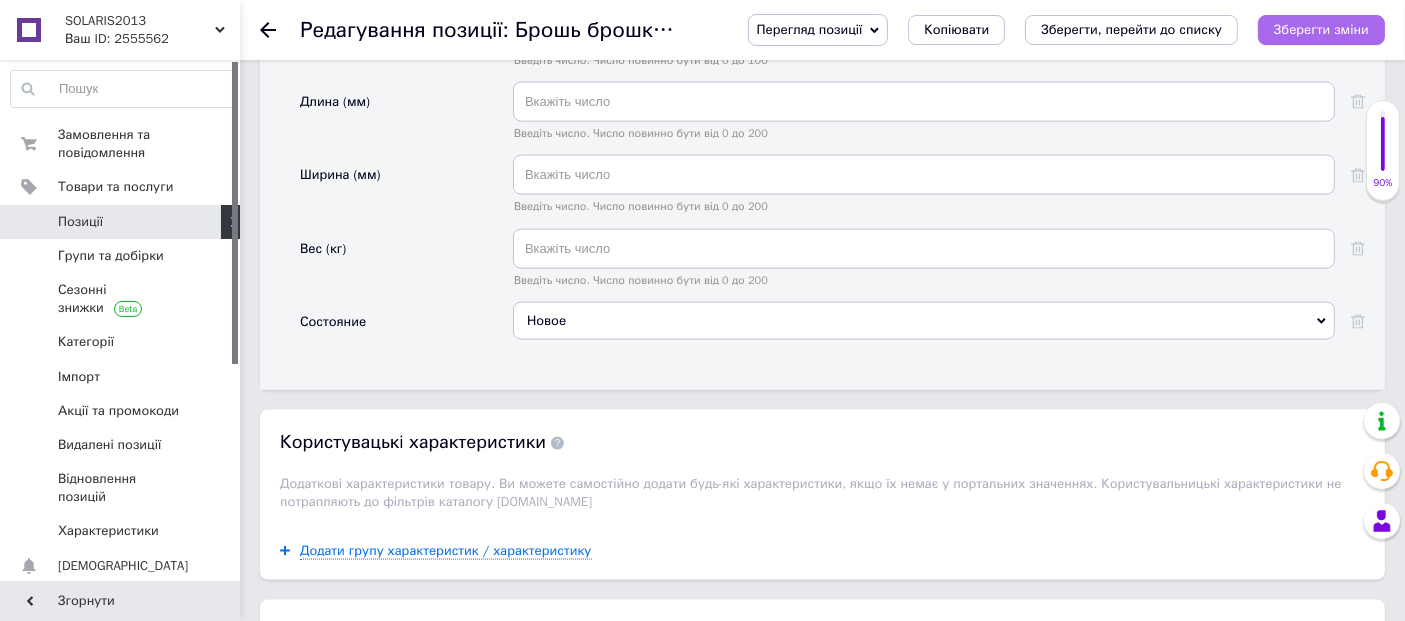 click on "Зберегти зміни" at bounding box center (1321, 29) 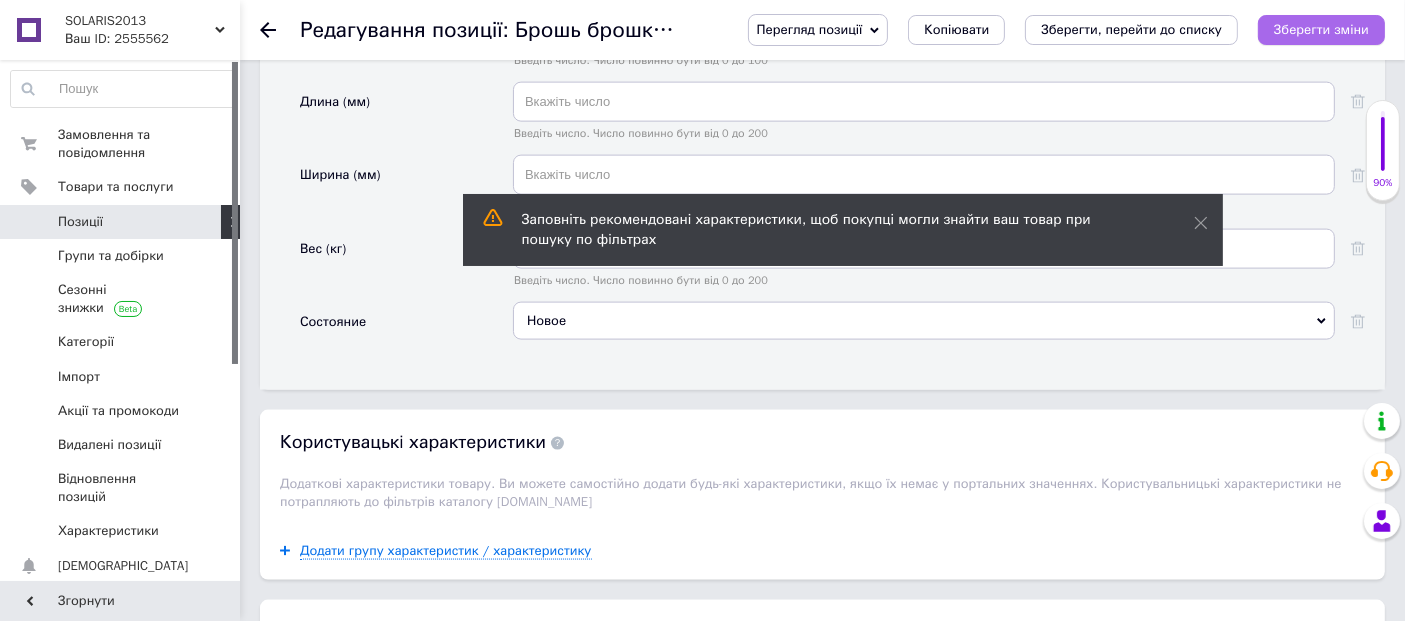 click on "Зберегти зміни" at bounding box center [1321, 29] 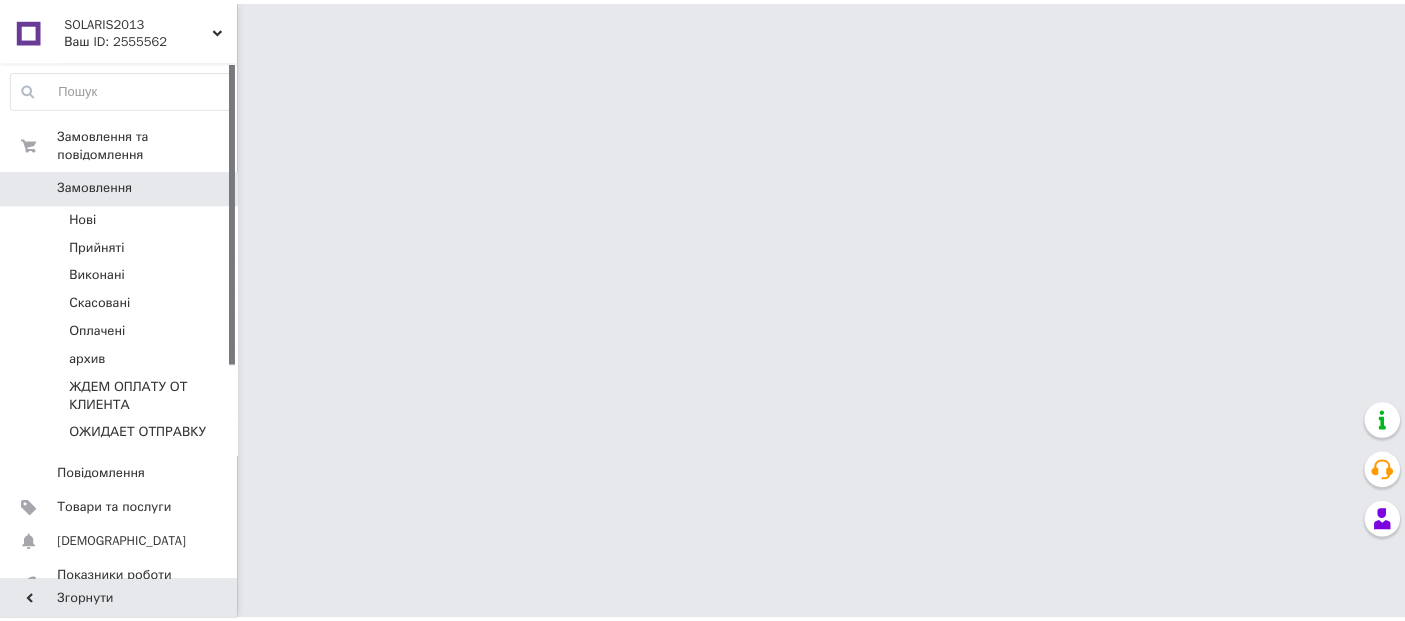 scroll, scrollTop: 0, scrollLeft: 0, axis: both 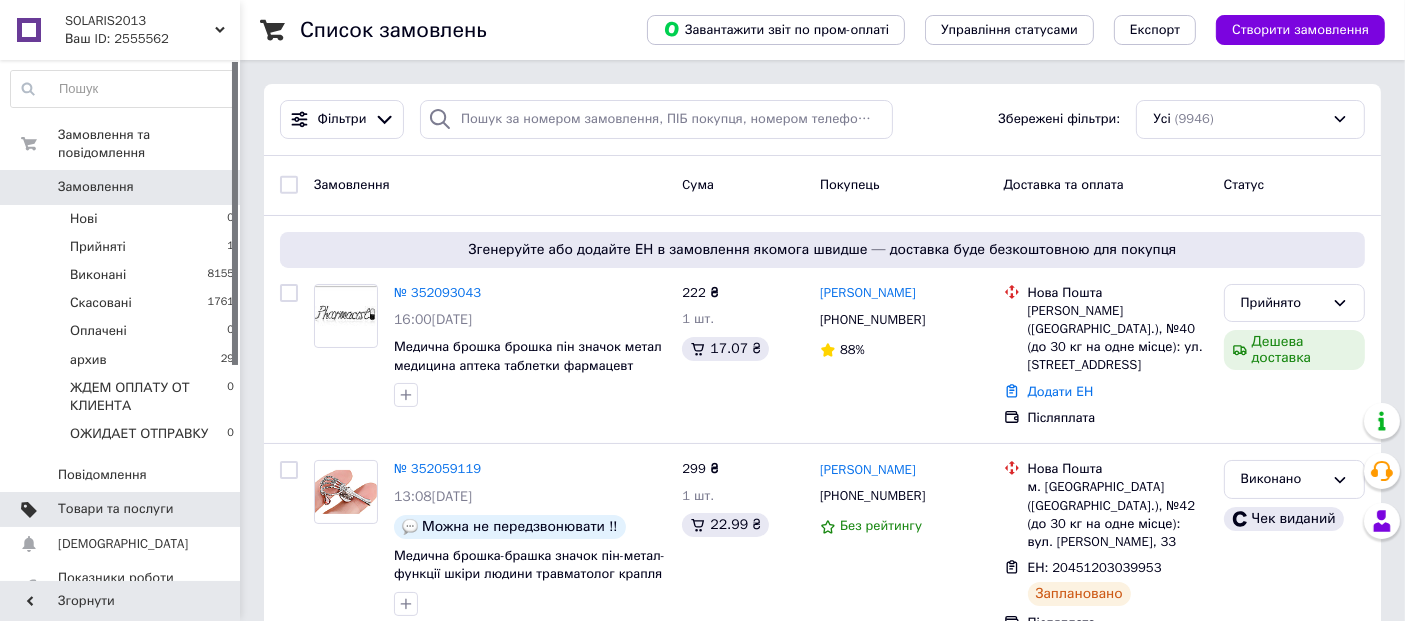 click on "Товари та послуги" at bounding box center (115, 509) 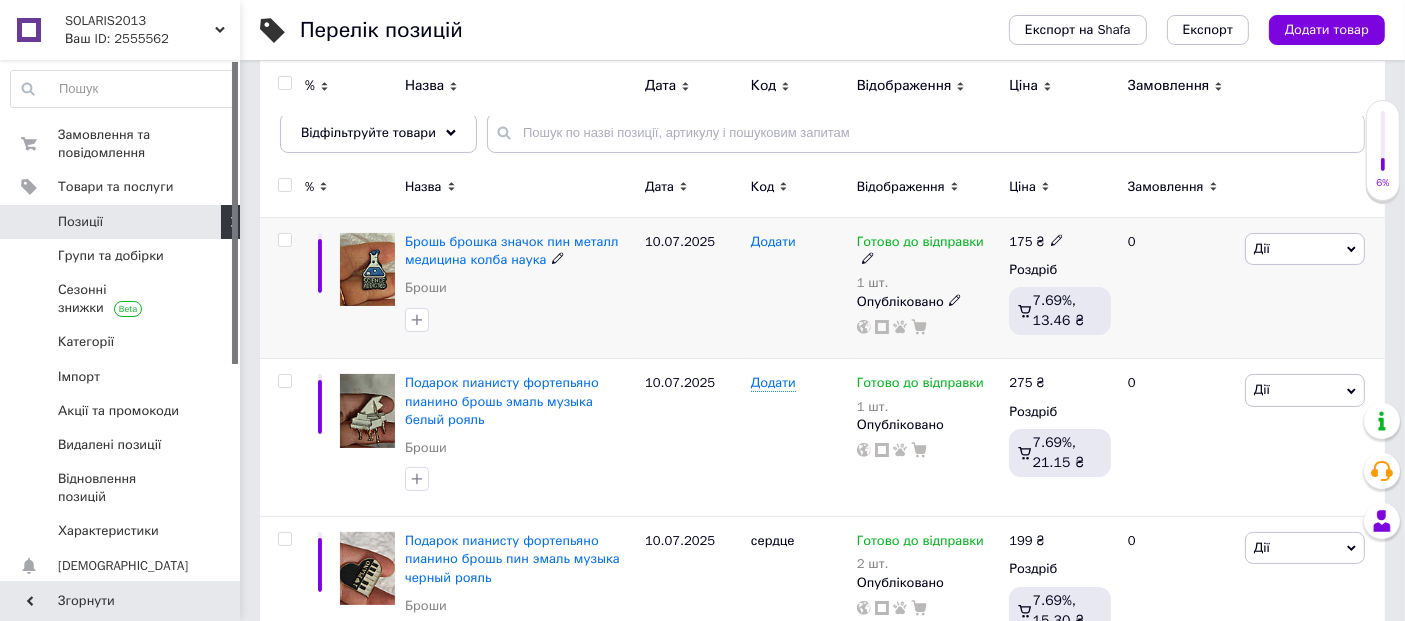 scroll, scrollTop: 370, scrollLeft: 0, axis: vertical 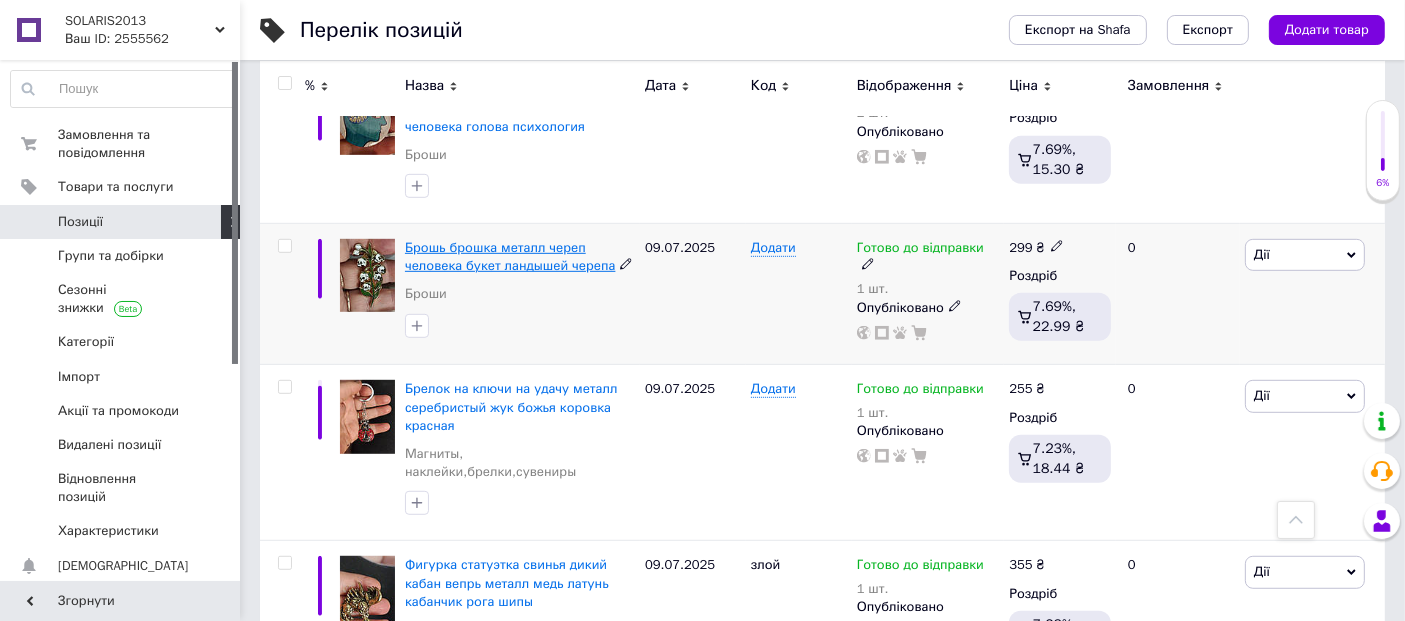 click on "Брошь брошка металл череп человека букет ландышей черепа" at bounding box center [510, 256] 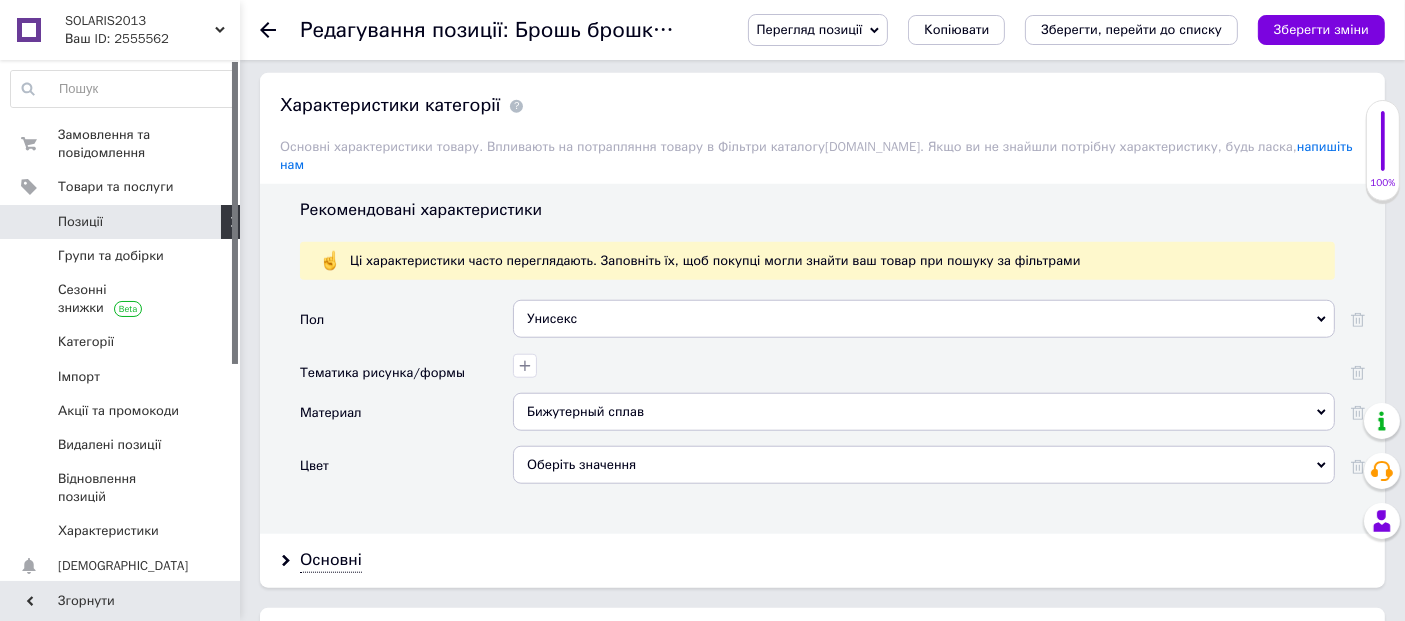 scroll, scrollTop: 1851, scrollLeft: 0, axis: vertical 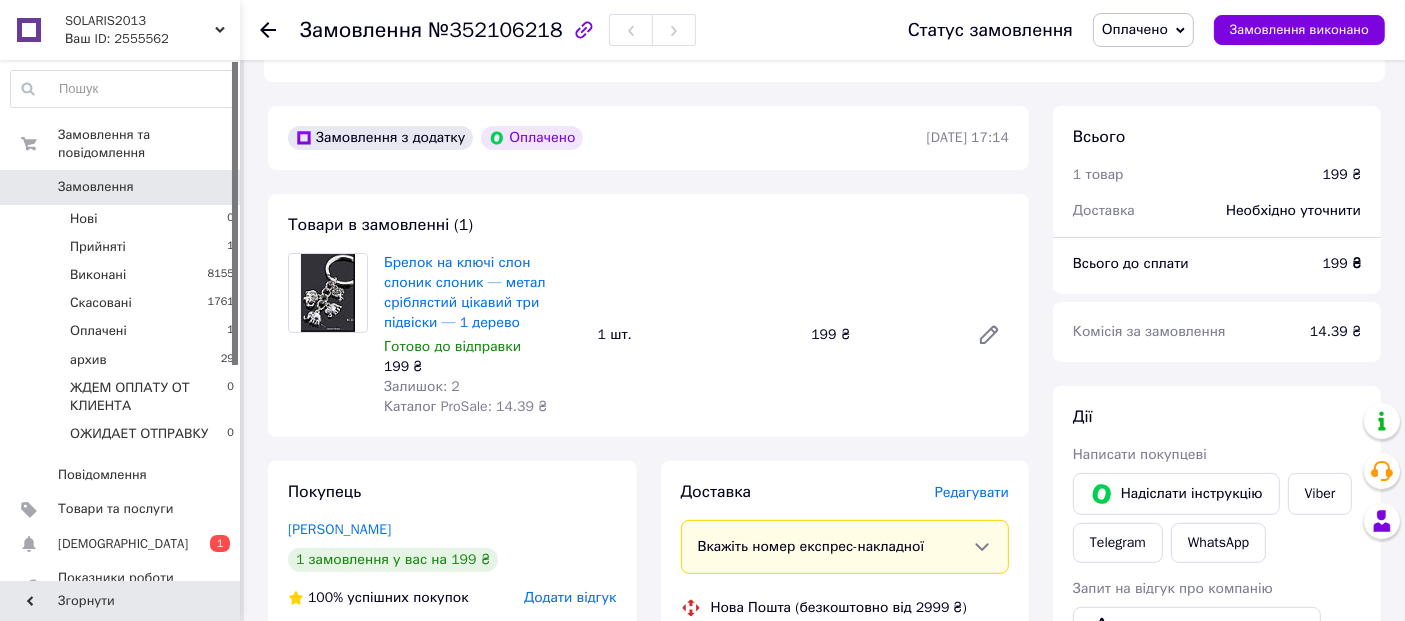 click 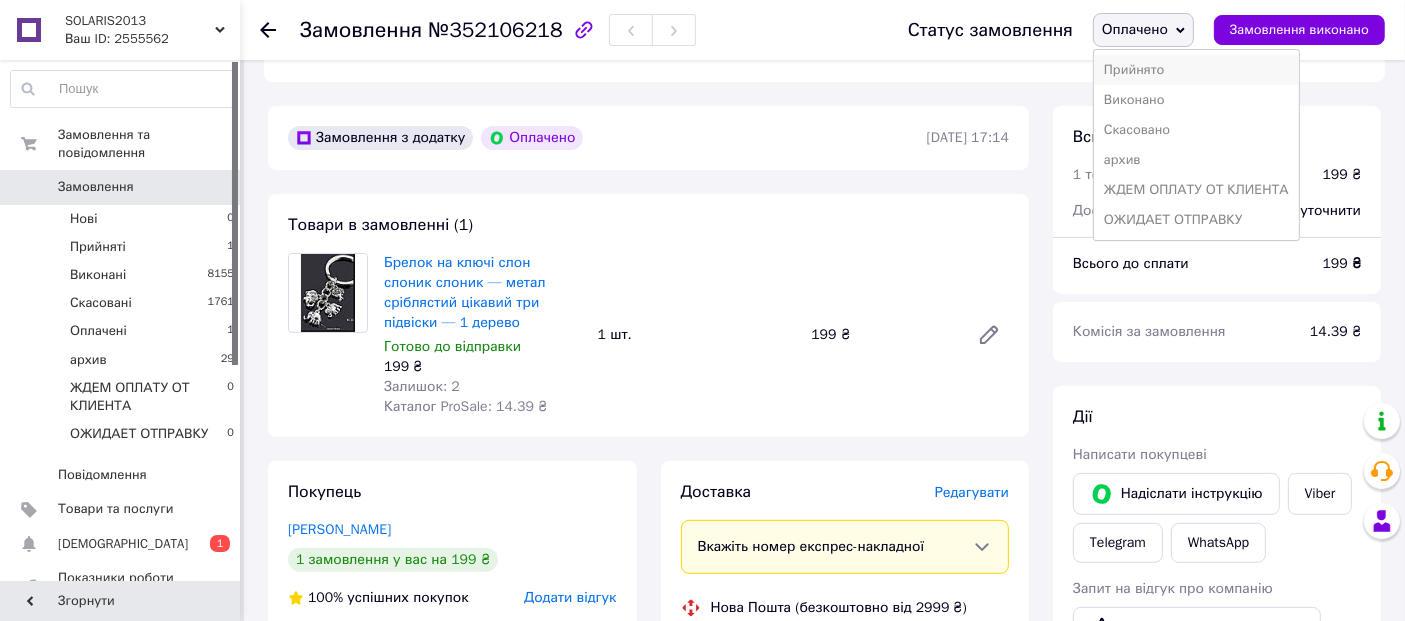 click on "Прийнято" at bounding box center [1196, 70] 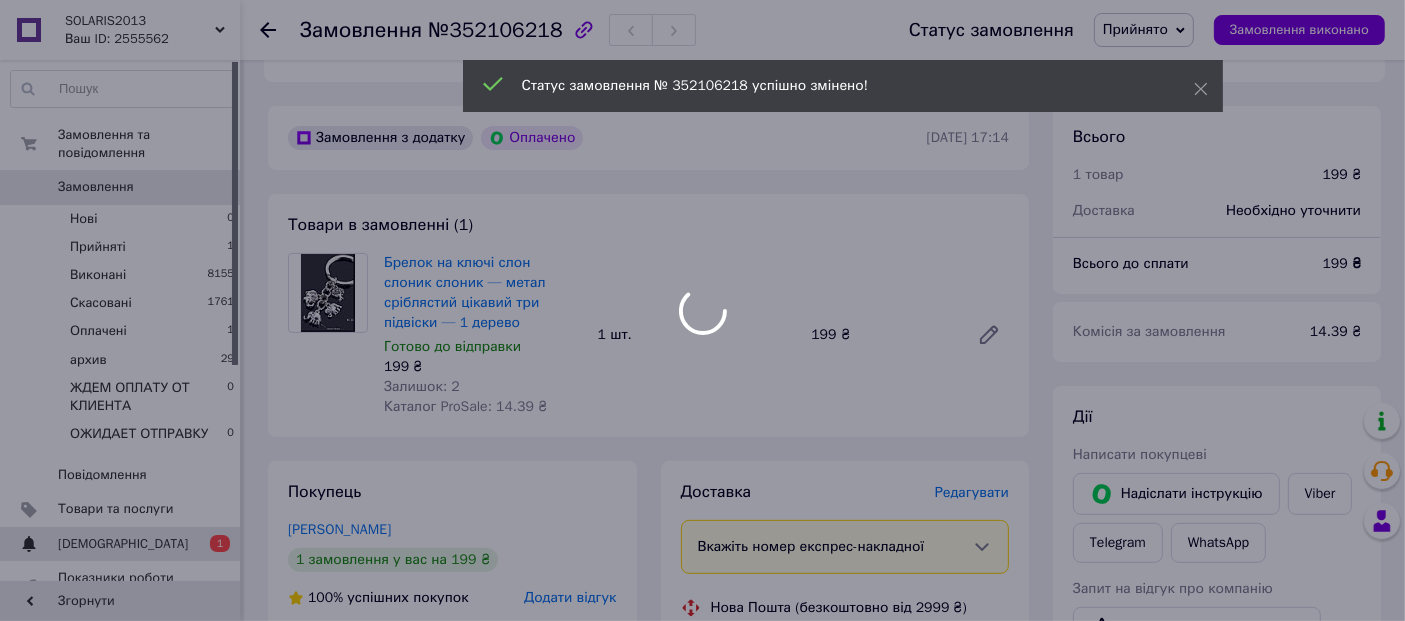 click on "[DEMOGRAPHIC_DATA]" at bounding box center (123, 544) 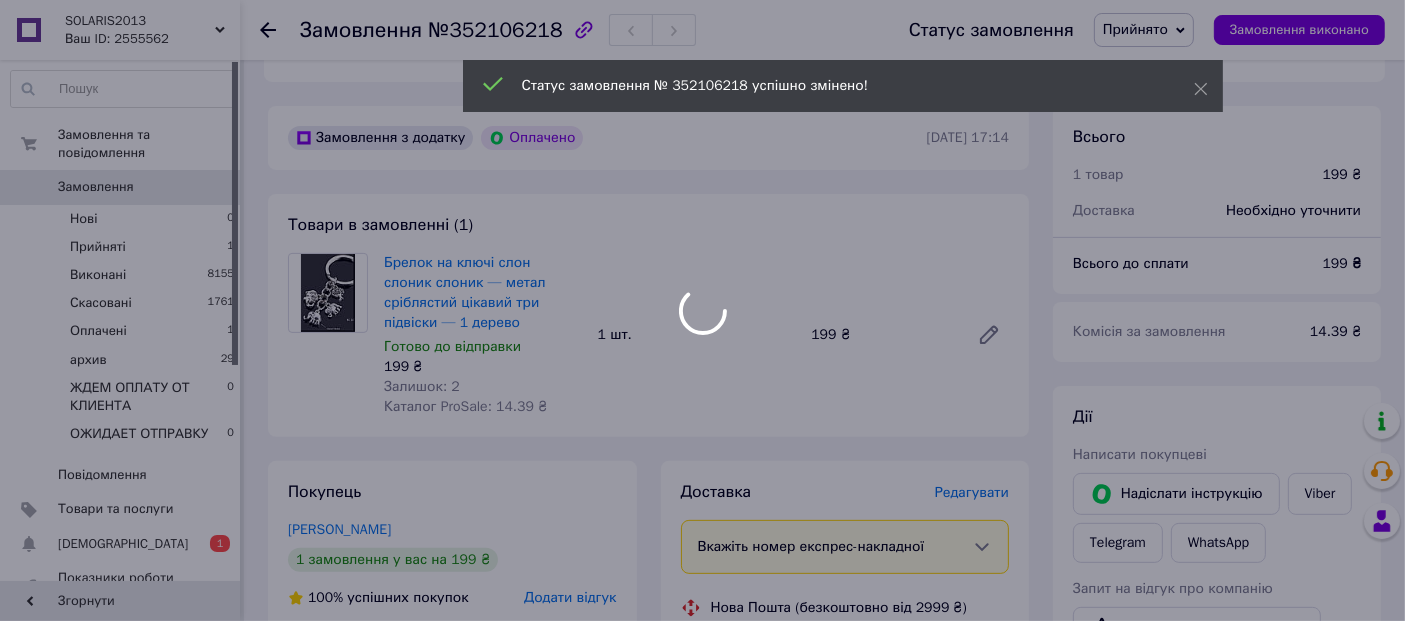 scroll, scrollTop: 0, scrollLeft: 0, axis: both 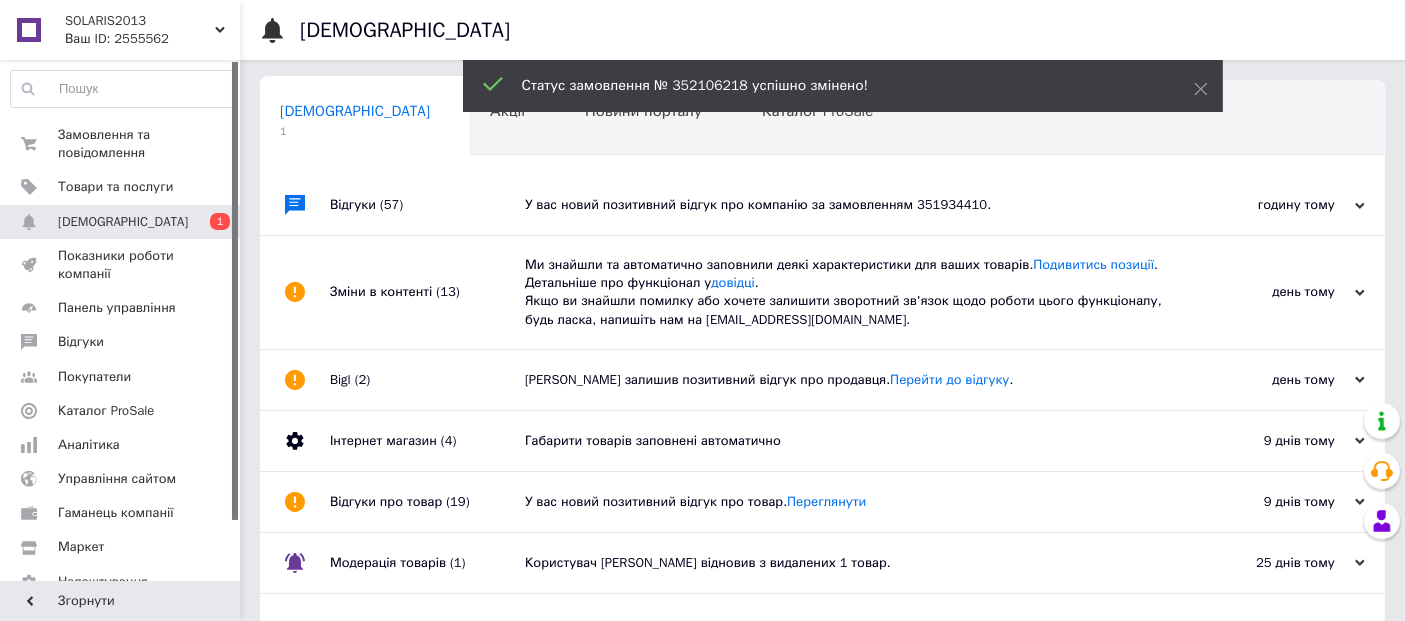 click on "У вас новий позитивний відгук про компанію за замовленням 351934410." at bounding box center [845, 205] 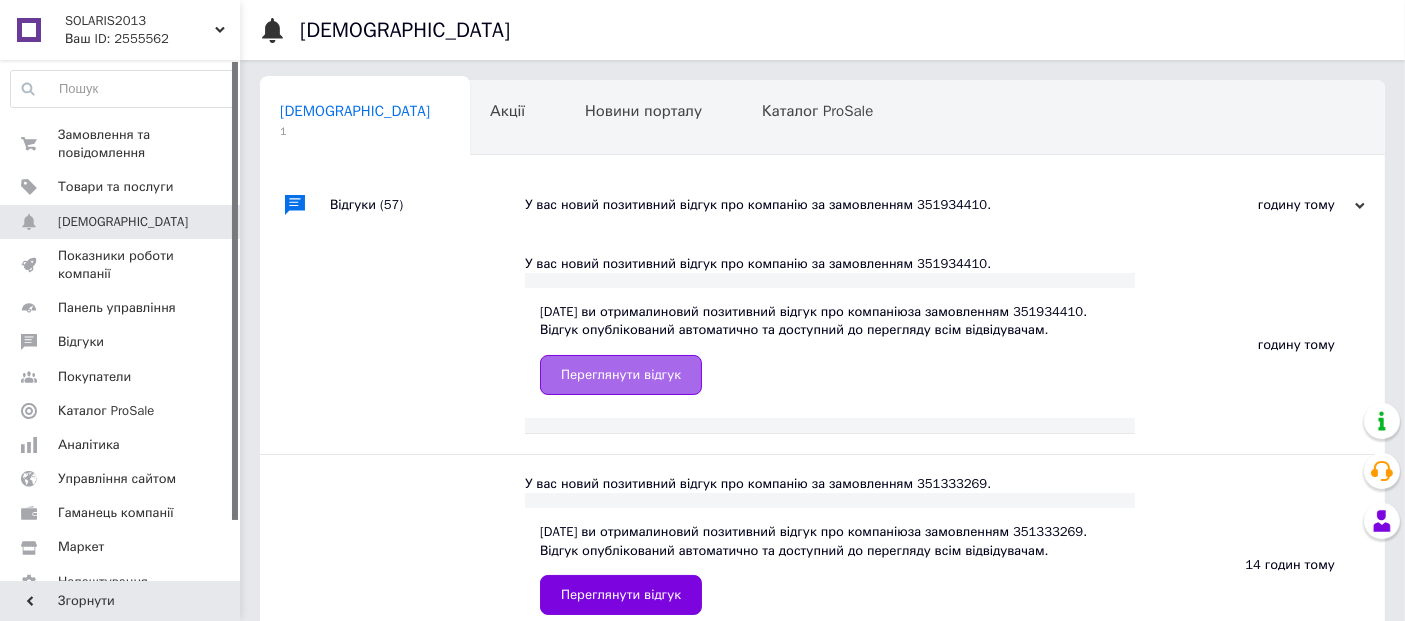 click on "Переглянути відгук" at bounding box center (621, 375) 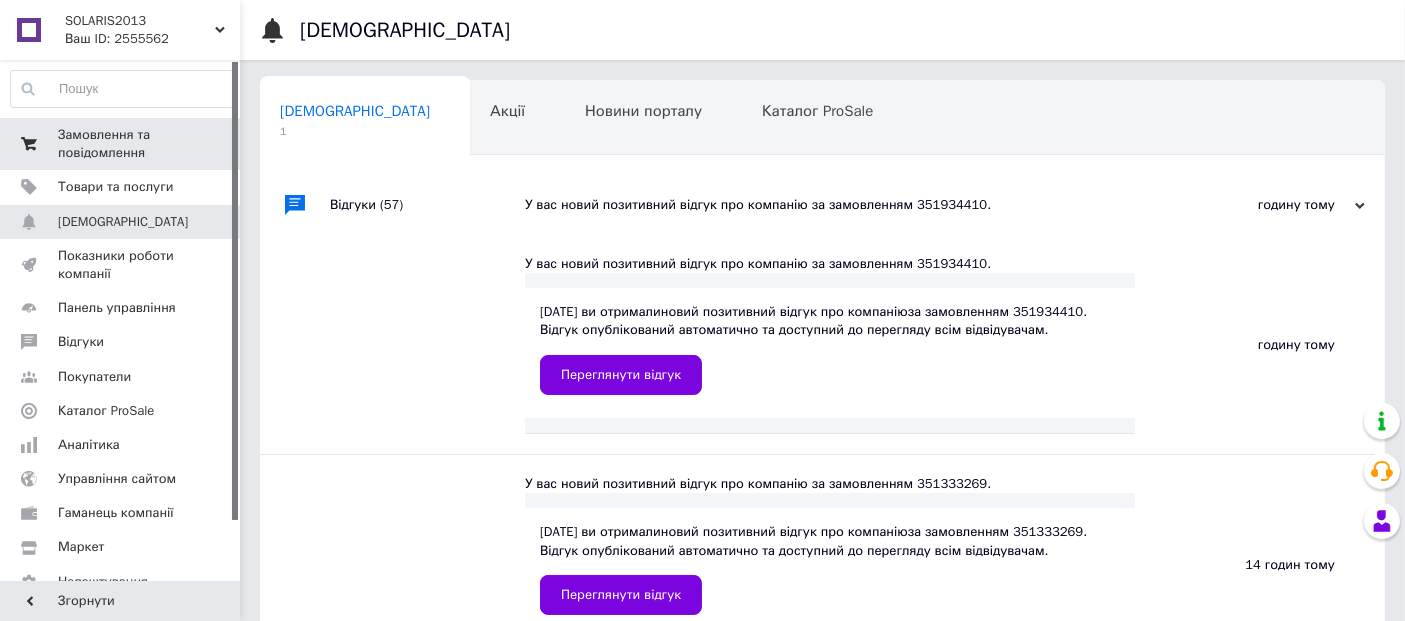 click on "Замовлення та повідомлення" at bounding box center (121, 144) 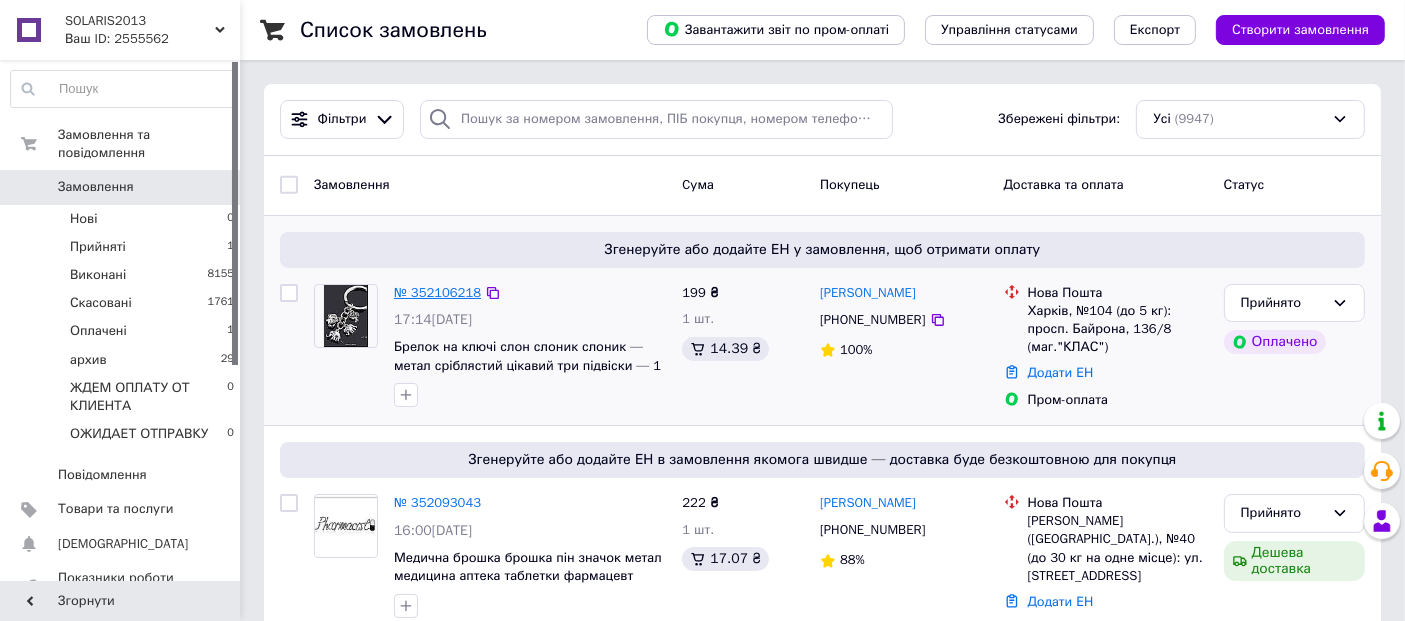 click on "№ 352106218" at bounding box center [437, 292] 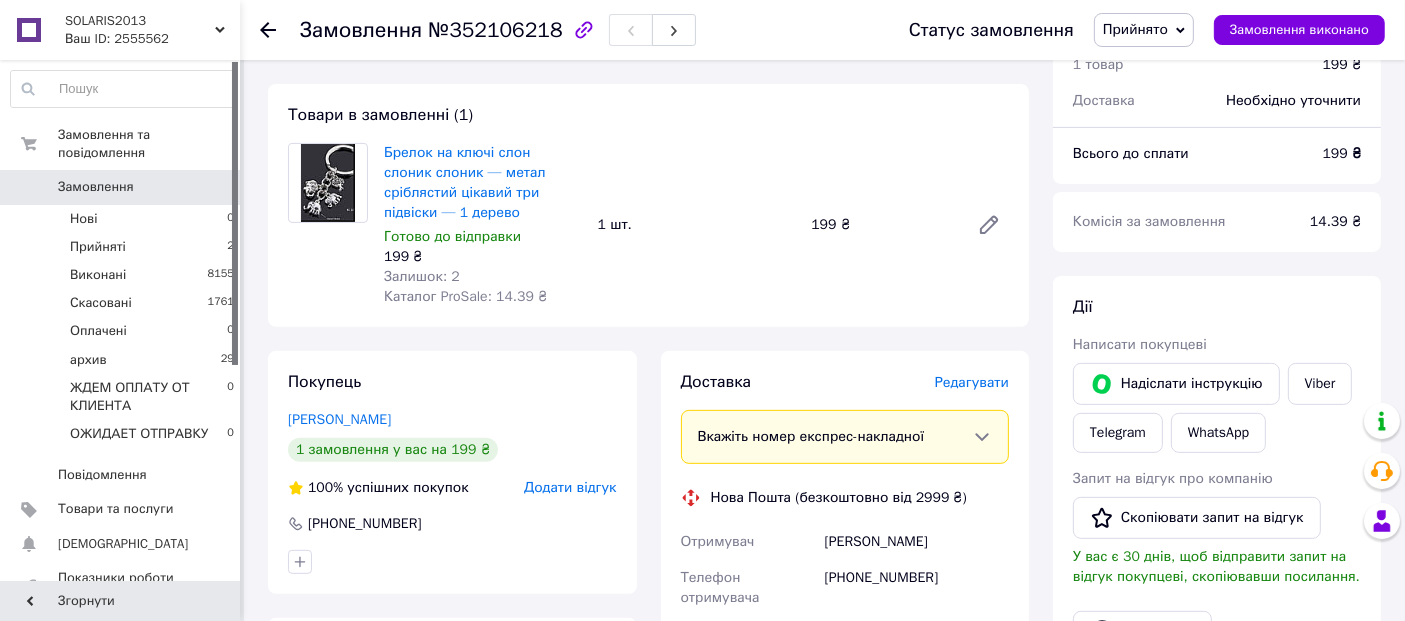 scroll, scrollTop: 477, scrollLeft: 0, axis: vertical 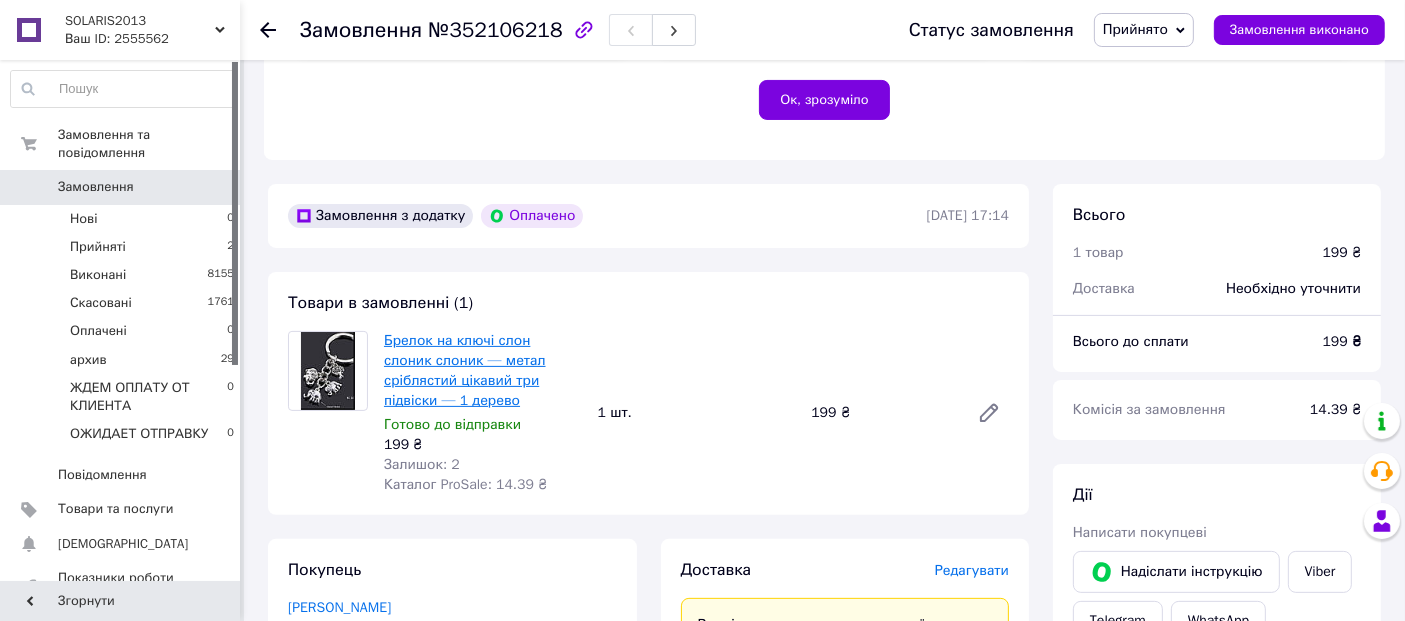 click on "Брелок на ключі слон слоник слоник — метал сріблястий цікавий три підвіски — 1 дерево" at bounding box center [465, 370] 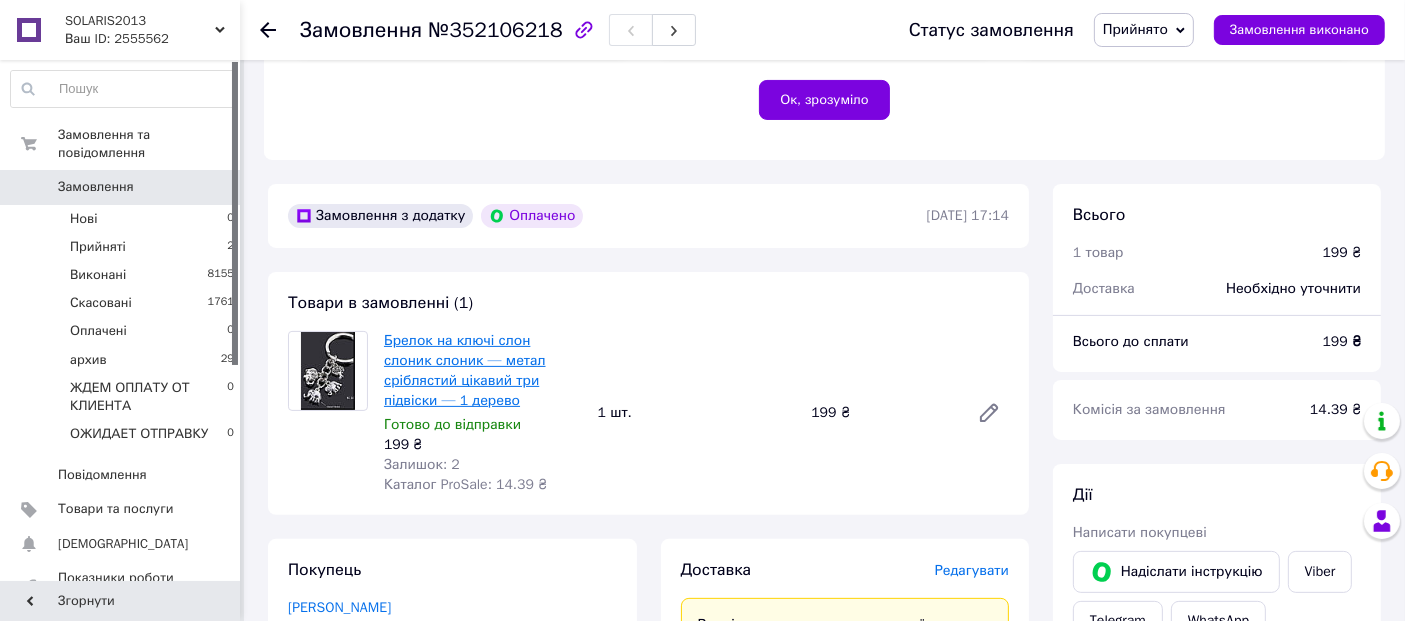 click on "Брелок на ключі слон слоник слоник — метал сріблястий цікавий три підвіски — 1 дерево" at bounding box center (465, 370) 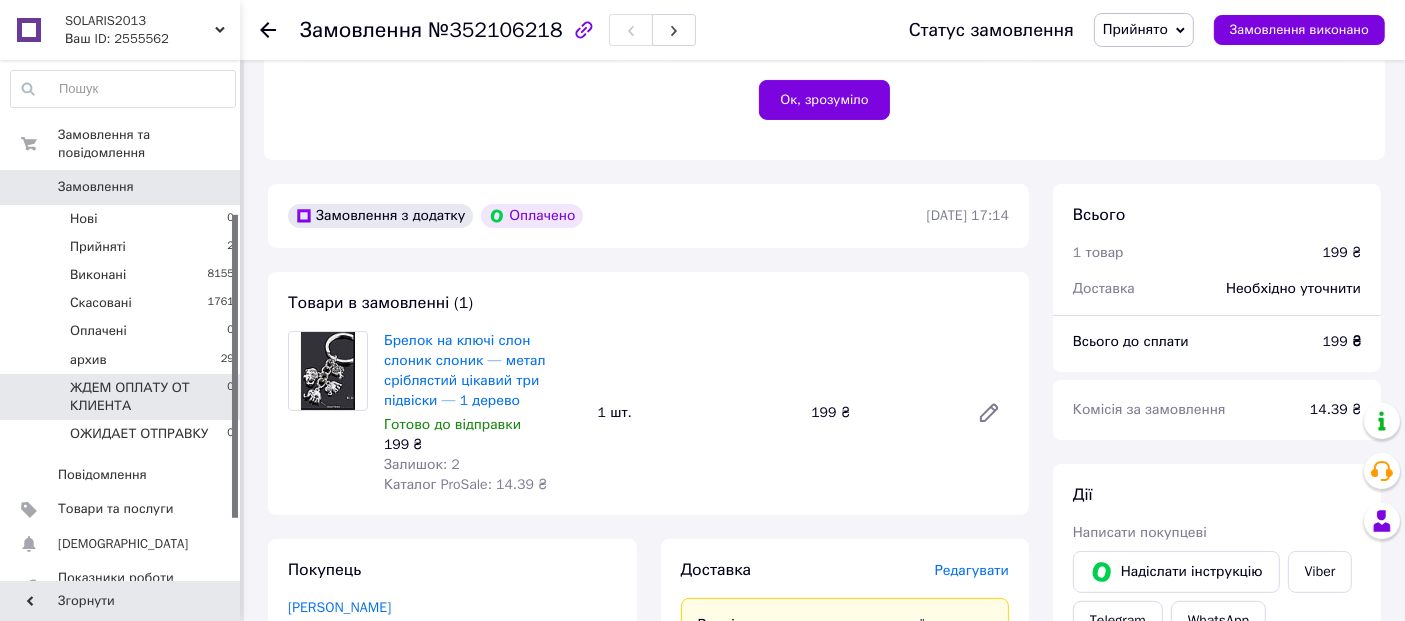 scroll, scrollTop: 372, scrollLeft: 0, axis: vertical 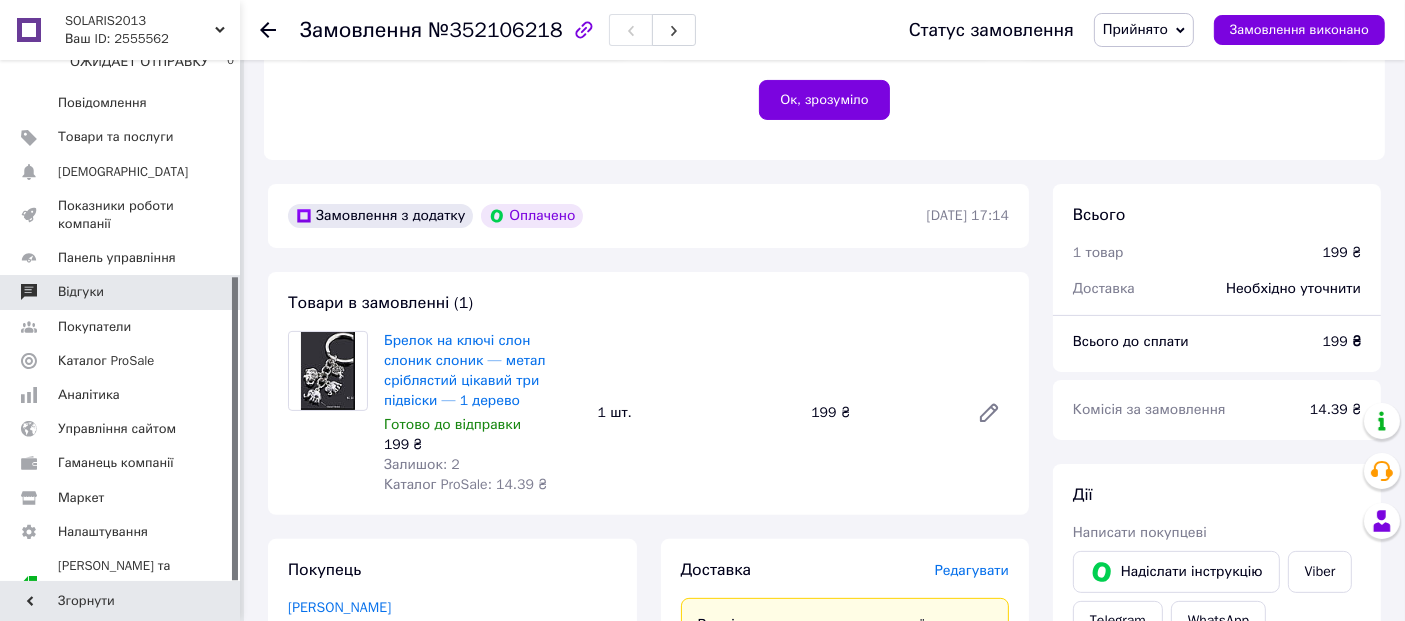 click on "Відгуки" at bounding box center [81, 292] 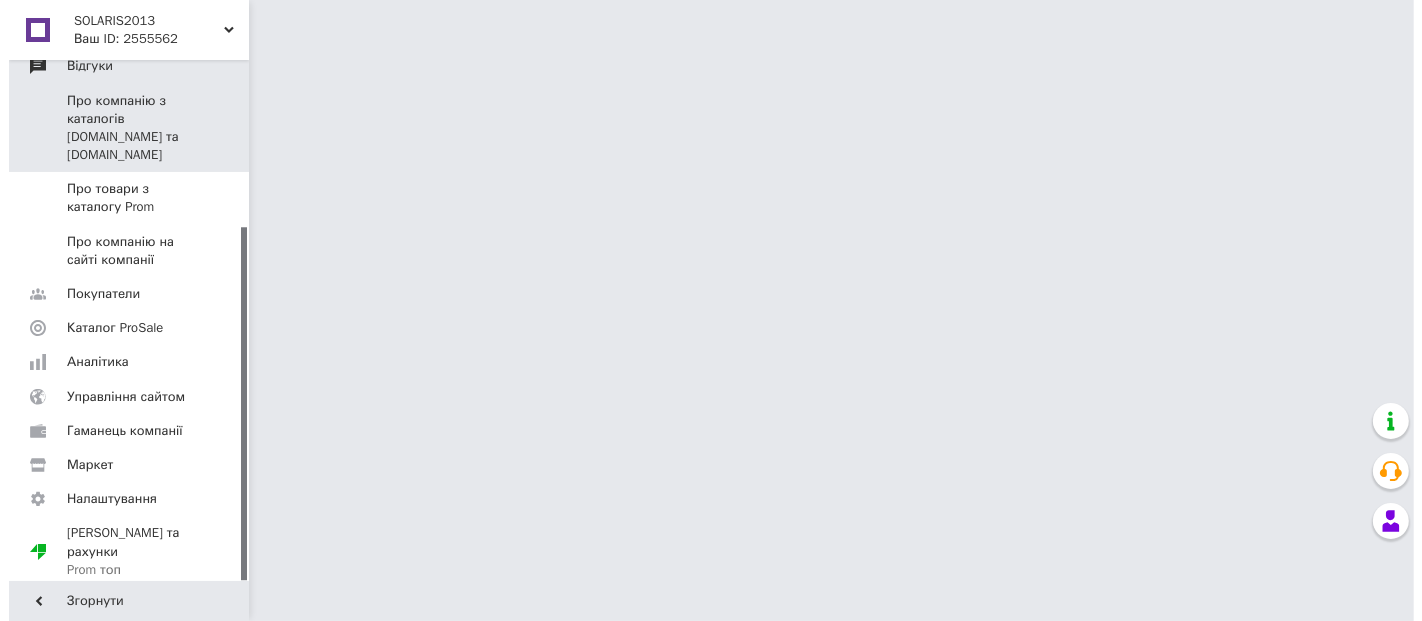 scroll, scrollTop: 0, scrollLeft: 0, axis: both 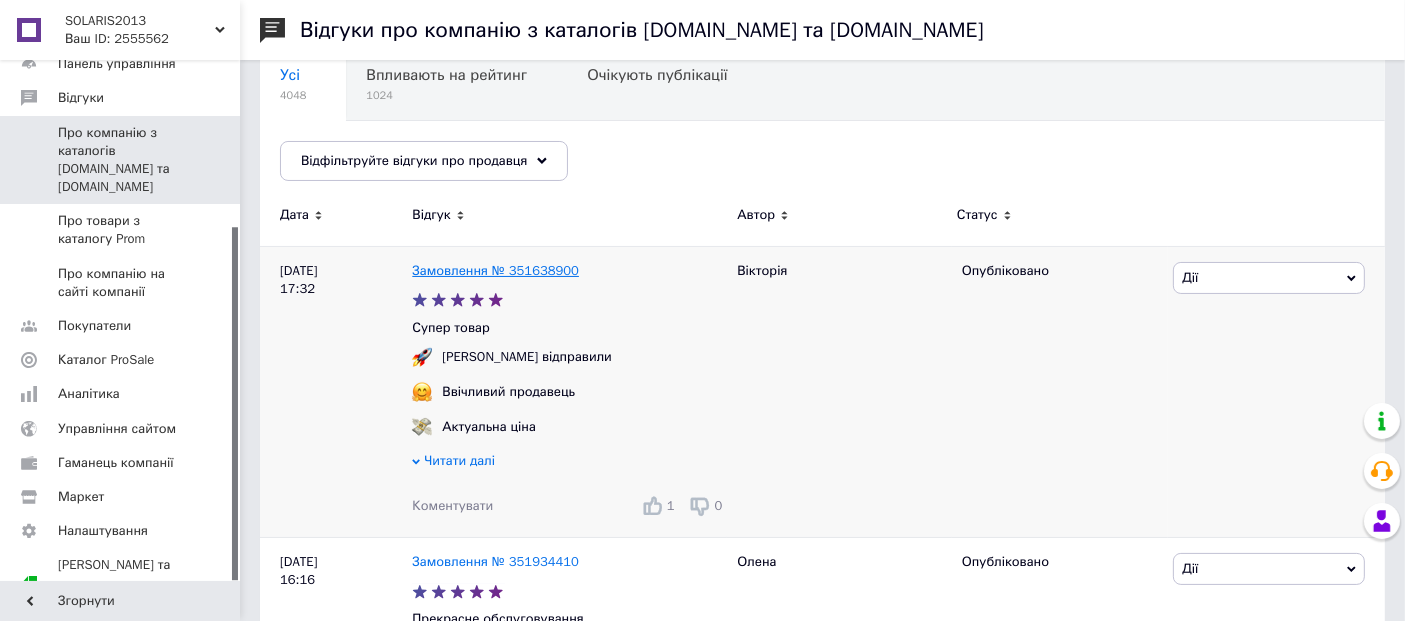 click on "Замовлення № 351638900" at bounding box center [495, 270] 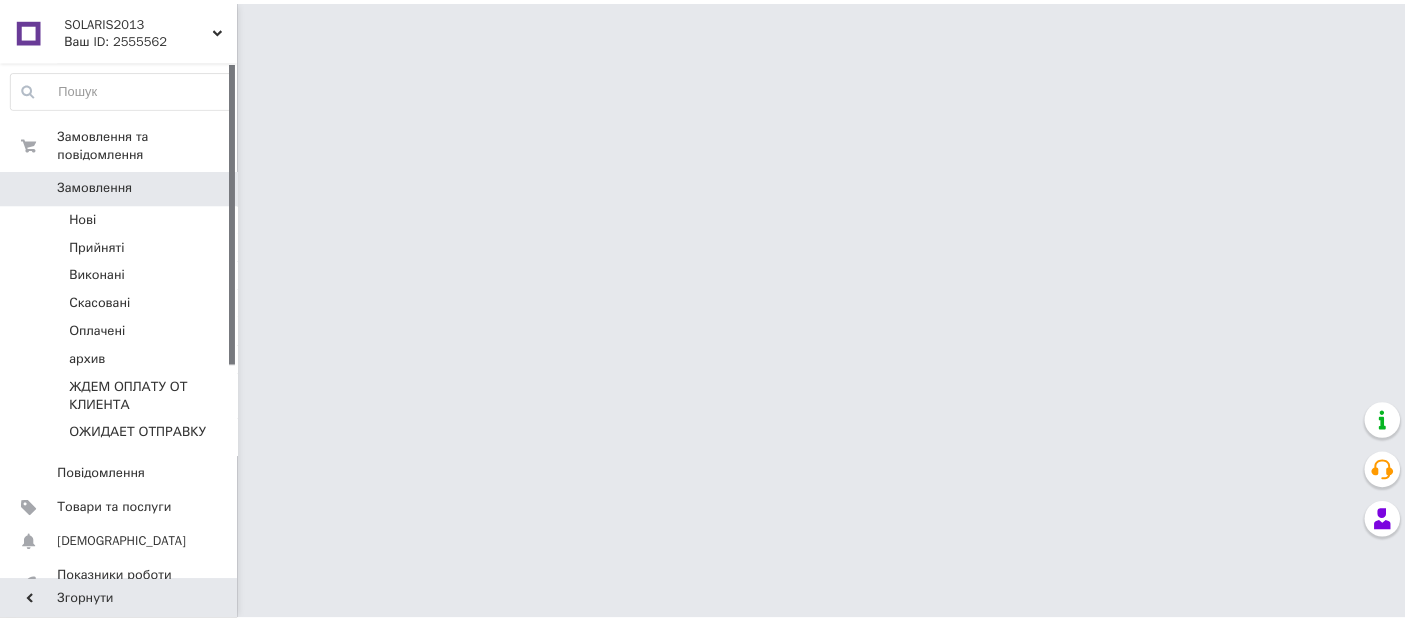 scroll, scrollTop: 0, scrollLeft: 0, axis: both 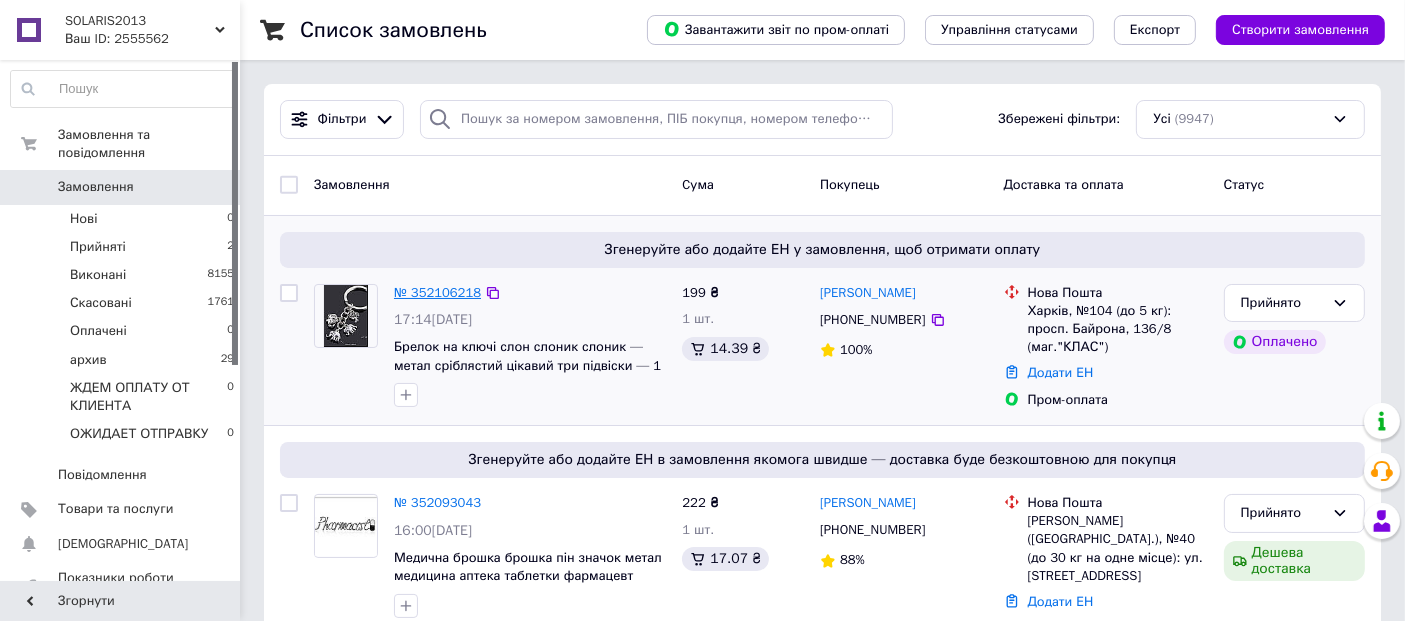 click on "№ 352106218" at bounding box center [437, 292] 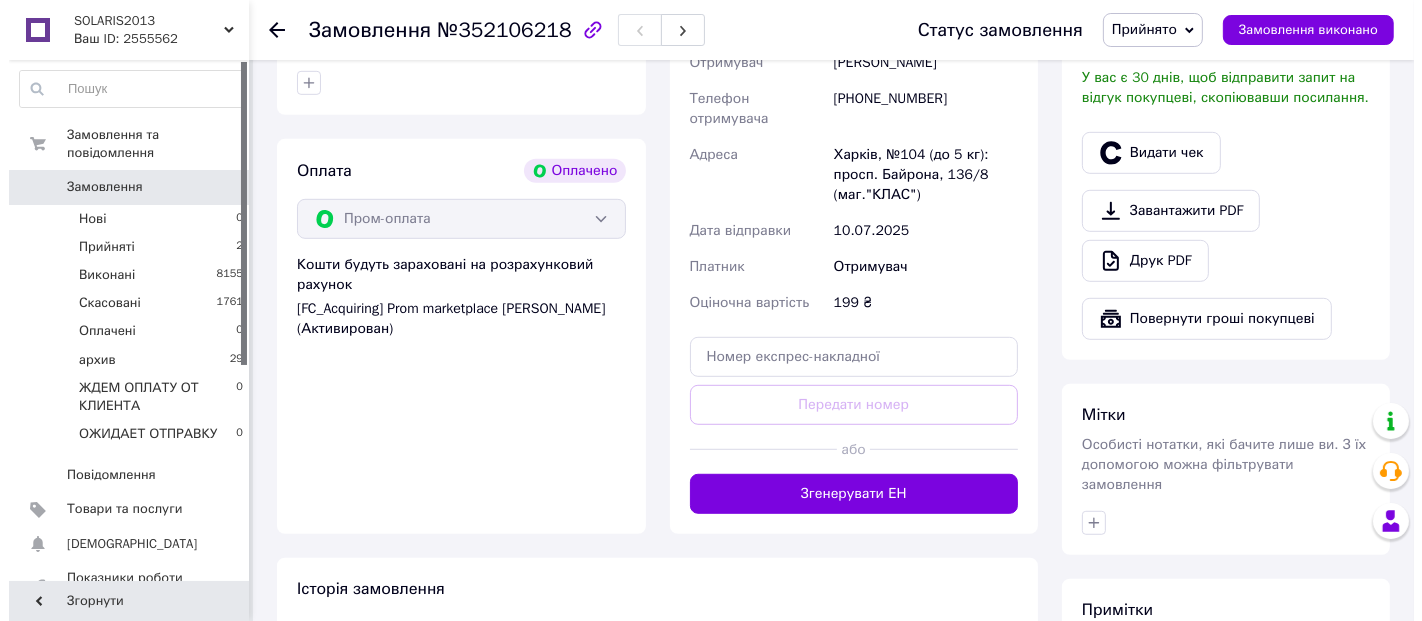 scroll, scrollTop: 925, scrollLeft: 0, axis: vertical 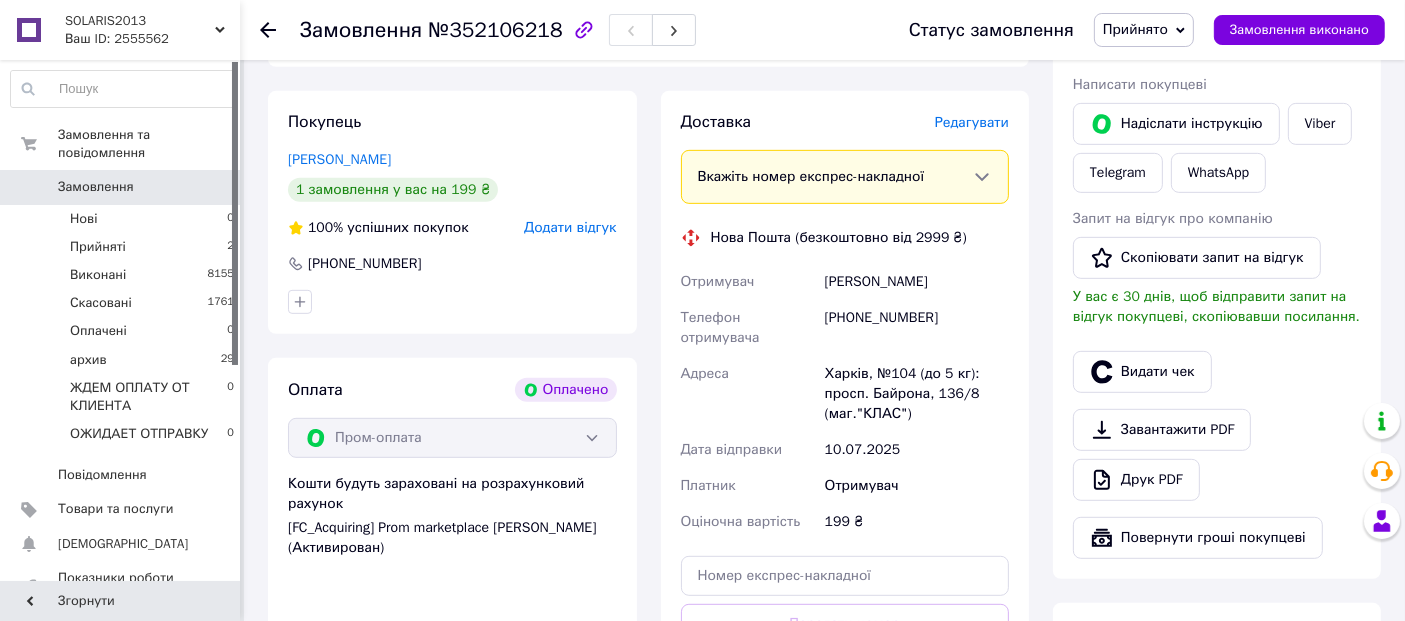 click on "Редагувати" at bounding box center (972, 122) 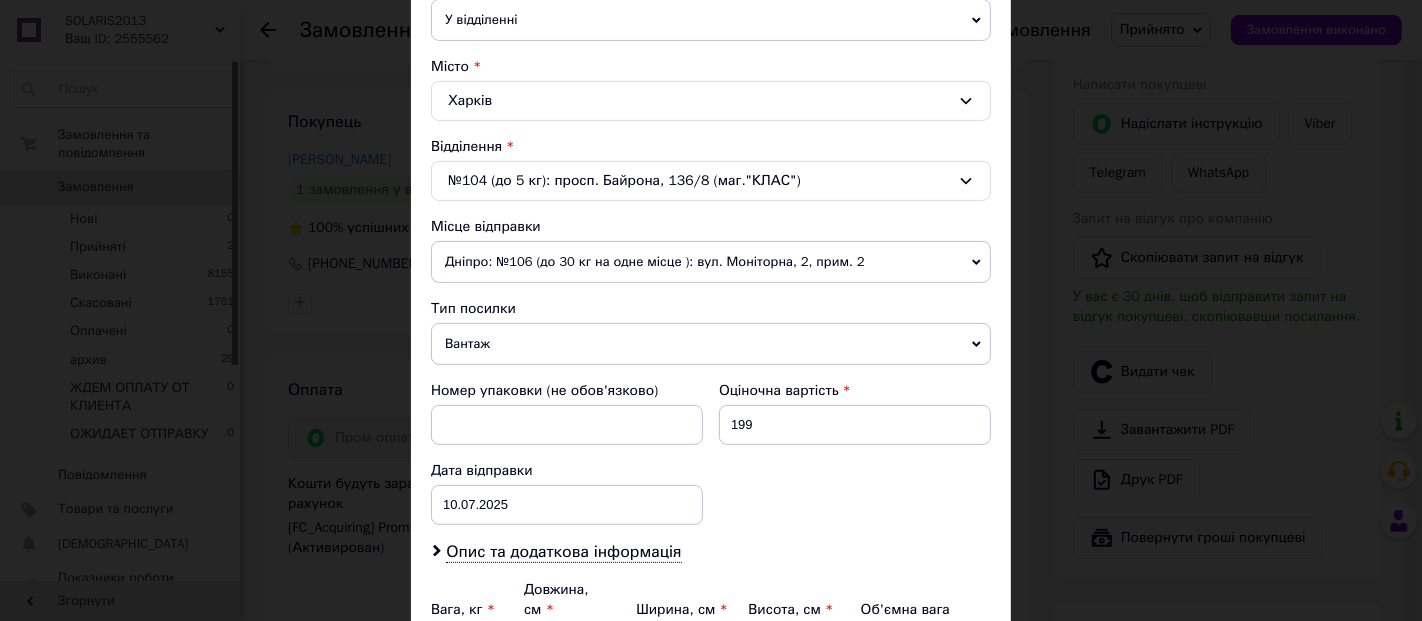 scroll, scrollTop: 555, scrollLeft: 0, axis: vertical 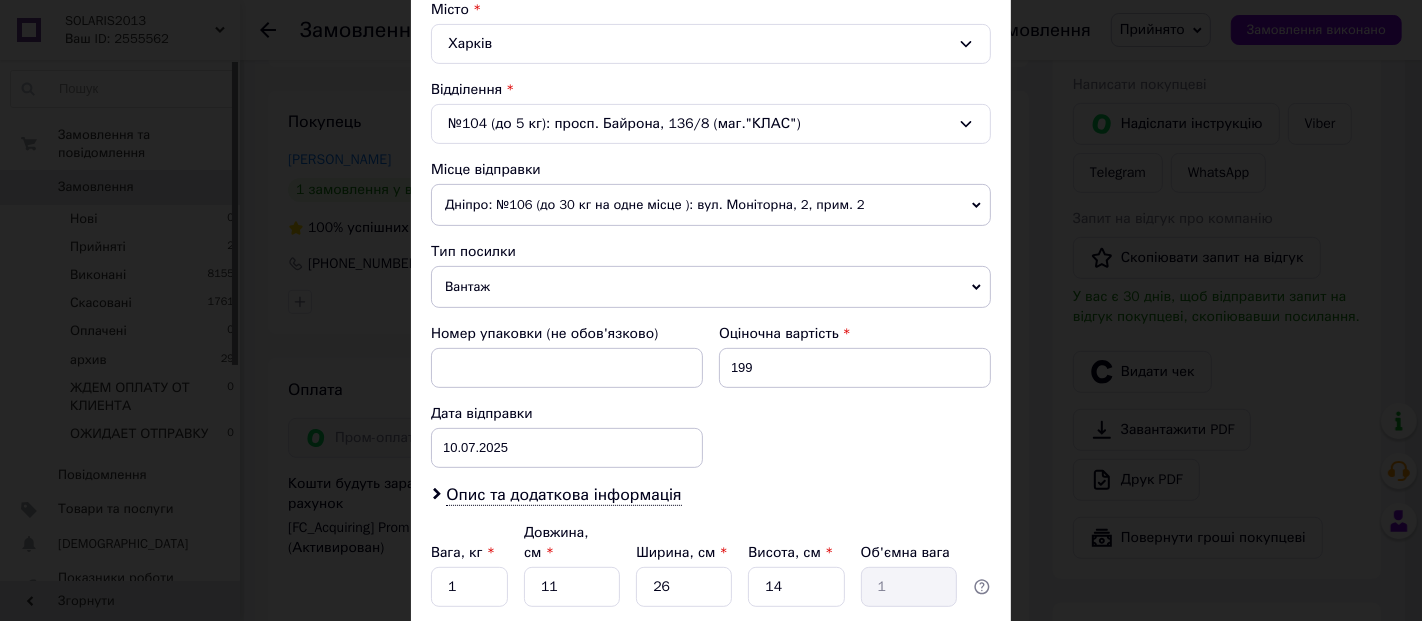 click on "Вантаж" at bounding box center [711, 287] 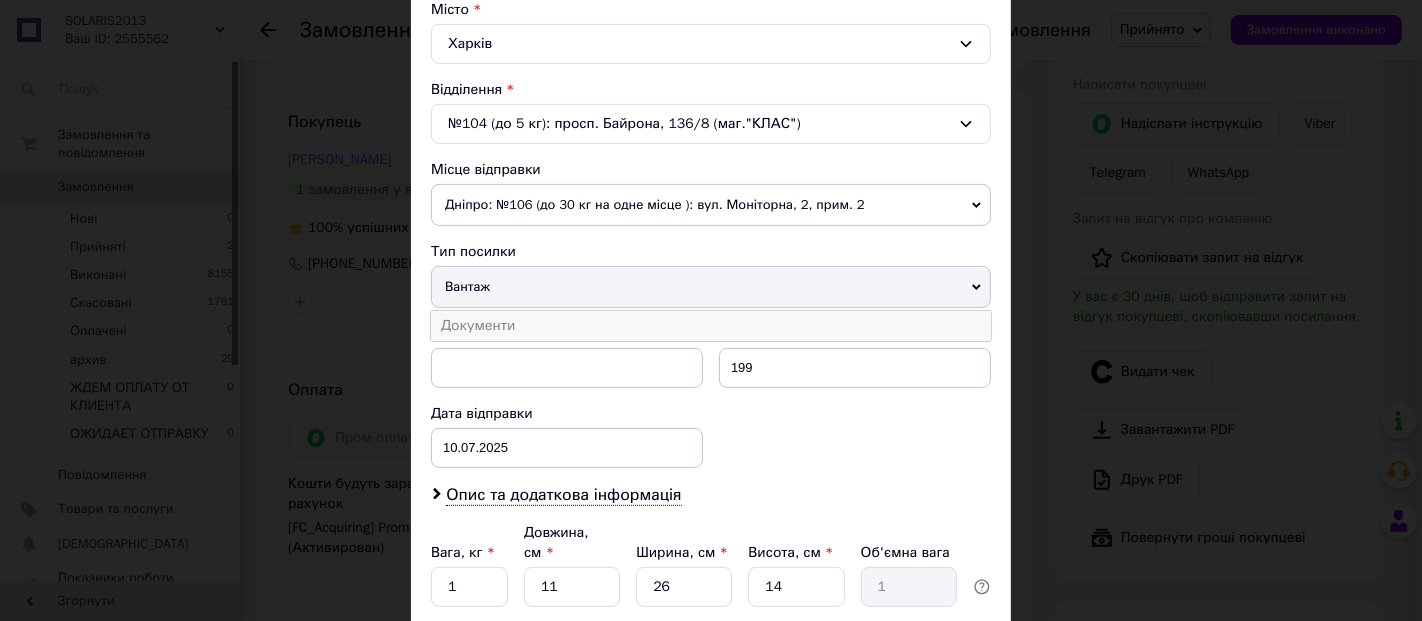 click on "Документи" at bounding box center (711, 326) 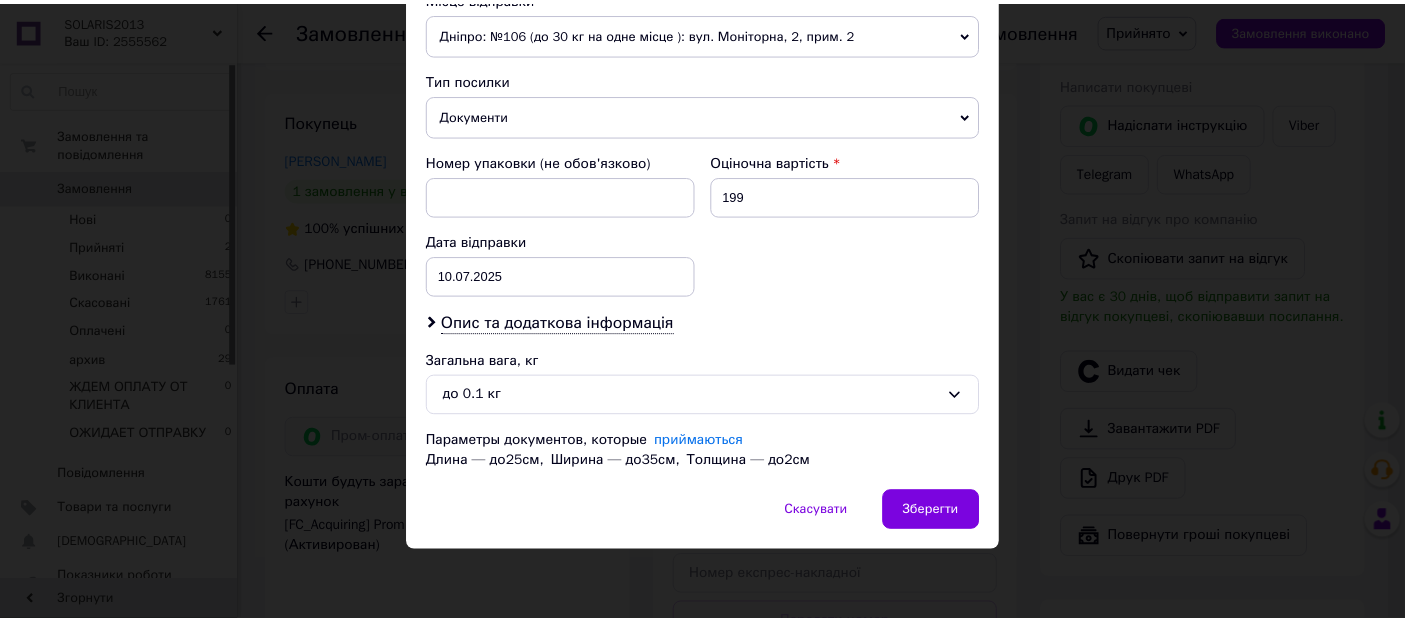 scroll, scrollTop: 865, scrollLeft: 0, axis: vertical 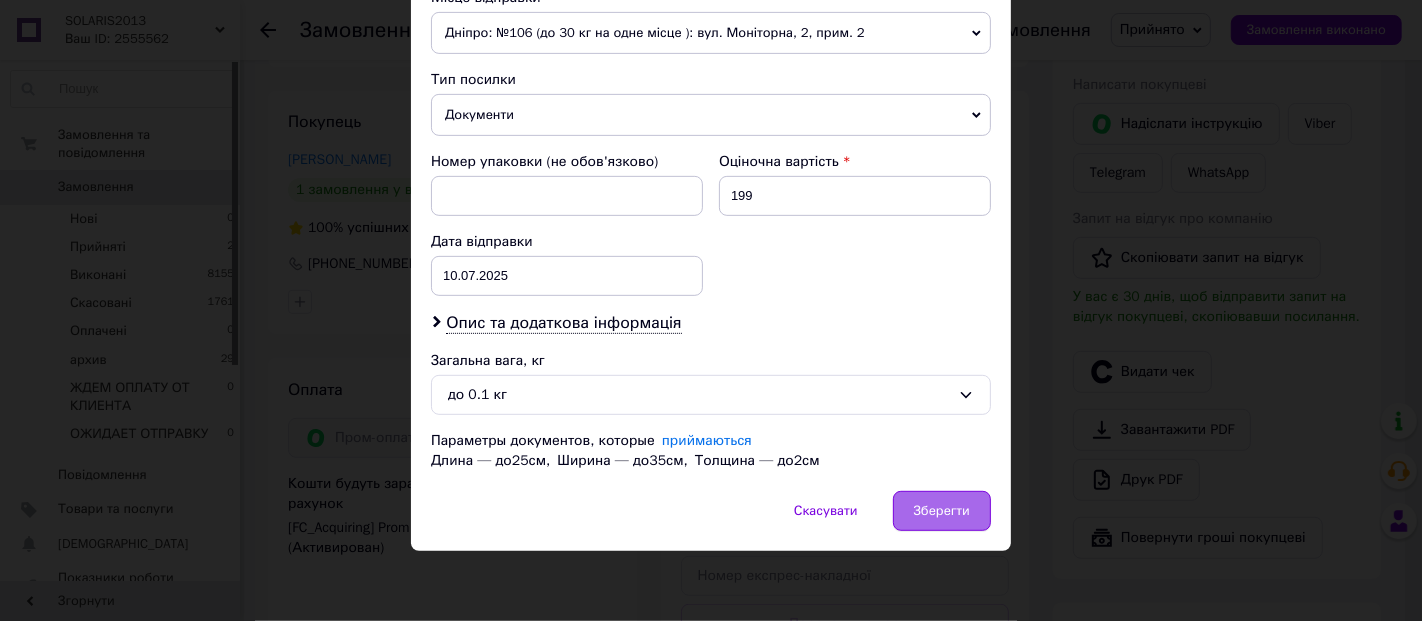 click on "Зберегти" at bounding box center (942, 511) 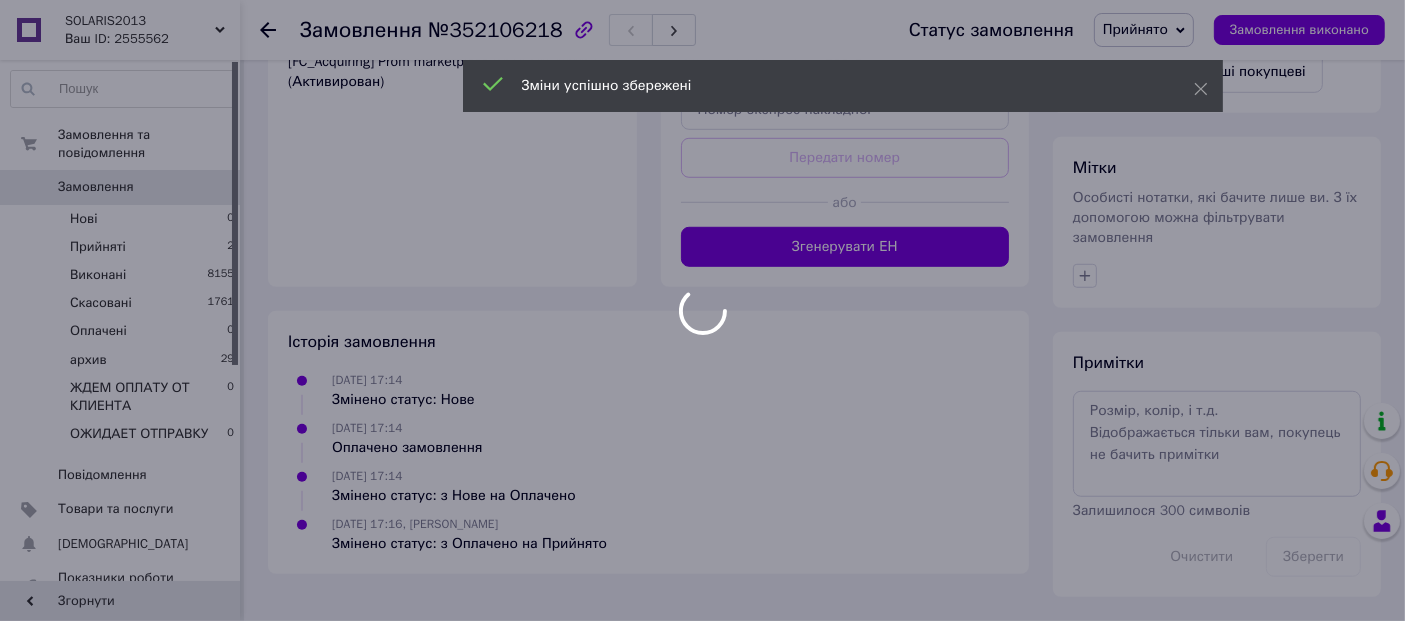 scroll, scrollTop: 1649, scrollLeft: 0, axis: vertical 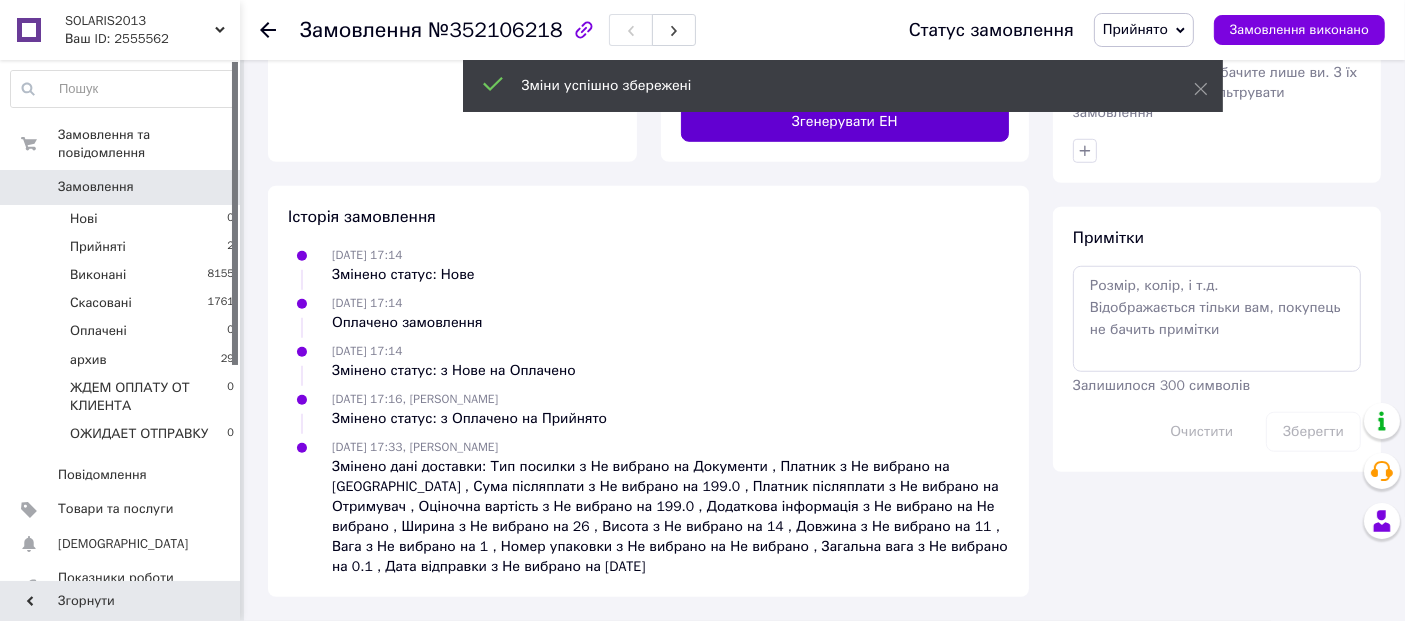 click on "Згенерувати ЕН" at bounding box center [845, 122] 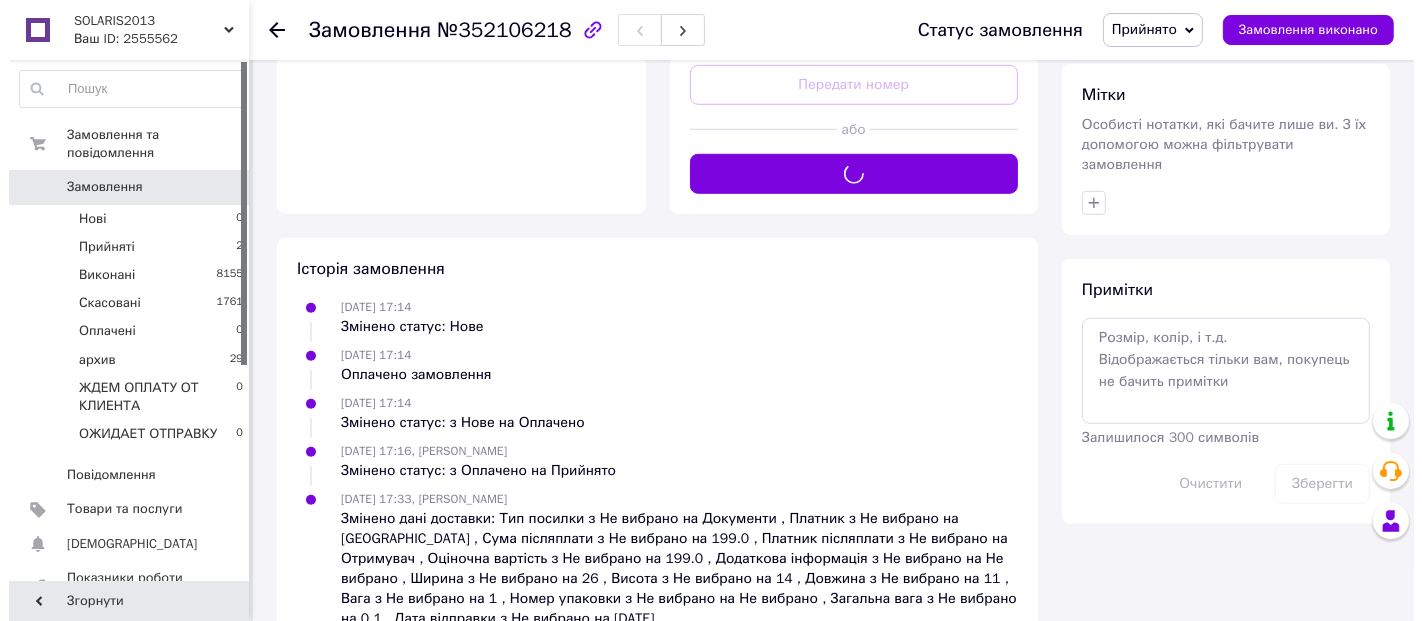 scroll, scrollTop: 1279, scrollLeft: 0, axis: vertical 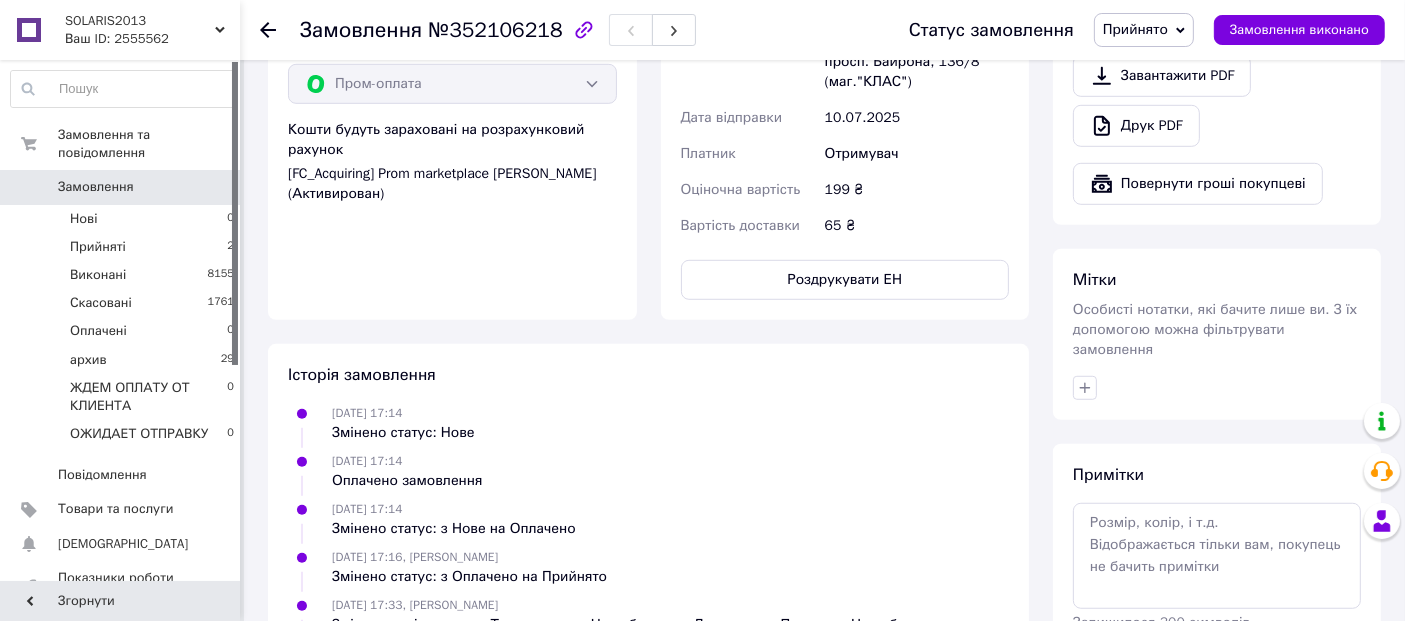 click on "Видати чек" at bounding box center [1142, 18] 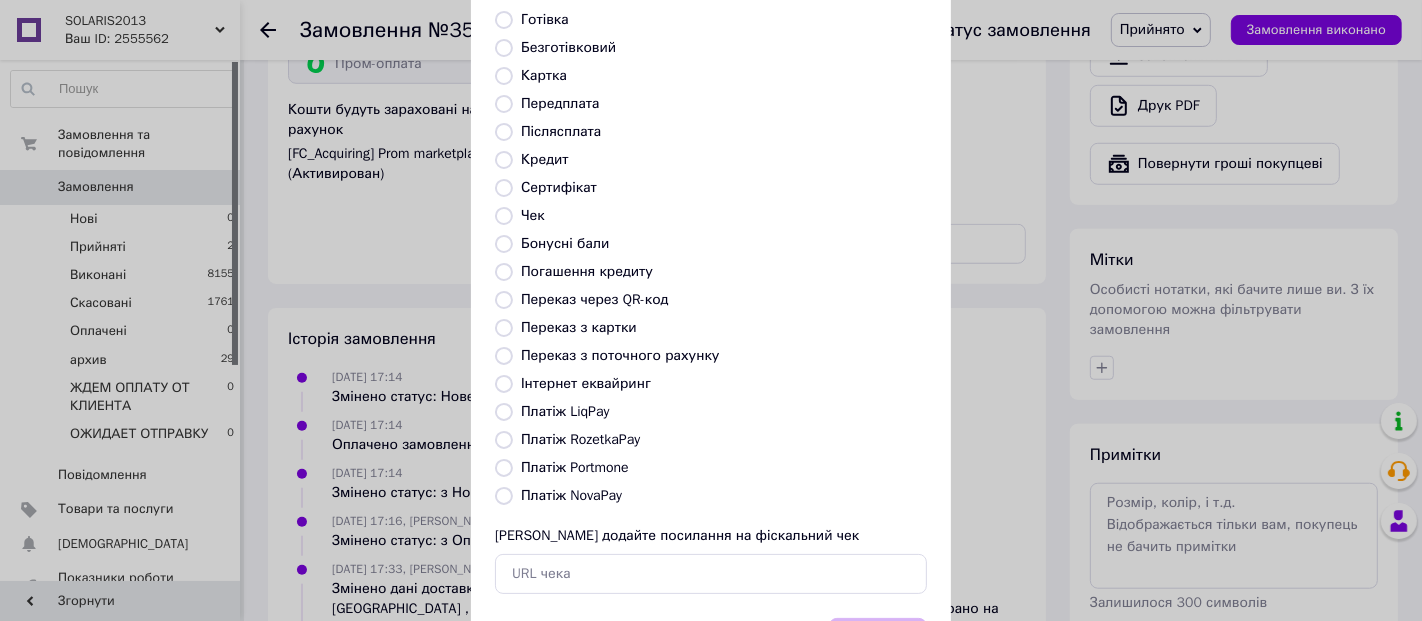 scroll, scrollTop: 185, scrollLeft: 0, axis: vertical 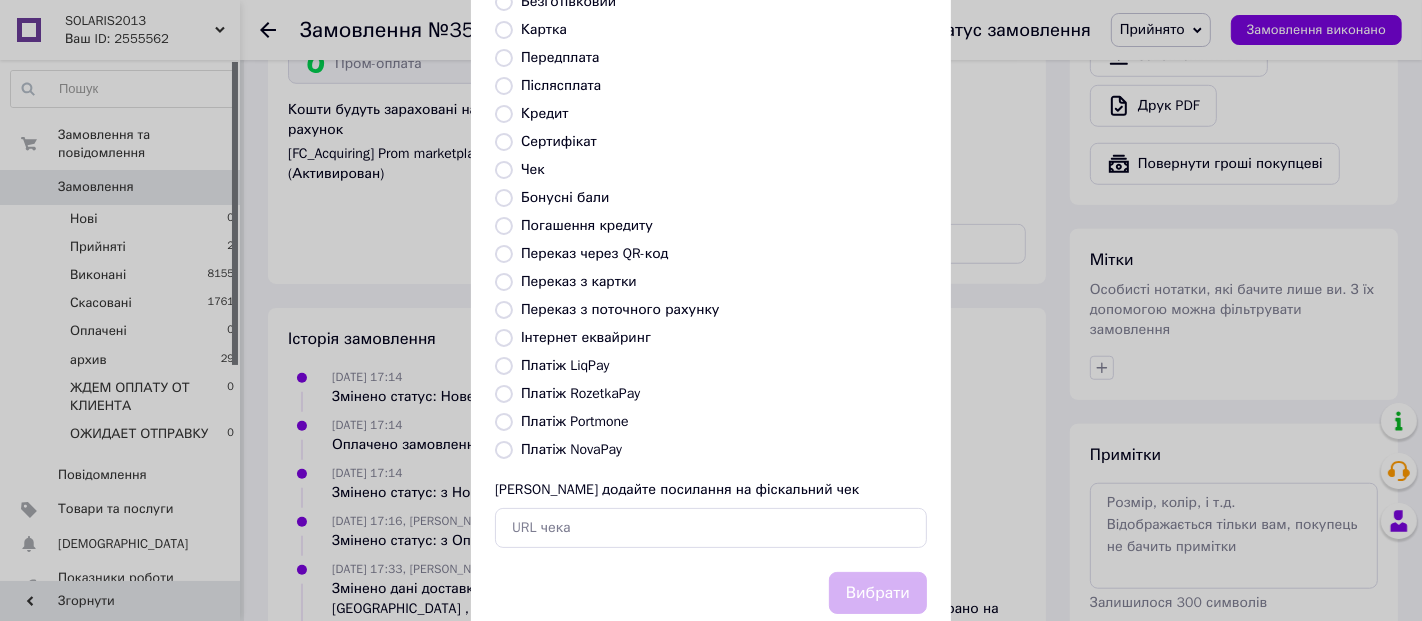 click on "Платіж RozetkaPay" at bounding box center [504, 394] 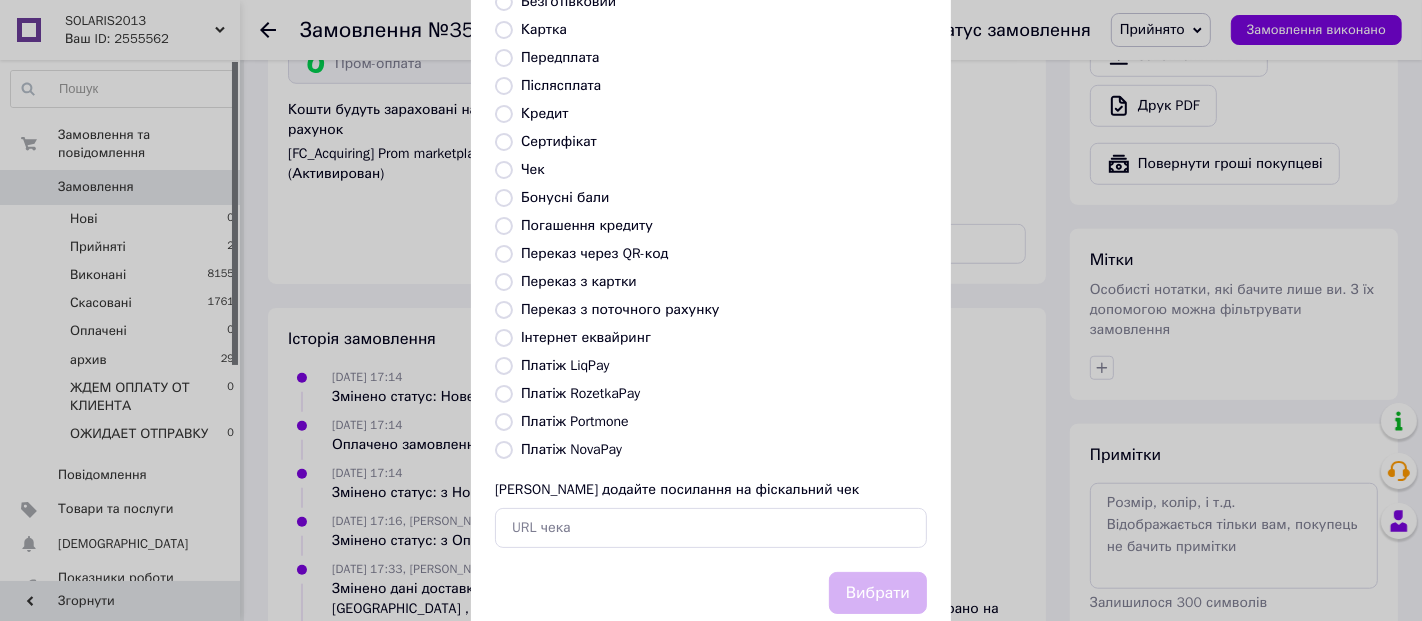 radio on "true" 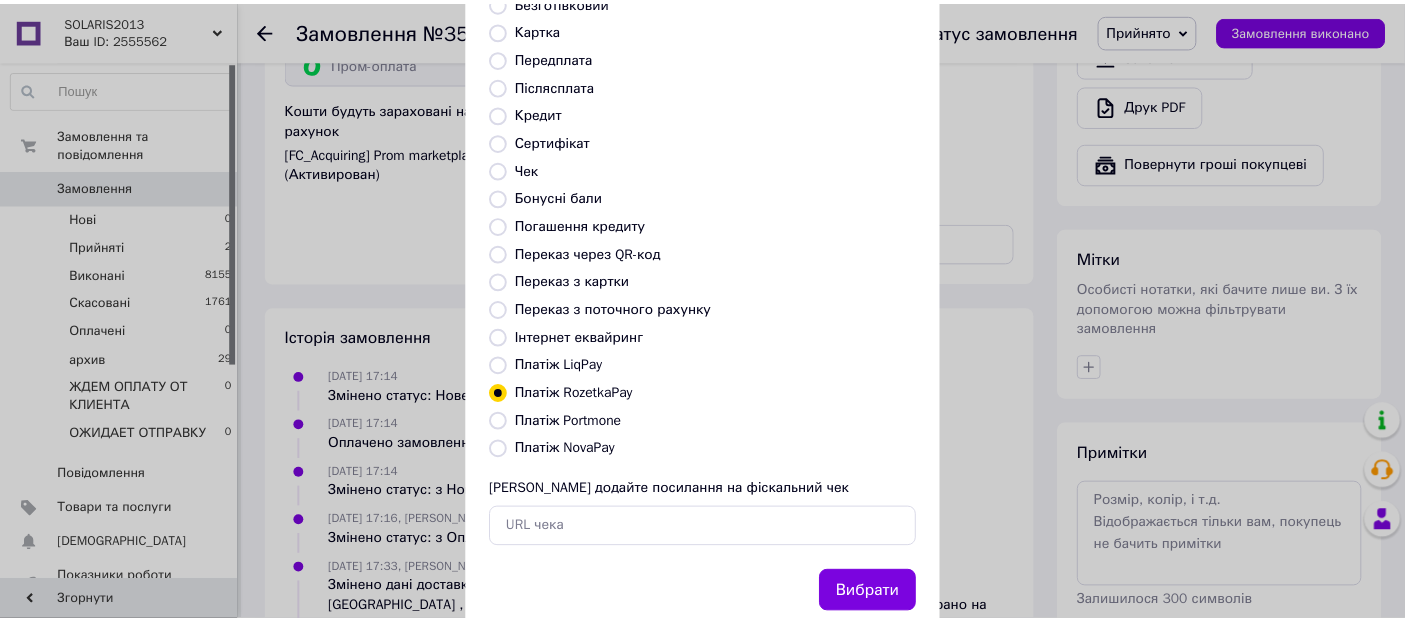 scroll, scrollTop: 380, scrollLeft: 0, axis: vertical 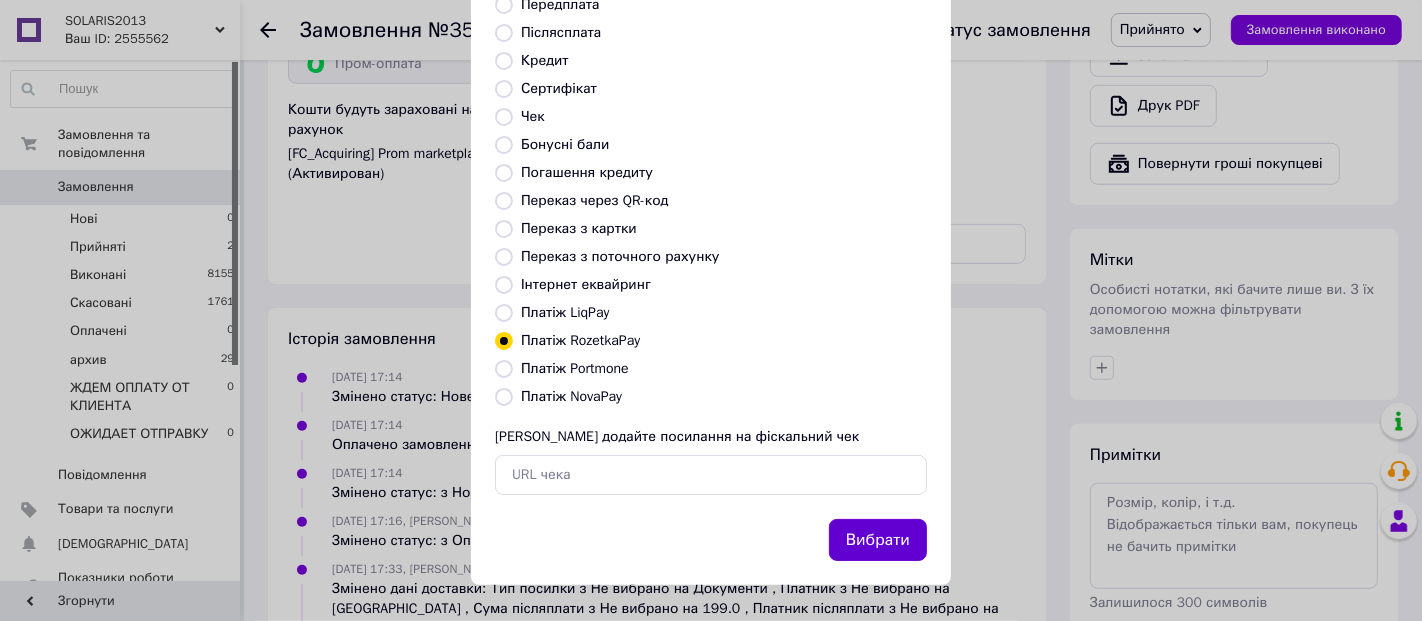 click on "Вибрати" at bounding box center [878, 540] 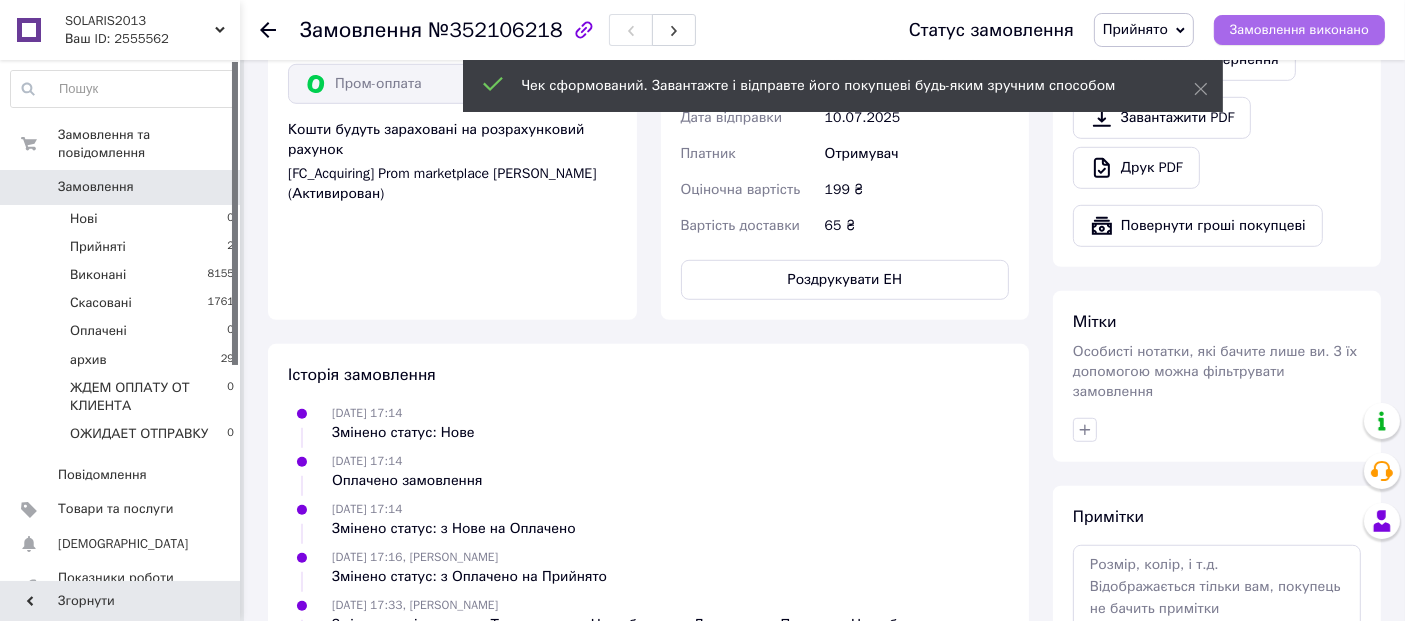 click on "Замовлення виконано" at bounding box center (1299, 30) 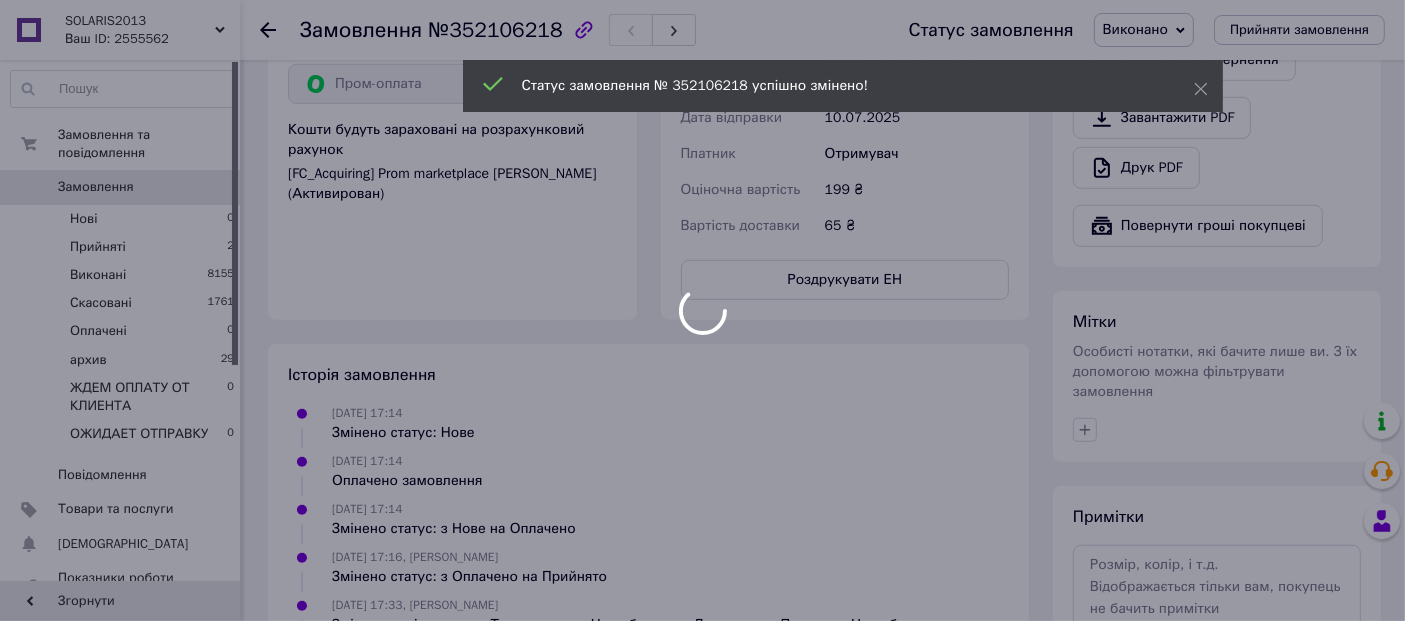 scroll, scrollTop: 5, scrollLeft: 0, axis: vertical 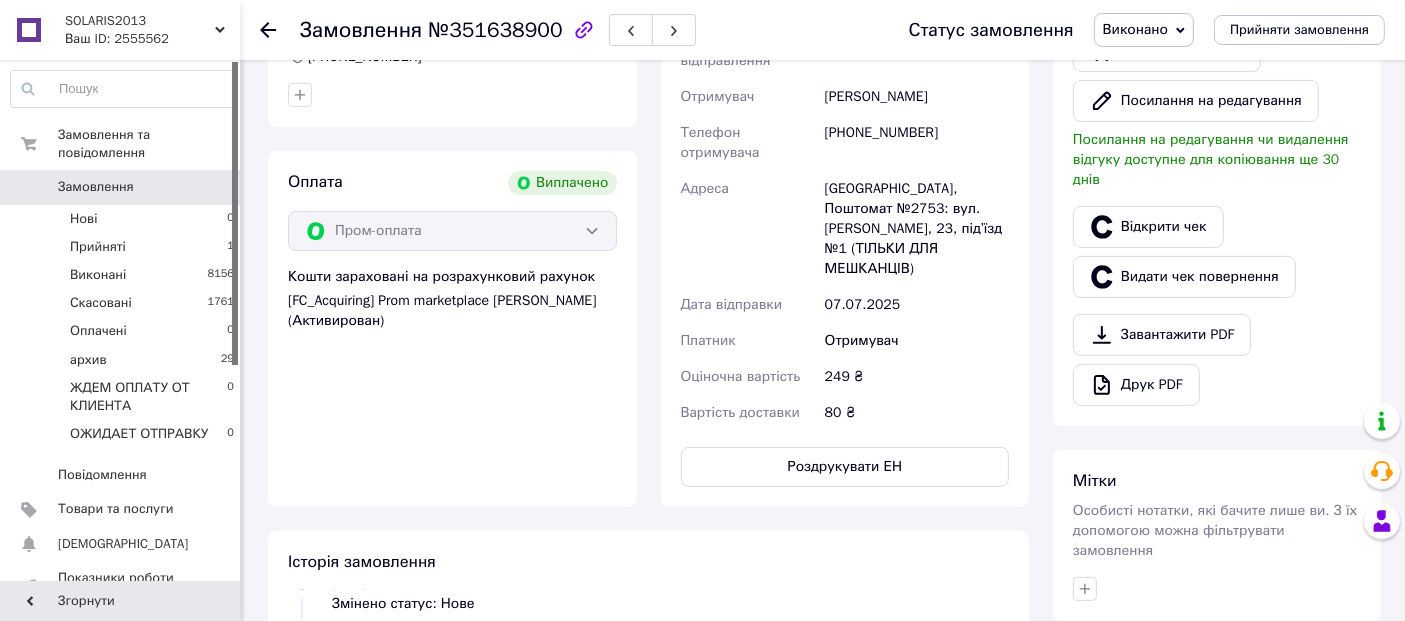 click on "Додати відгук" at bounding box center (570, 20) 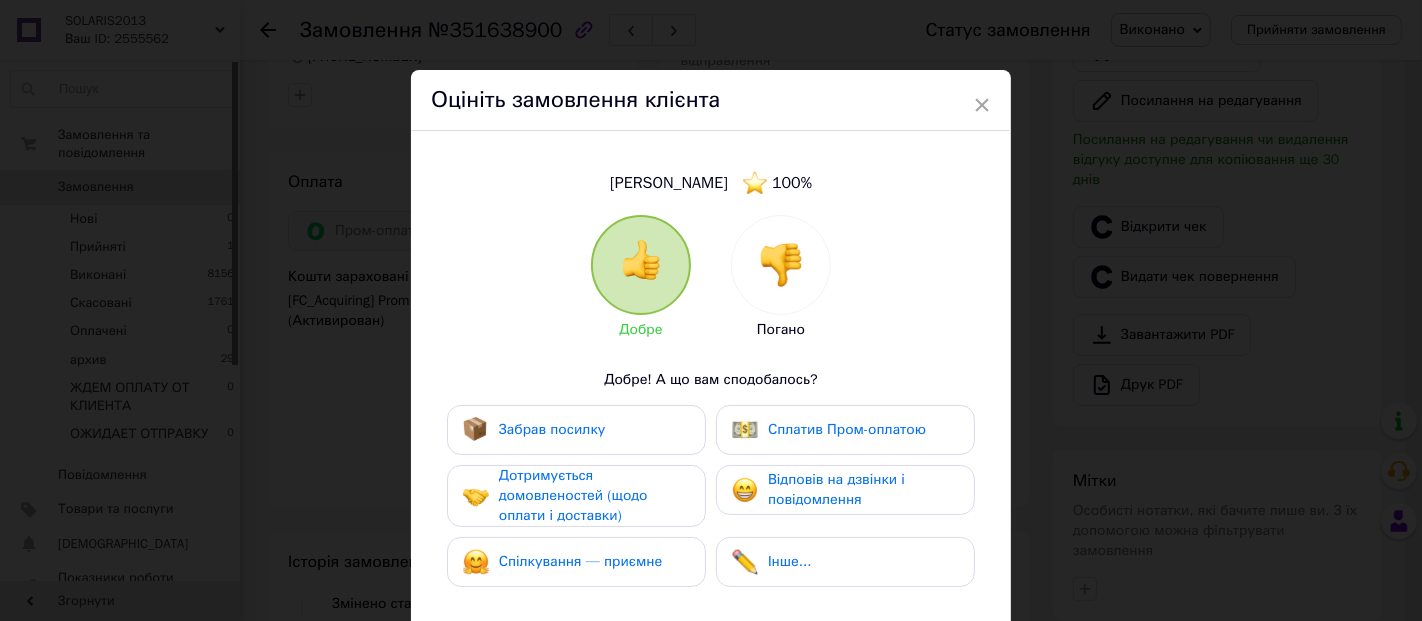 drag, startPoint x: 508, startPoint y: 444, endPoint x: 517, endPoint y: 524, distance: 80.50466 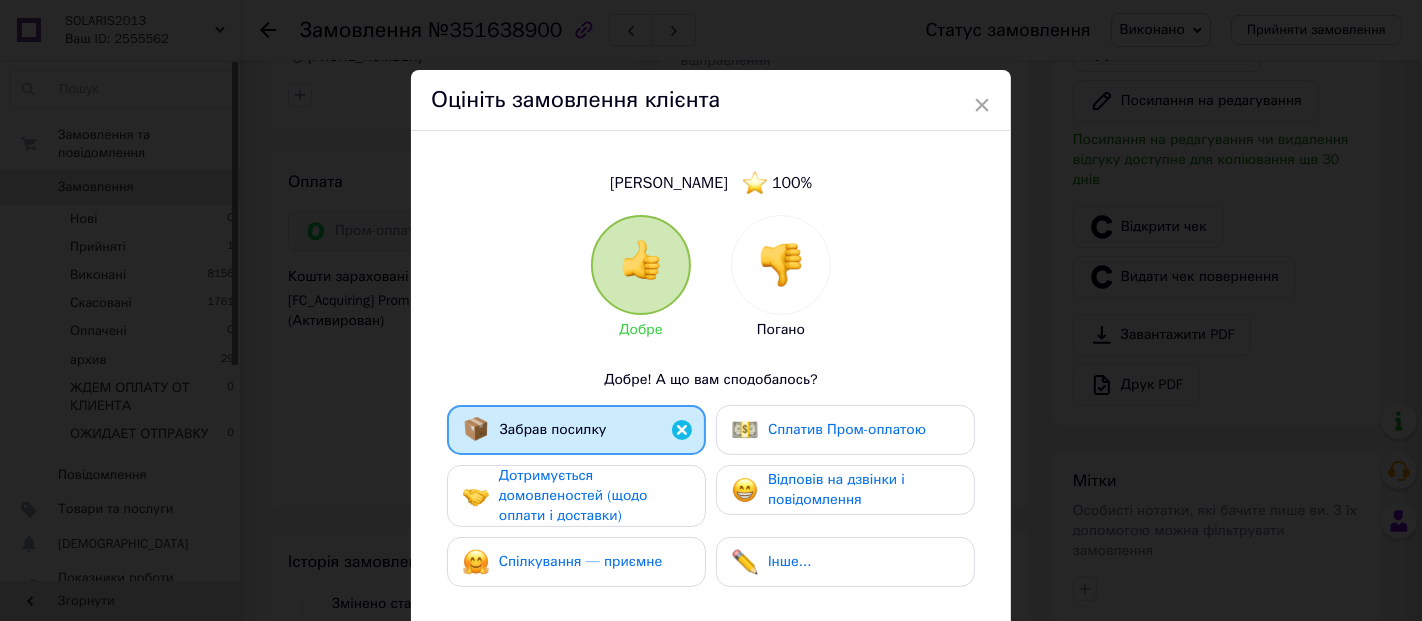 click on "Дотримується домовленостей (щодо оплати і доставки)" at bounding box center (573, 495) 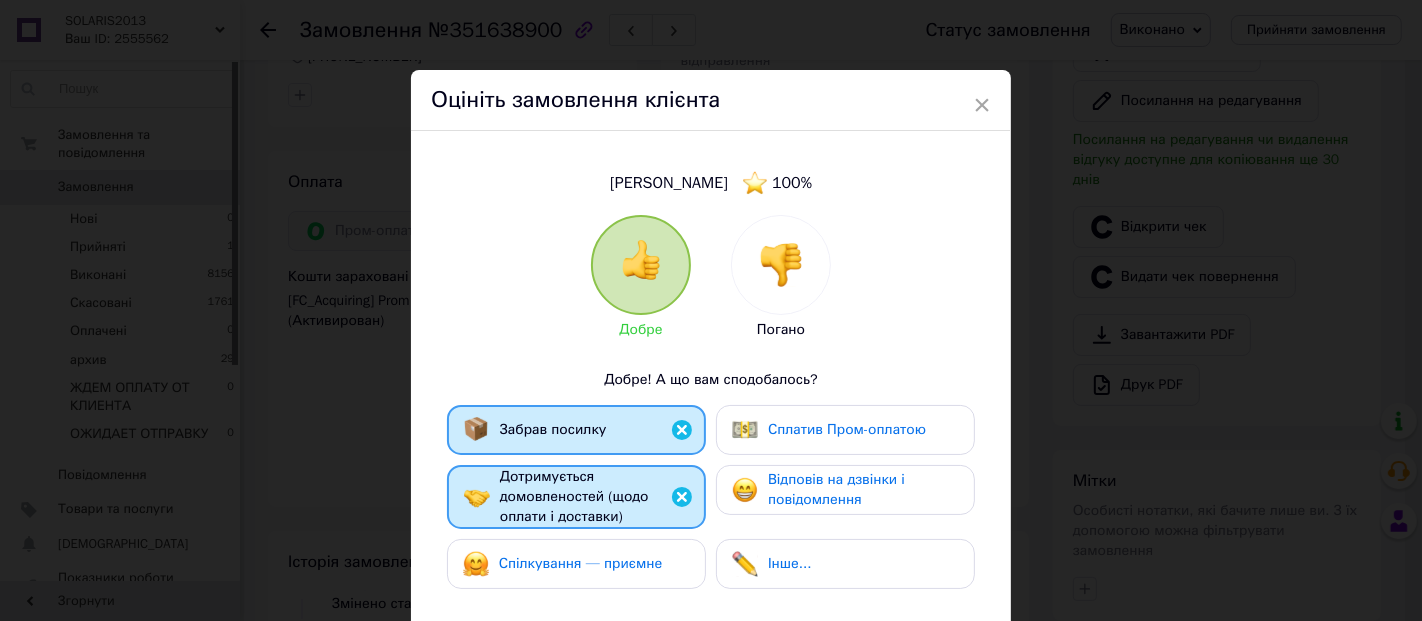 click on "Спілкування — приємне" at bounding box center [581, 563] 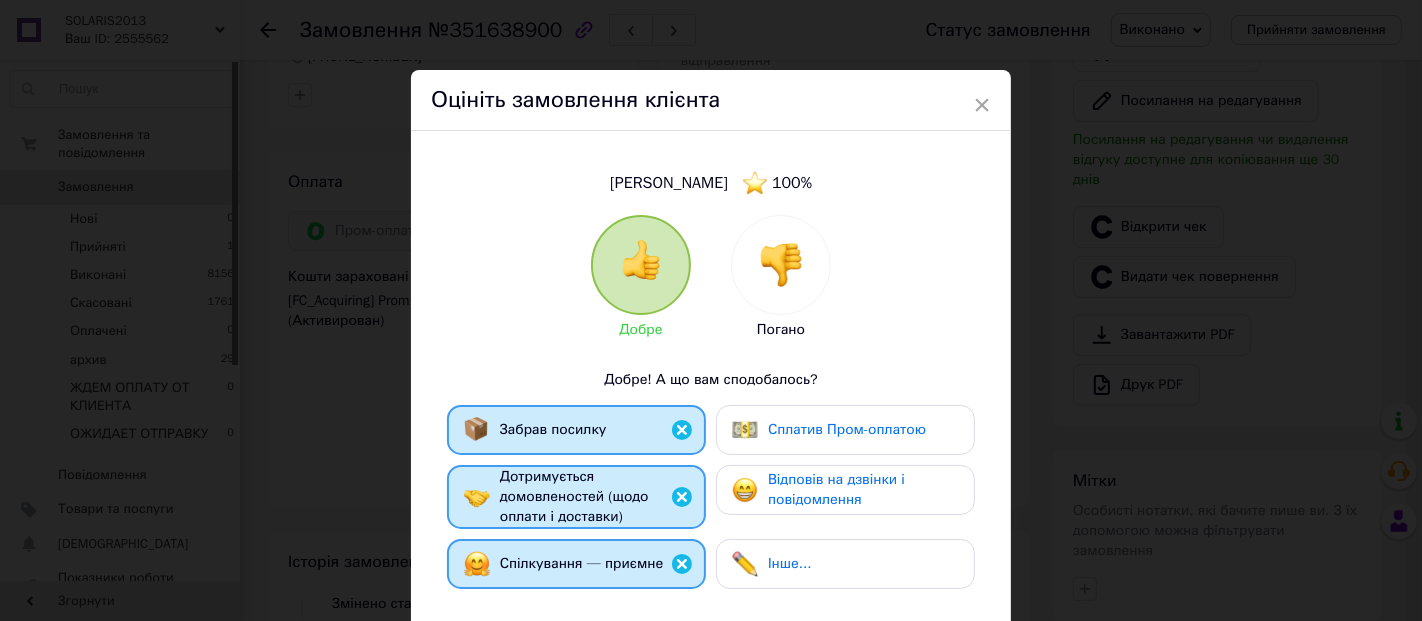 click on "Сплатив Пром-оплатою" at bounding box center (847, 429) 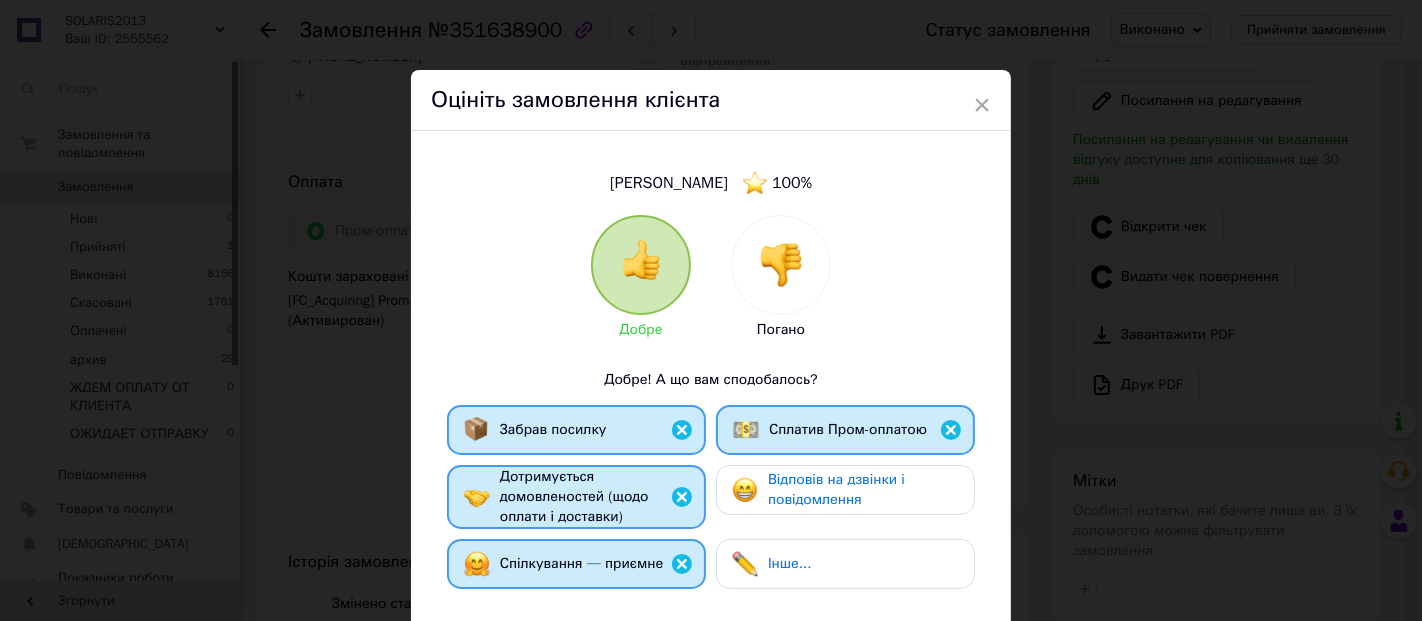 click on "Відповів на дзвінки і повідомлення" at bounding box center [836, 489] 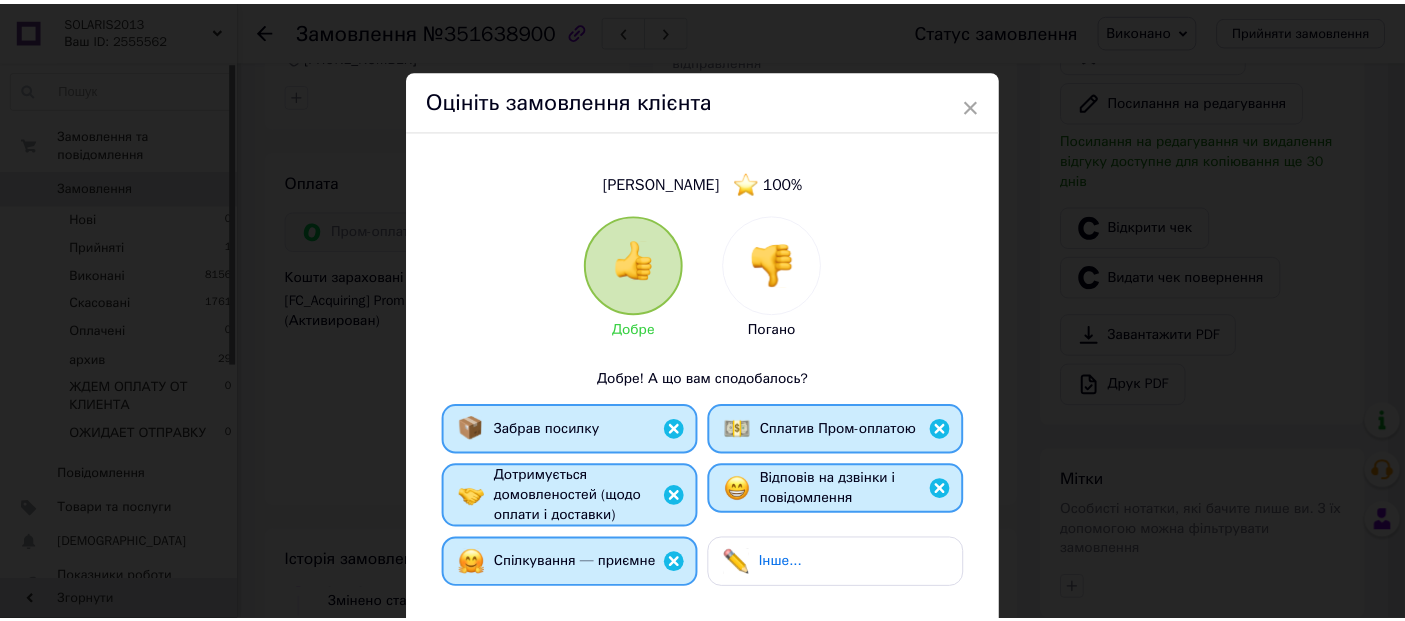 scroll, scrollTop: 370, scrollLeft: 0, axis: vertical 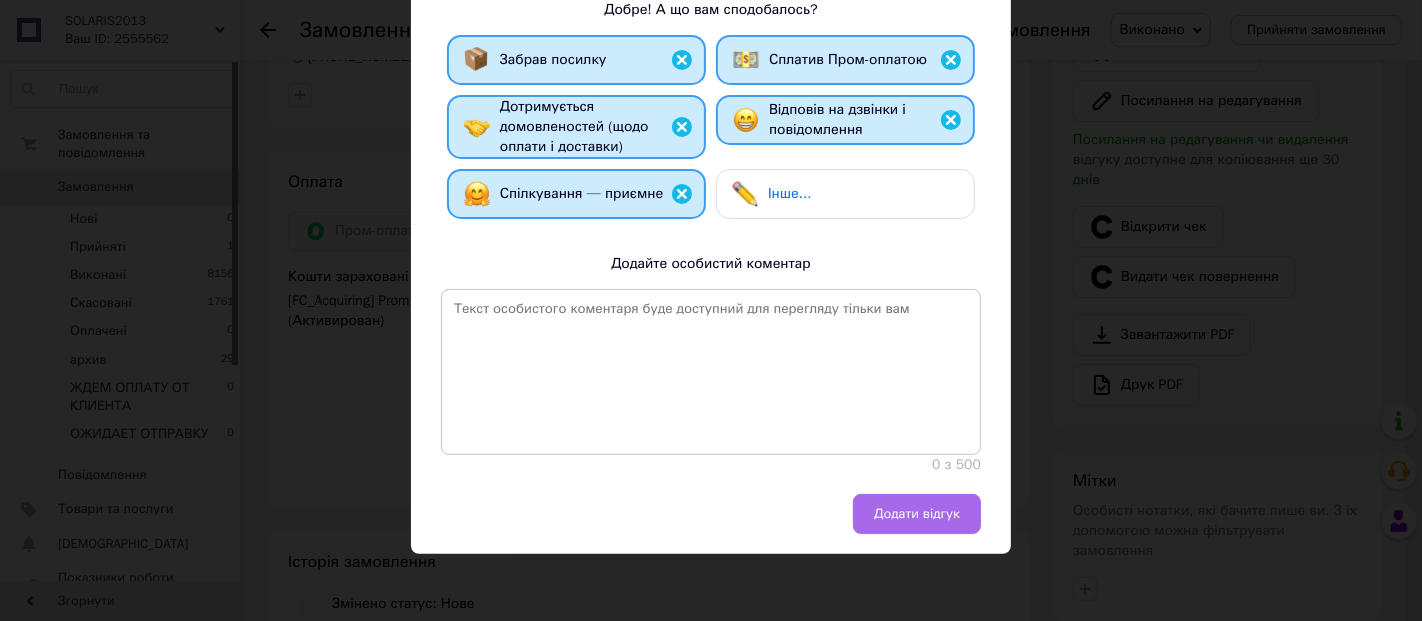 click on "Додати відгук" at bounding box center [917, 514] 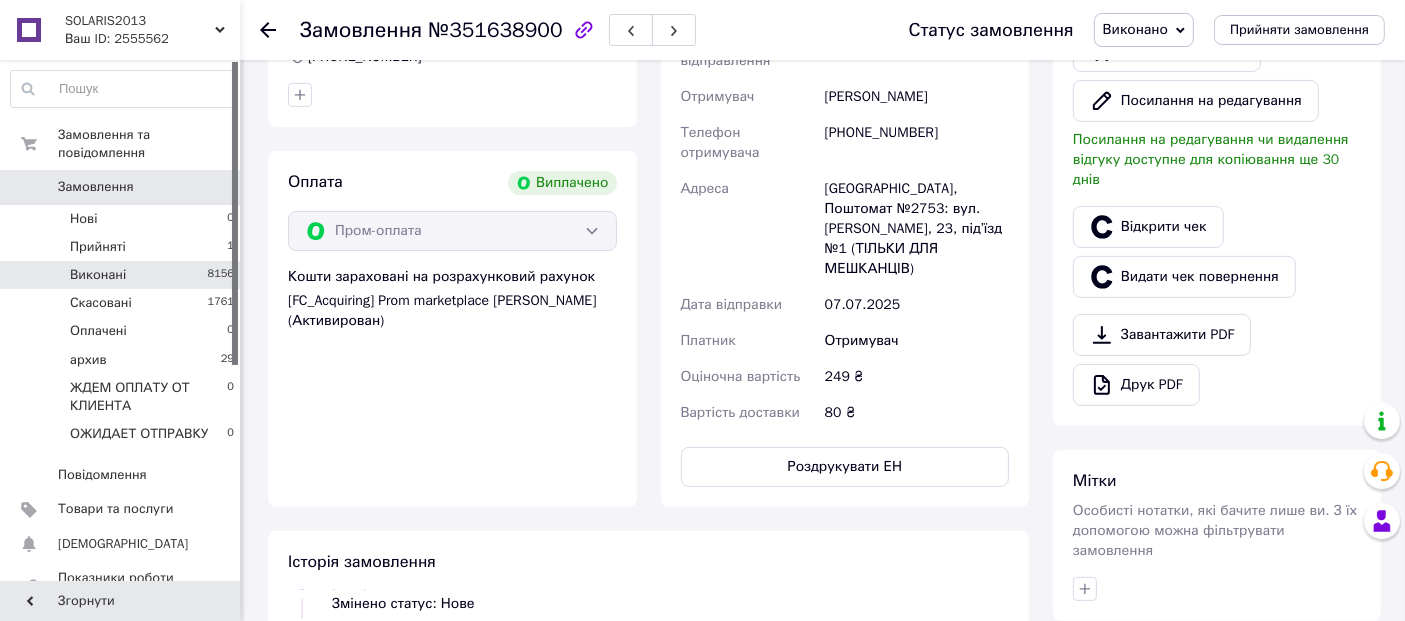 click on "Виконані" at bounding box center [98, 275] 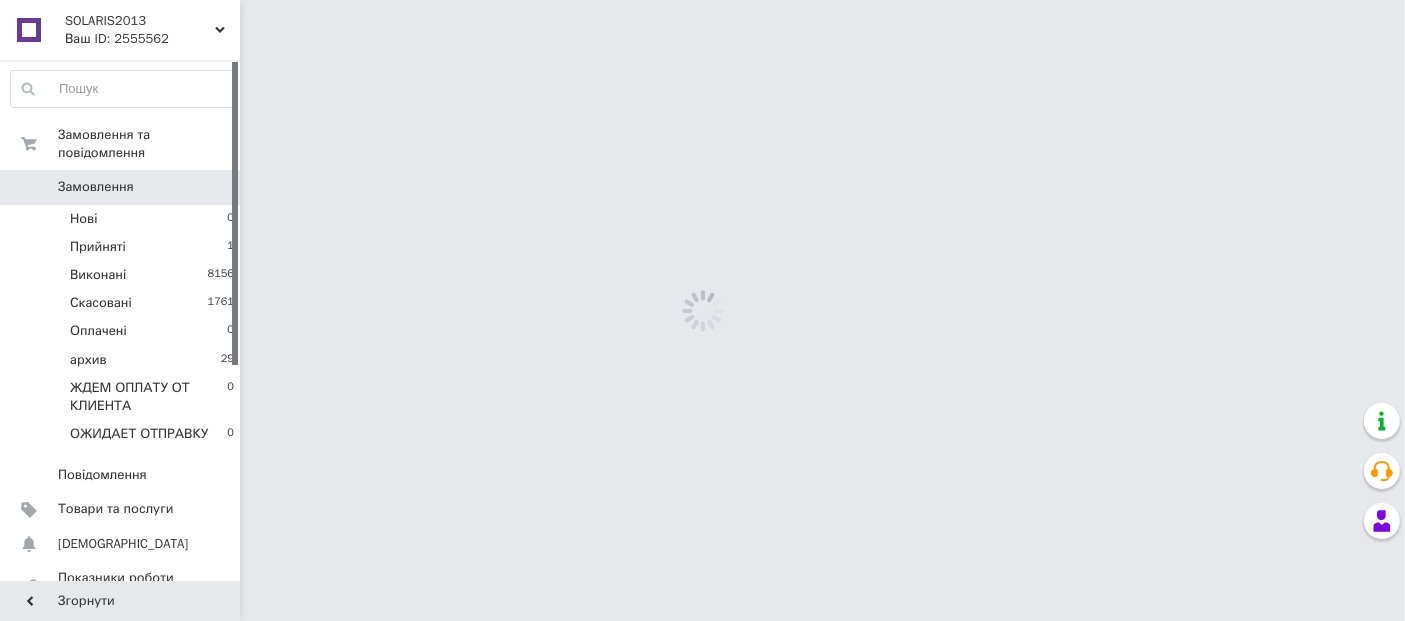 scroll, scrollTop: 0, scrollLeft: 0, axis: both 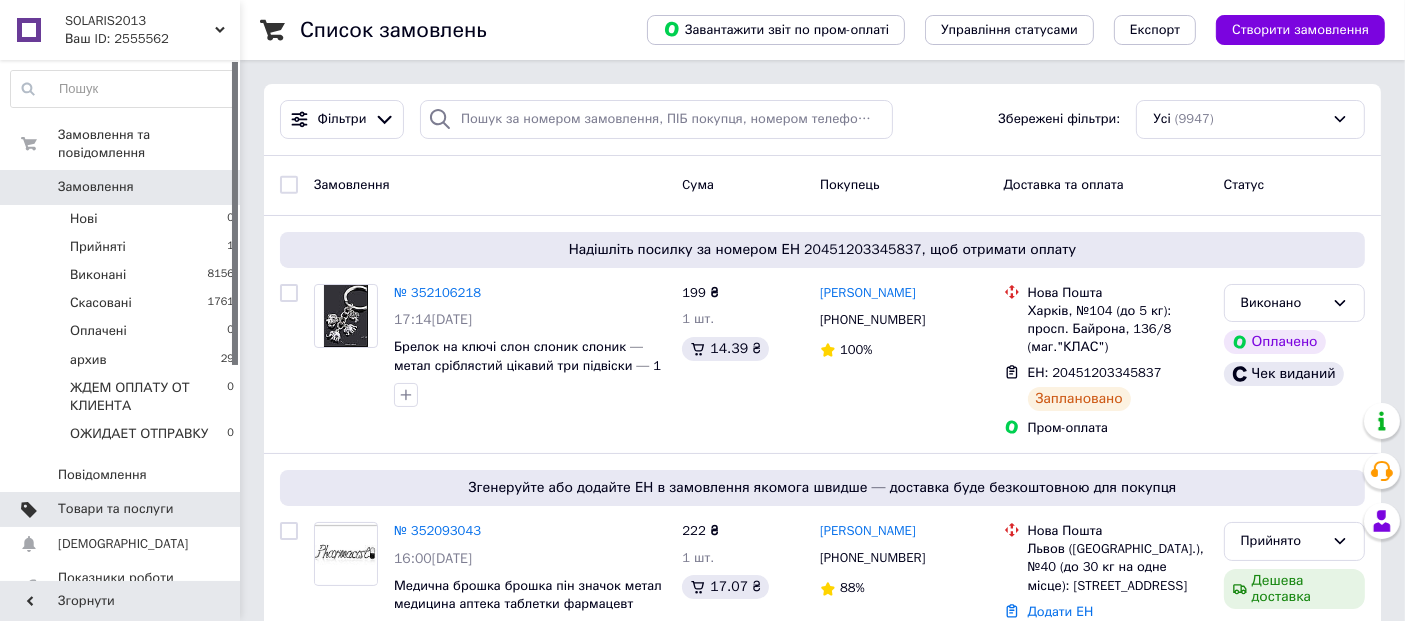click on "Товари та послуги" at bounding box center (115, 509) 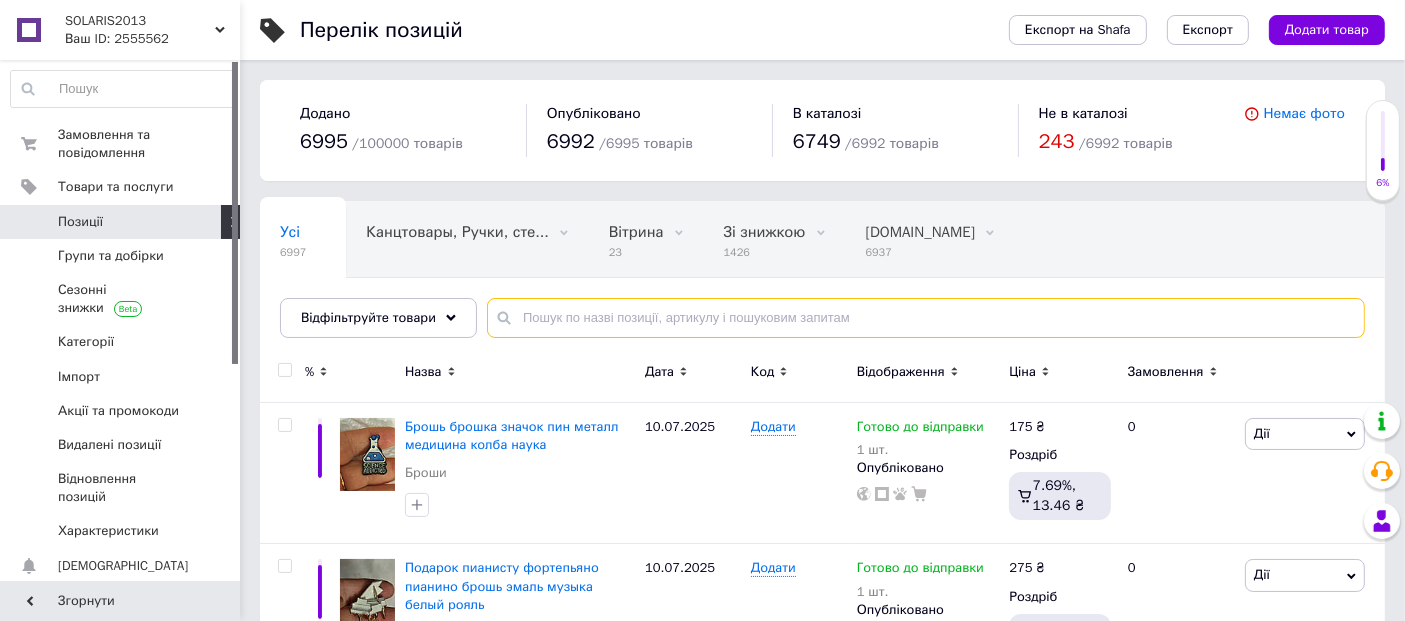click at bounding box center (926, 318) 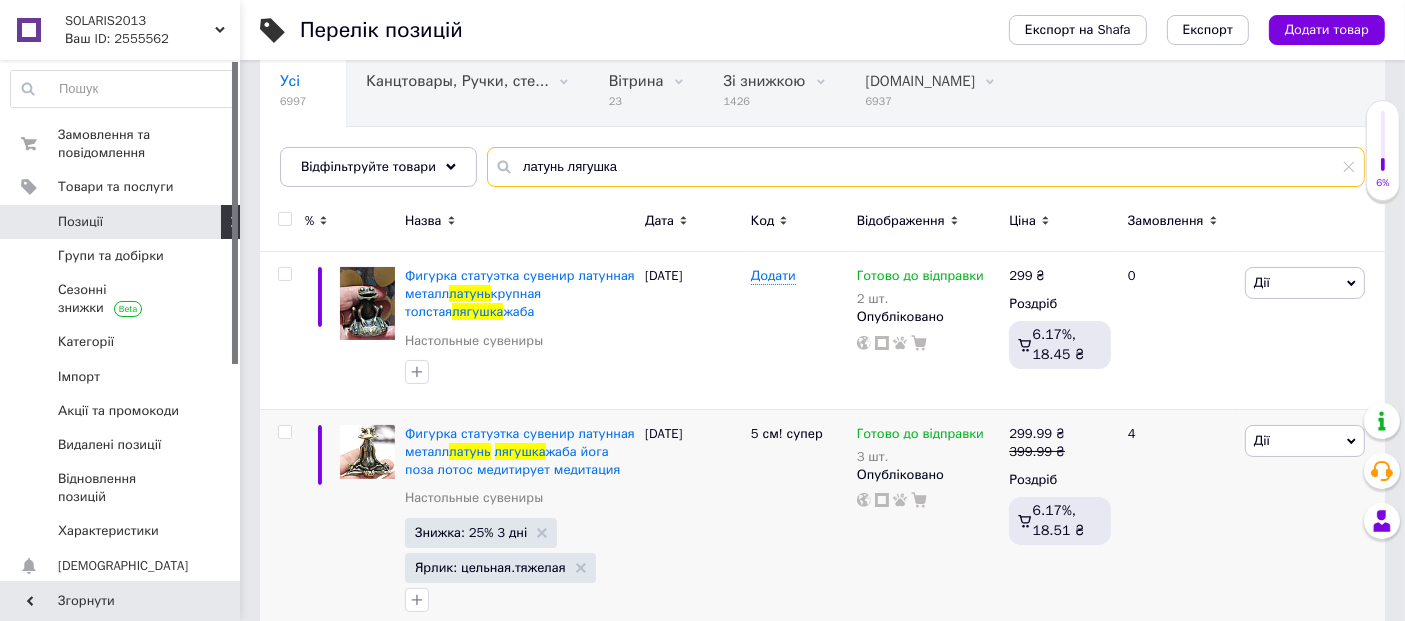 scroll, scrollTop: 370, scrollLeft: 0, axis: vertical 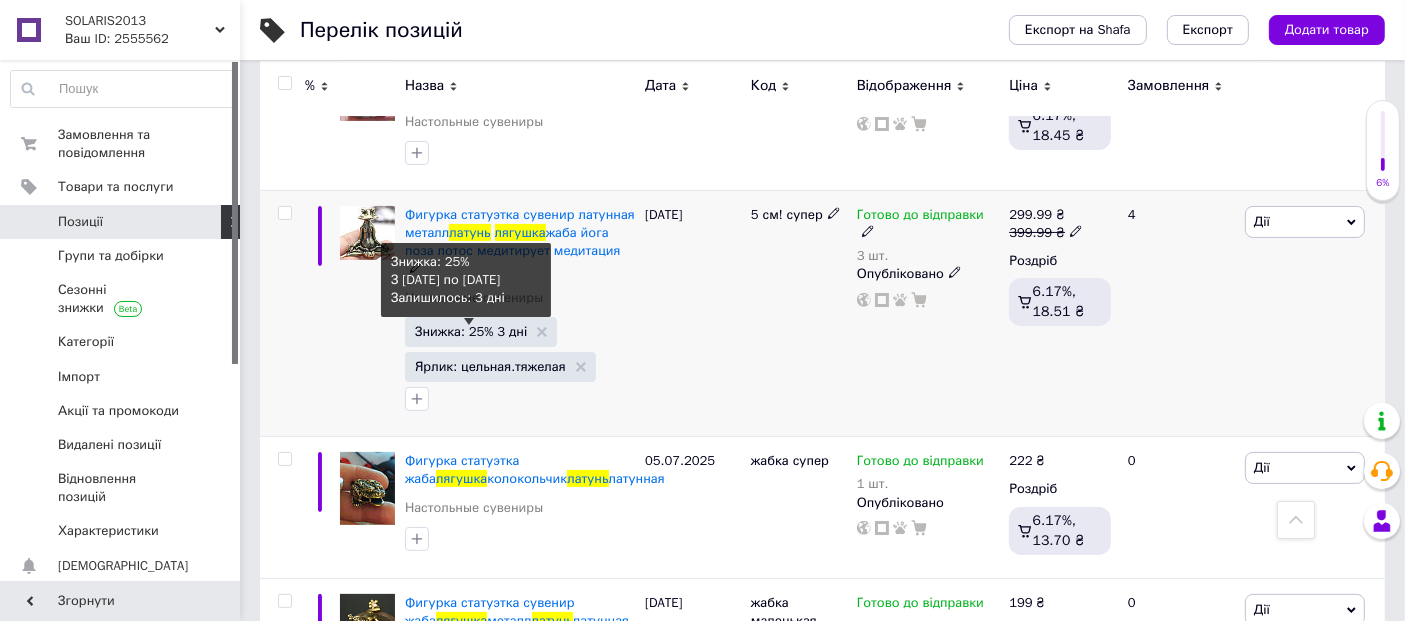 type on "латунь лягушка" 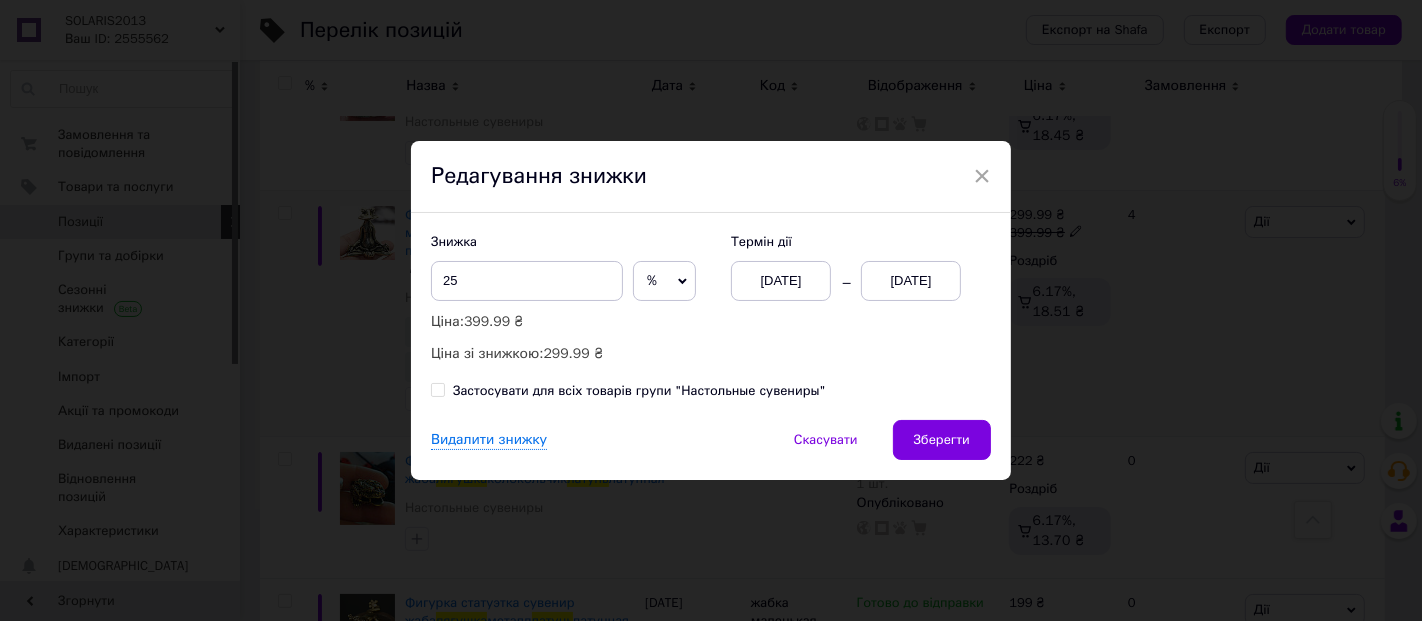 click on "[DATE]" at bounding box center [781, 281] 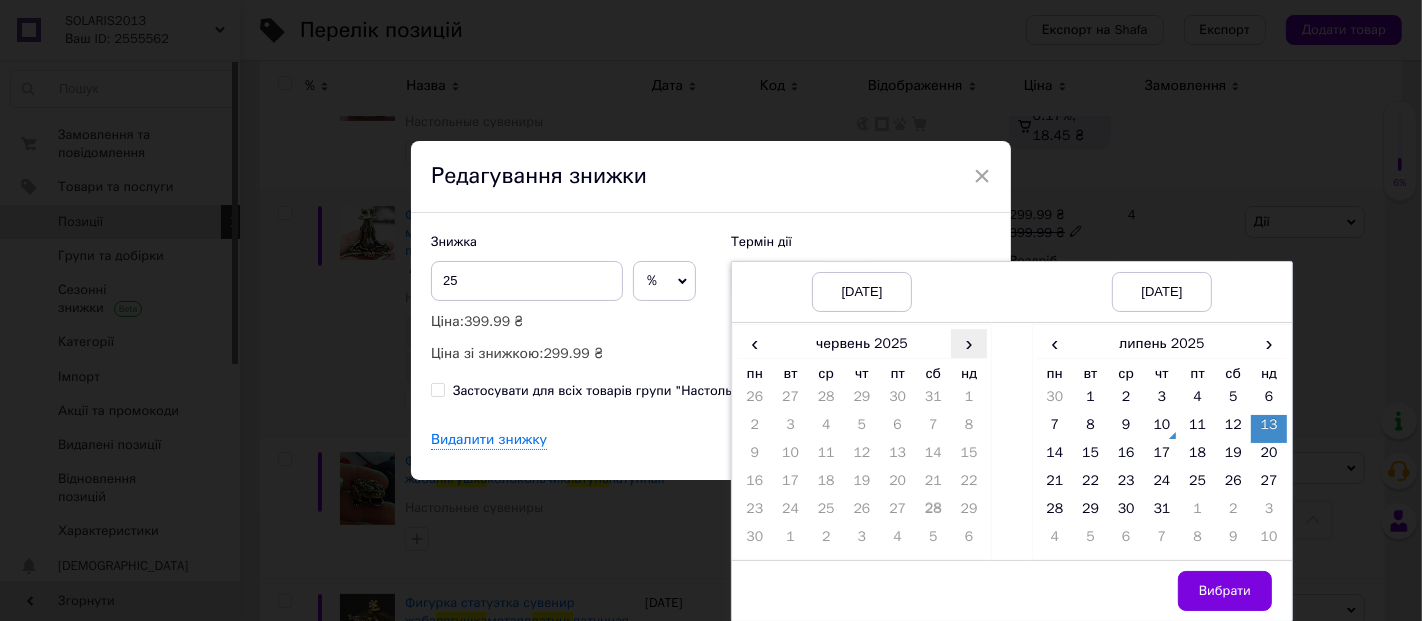 click on "›" at bounding box center (969, 343) 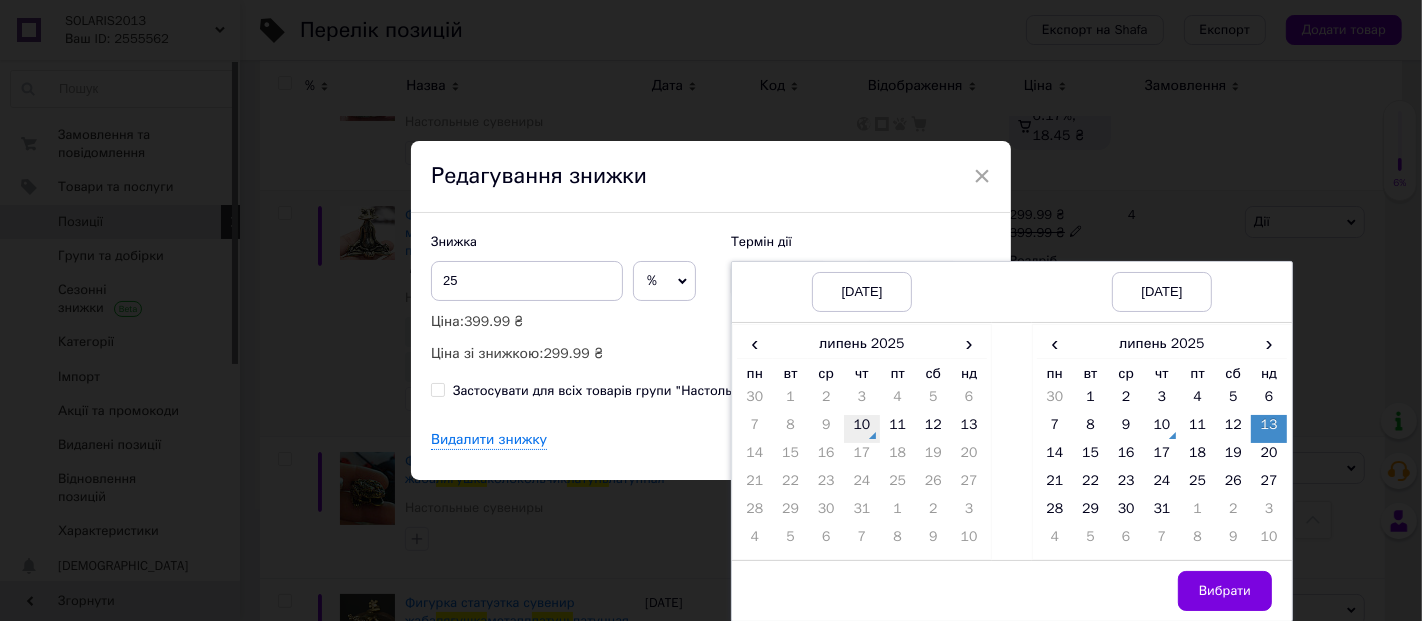 click on "10" at bounding box center (862, 429) 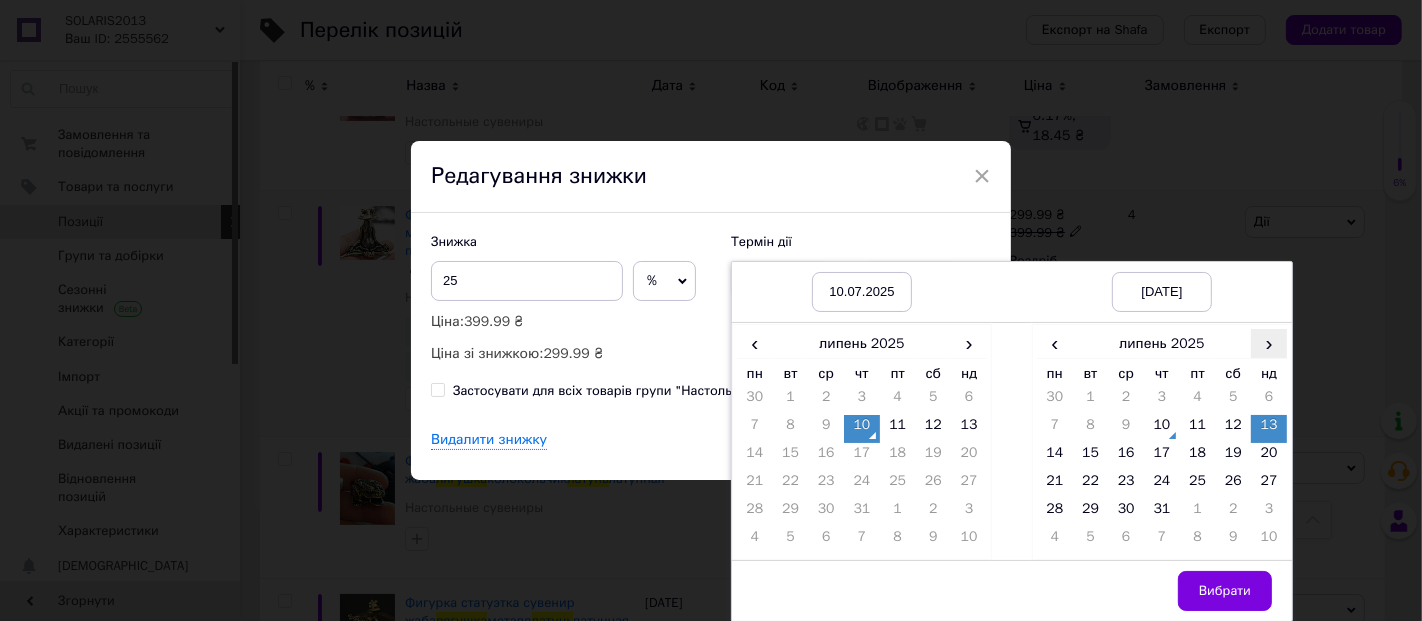 click on "›" at bounding box center (1269, 343) 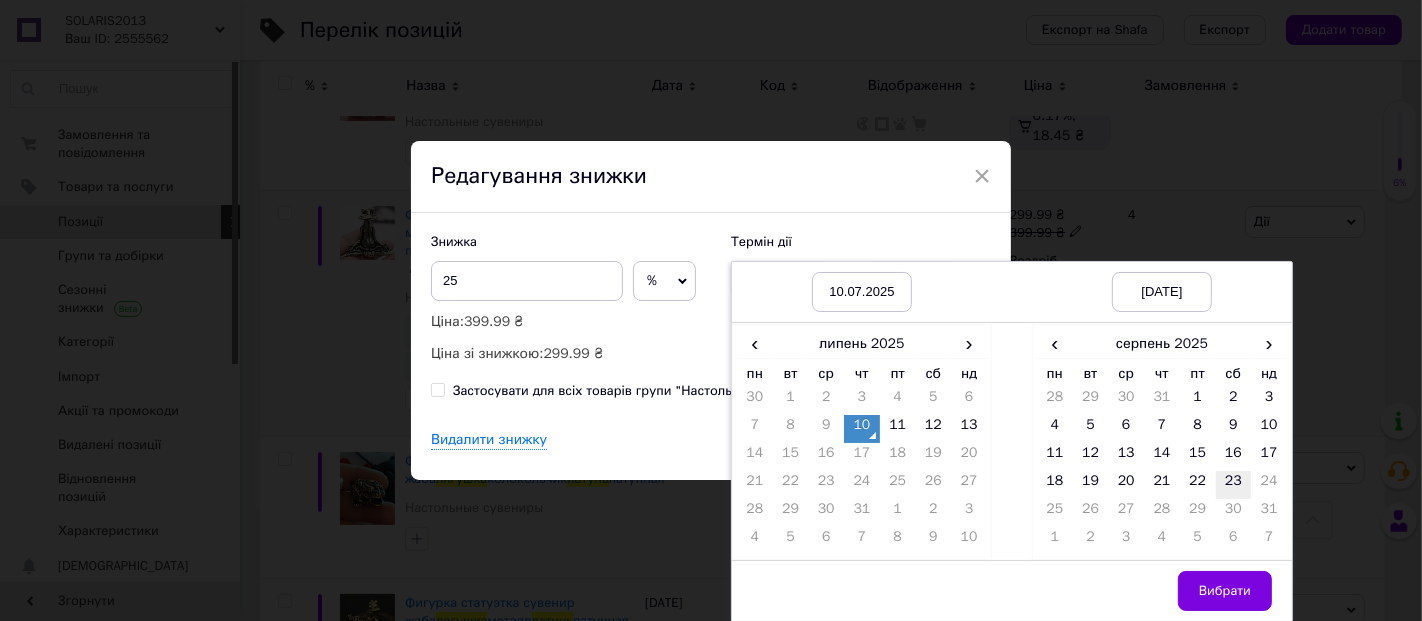 click on "23" at bounding box center (1234, 485) 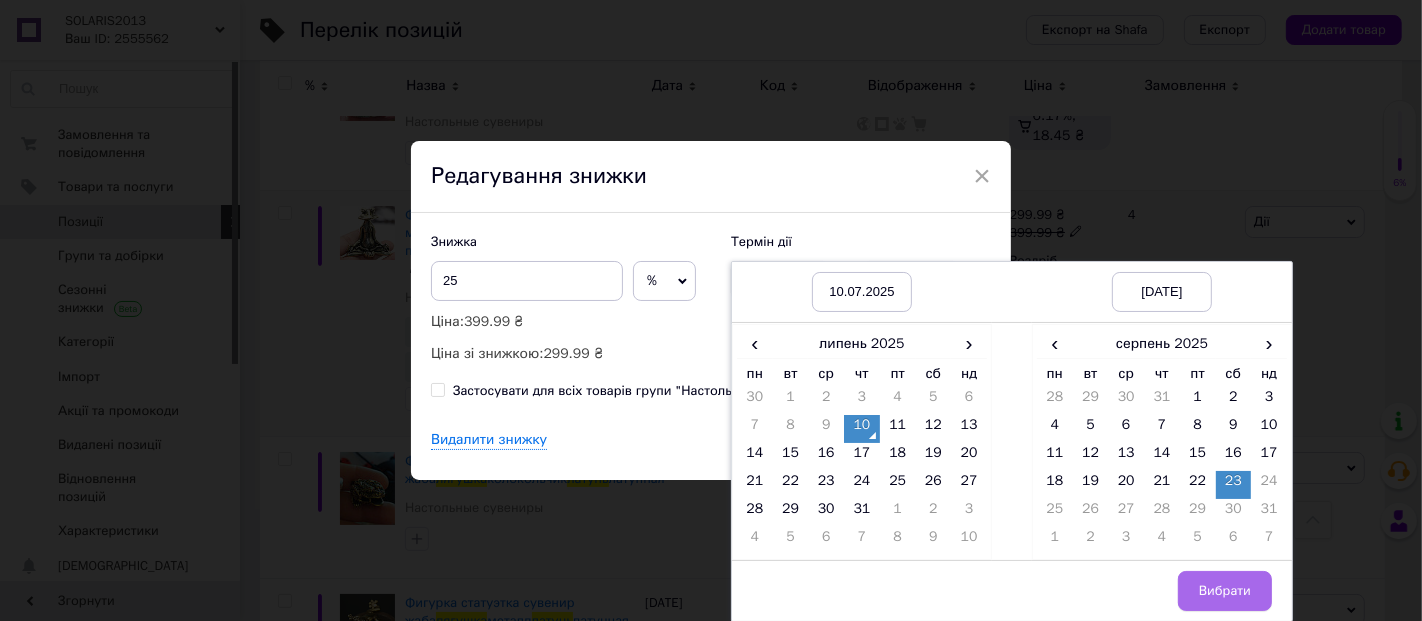 drag, startPoint x: 1206, startPoint y: 574, endPoint x: 1000, endPoint y: 520, distance: 212.96008 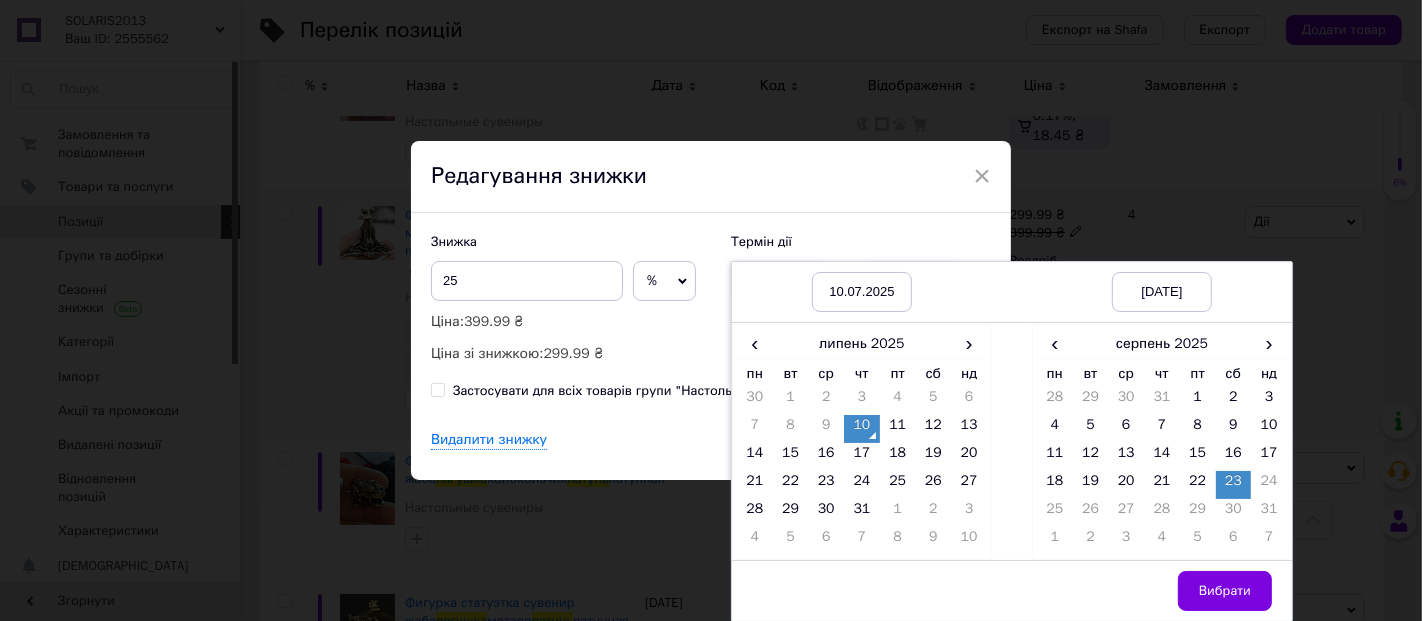 click on "Вибрати" at bounding box center (1225, 591) 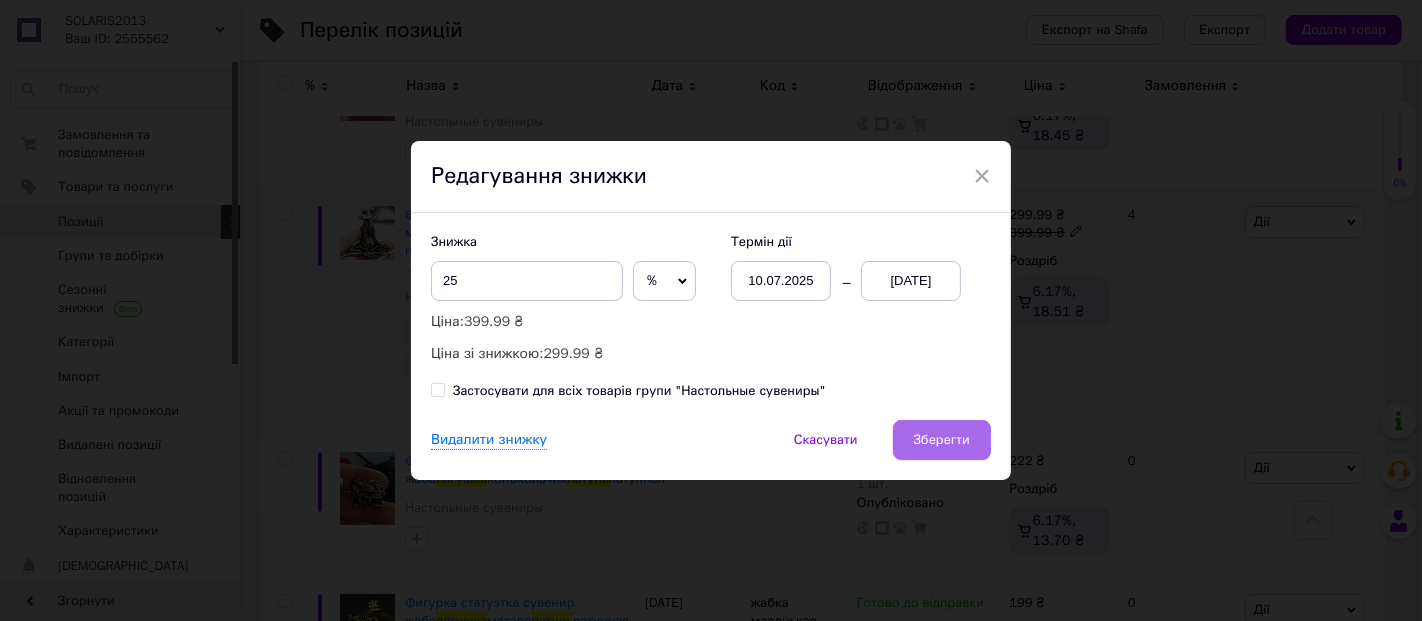 click on "Зберегти" at bounding box center (942, 440) 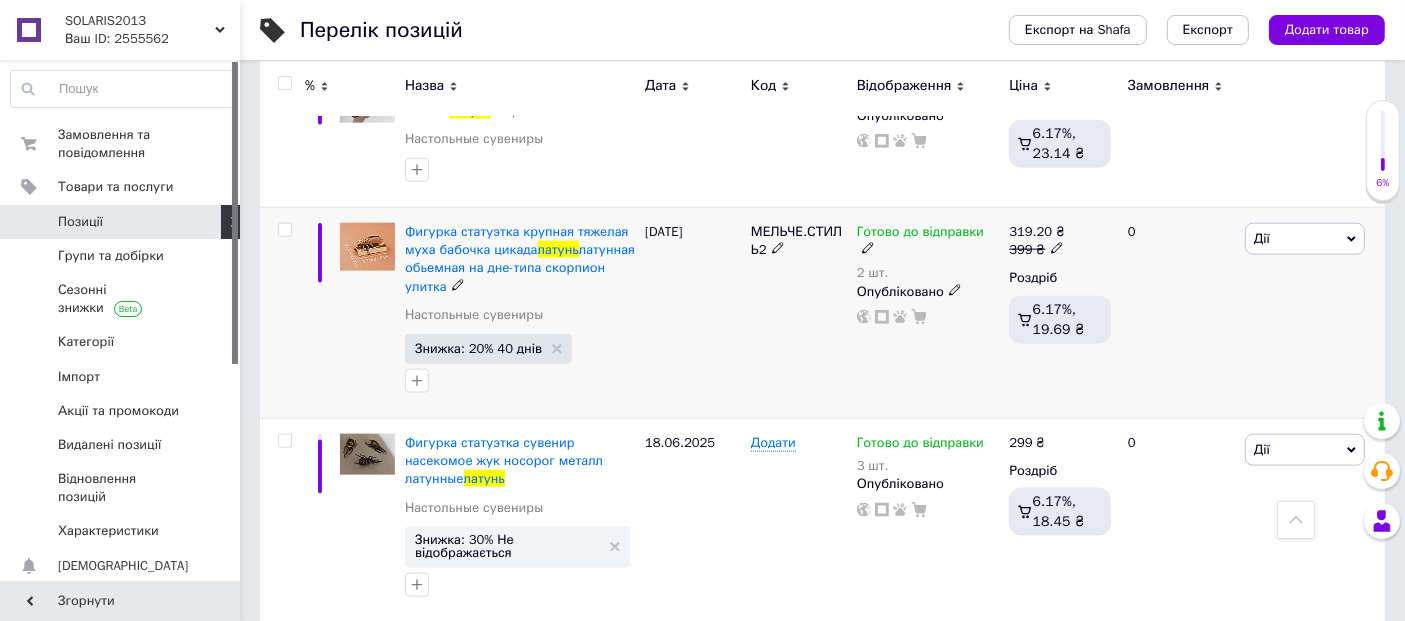scroll, scrollTop: 2592, scrollLeft: 0, axis: vertical 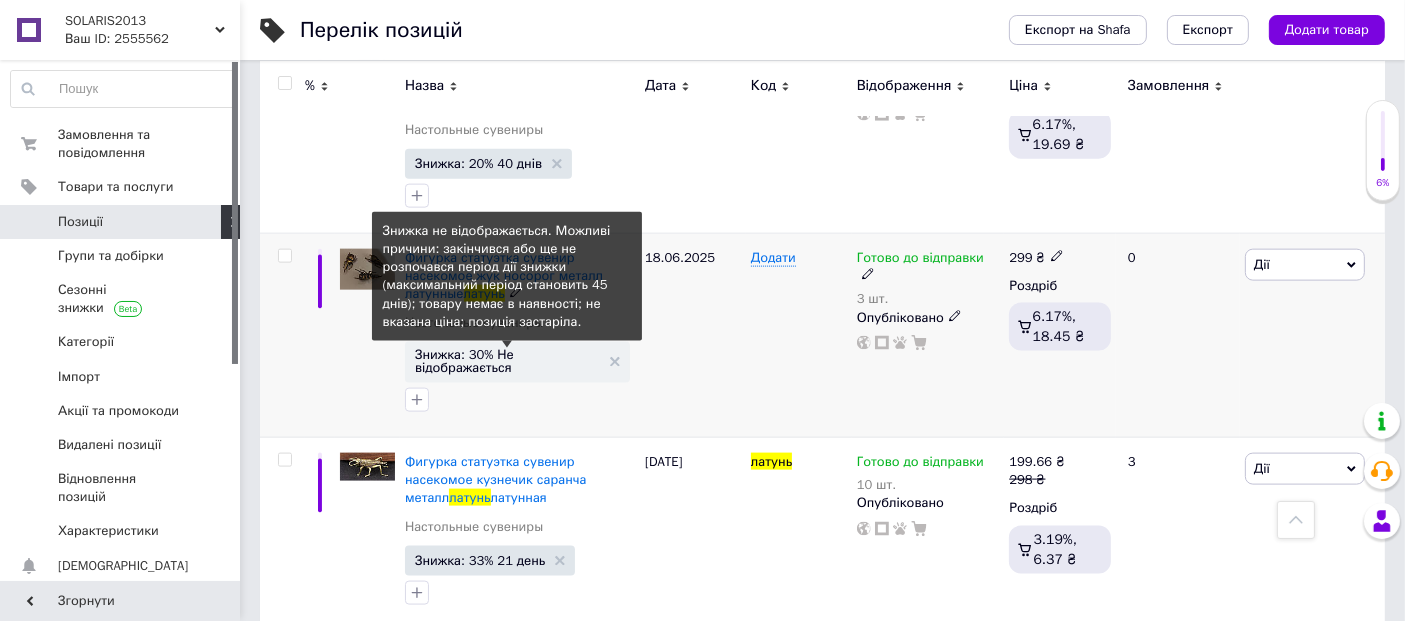 click on "Знижка: 30% Не відображається" at bounding box center (507, 361) 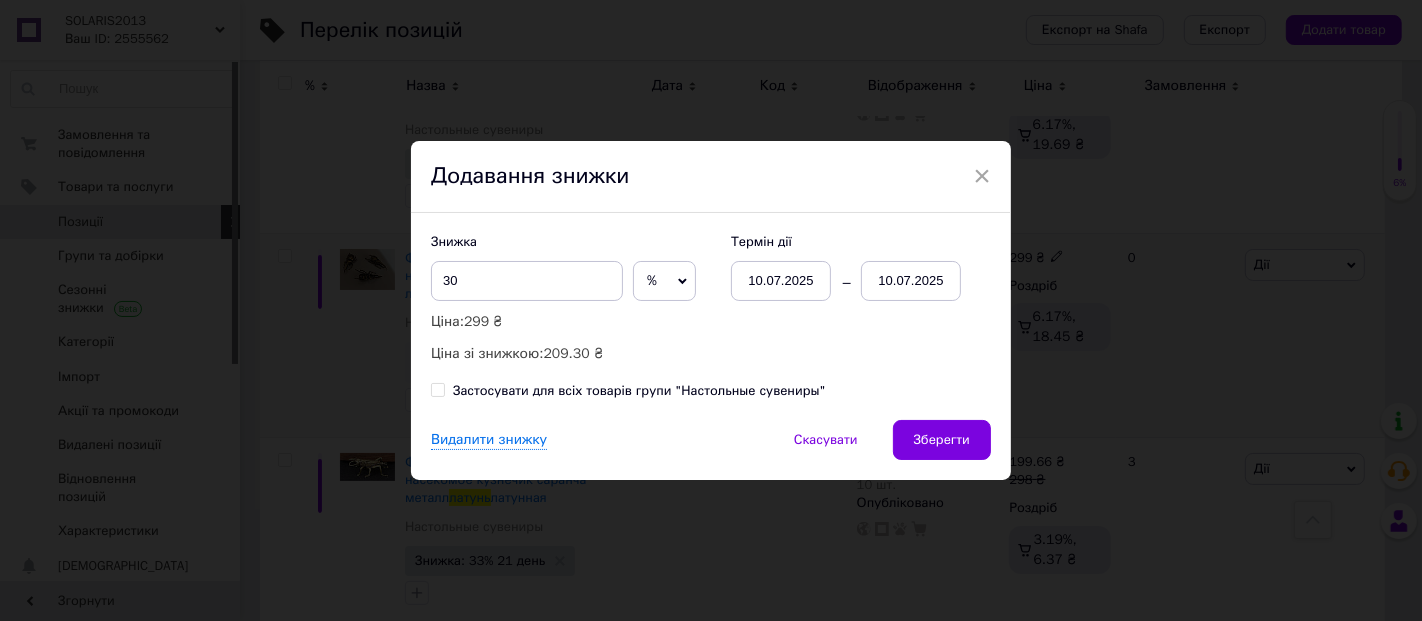 click on "10.07.2025" at bounding box center (911, 281) 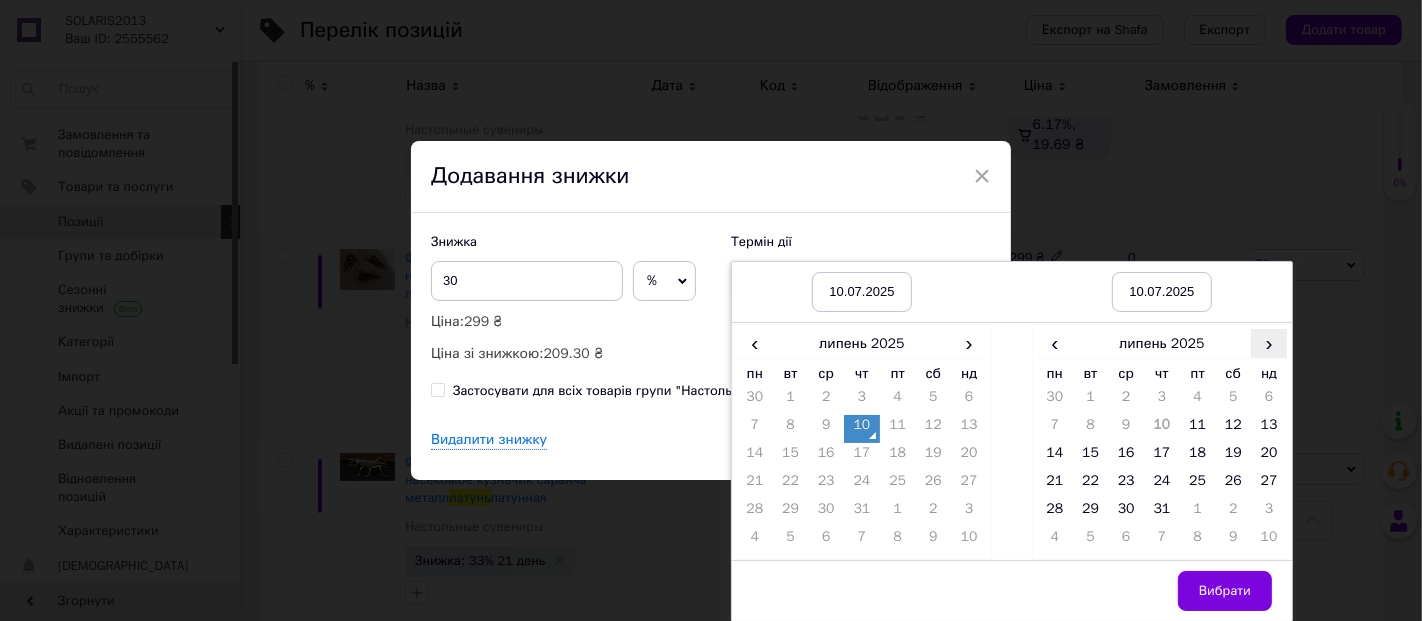 click on "›" at bounding box center [1269, 343] 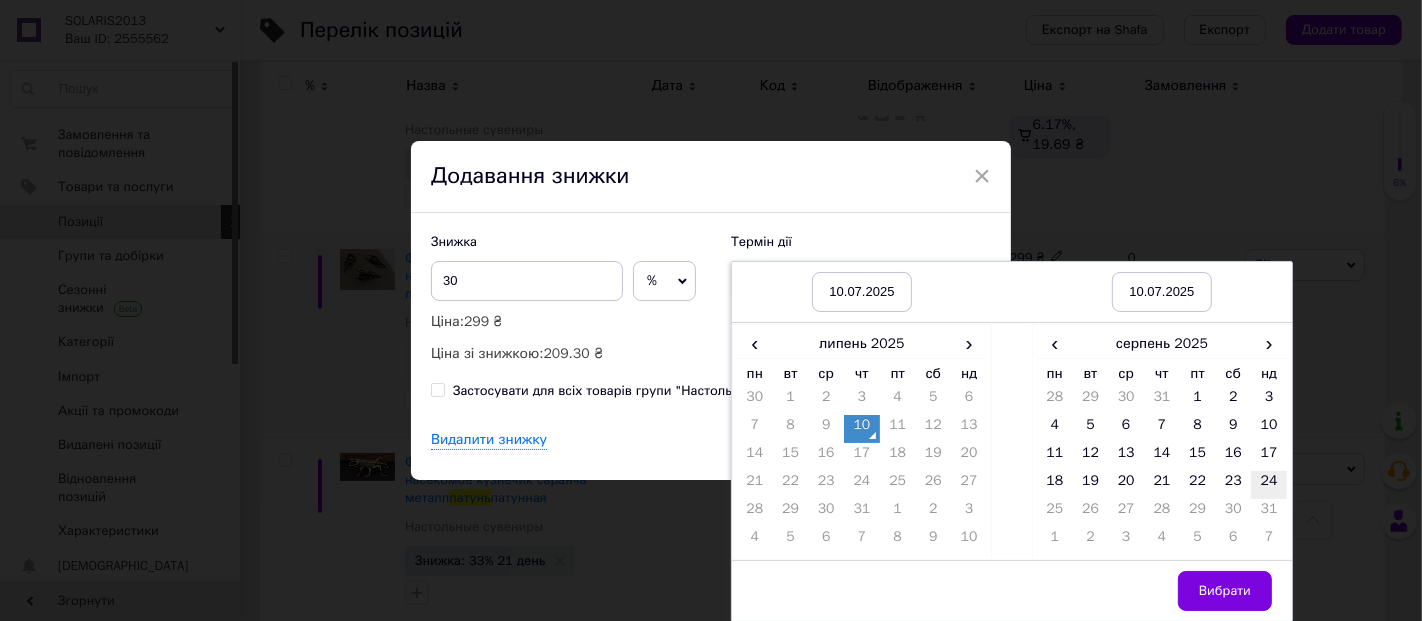 click on "24" at bounding box center [1269, 485] 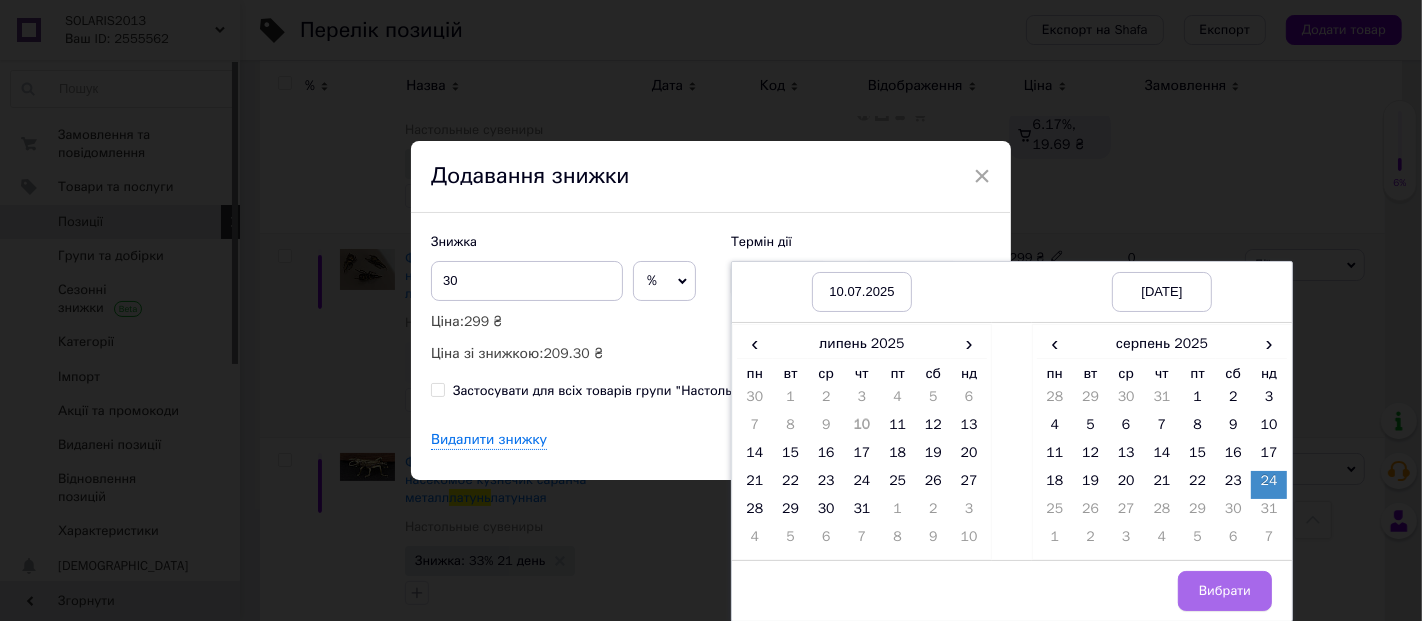 click on "Вибрати" at bounding box center (1225, 591) 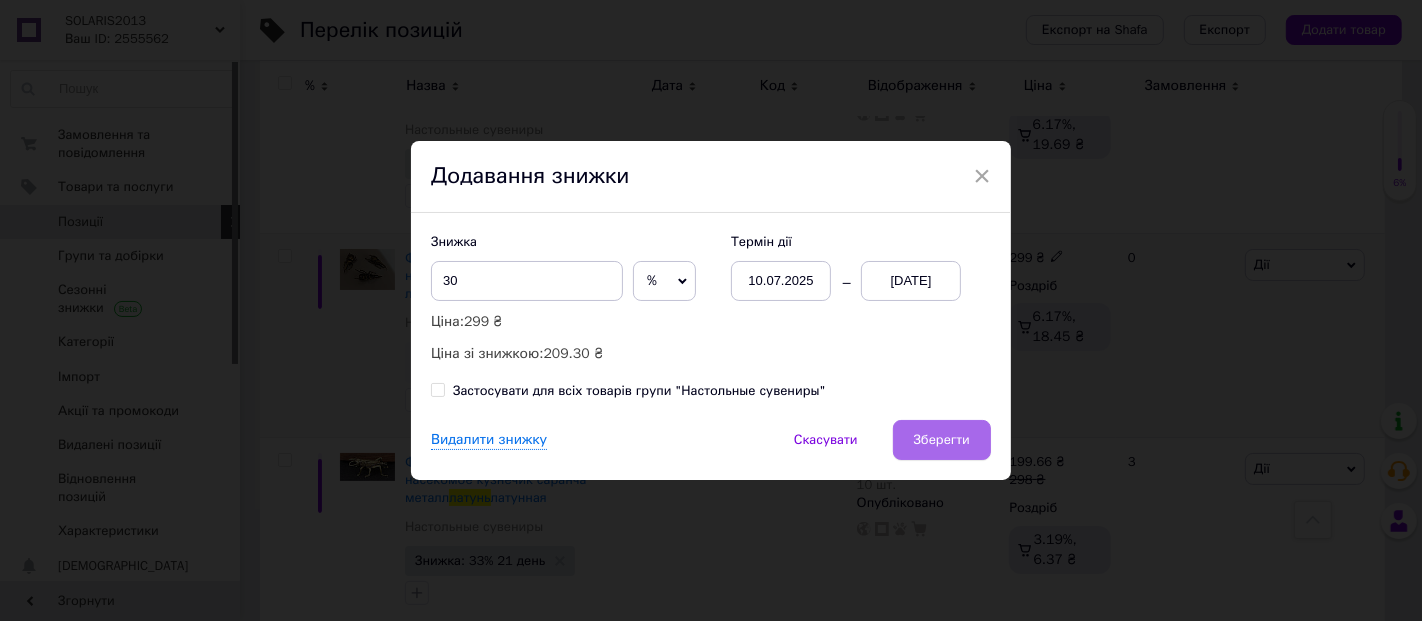click on "Зберегти" at bounding box center [942, 440] 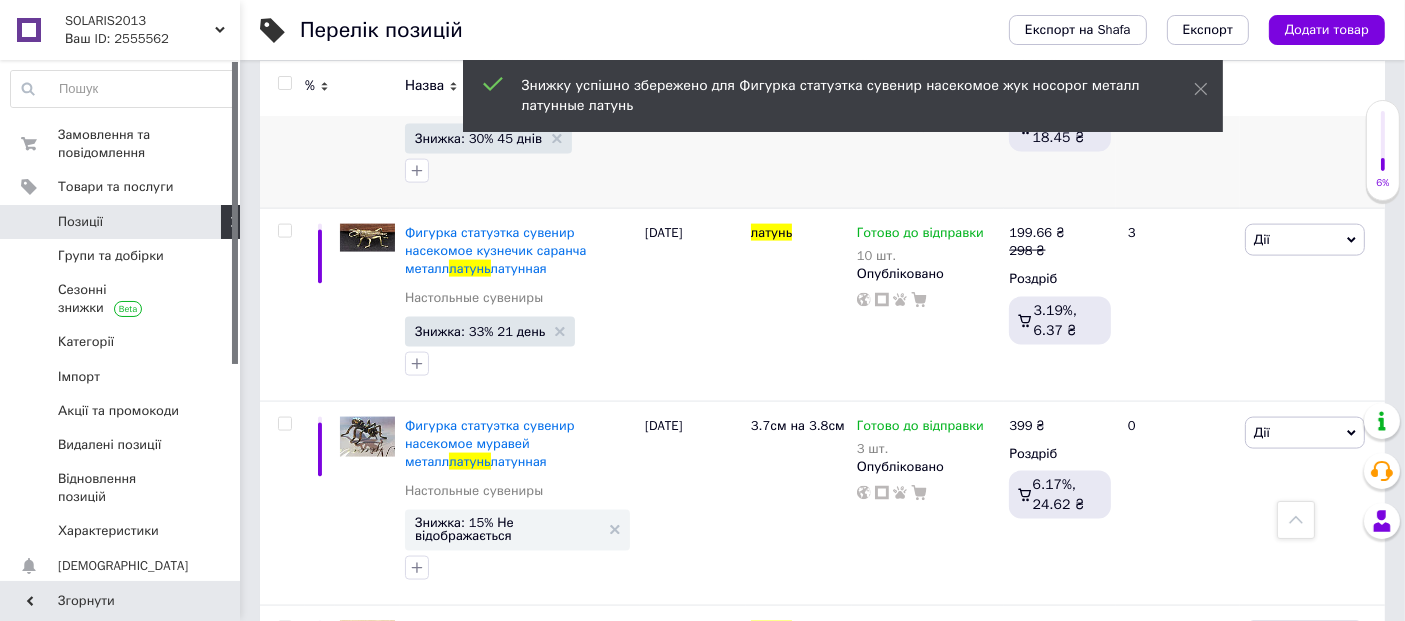 scroll, scrollTop: 2962, scrollLeft: 0, axis: vertical 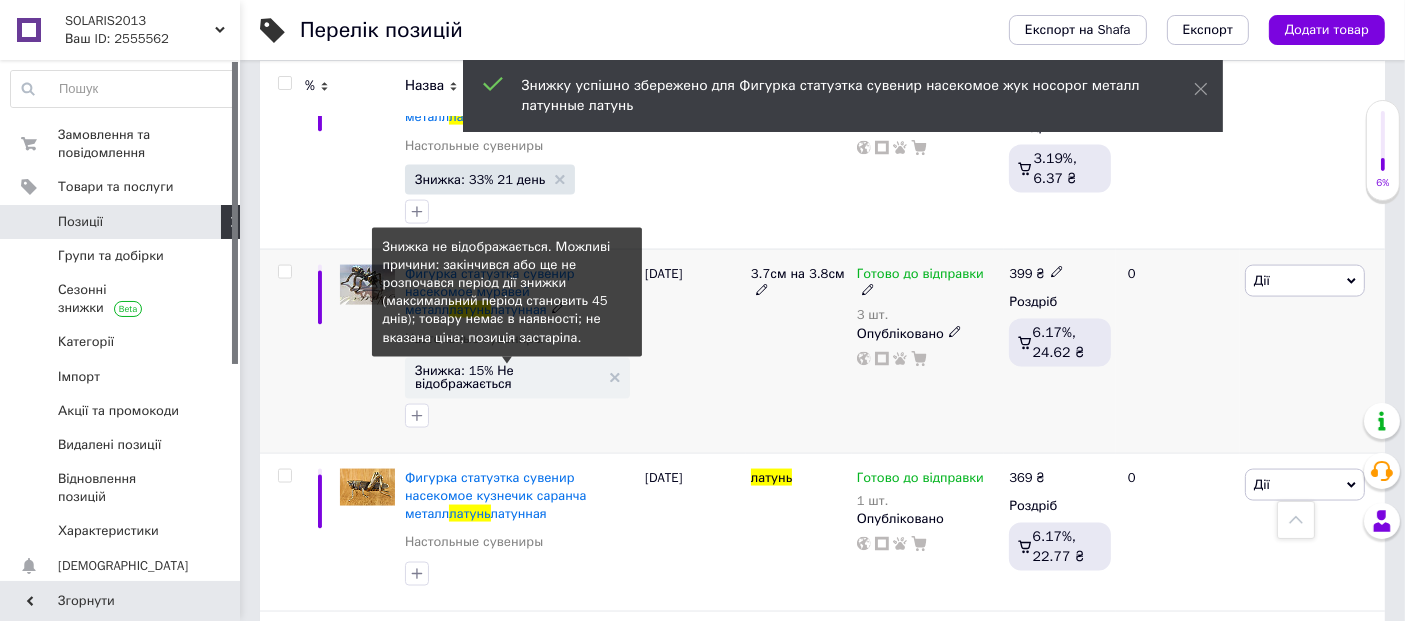 click on "Знижка: 15% Не відображається" at bounding box center (507, 377) 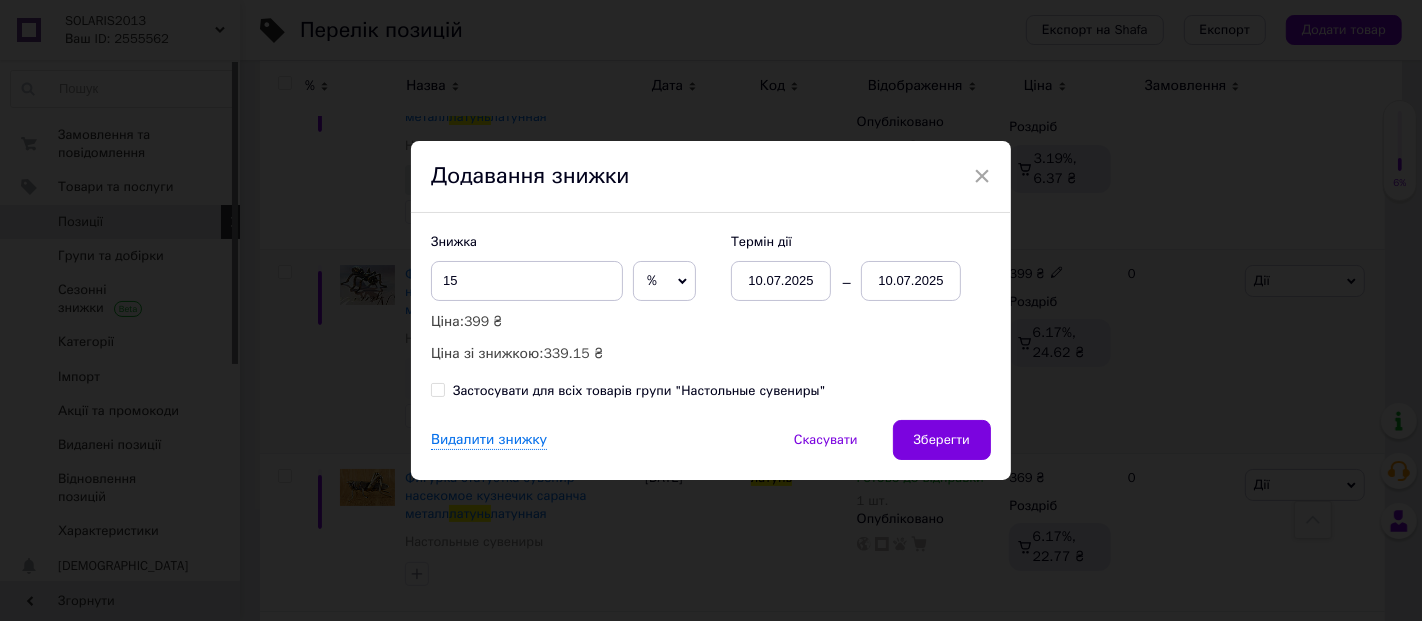 click on "10.07.2025" at bounding box center [911, 281] 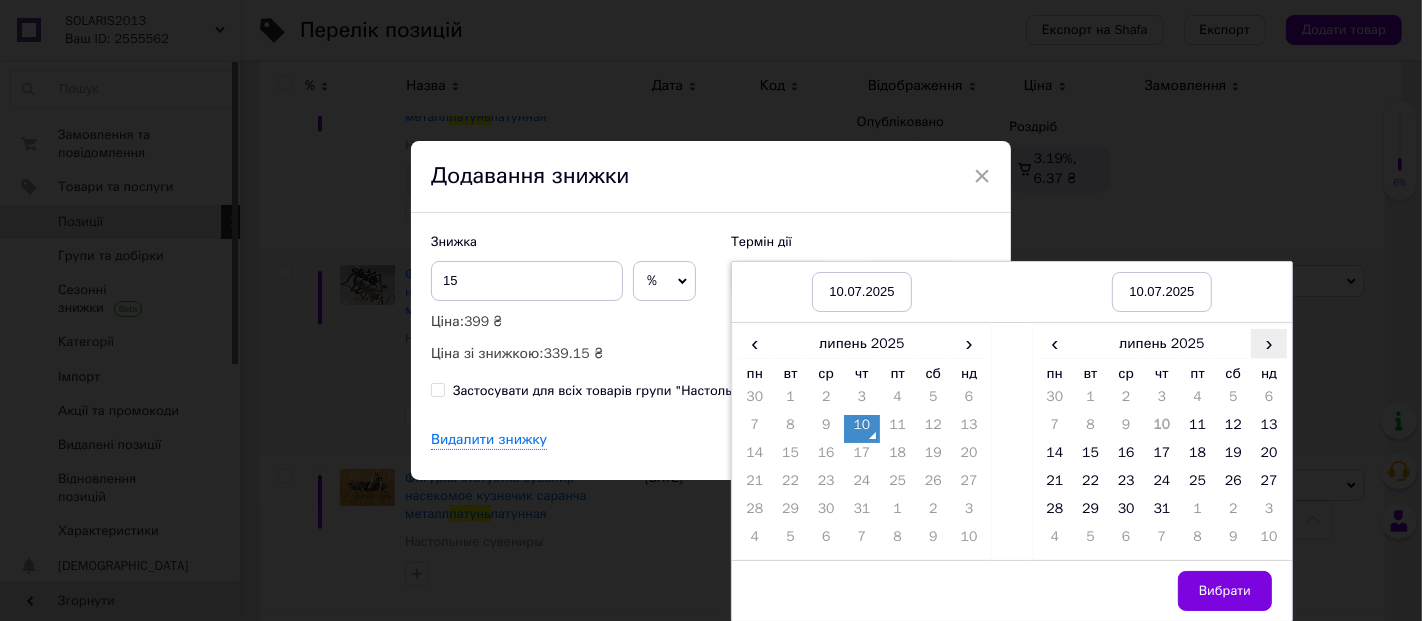 click on "›" at bounding box center [1269, 343] 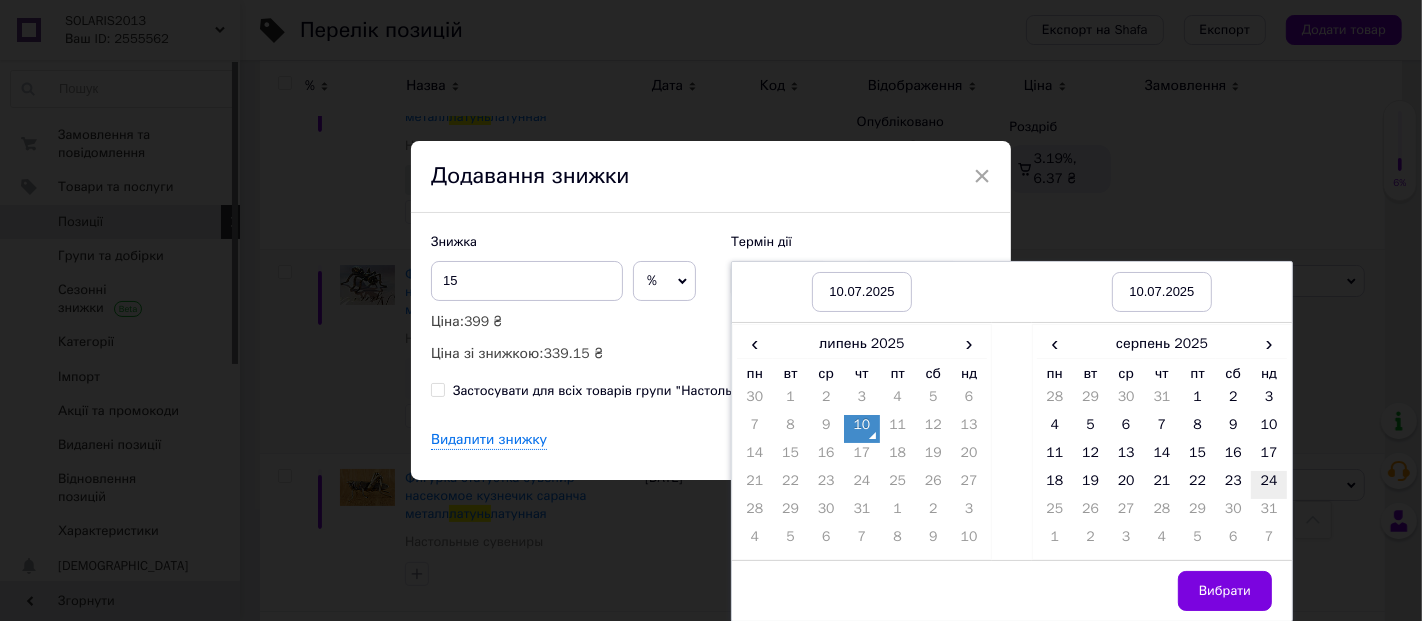 click on "24" at bounding box center (1269, 485) 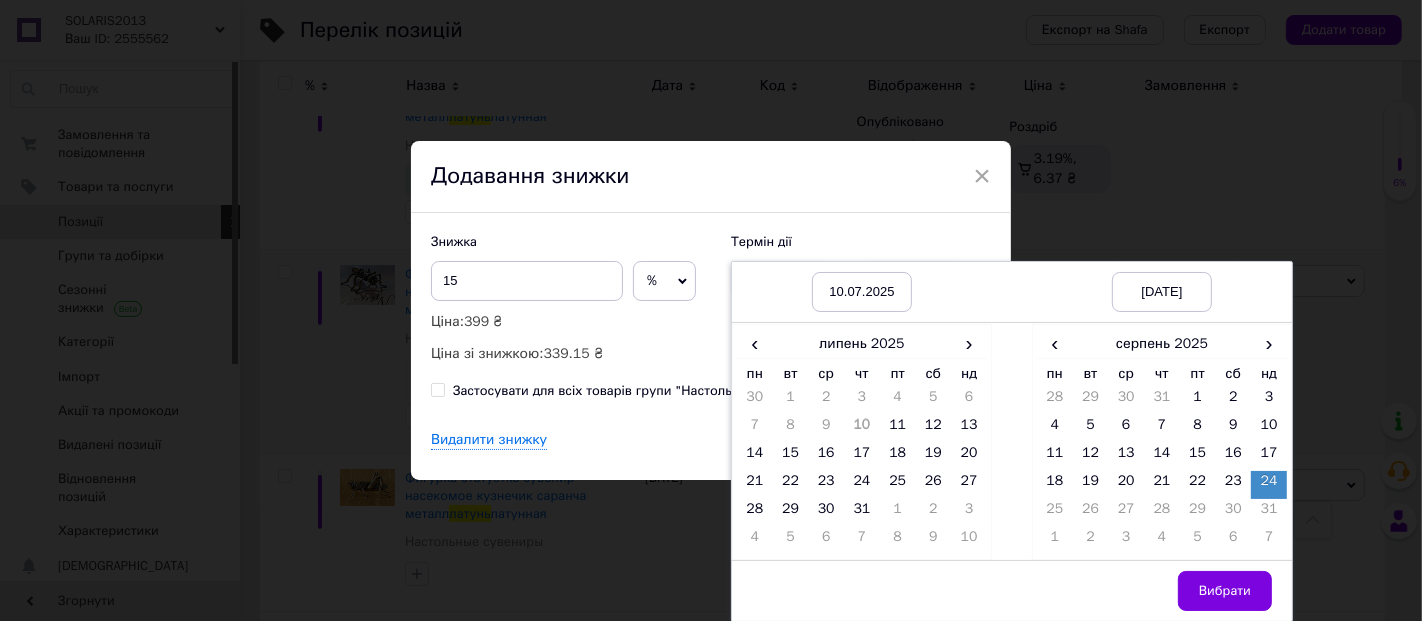 click on "Вибрати" at bounding box center [1225, 591] 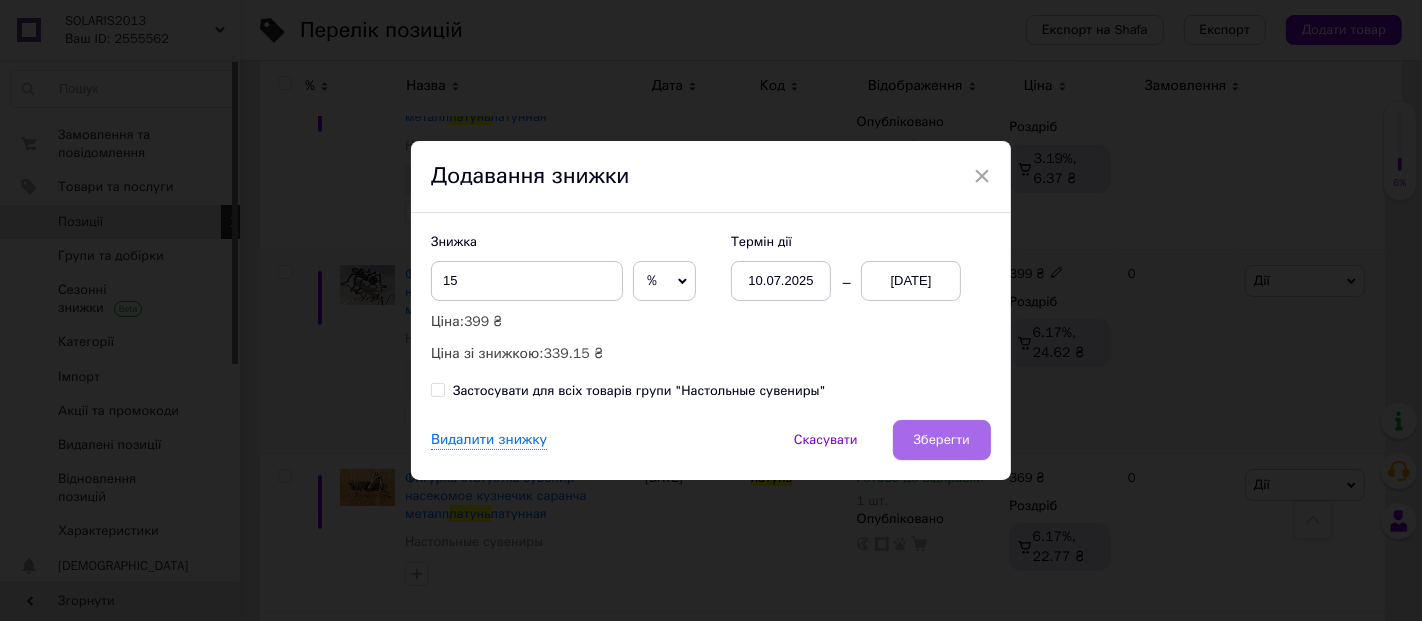 click on "Зберегти" at bounding box center (942, 440) 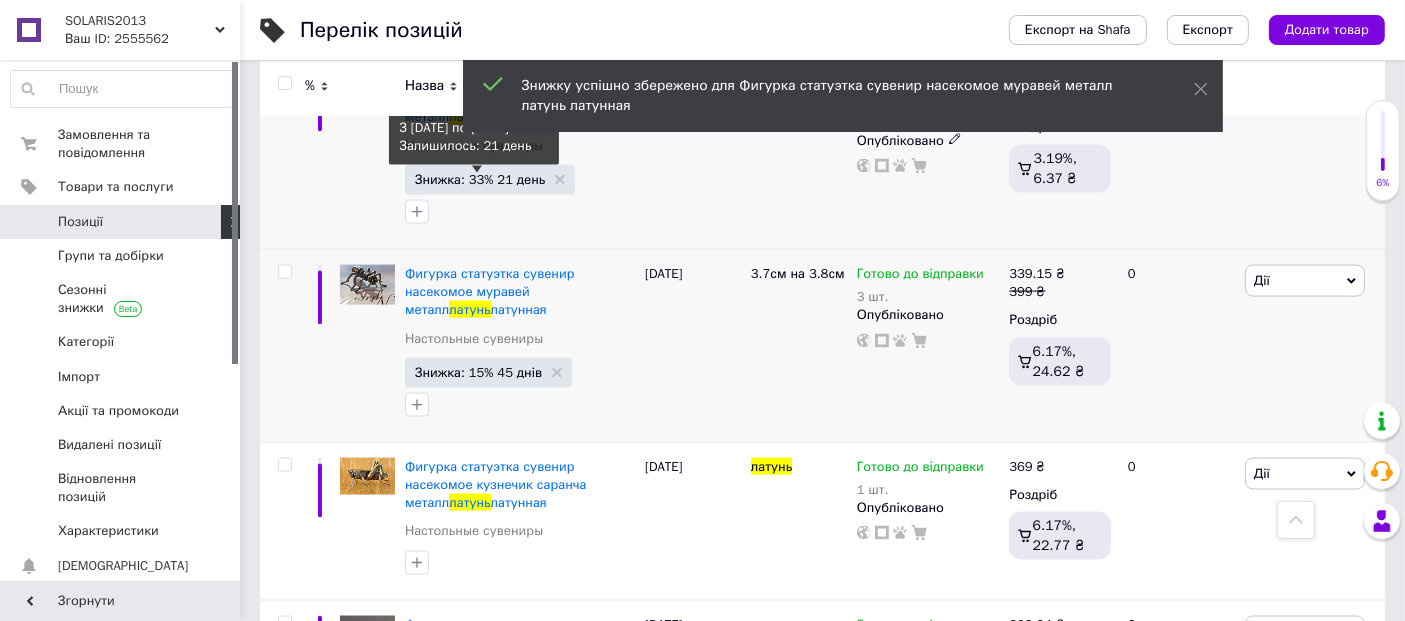 click on "Знижка: 33% 21 день" at bounding box center (480, 179) 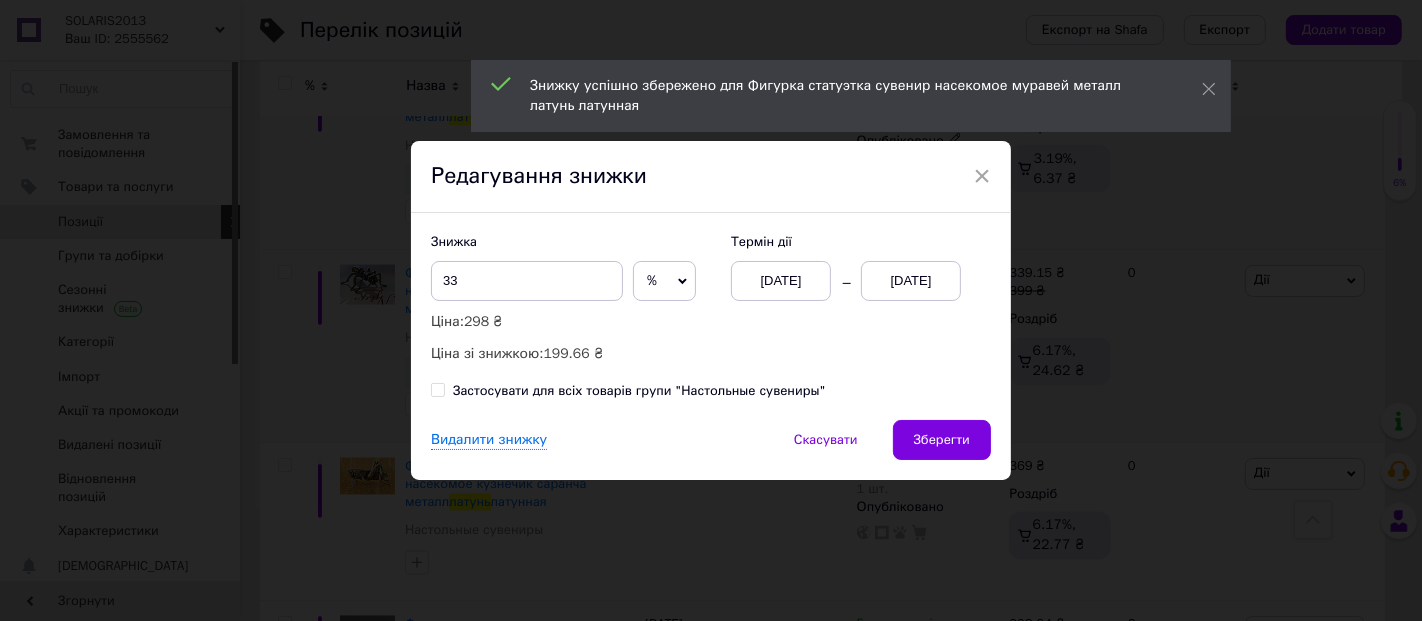 click on "[DATE]" at bounding box center [781, 281] 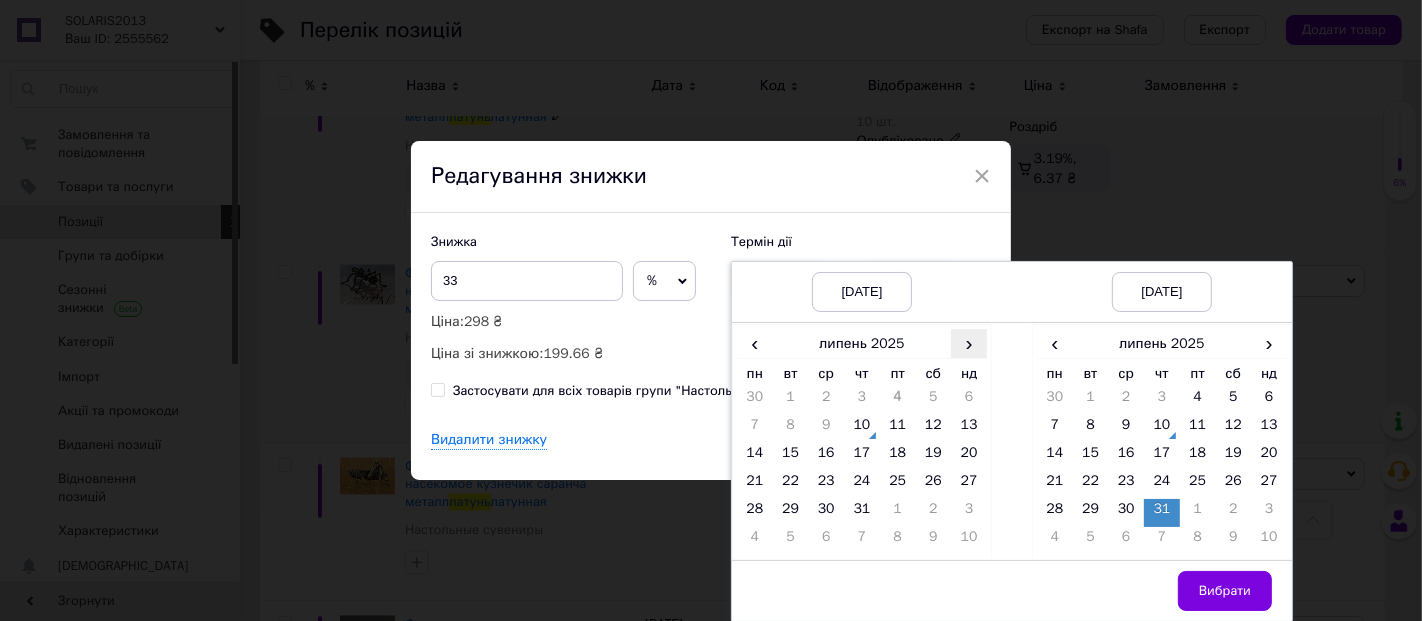 click on "›" at bounding box center (969, 343) 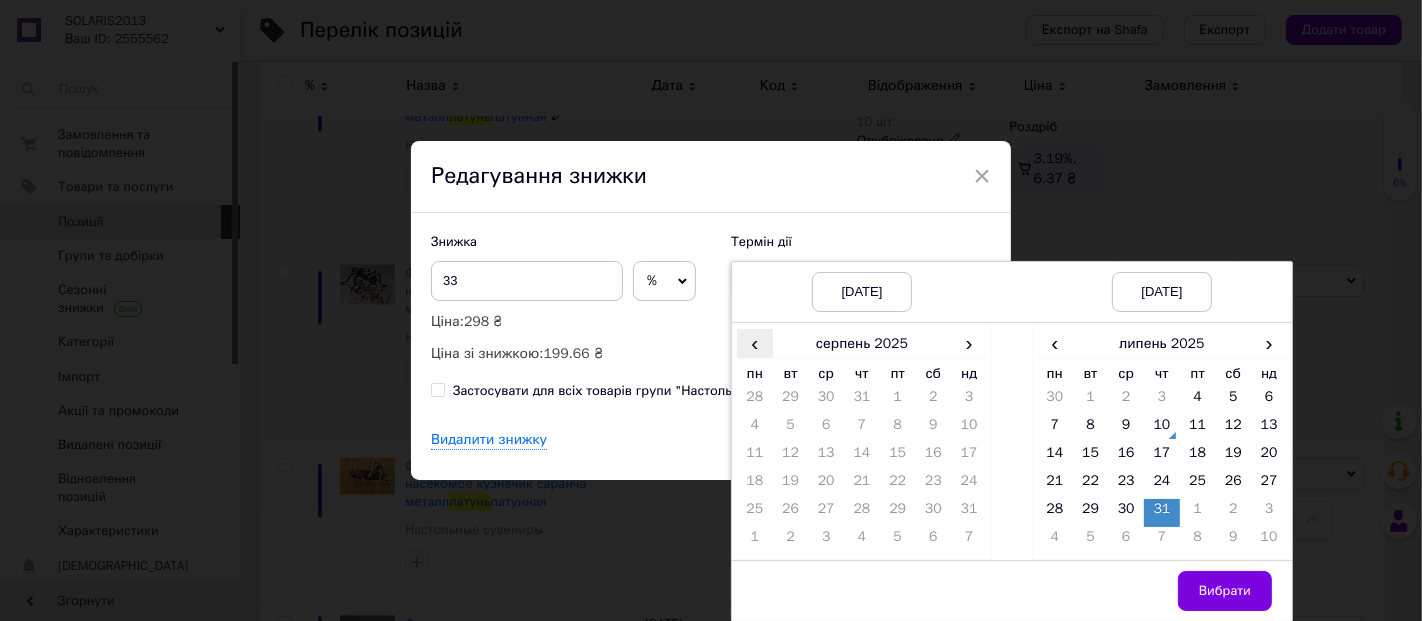 click on "‹" at bounding box center [755, 343] 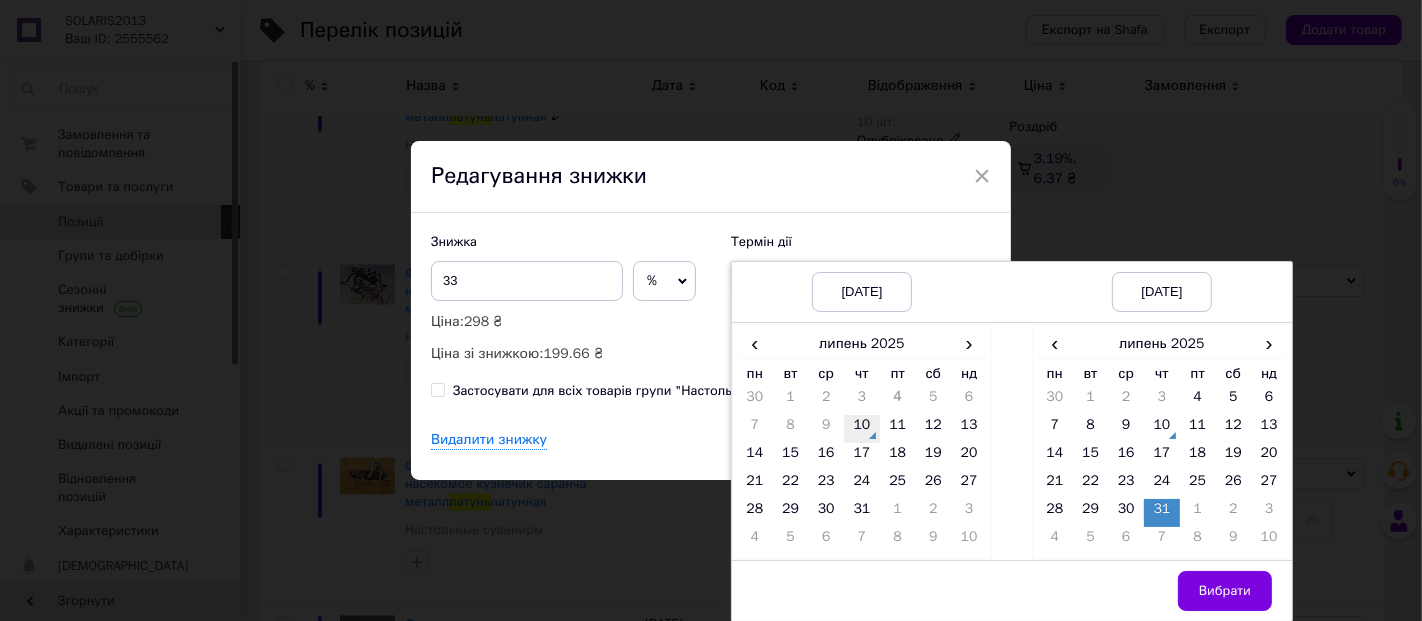 click on "10" at bounding box center (862, 429) 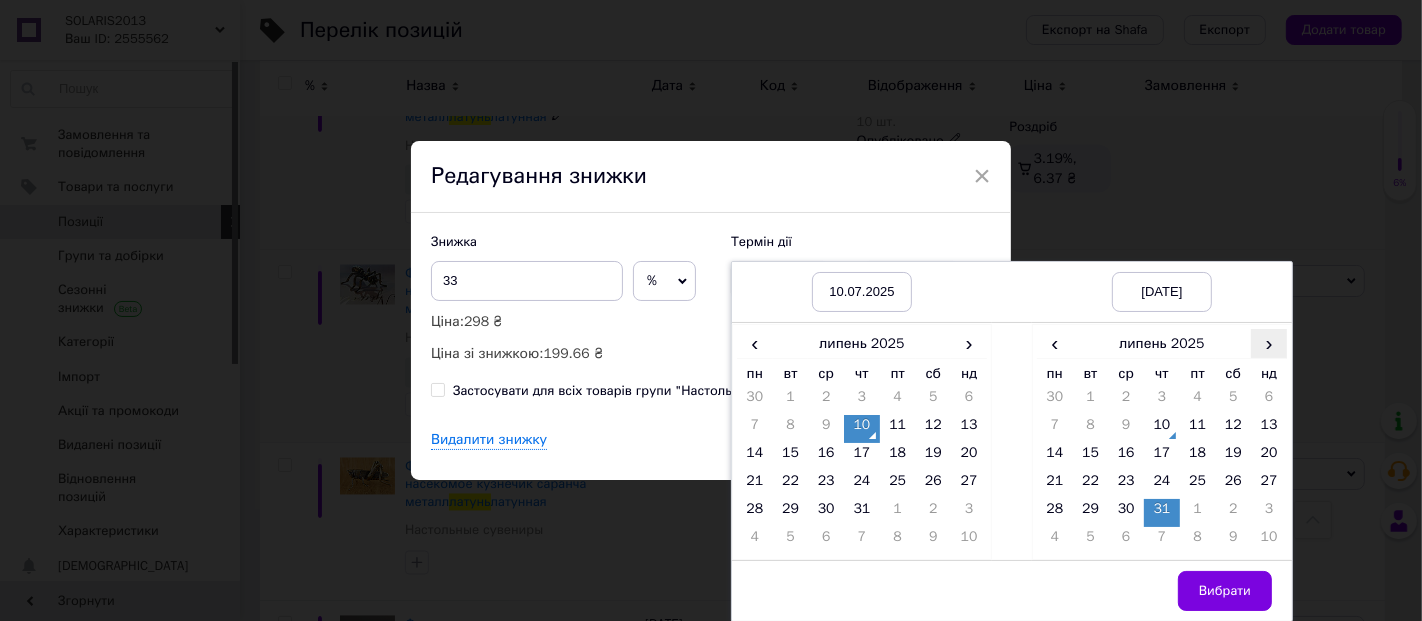 click on "›" at bounding box center [1269, 343] 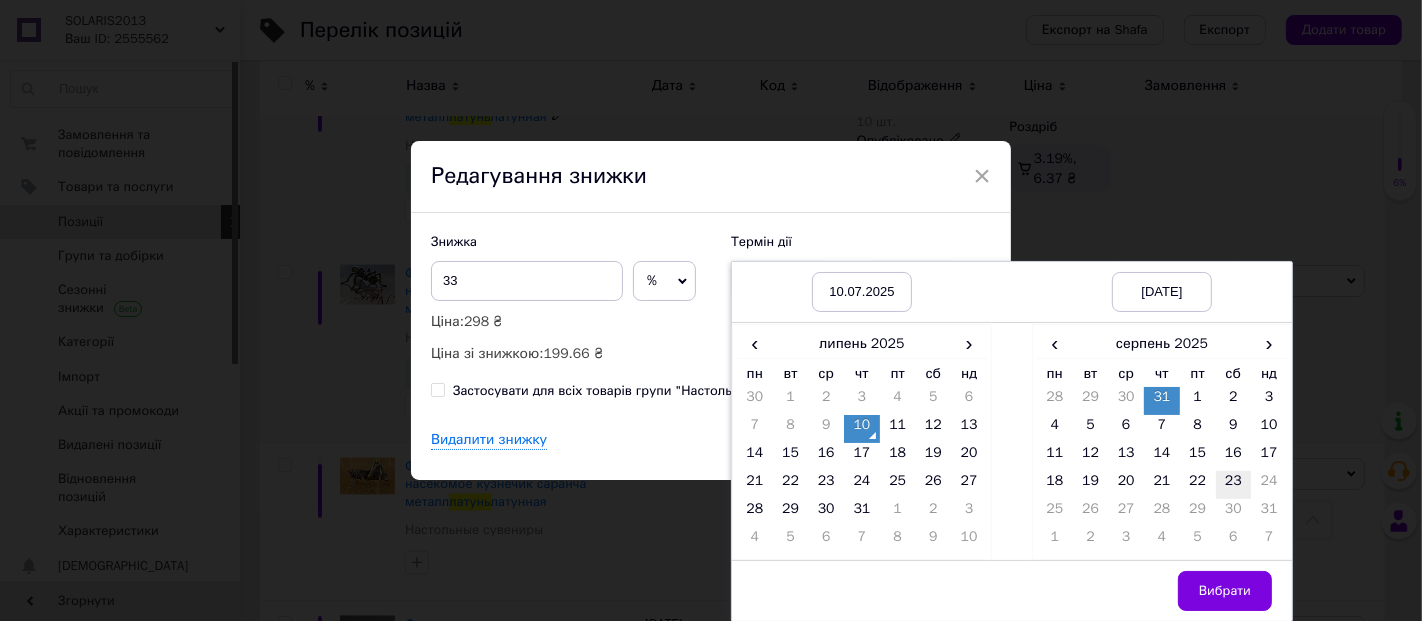 click on "23" at bounding box center [1234, 485] 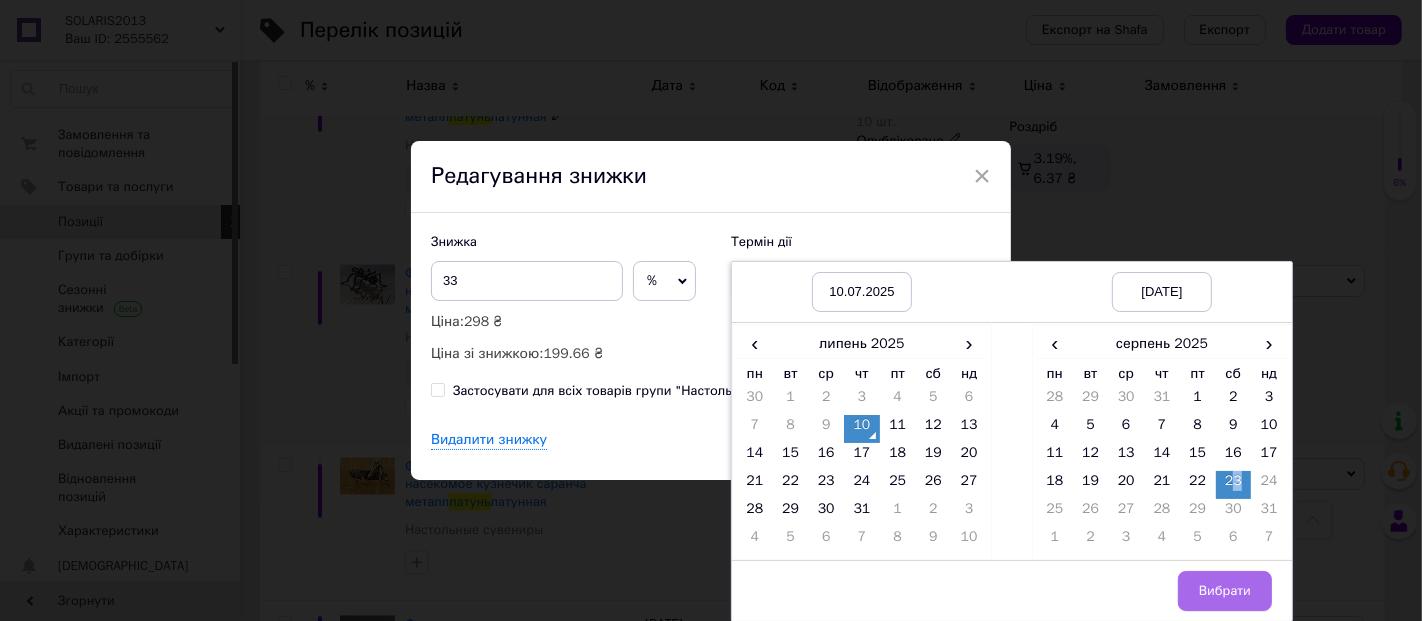click on "Вибрати" at bounding box center (1225, 591) 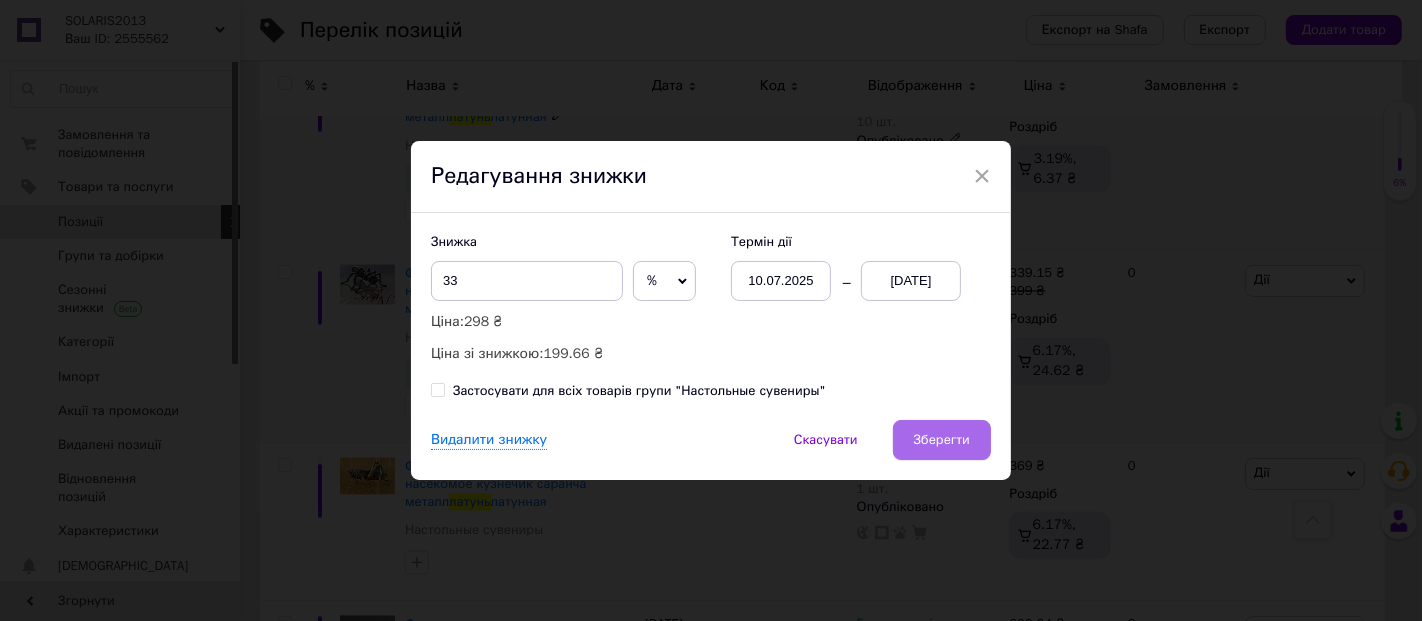 click on "Зберегти" at bounding box center [942, 440] 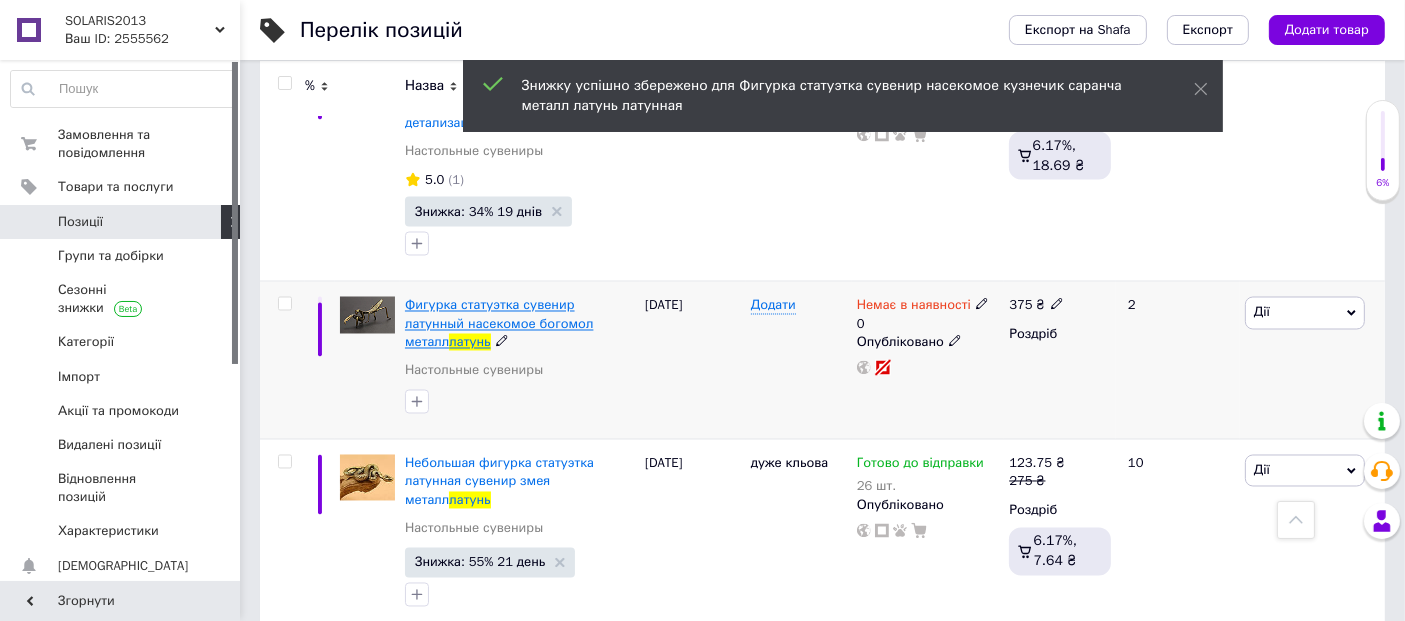 scroll, scrollTop: 3333, scrollLeft: 0, axis: vertical 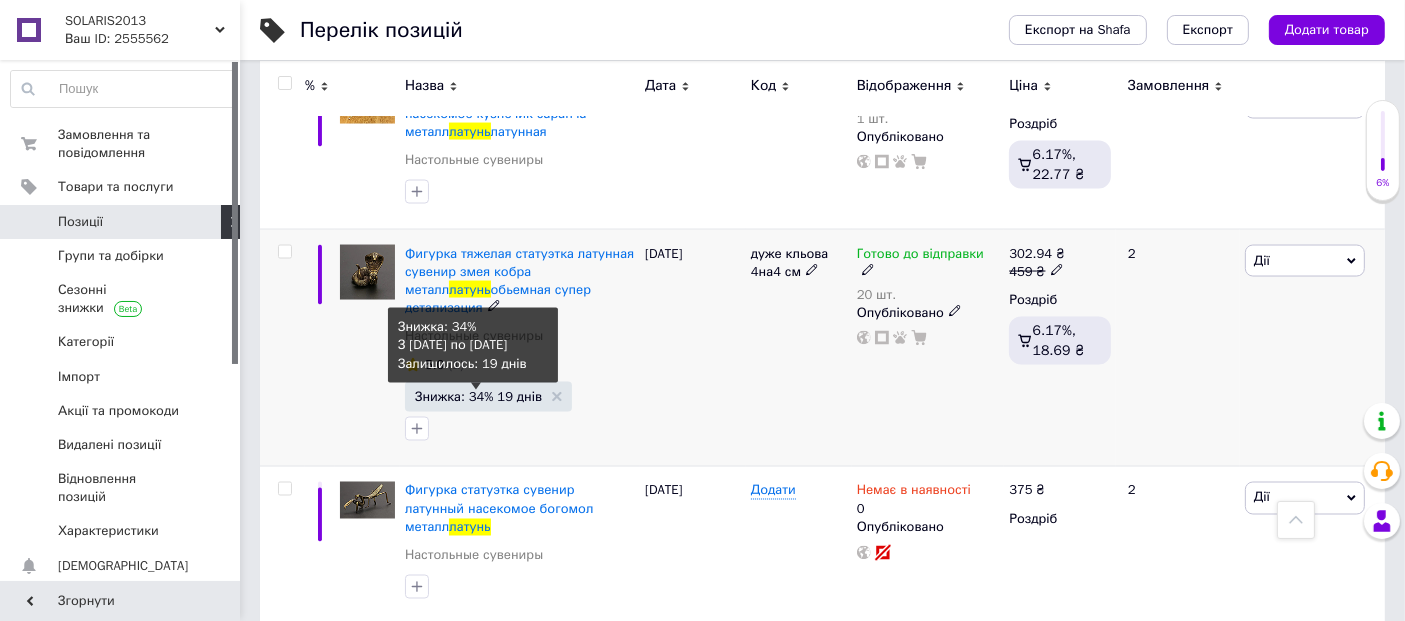 click on "Знижка: 34% 19 днів" at bounding box center [478, 396] 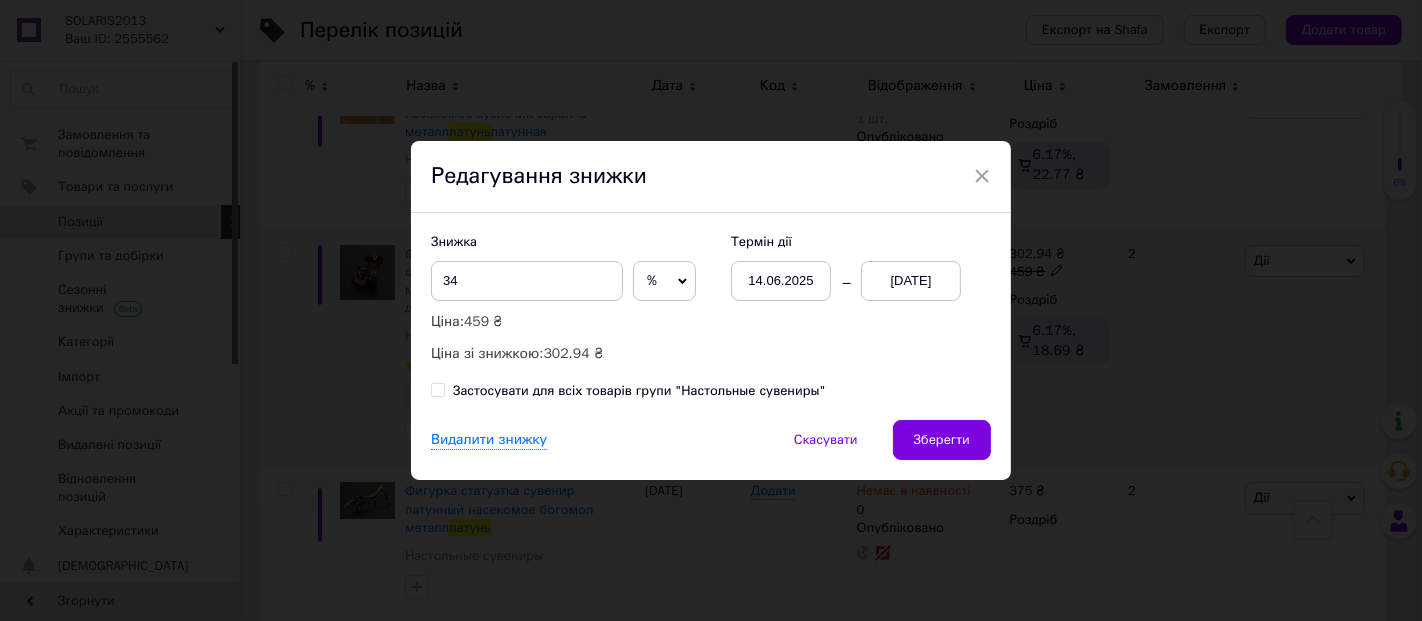 click on "14.06.2025" at bounding box center (781, 281) 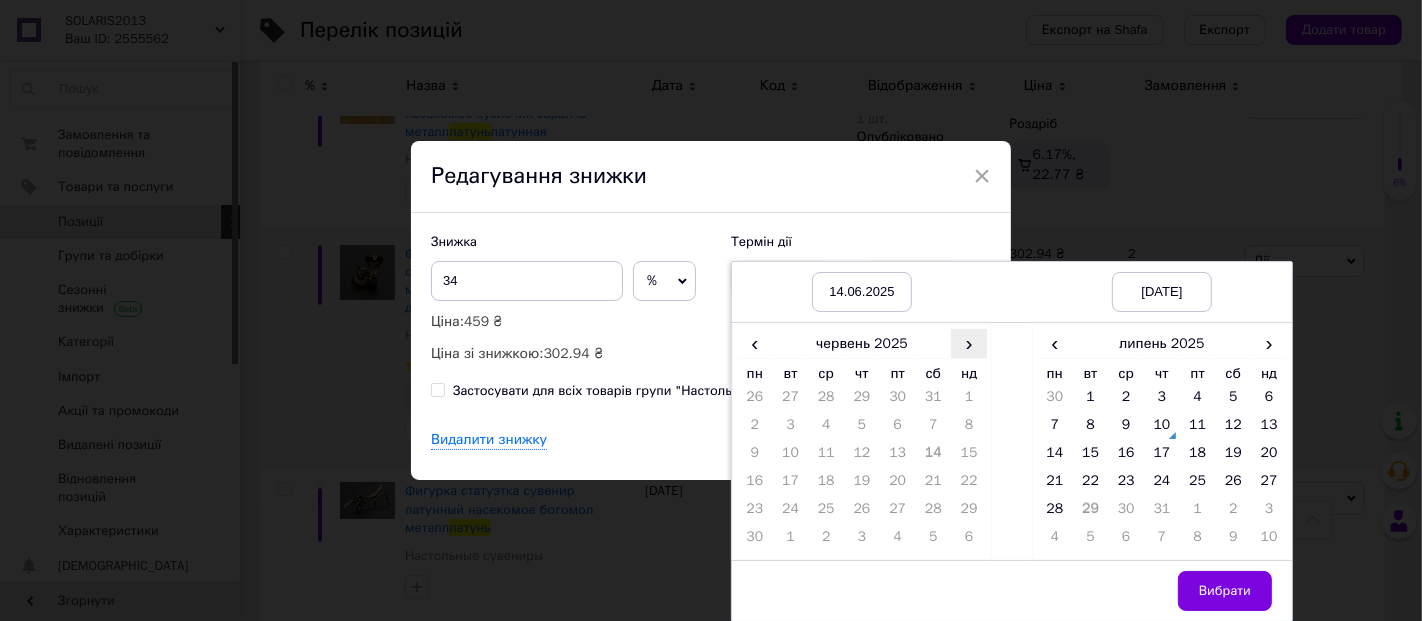 click on "›" at bounding box center [969, 343] 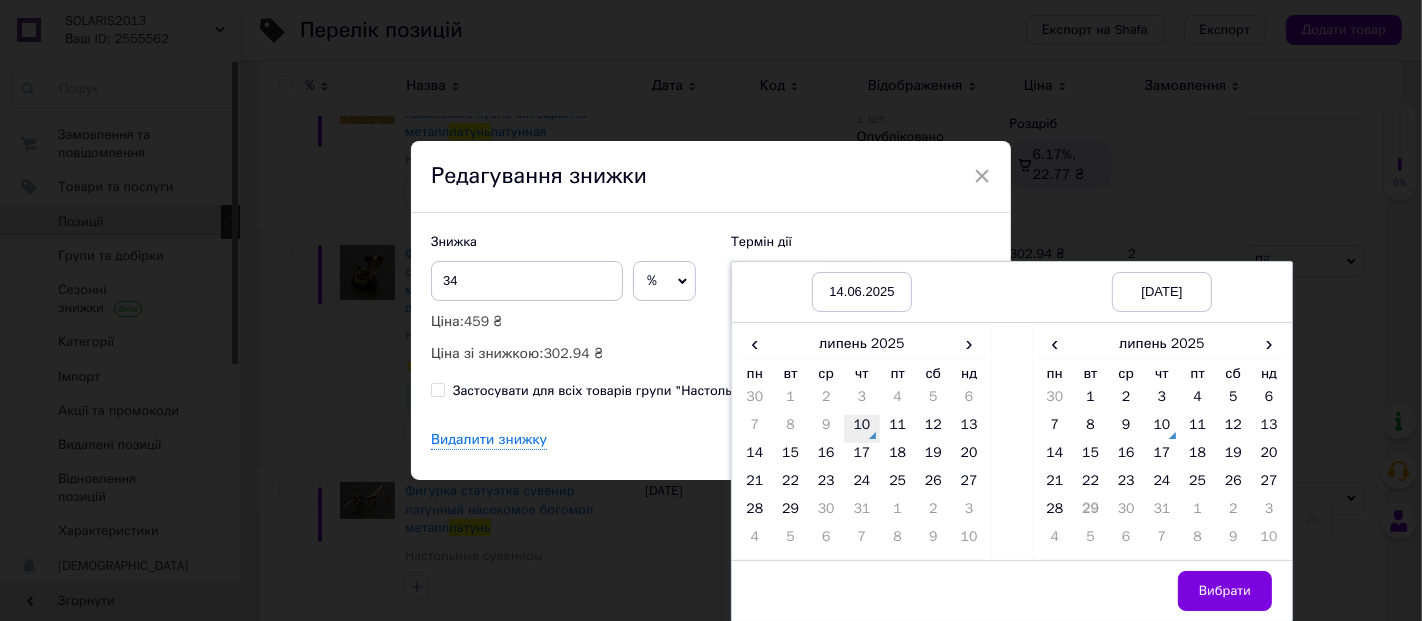 click on "10" at bounding box center (862, 429) 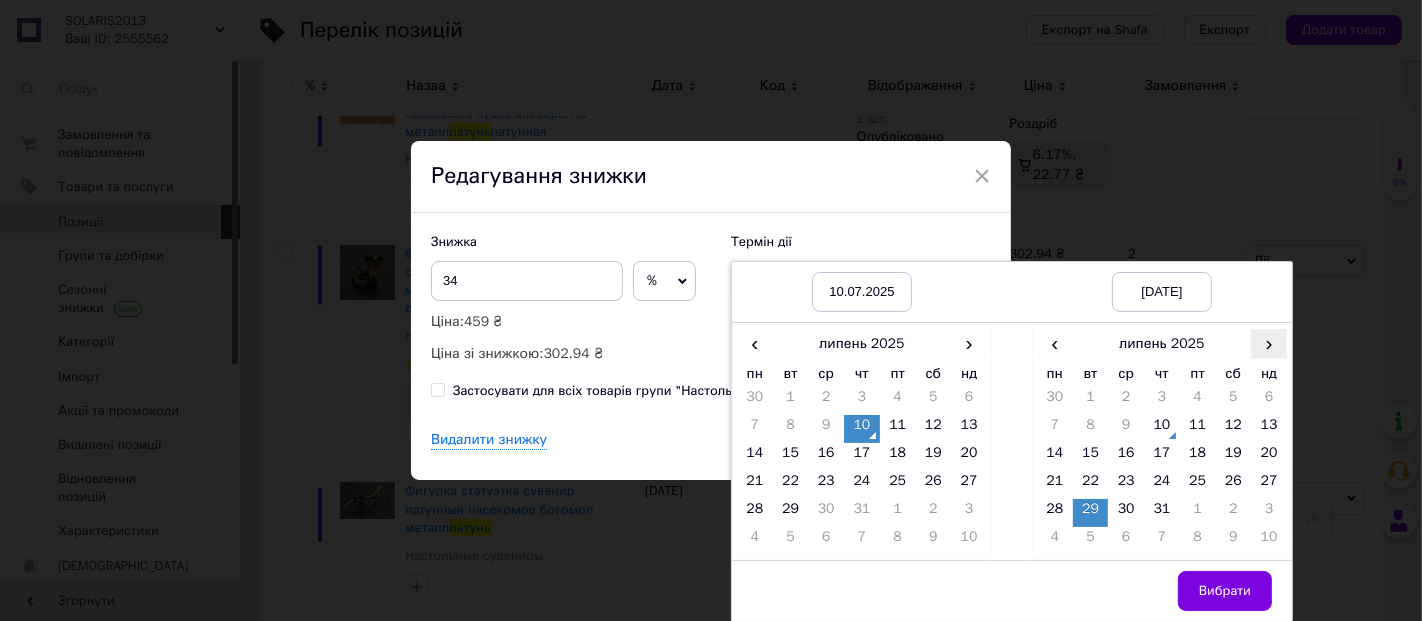 click on "›" at bounding box center [1269, 343] 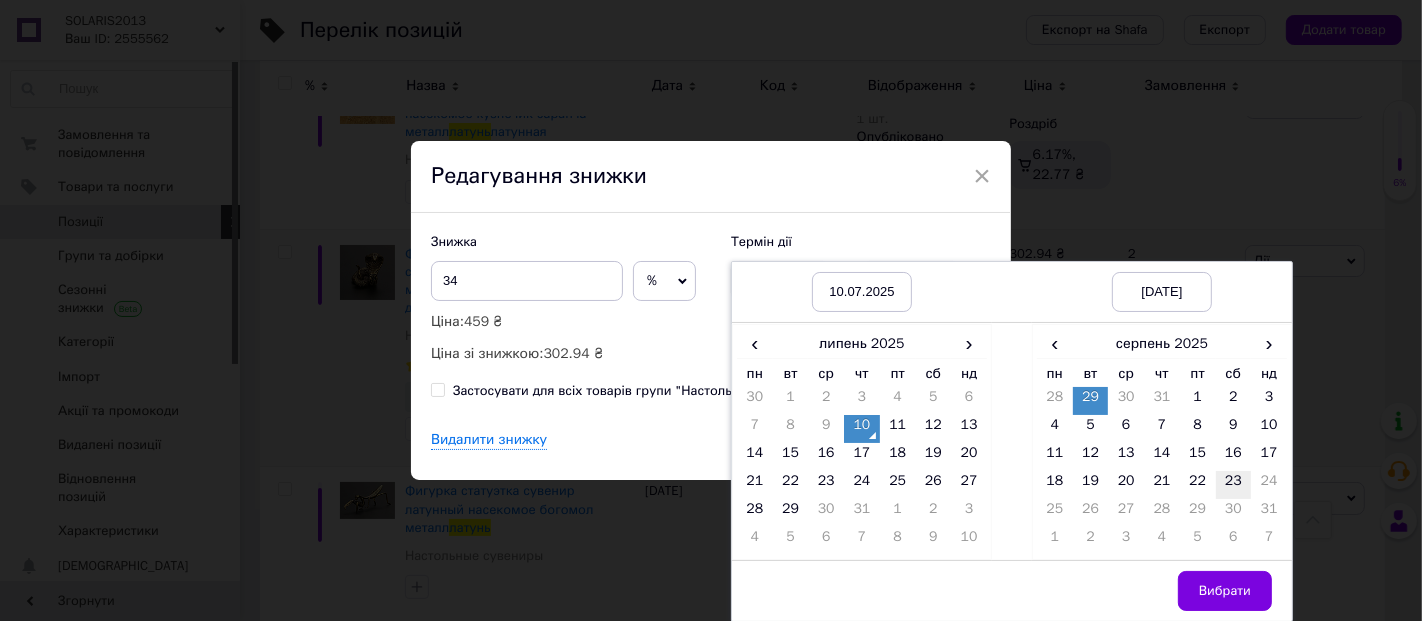 click on "23" at bounding box center (1234, 485) 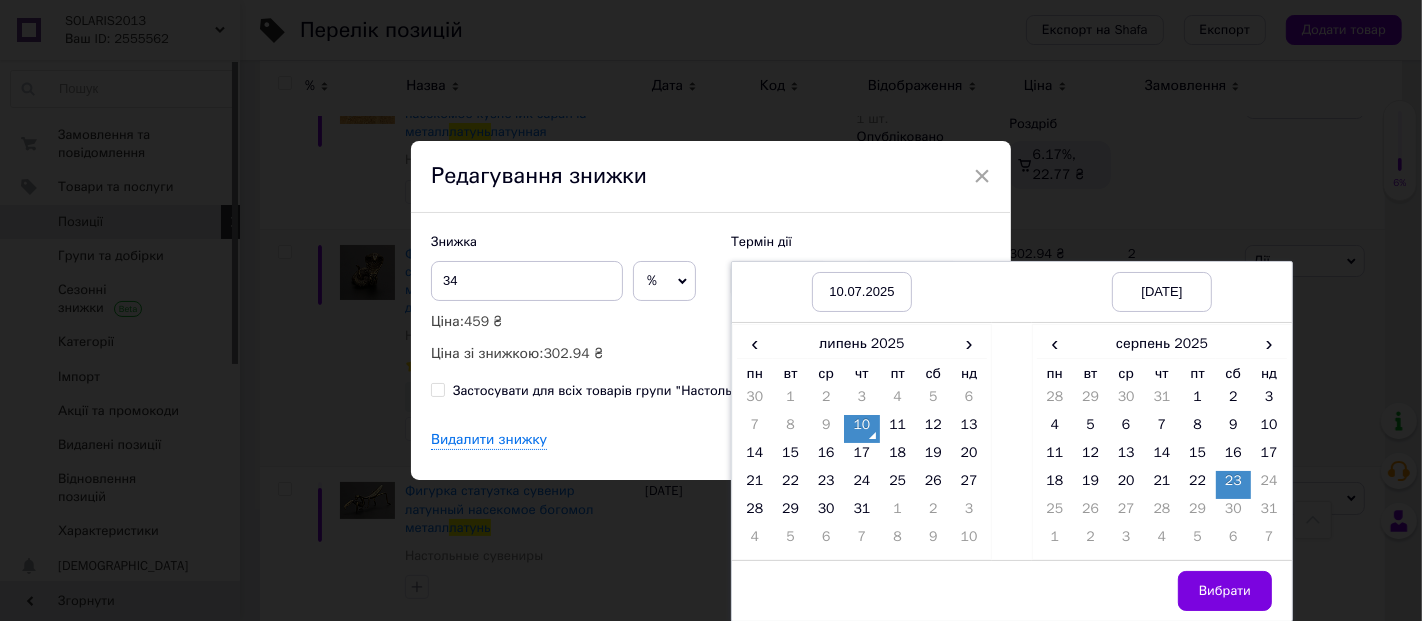 drag, startPoint x: 1210, startPoint y: 581, endPoint x: 1179, endPoint y: 564, distance: 35.35534 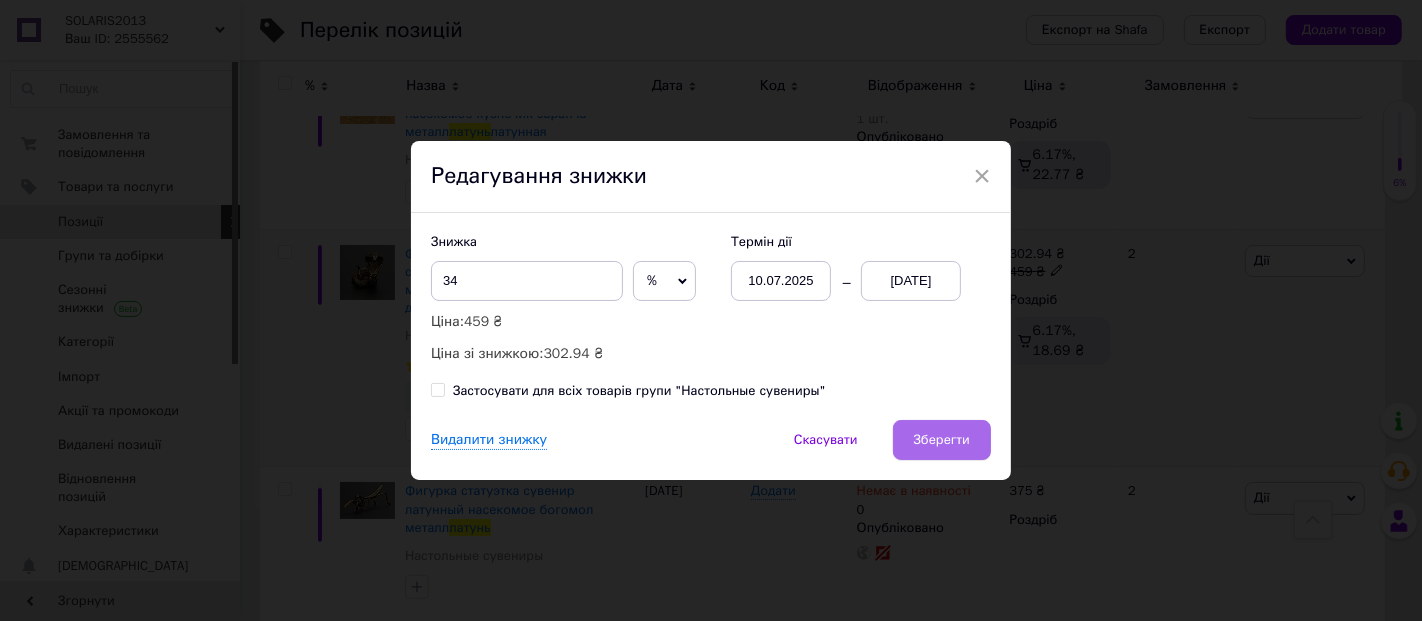 click on "Зберегти" at bounding box center (942, 440) 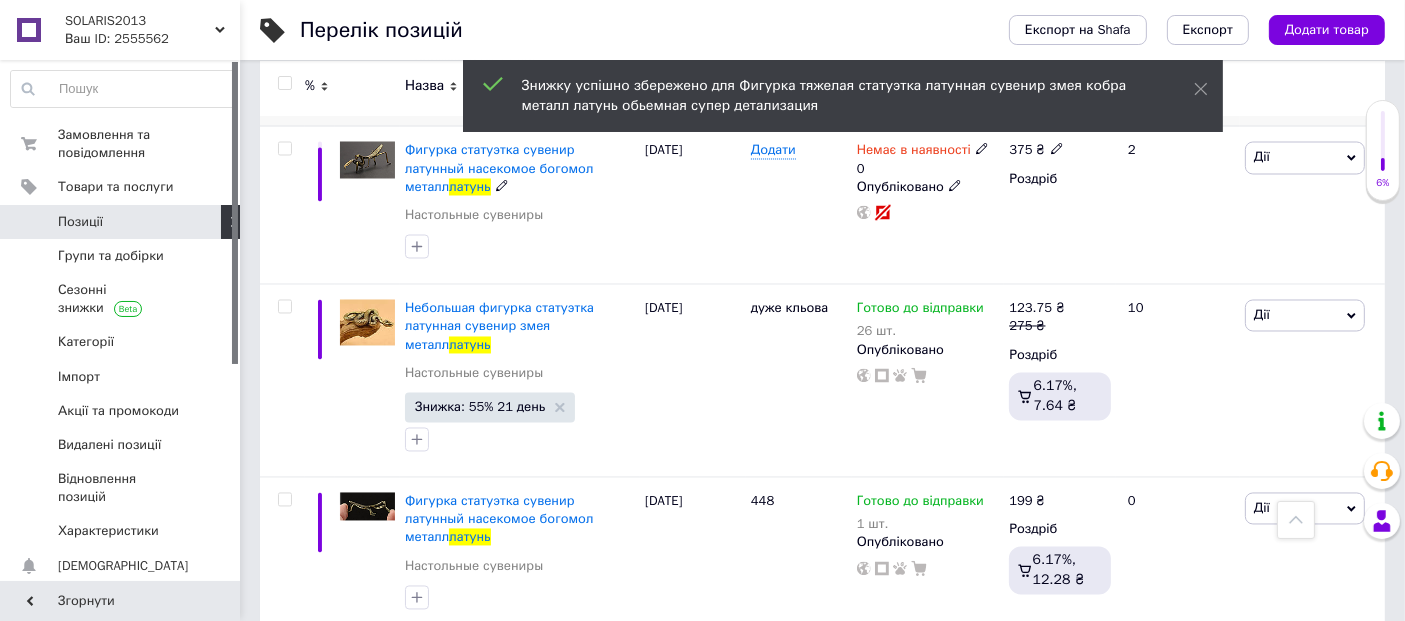 scroll, scrollTop: 3703, scrollLeft: 0, axis: vertical 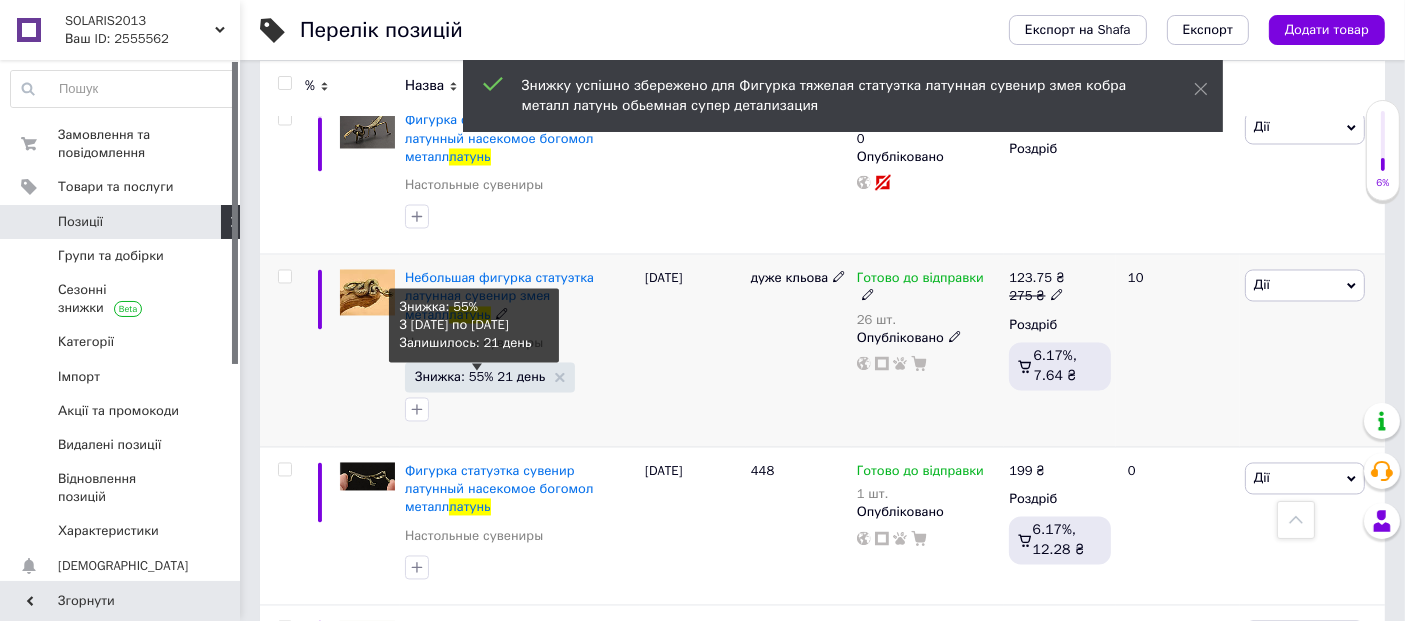 click on "Знижка: 55% 21 день" at bounding box center (480, 377) 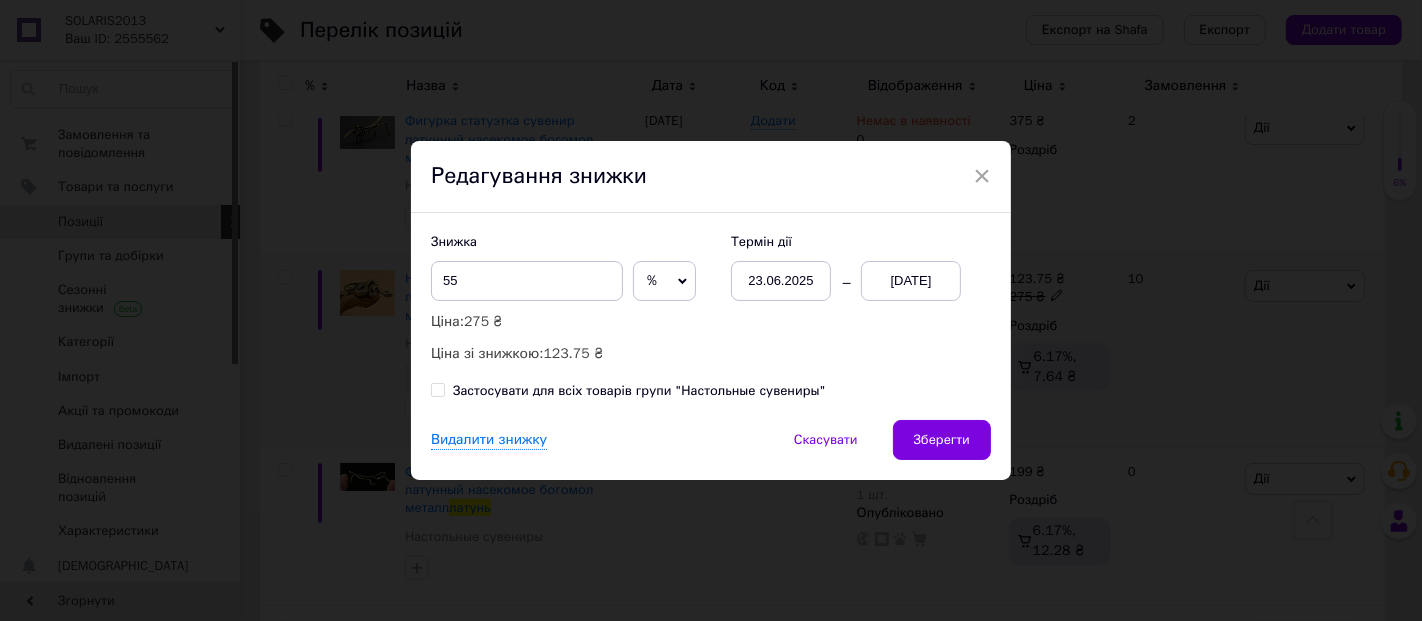 click on "23.06.2025" at bounding box center [781, 281] 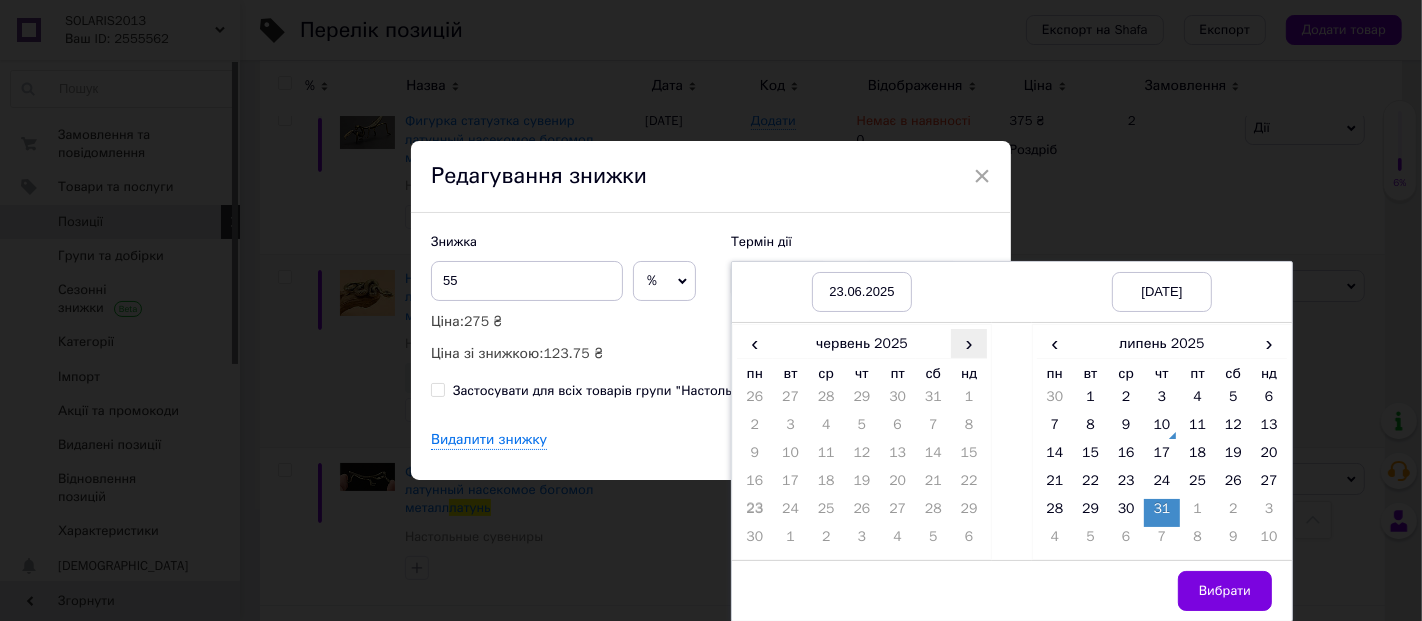 click on "›" at bounding box center [969, 343] 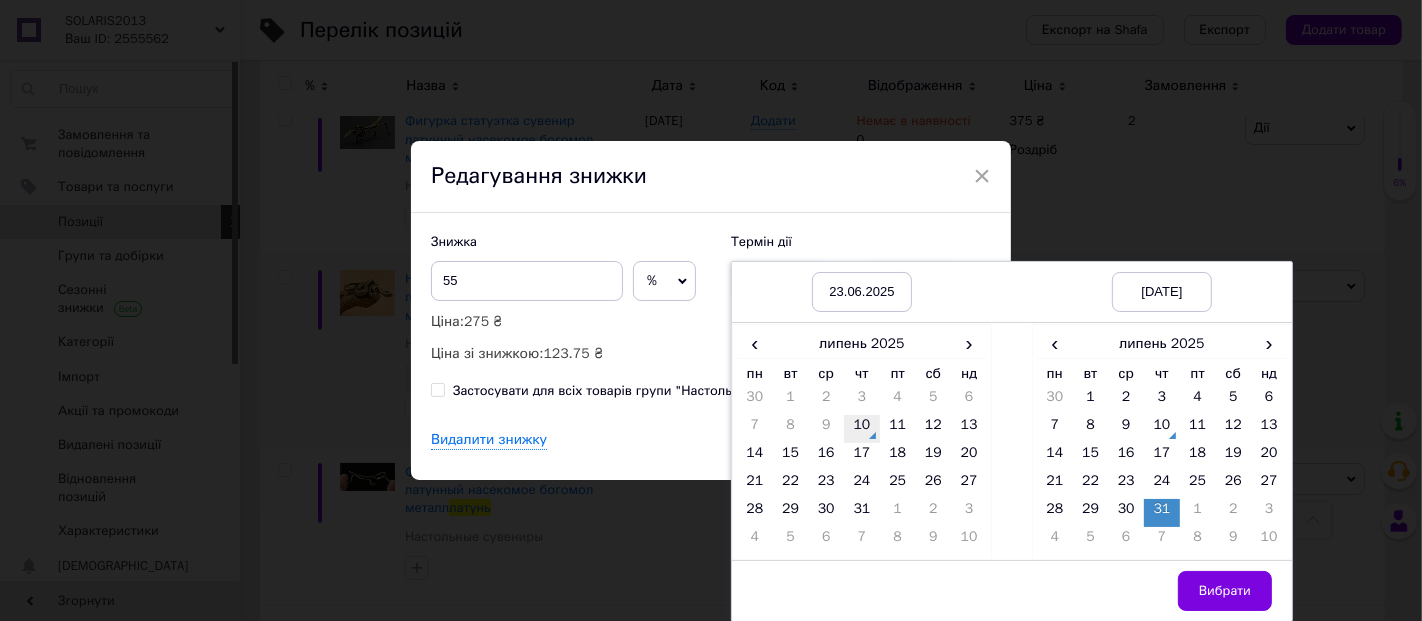 click on "10" at bounding box center (862, 429) 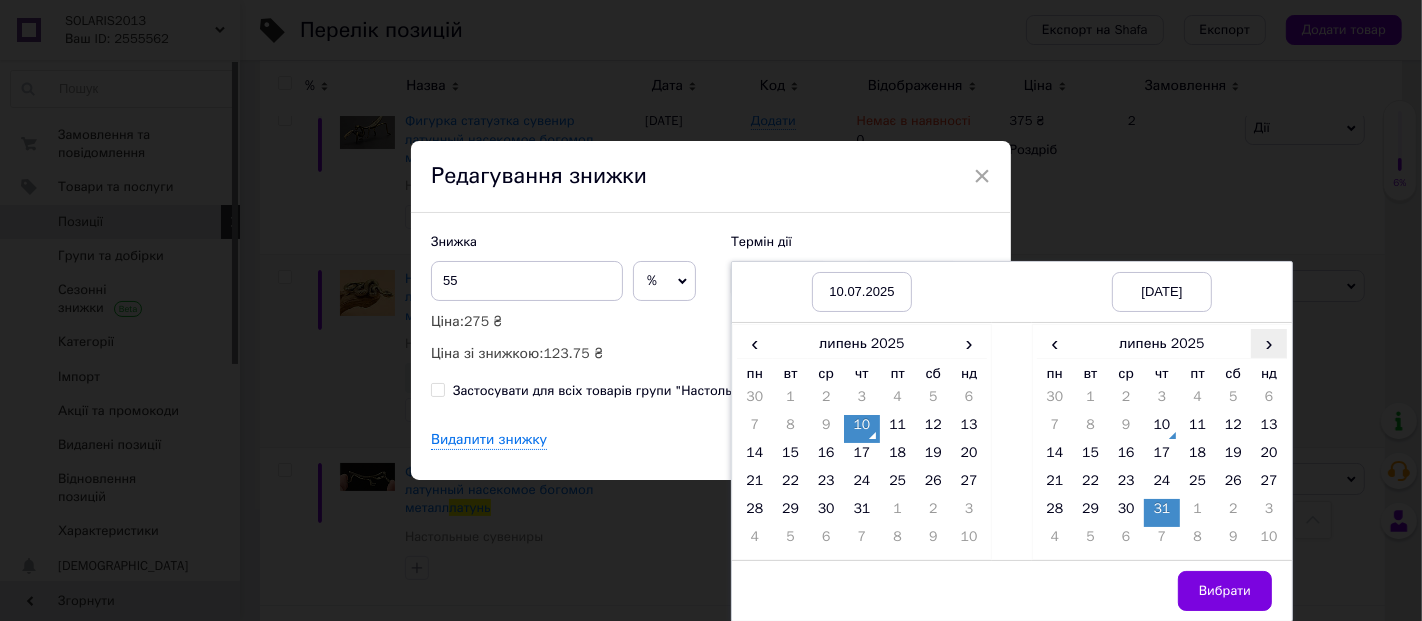 click on "›" at bounding box center [1269, 343] 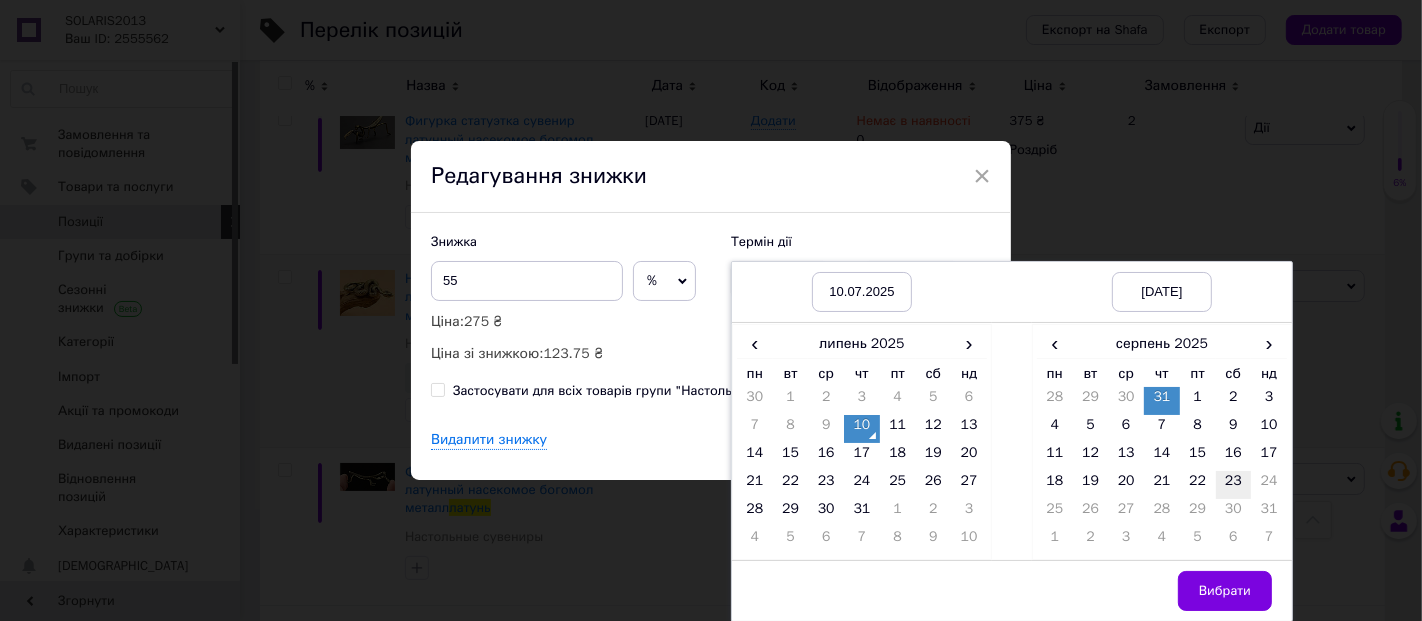 click on "23" at bounding box center (1234, 485) 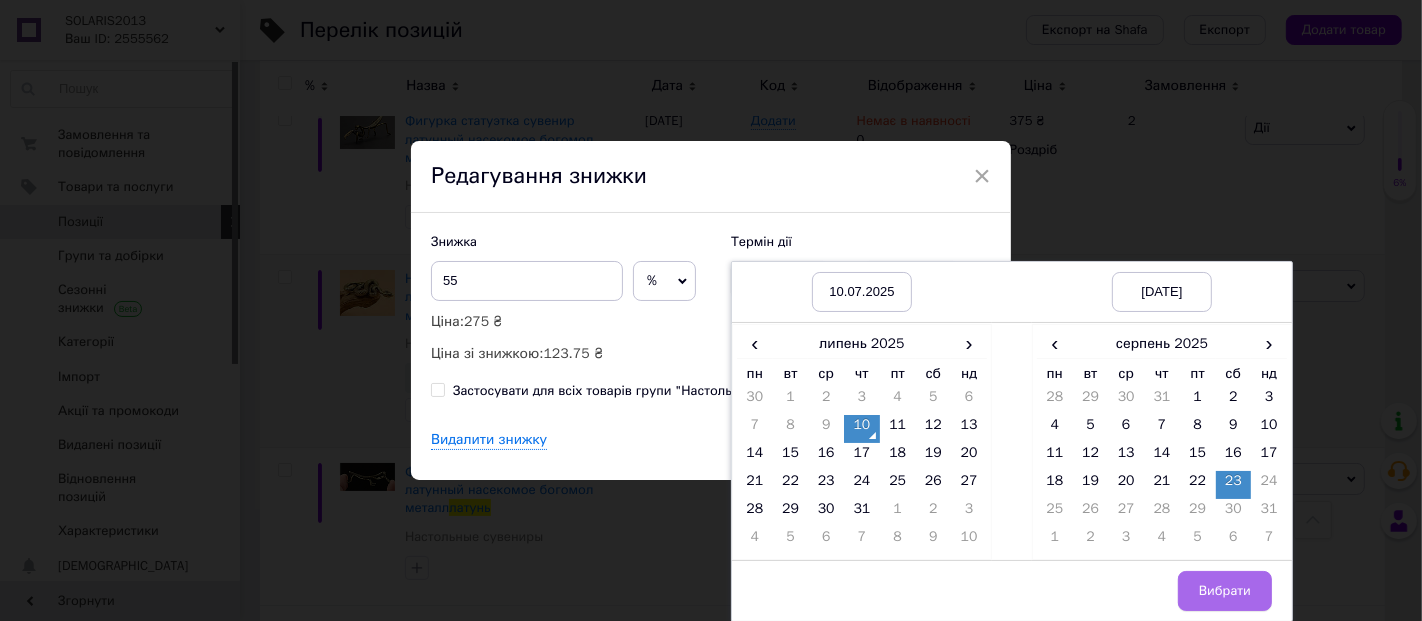 click on "Вибрати" at bounding box center [1225, 591] 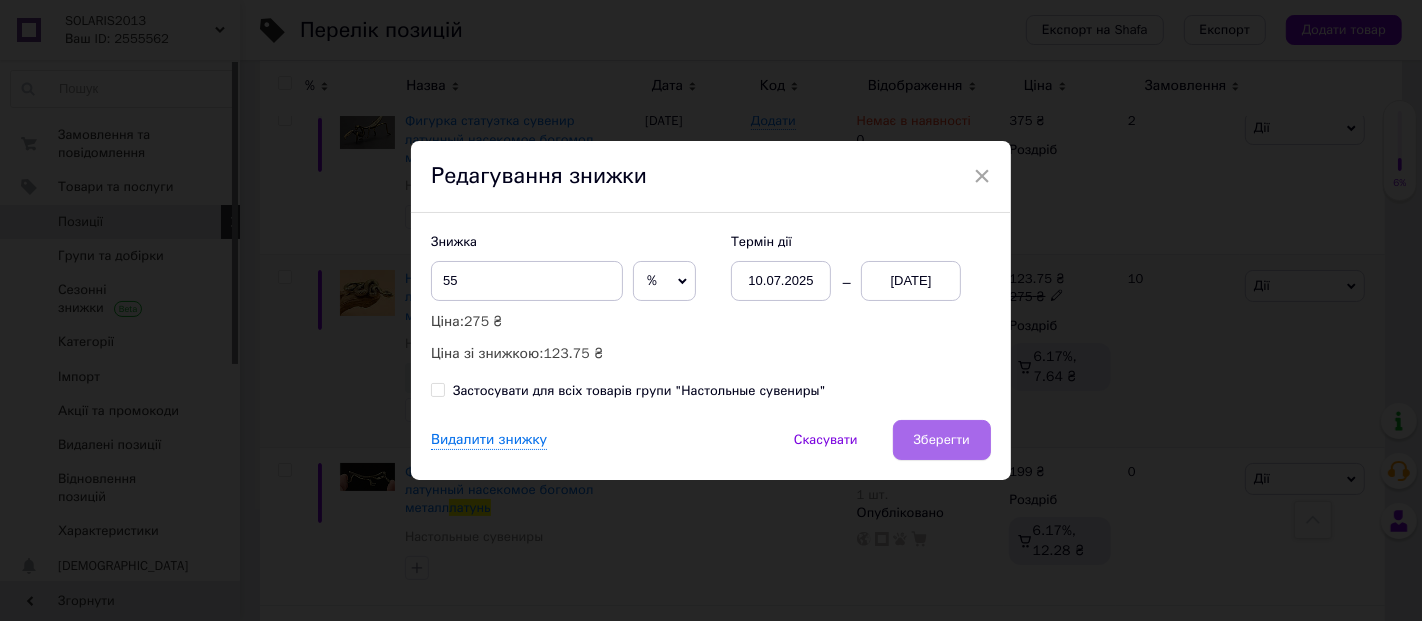 click on "Зберегти" at bounding box center [942, 440] 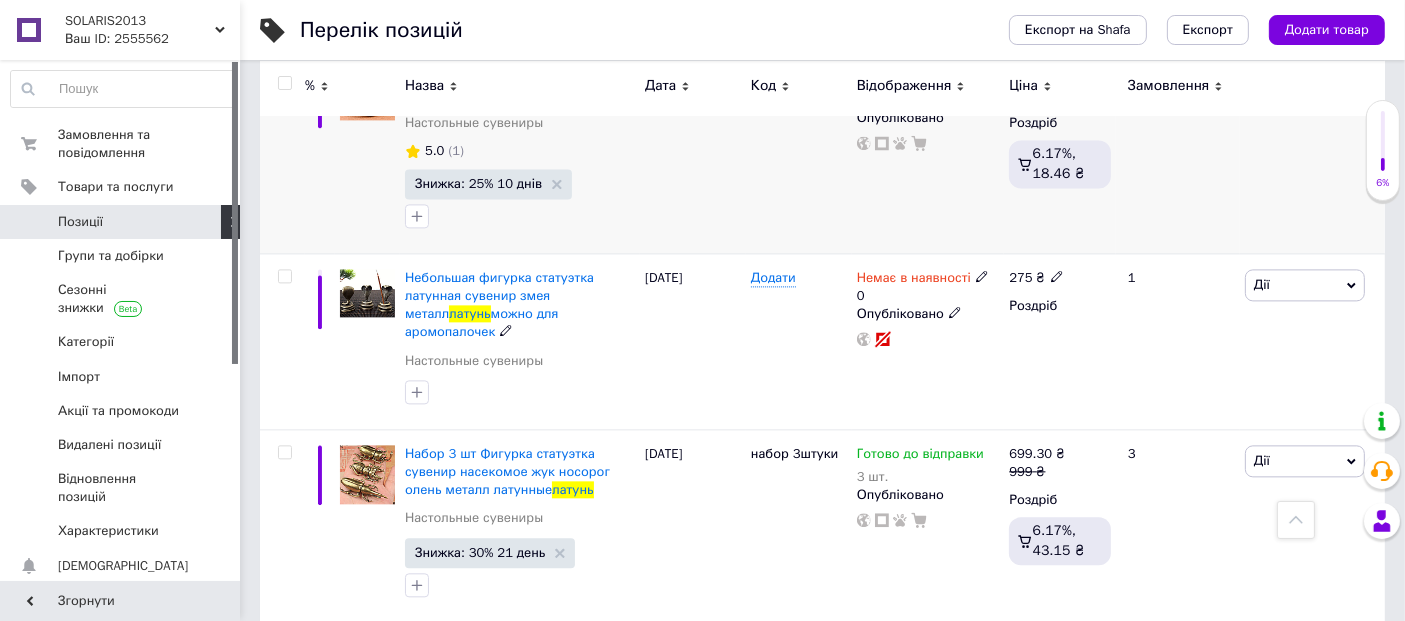 scroll, scrollTop: 4444, scrollLeft: 0, axis: vertical 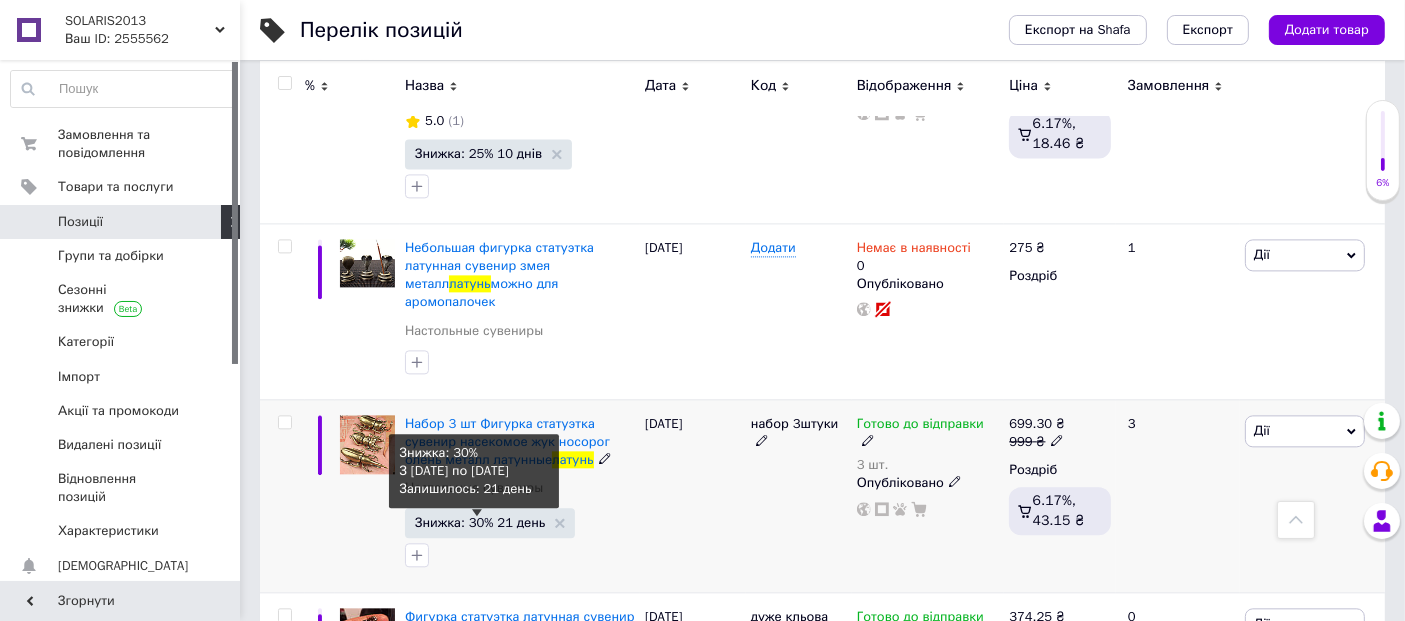 click on "Знижка: 30% 21 день" at bounding box center (480, 522) 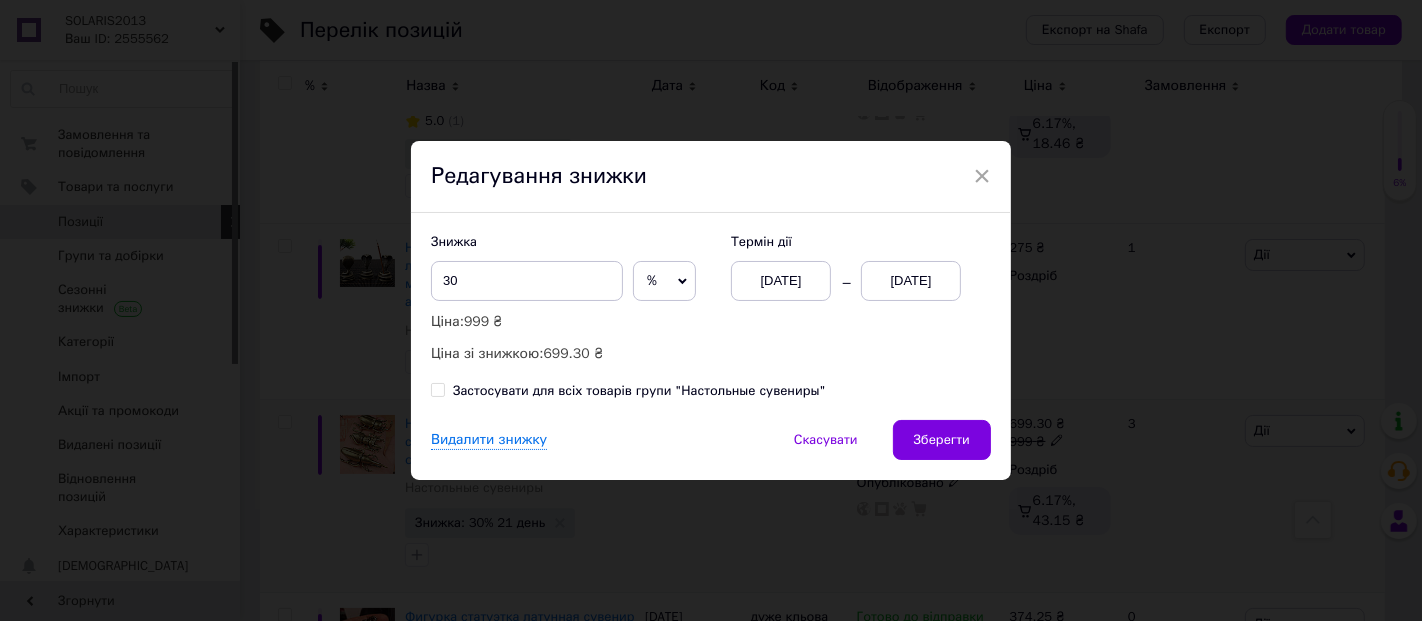 click on "[DATE]" at bounding box center (781, 281) 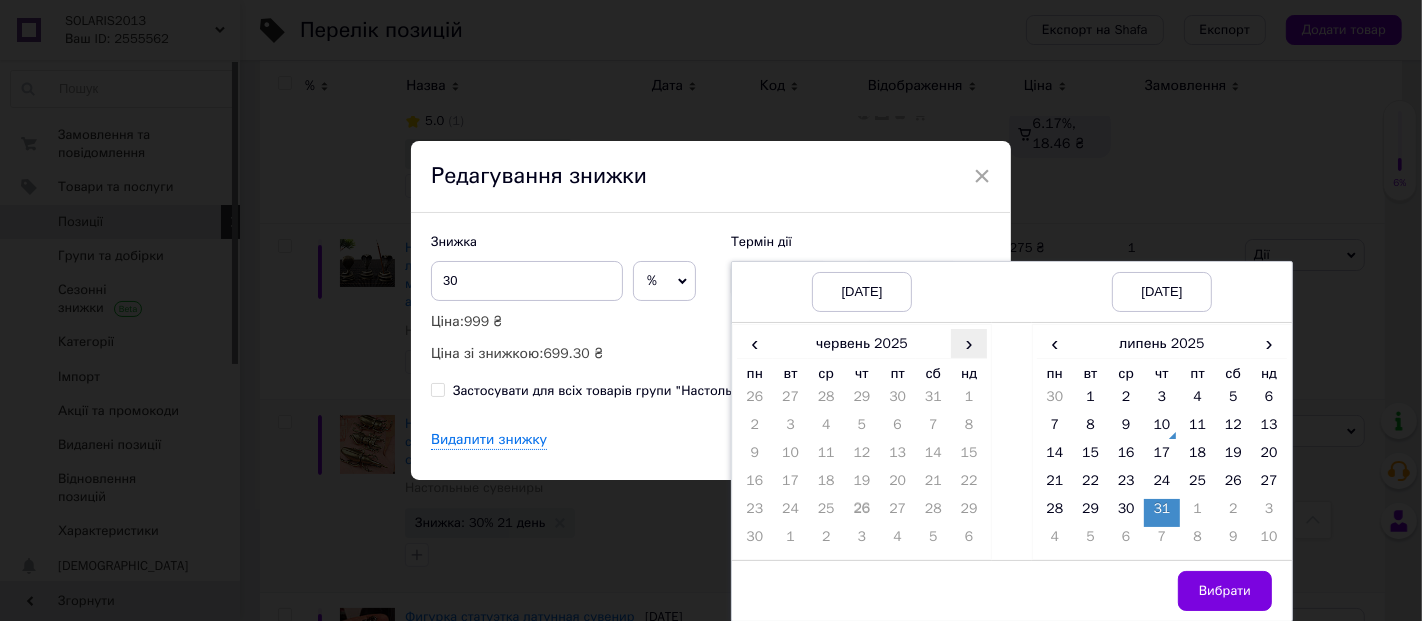 click on "›" at bounding box center [969, 343] 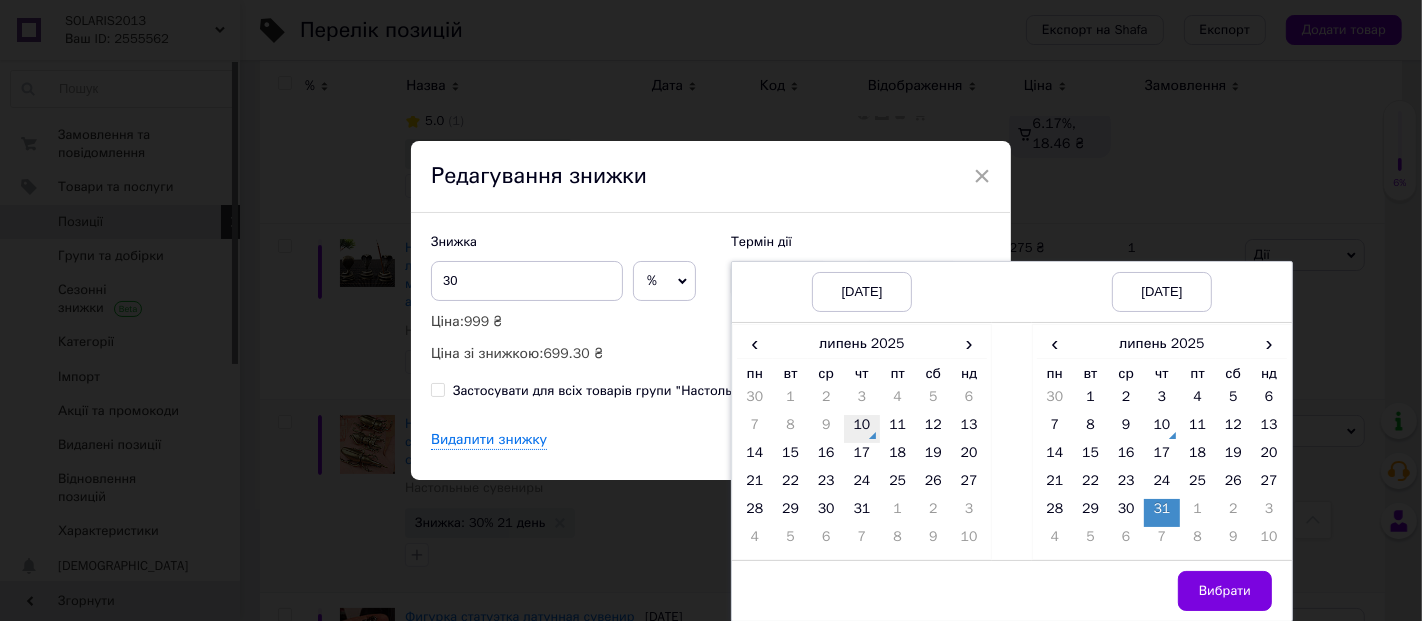 click on "10" at bounding box center (862, 429) 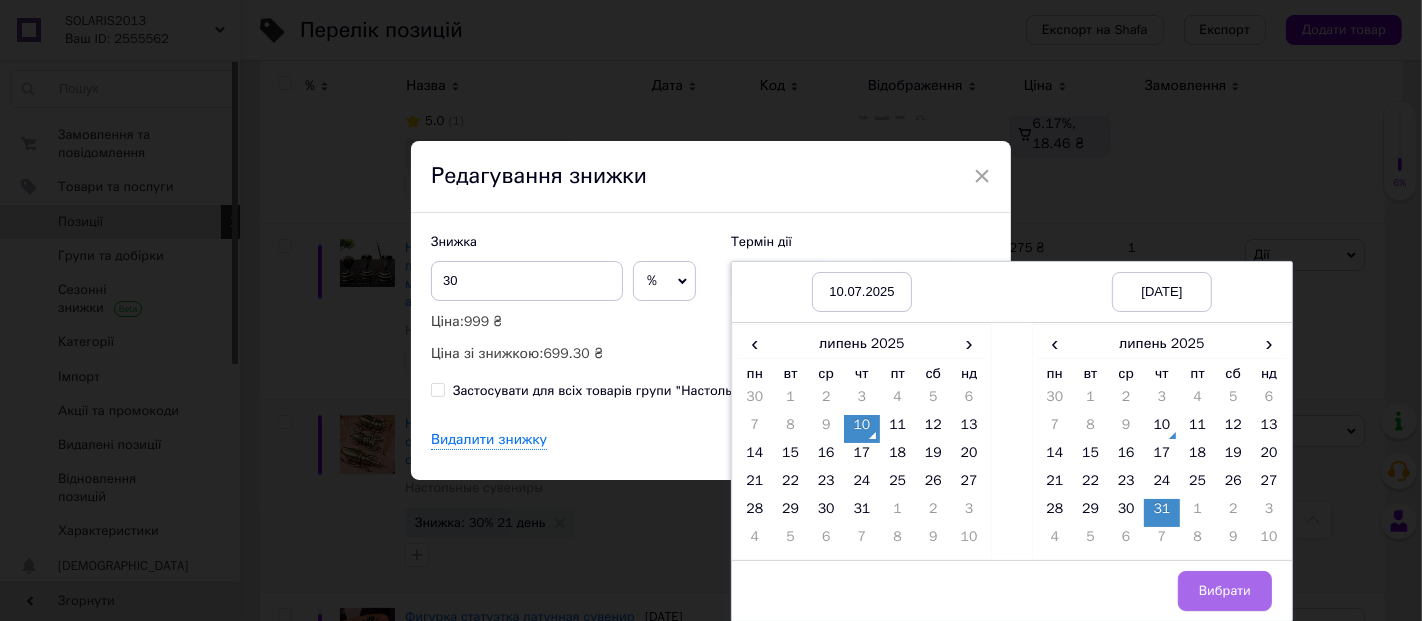 click on "Вибрати" at bounding box center [1225, 591] 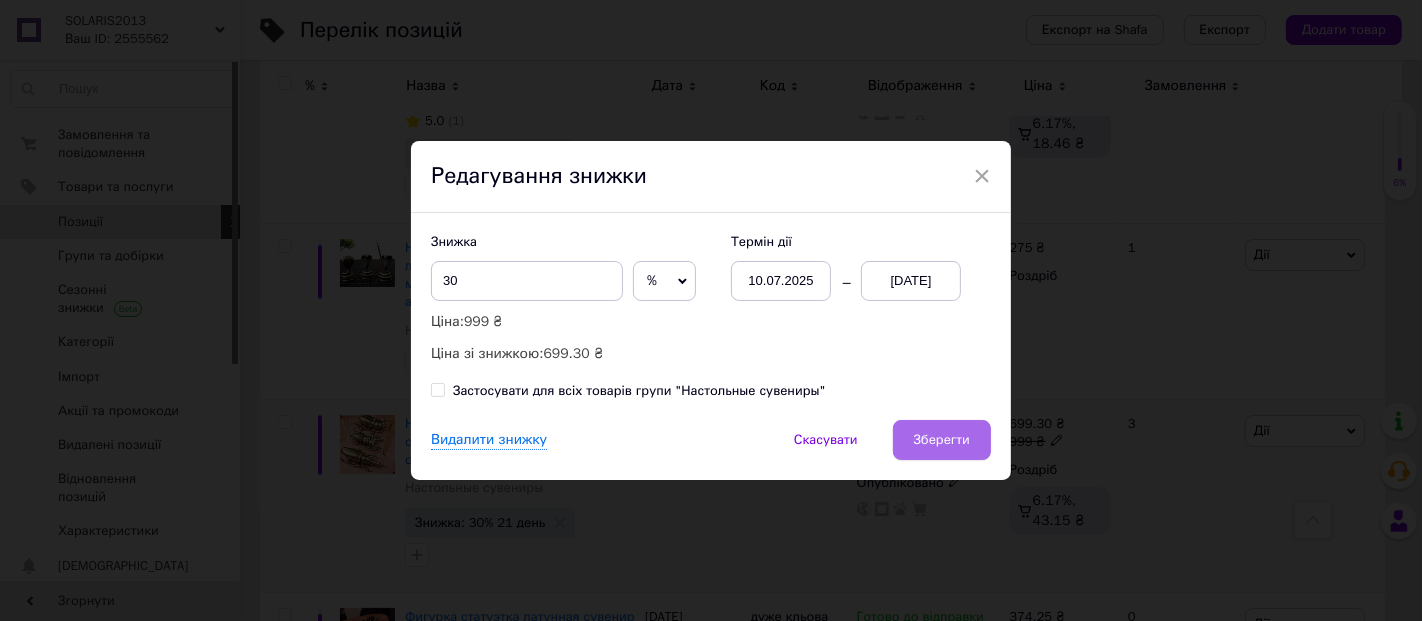 click on "Зберегти" at bounding box center [942, 440] 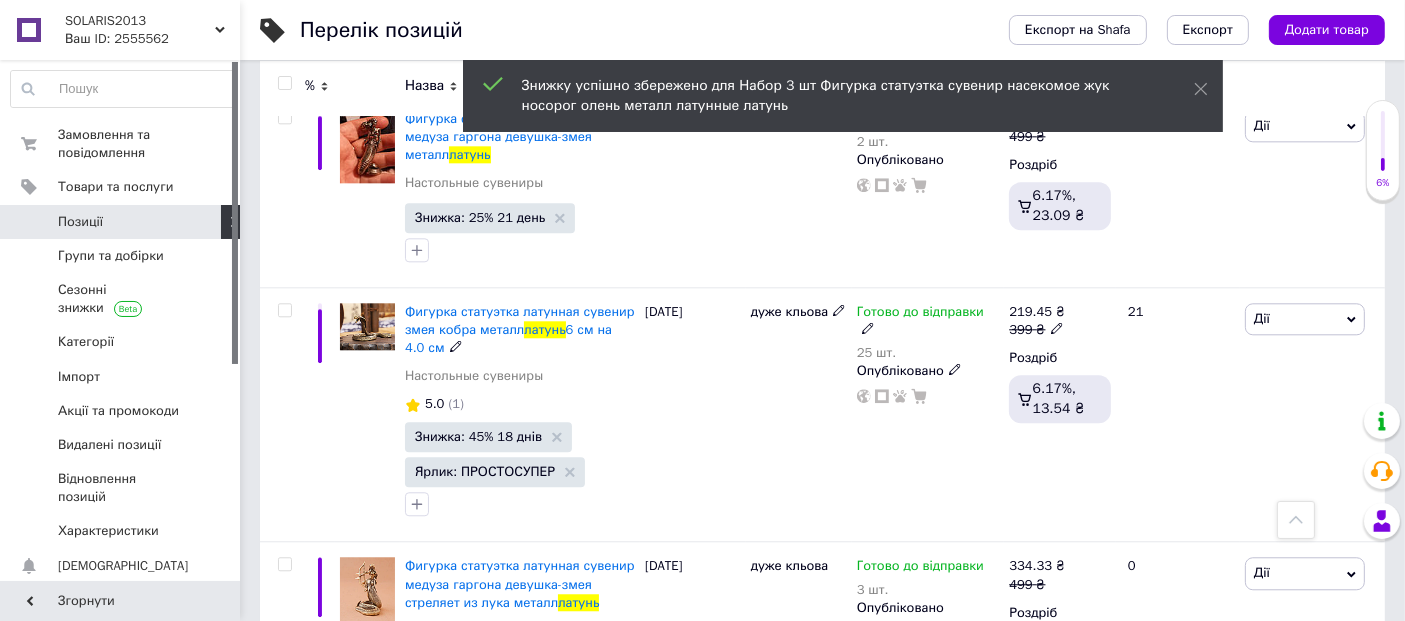 scroll, scrollTop: 5000, scrollLeft: 0, axis: vertical 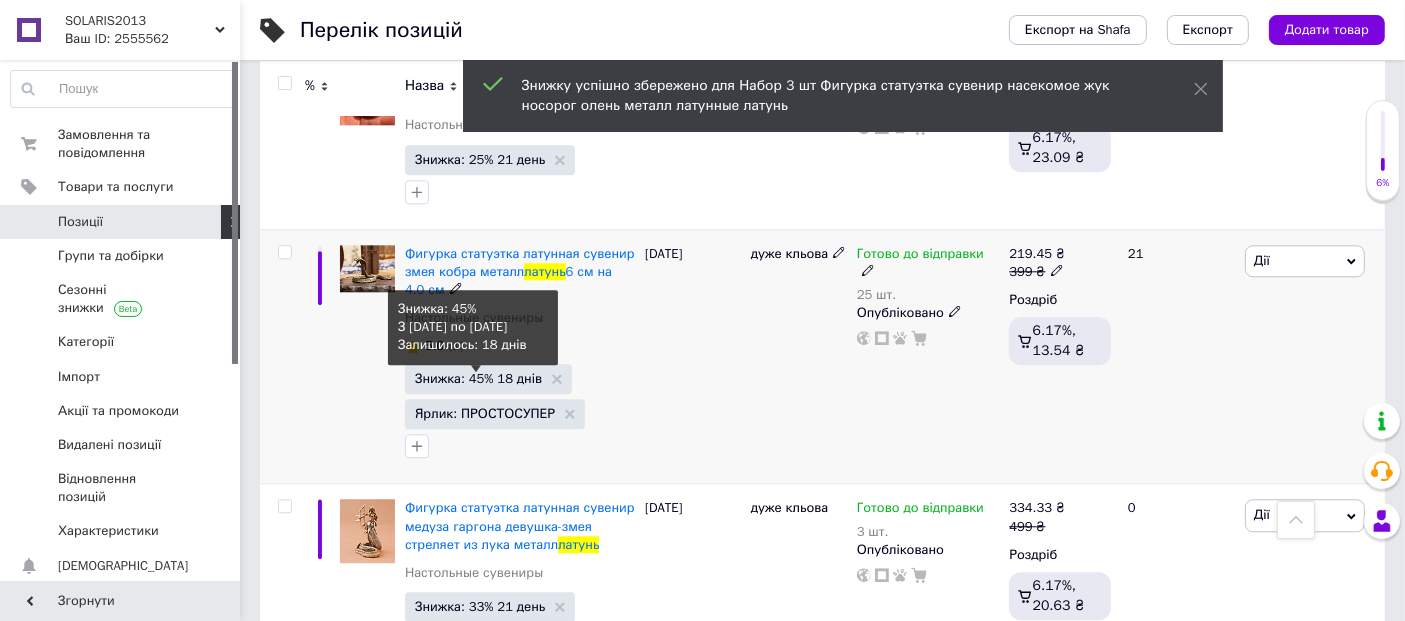 click on "Знижка: 45% 18 днів" at bounding box center (478, 378) 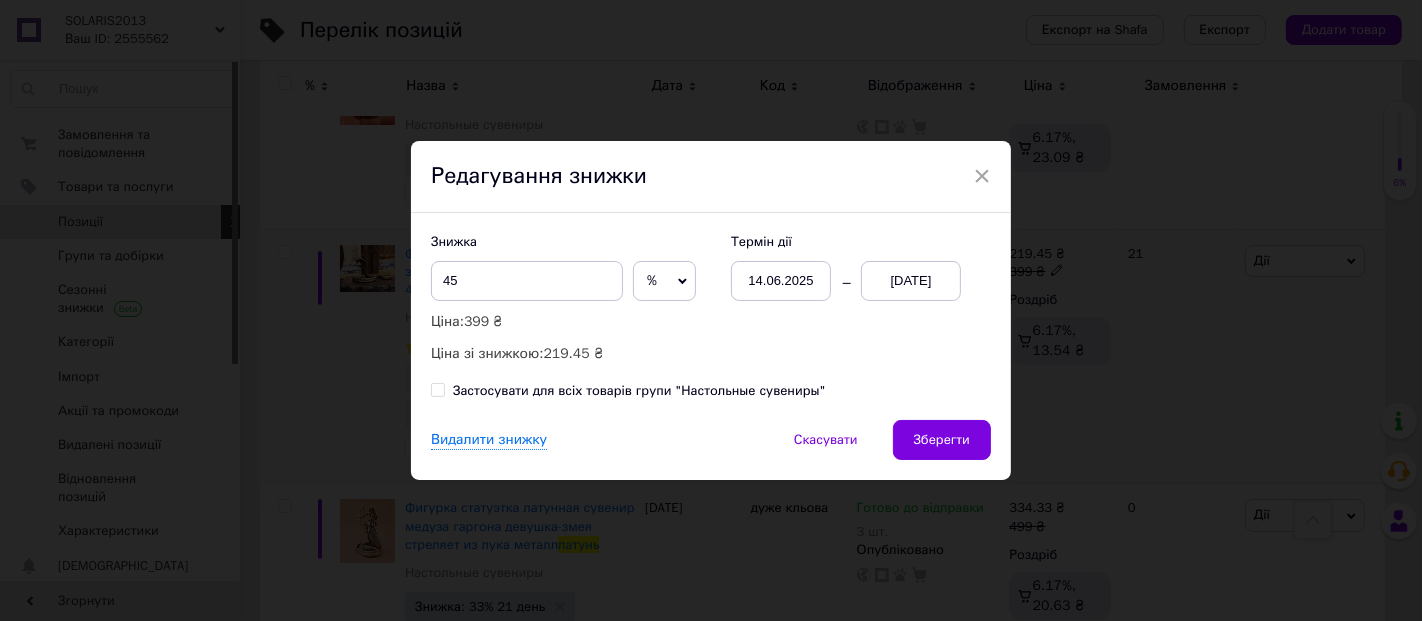 click on "14.06.2025" at bounding box center (781, 281) 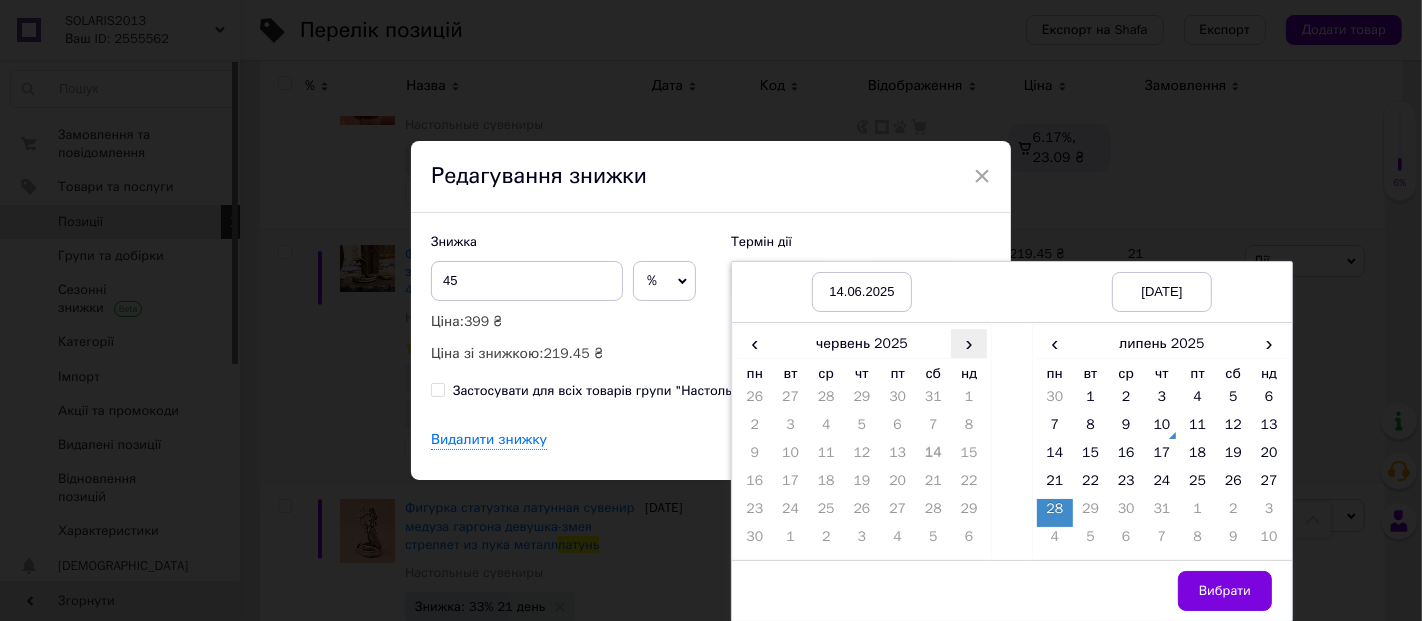 click on "›" at bounding box center [969, 343] 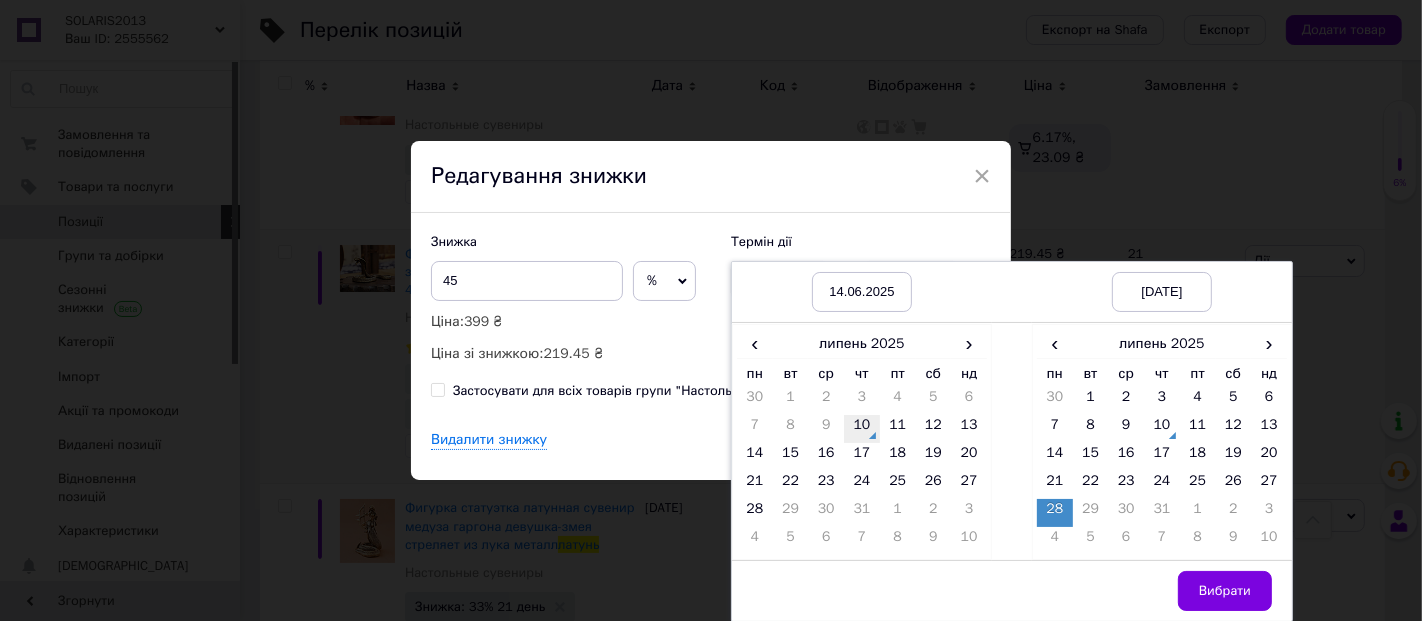 click on "10" at bounding box center [862, 429] 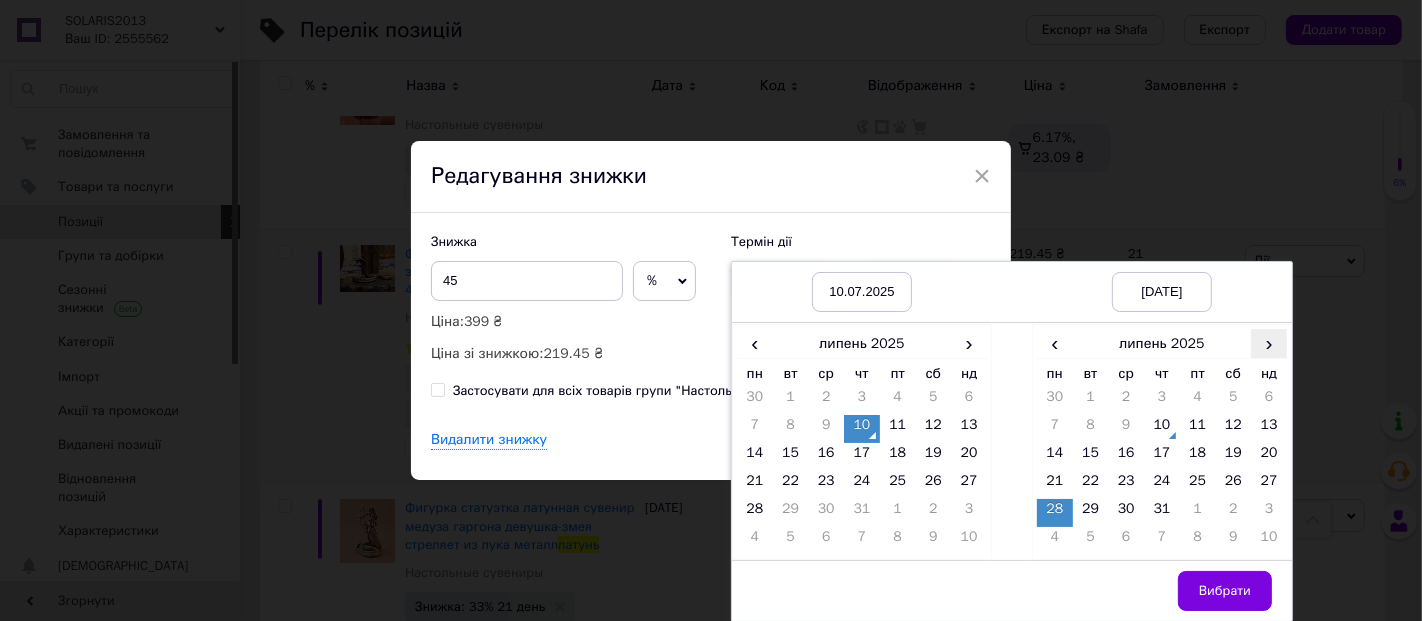 click on "›" at bounding box center [1269, 343] 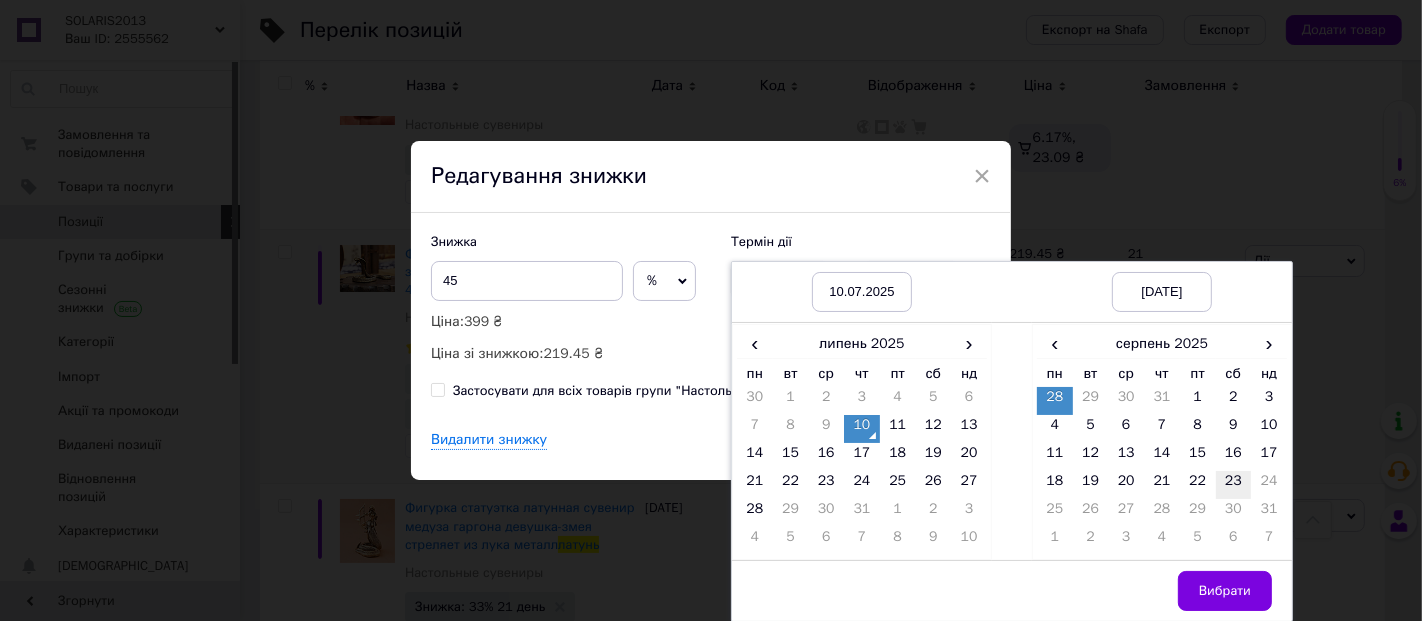 click on "23" at bounding box center (1234, 485) 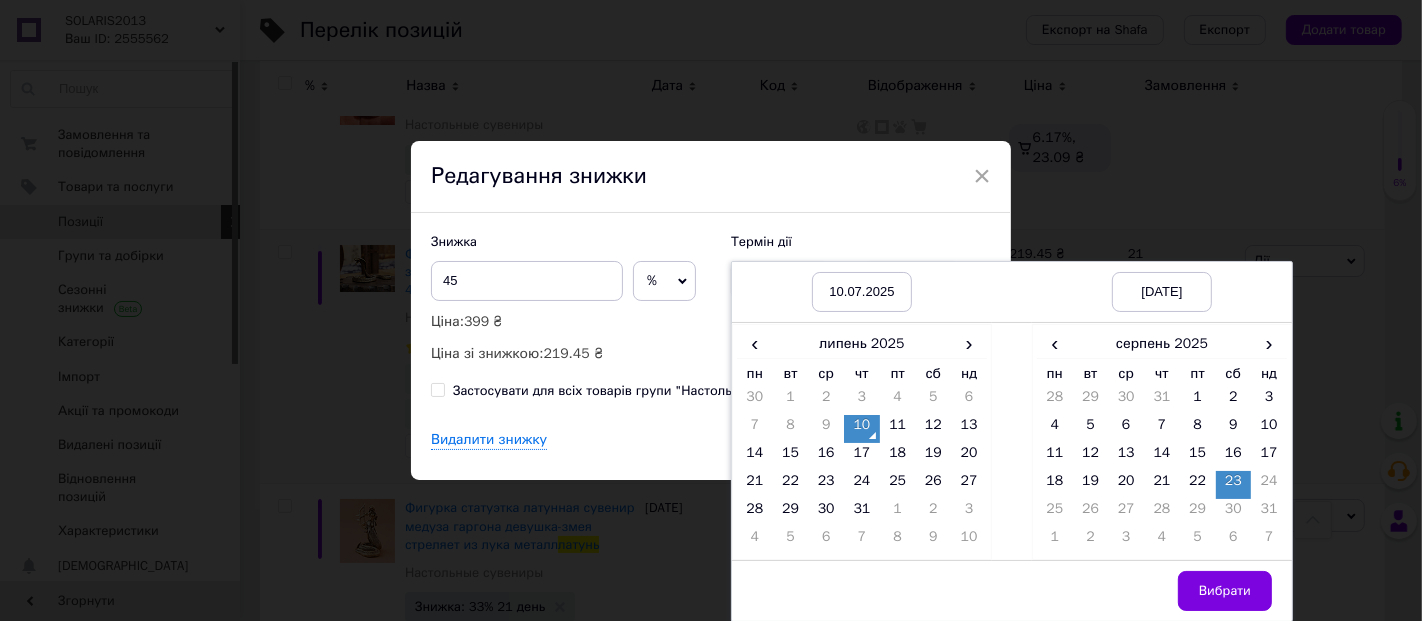 drag, startPoint x: 1220, startPoint y: 570, endPoint x: 1202, endPoint y: 558, distance: 21.633308 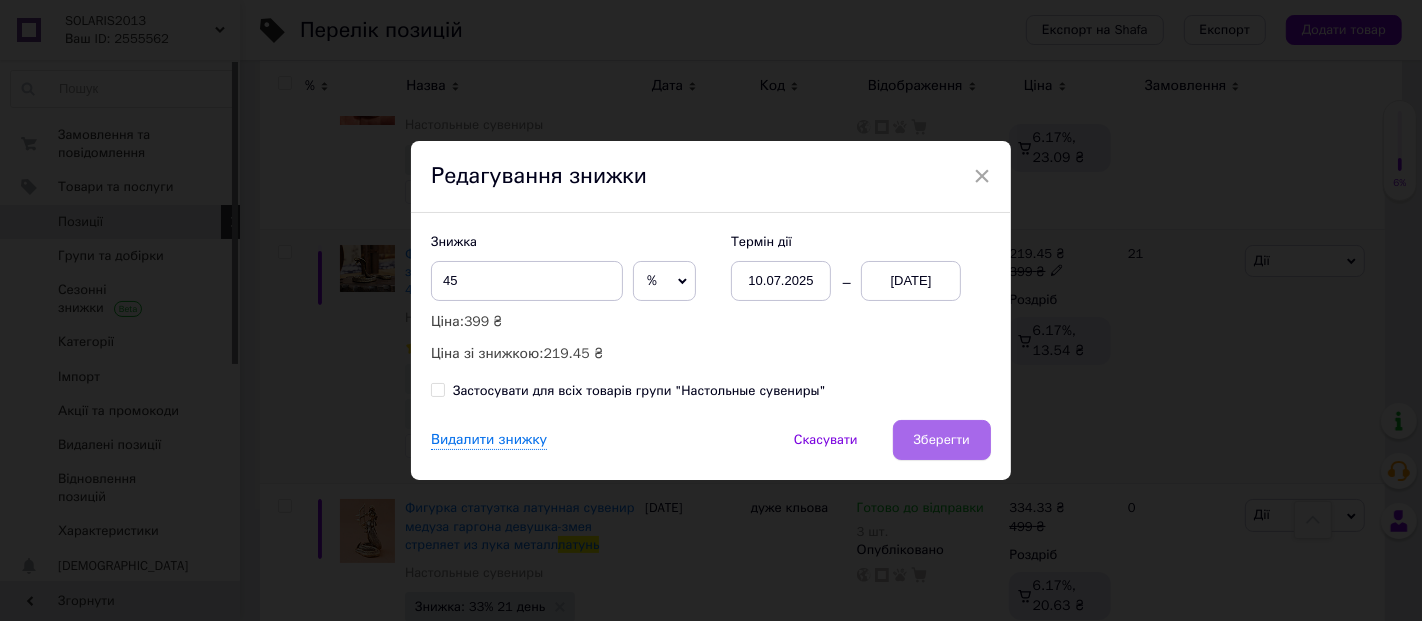 click on "Зберегти" at bounding box center [942, 440] 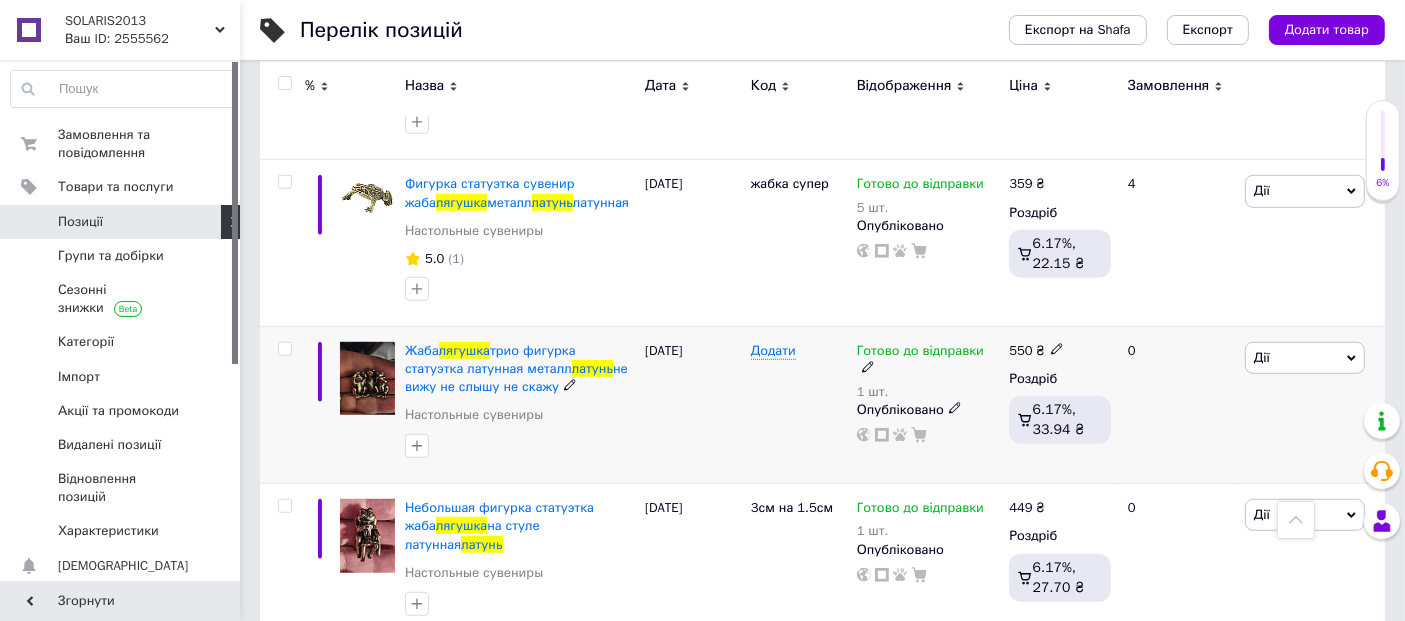 scroll, scrollTop: 1107, scrollLeft: 0, axis: vertical 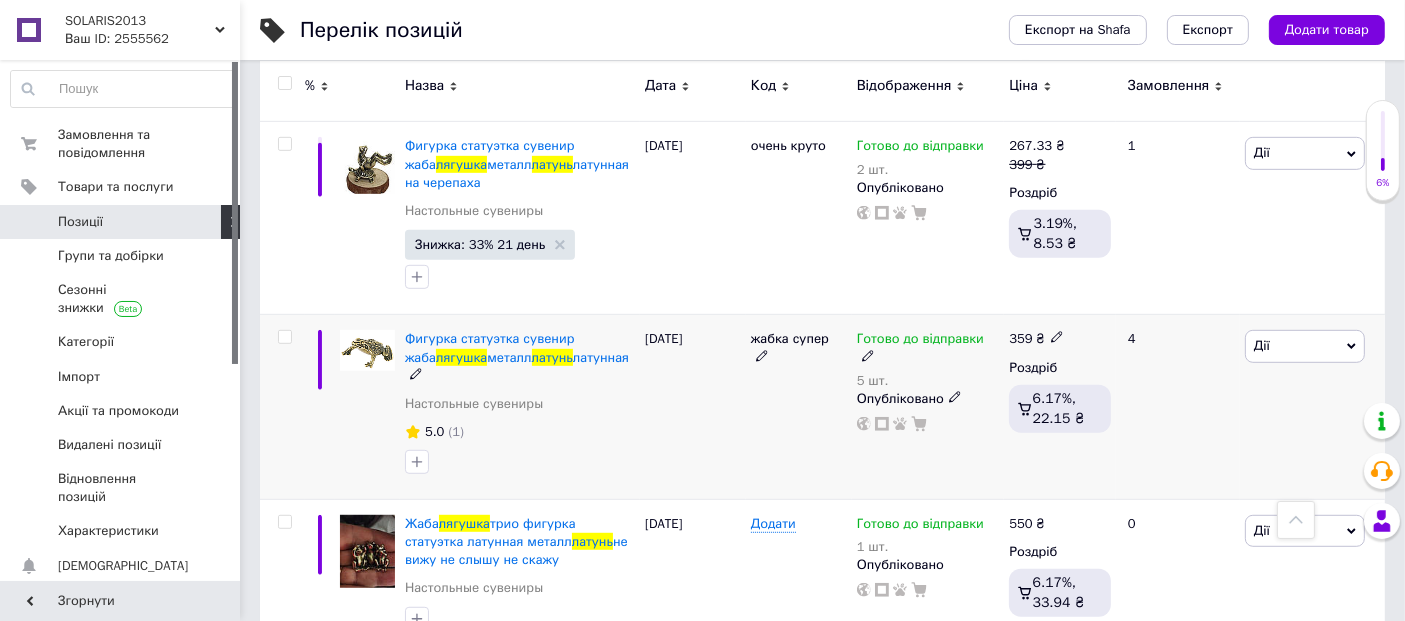 click on "Дії" at bounding box center (1305, 346) 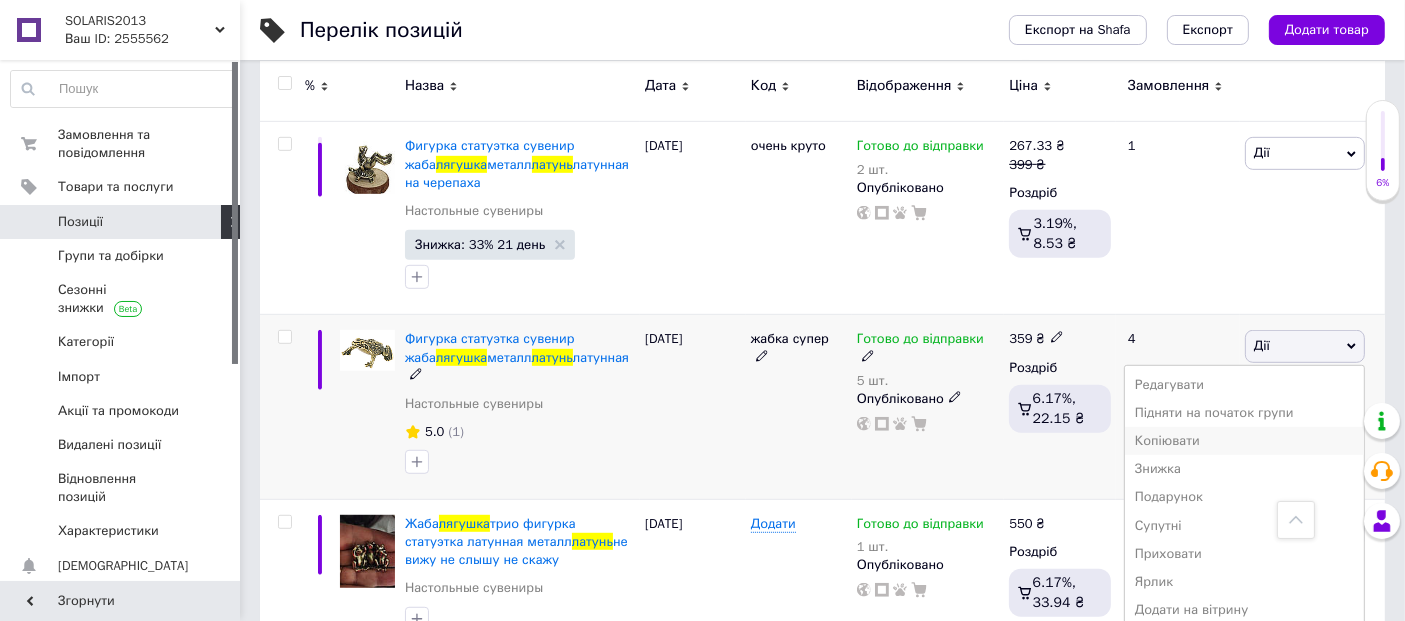 click on "Копіювати" at bounding box center (1244, 441) 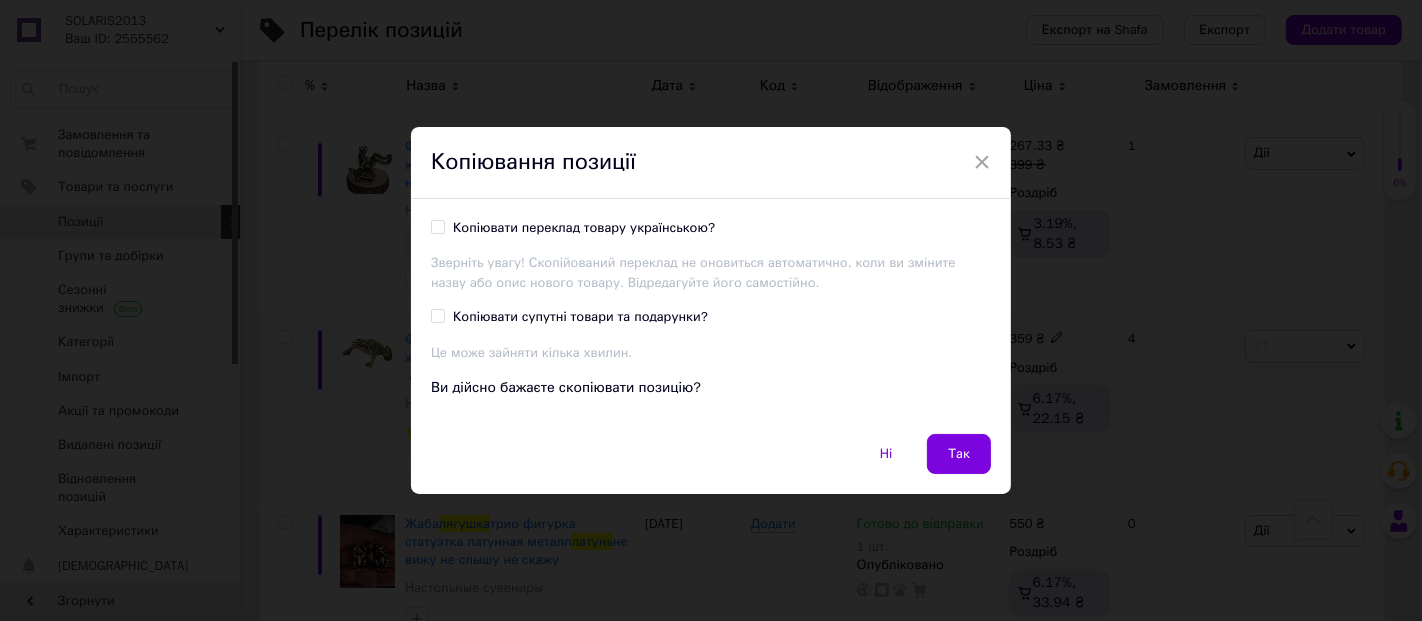 click on "Копіювати переклад товару українською? Зверніть увагу! Скопійований переклад не оновиться автоматично,
коли ви зміните назву або опис нового товару.
Відредагуйте його самостійно. Копіювати супутні товари та подарунки? Це може зайняти кілька хвилин. Ви дійсно бажаєте скопіювати позицію?" at bounding box center (711, 316) 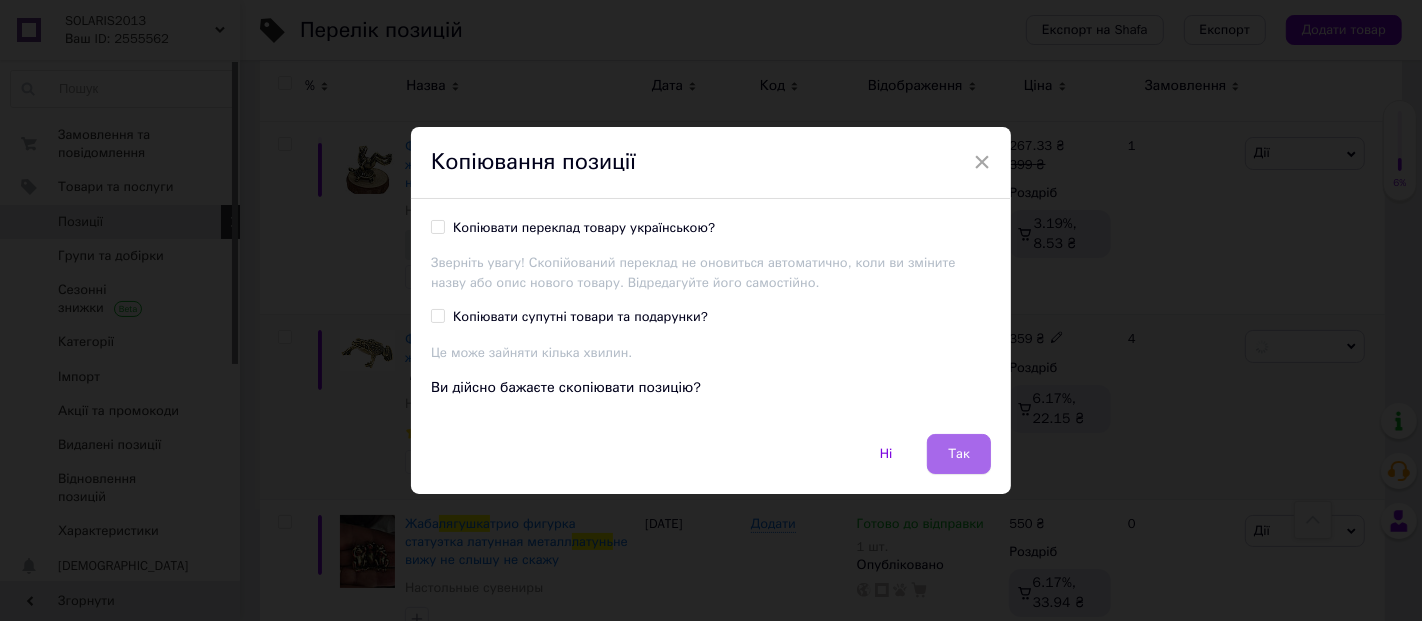click on "Так" at bounding box center [959, 454] 